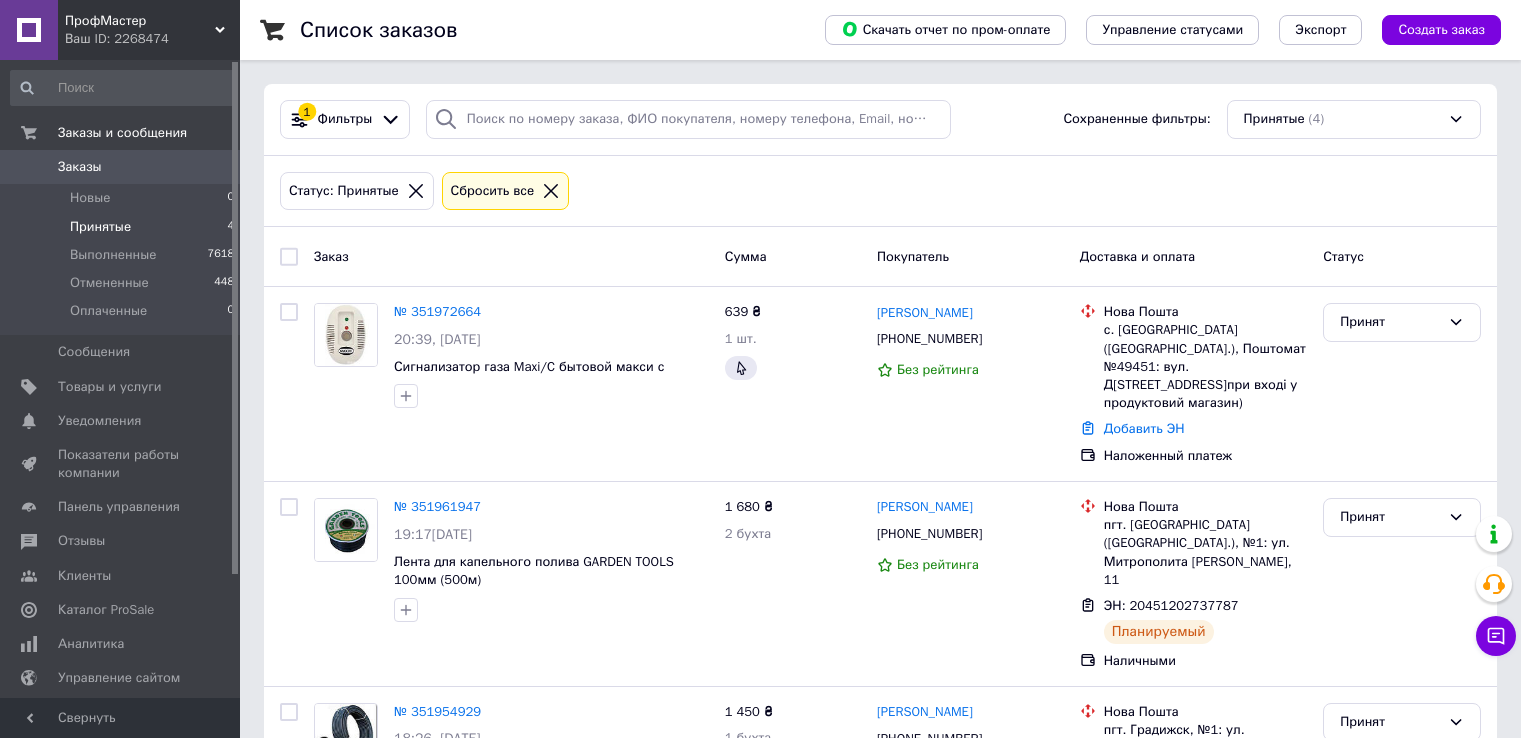 scroll, scrollTop: 0, scrollLeft: 0, axis: both 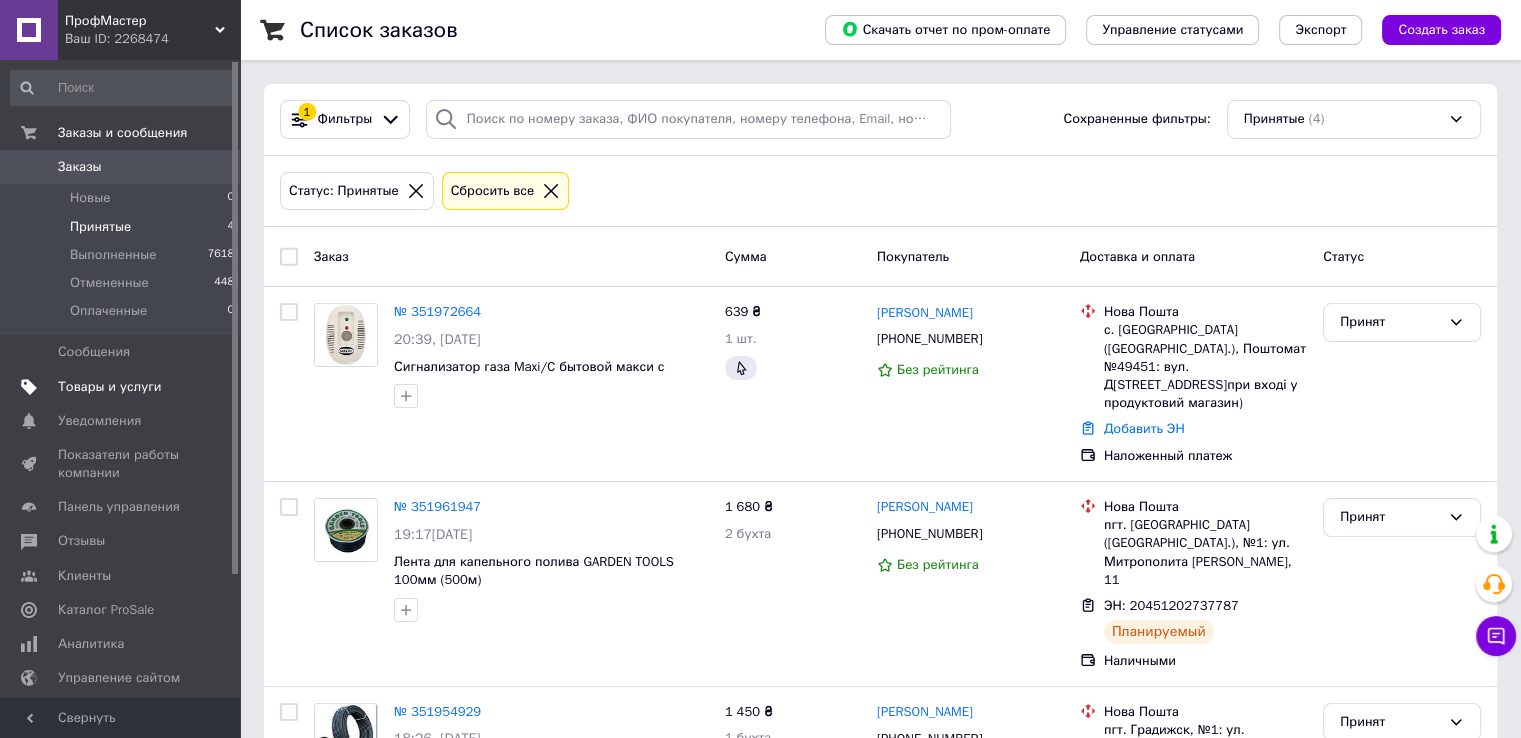 click on "Товары и услуги" at bounding box center [110, 387] 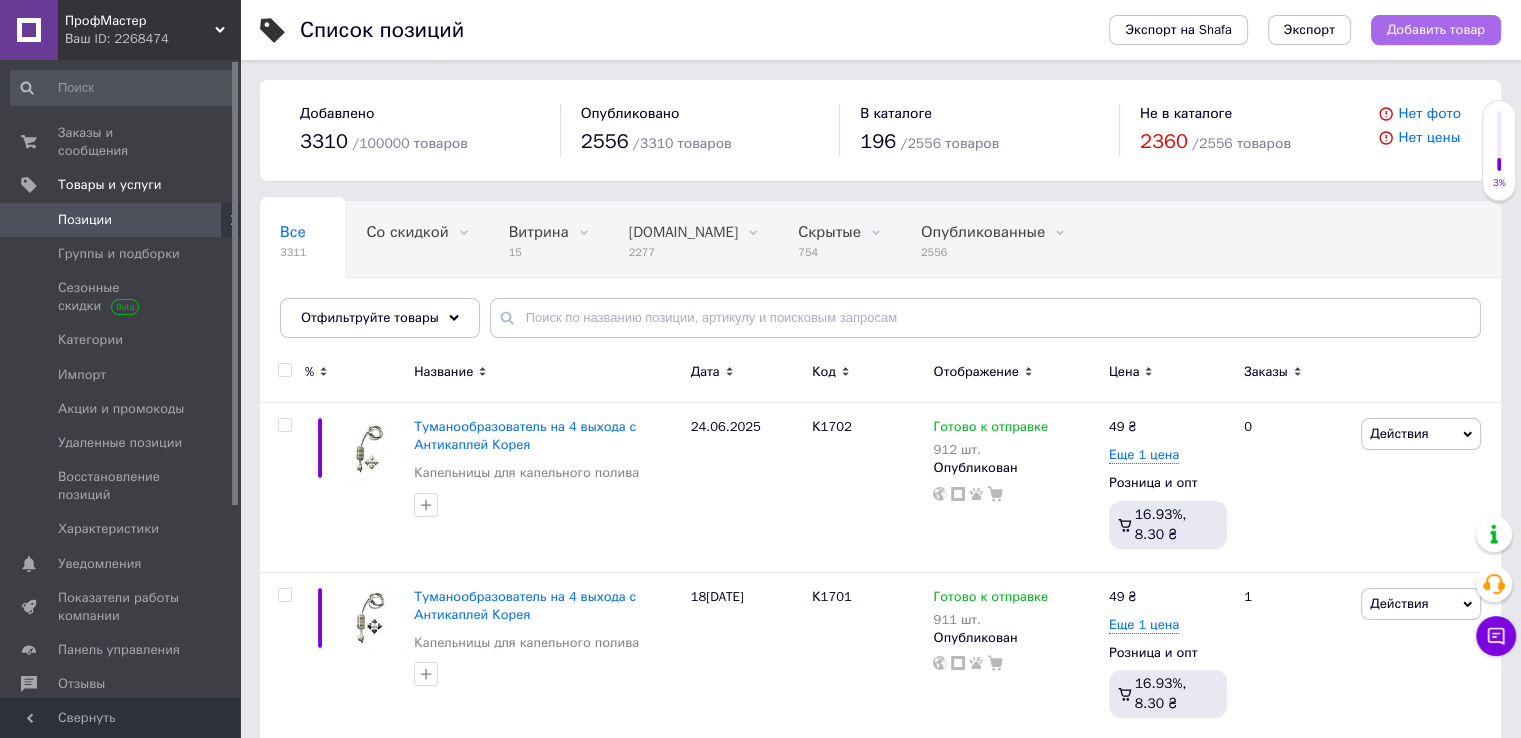 click on "Добавить товар" at bounding box center [1436, 30] 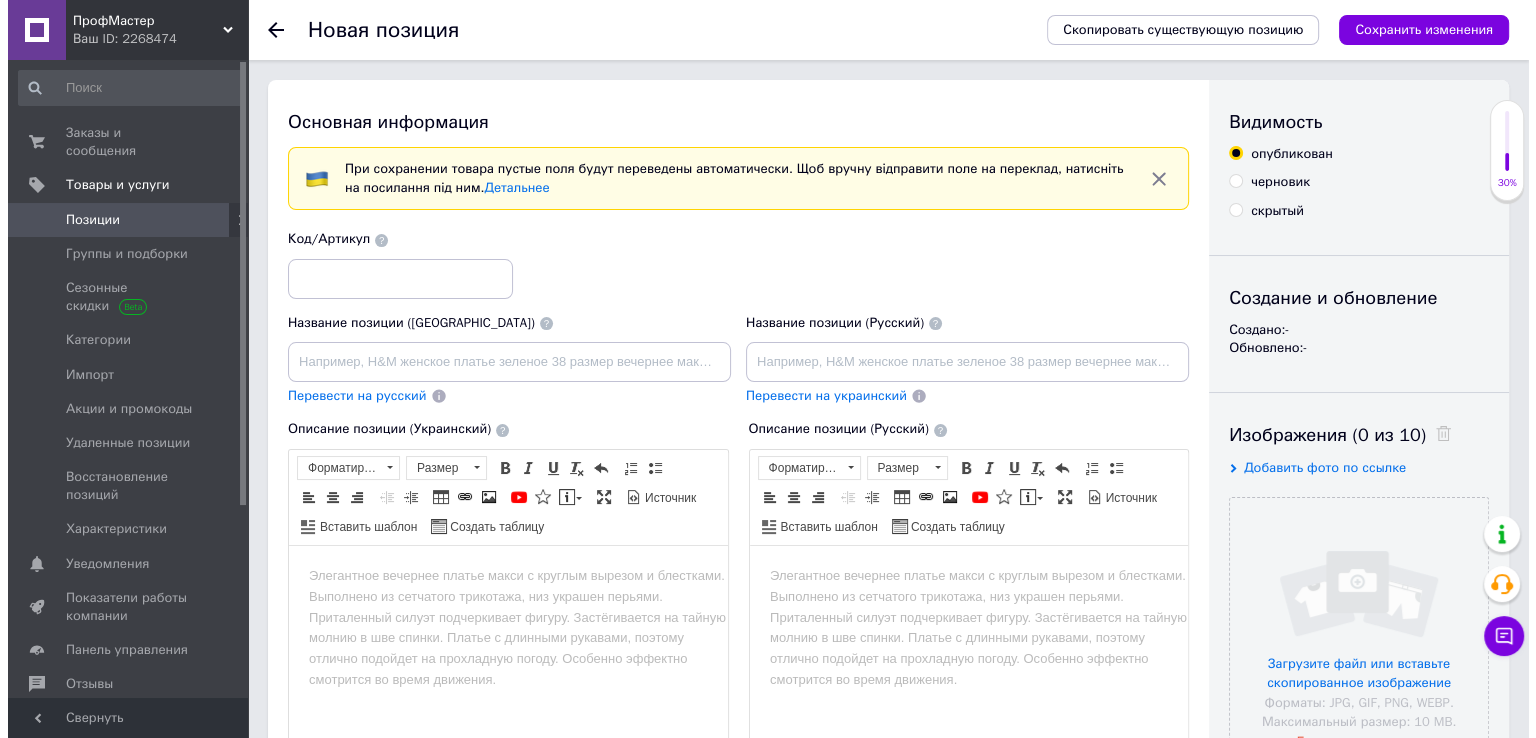 scroll, scrollTop: 0, scrollLeft: 0, axis: both 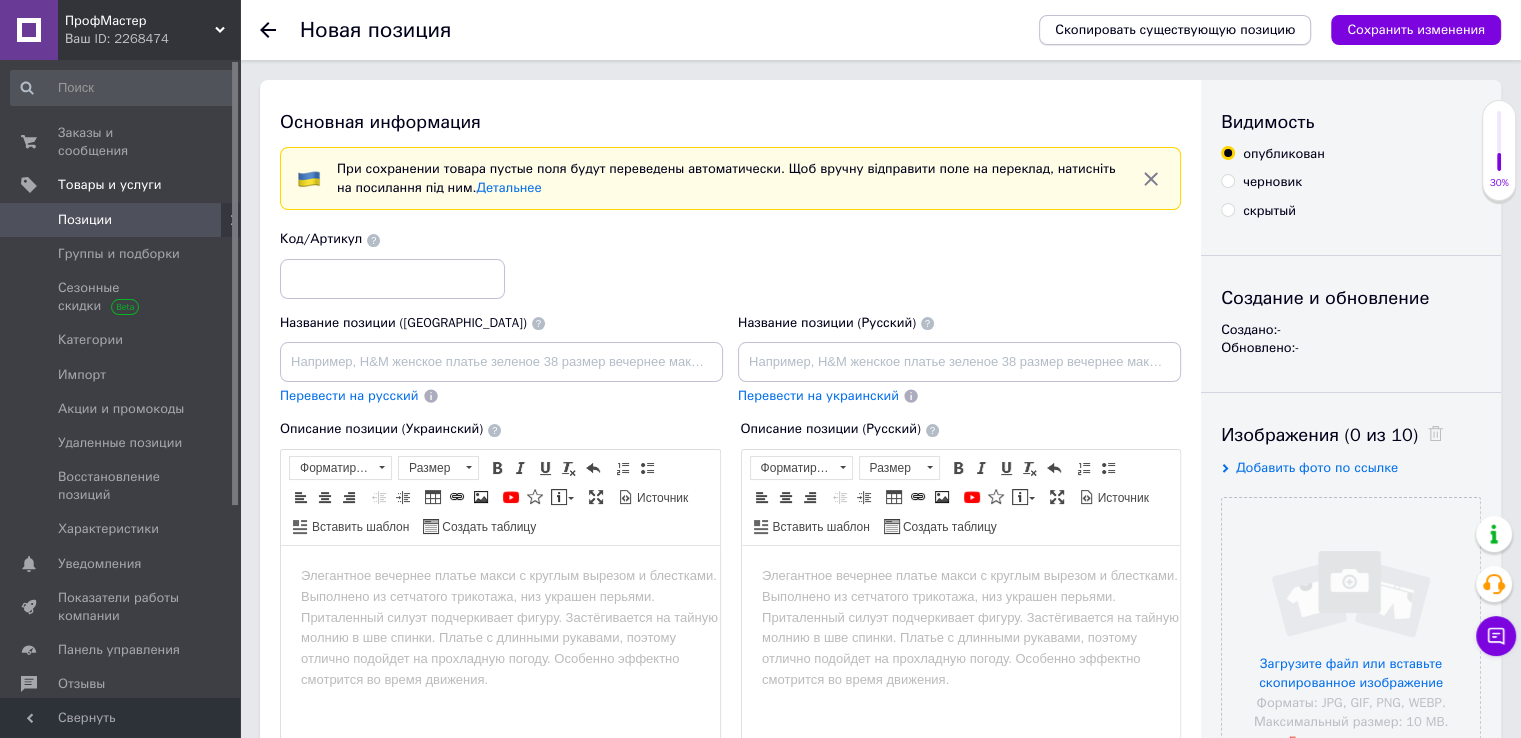 click on "Скопировать существующую позицию" at bounding box center [1175, 30] 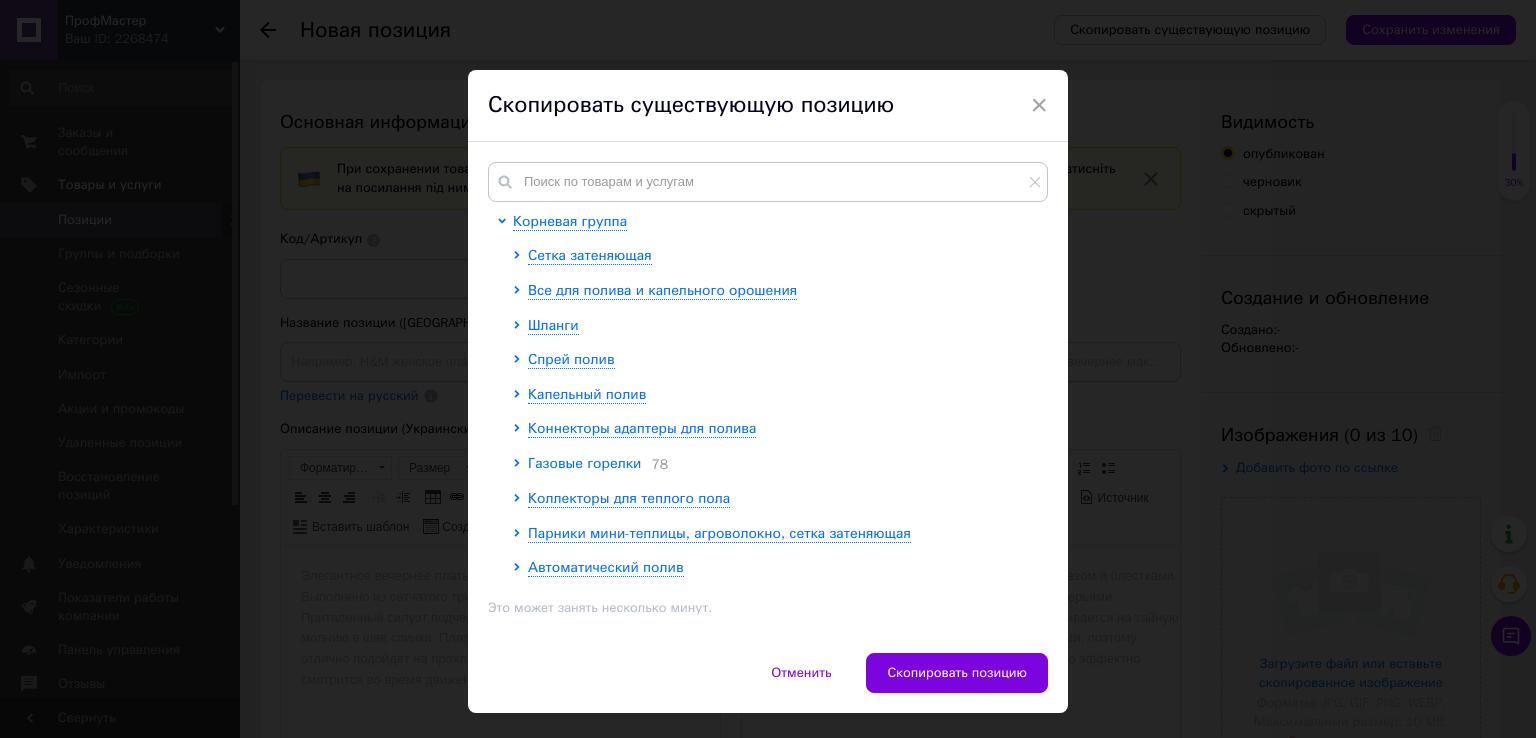 click on "Газовые горелки" at bounding box center [584, 463] 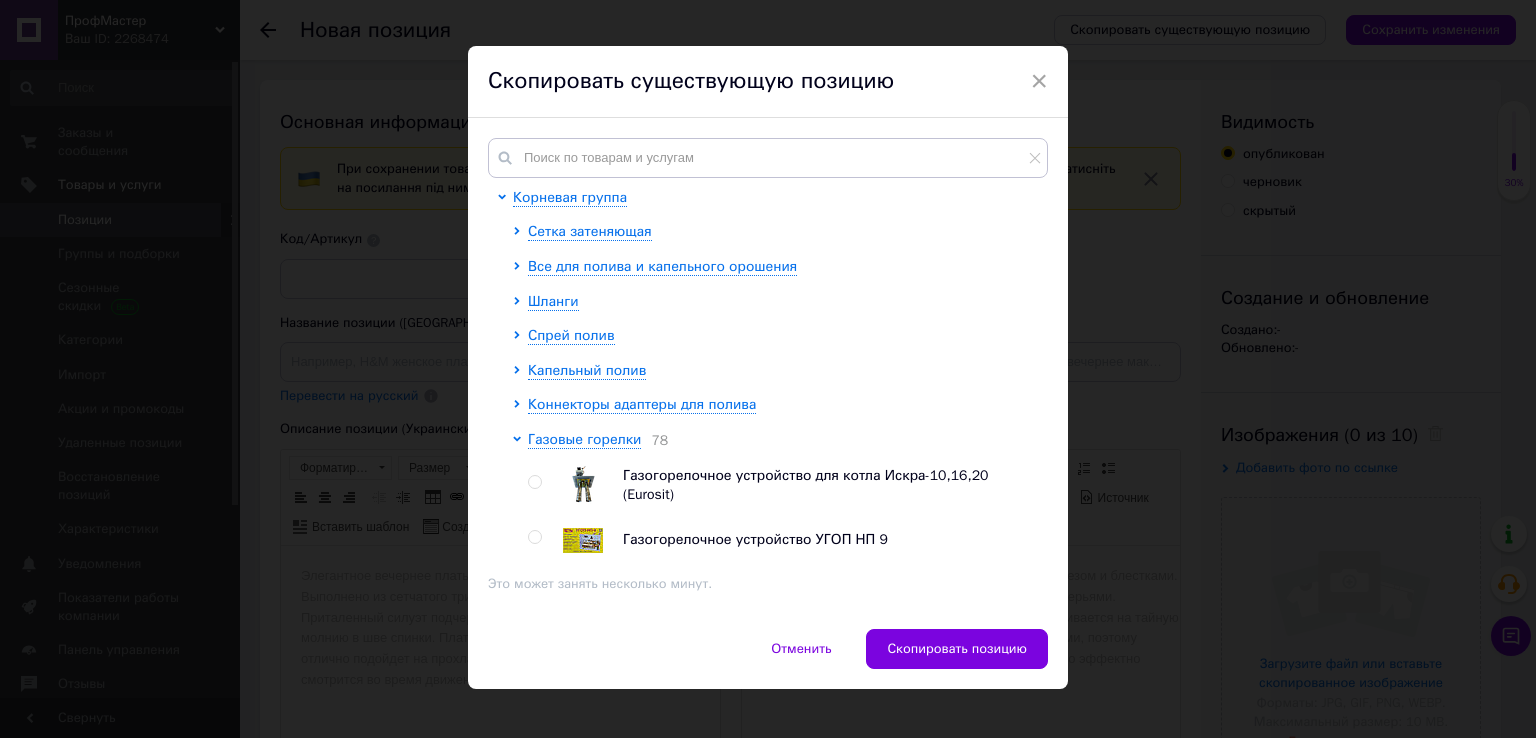 scroll, scrollTop: 45, scrollLeft: 0, axis: vertical 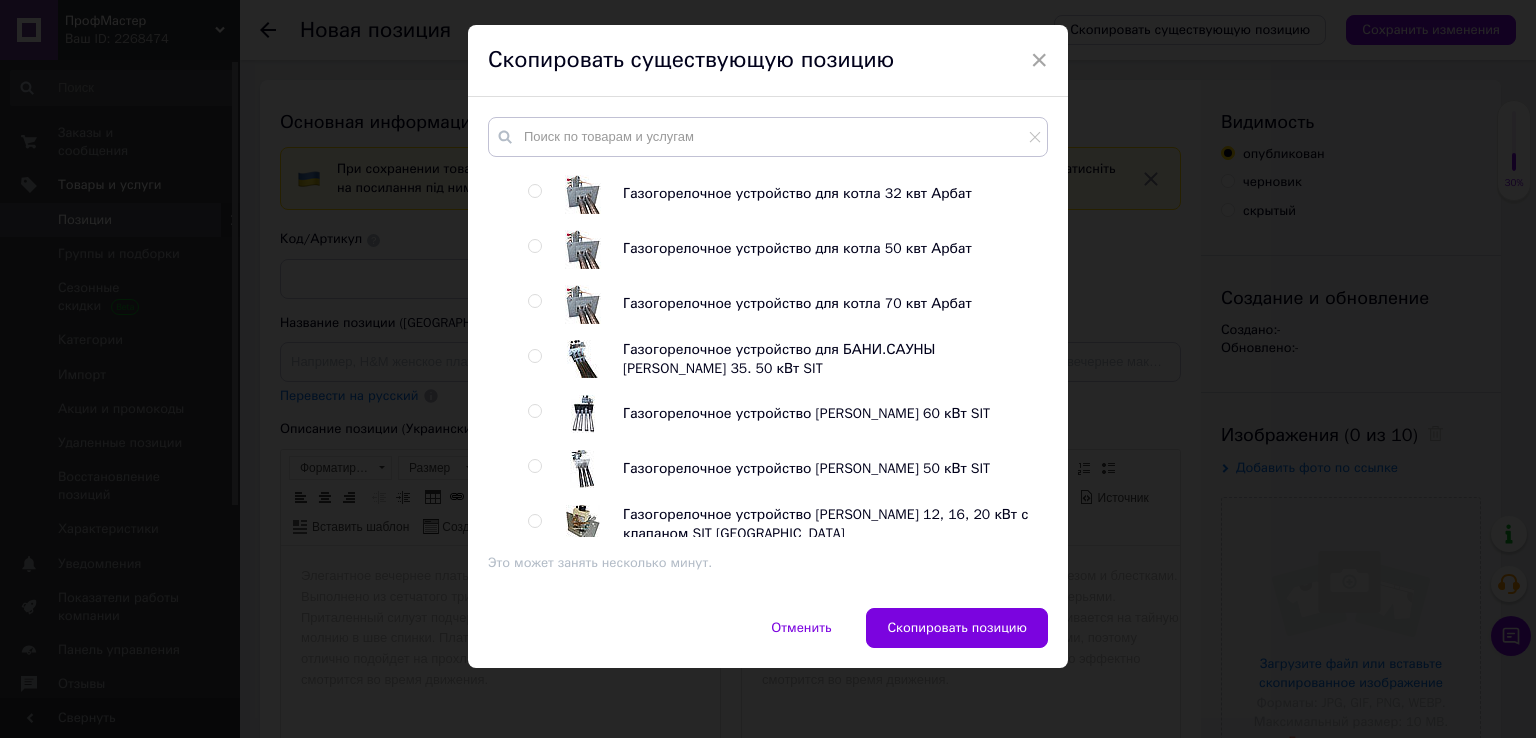 click at bounding box center (534, 411) 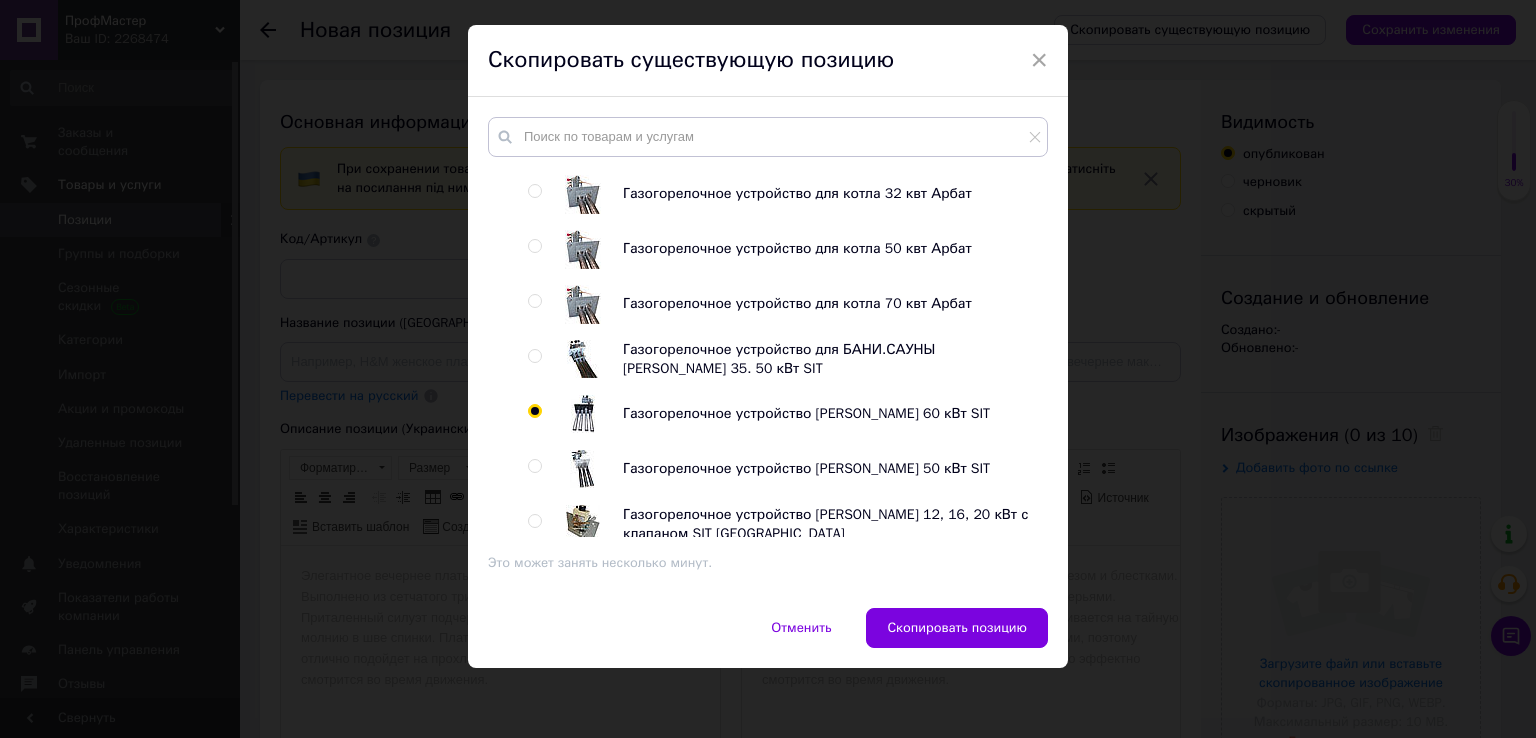 radio on "true" 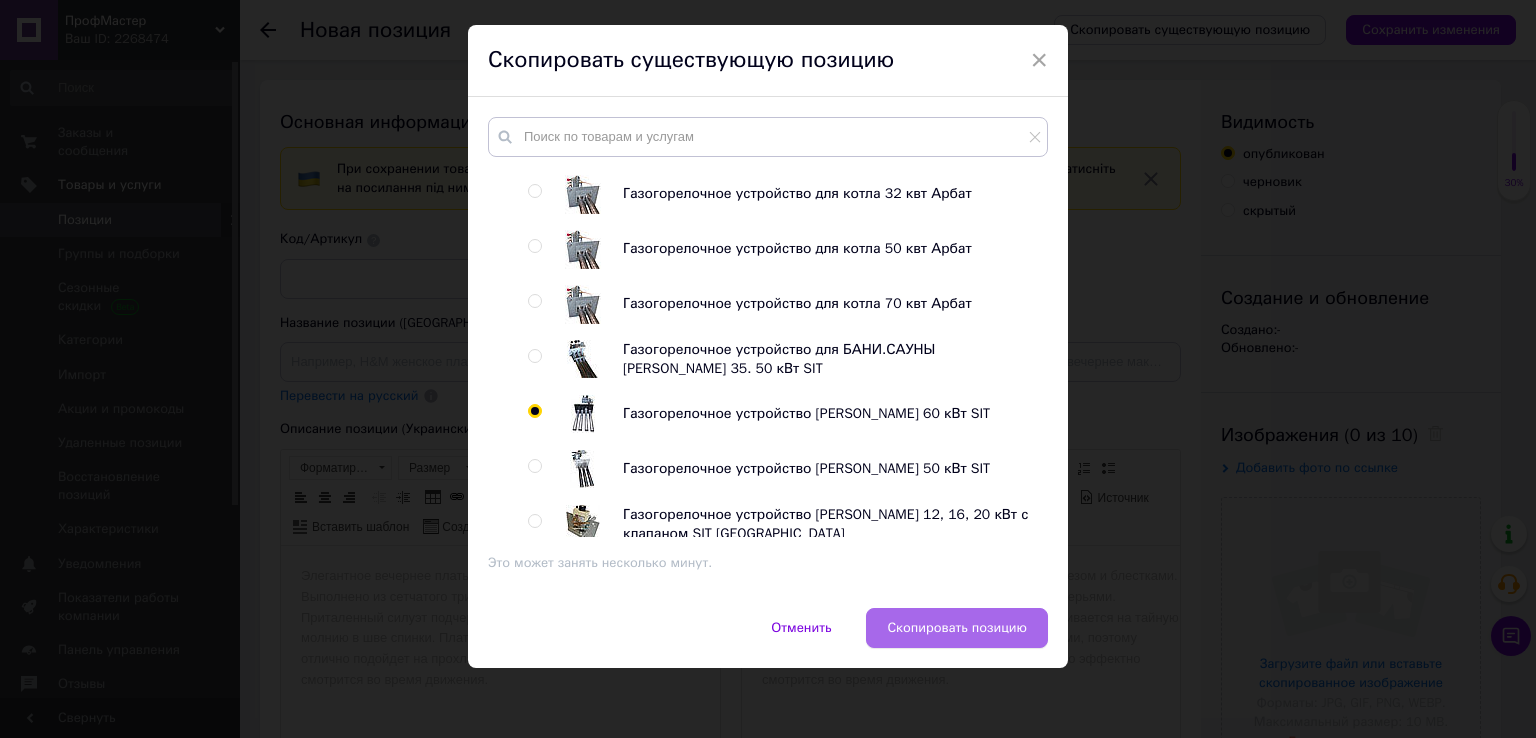 click on "Скопировать позицию" at bounding box center [957, 628] 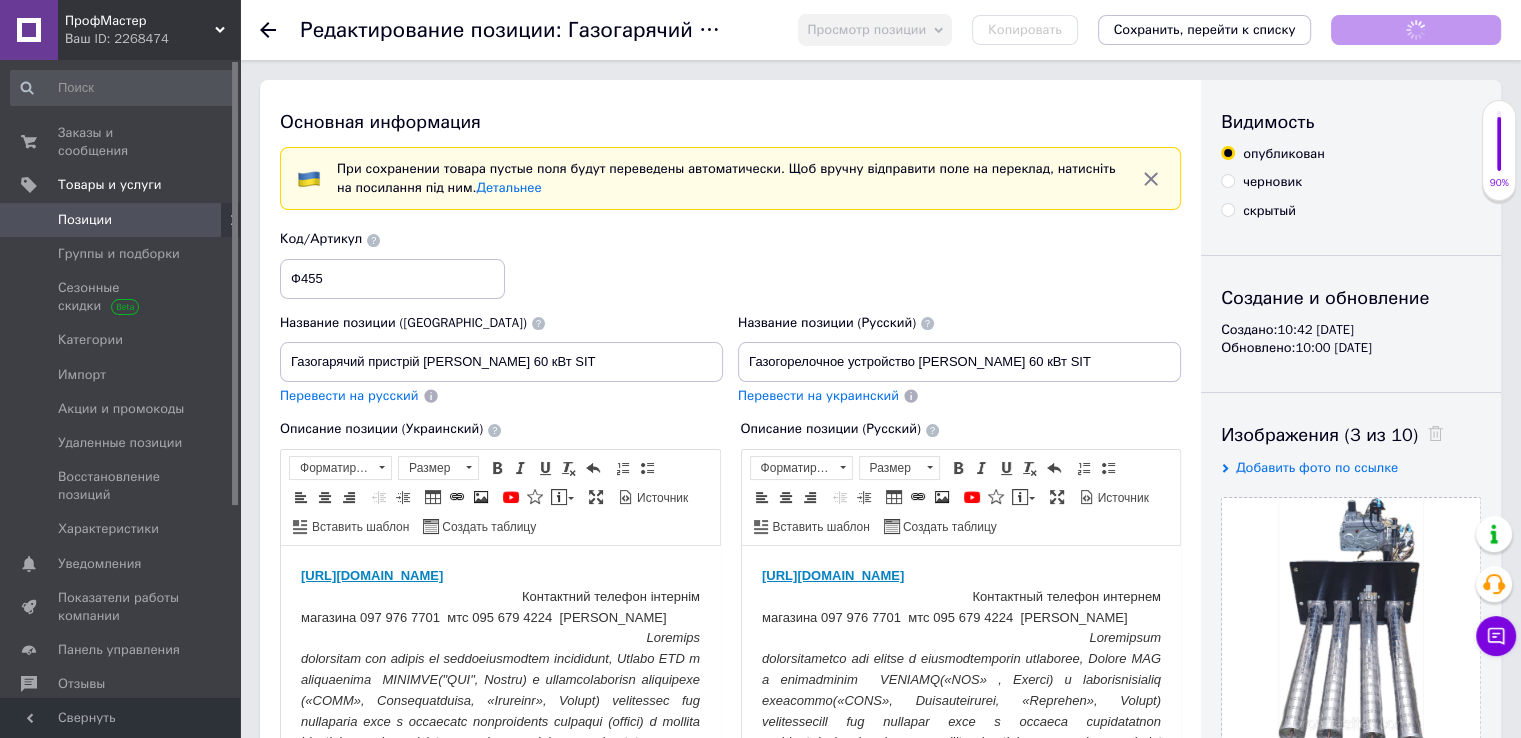 scroll, scrollTop: 0, scrollLeft: 0, axis: both 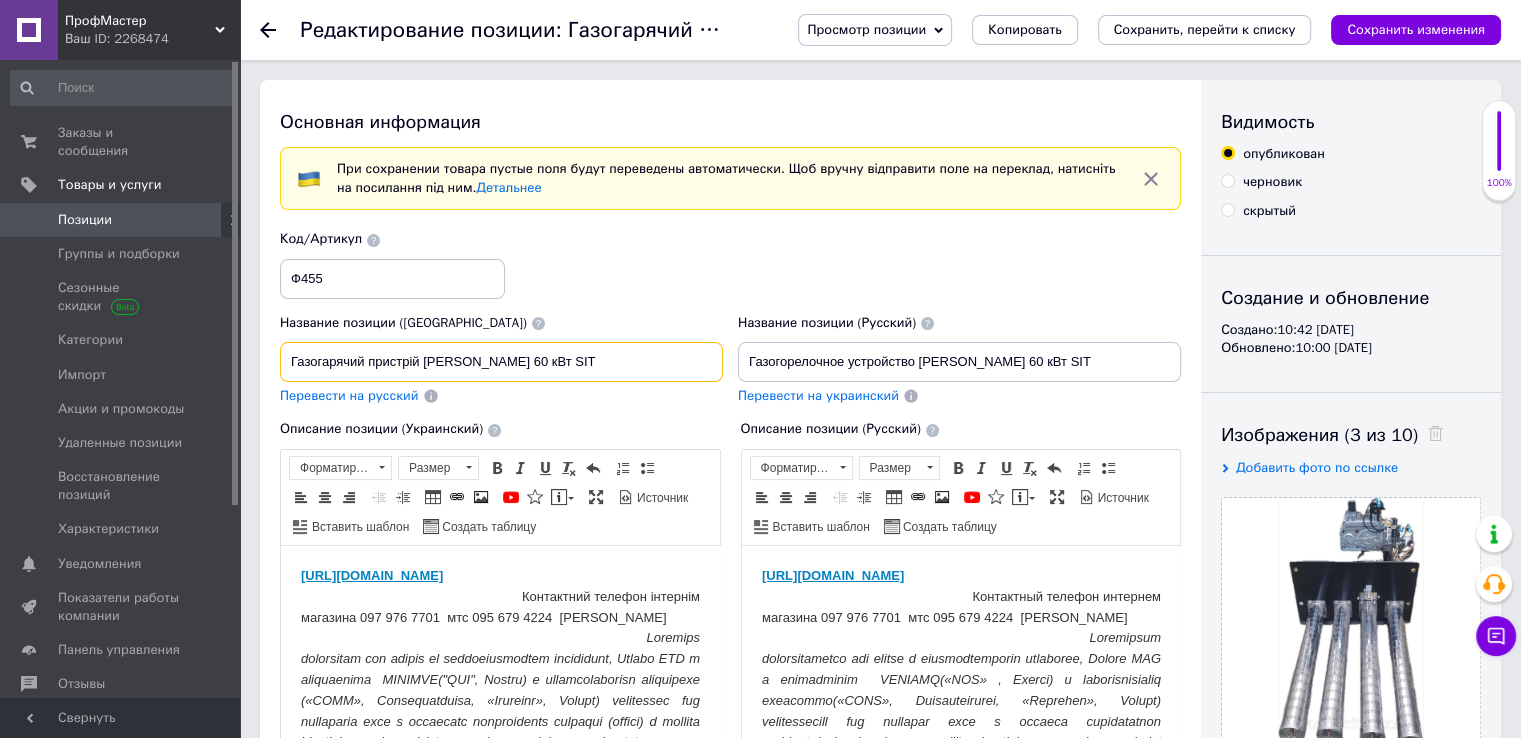 click on "Газогарячий пристрій [PERSON_NAME] 60 кВт SIT" at bounding box center (501, 362) 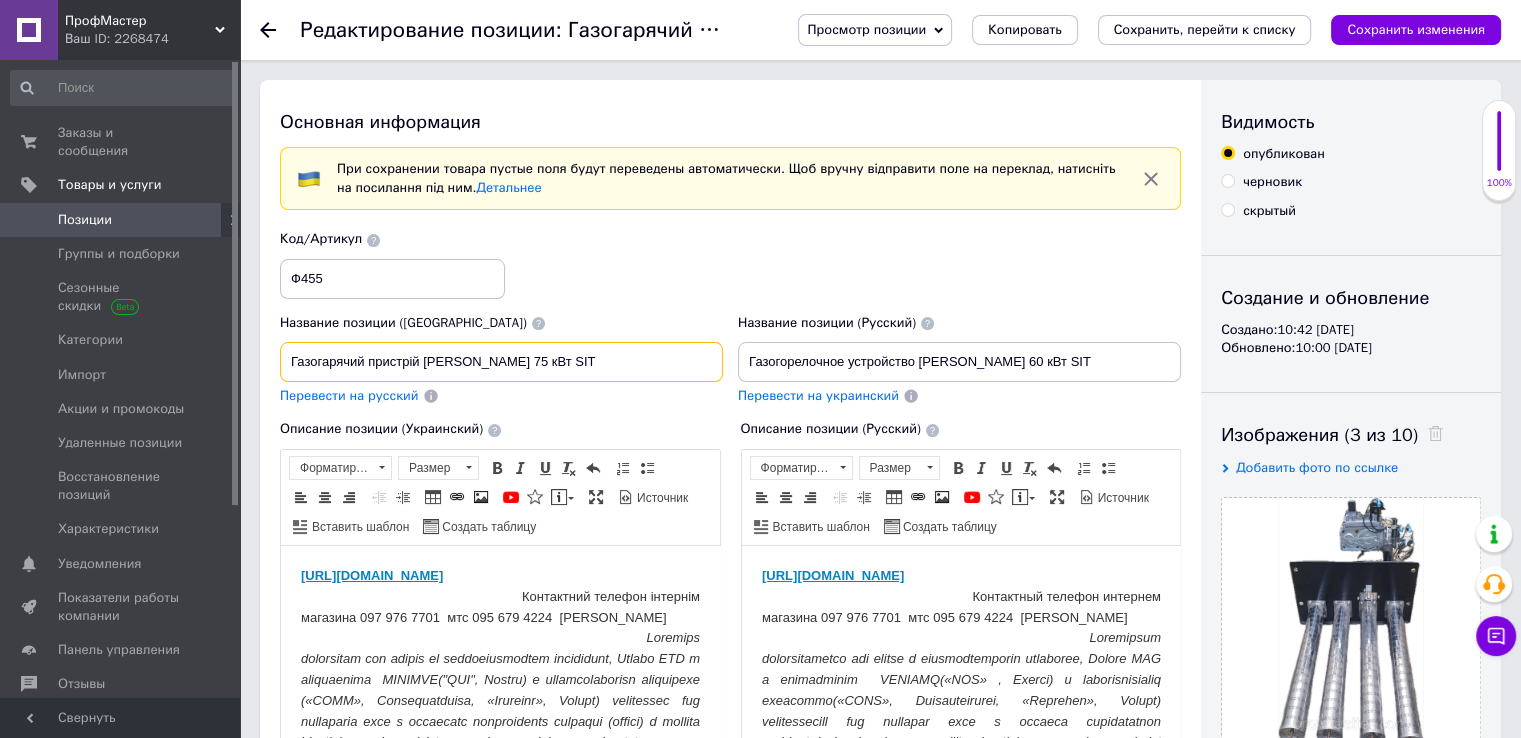 type on "Газогарячий пристрій [PERSON_NAME] 75 кВт SIT" 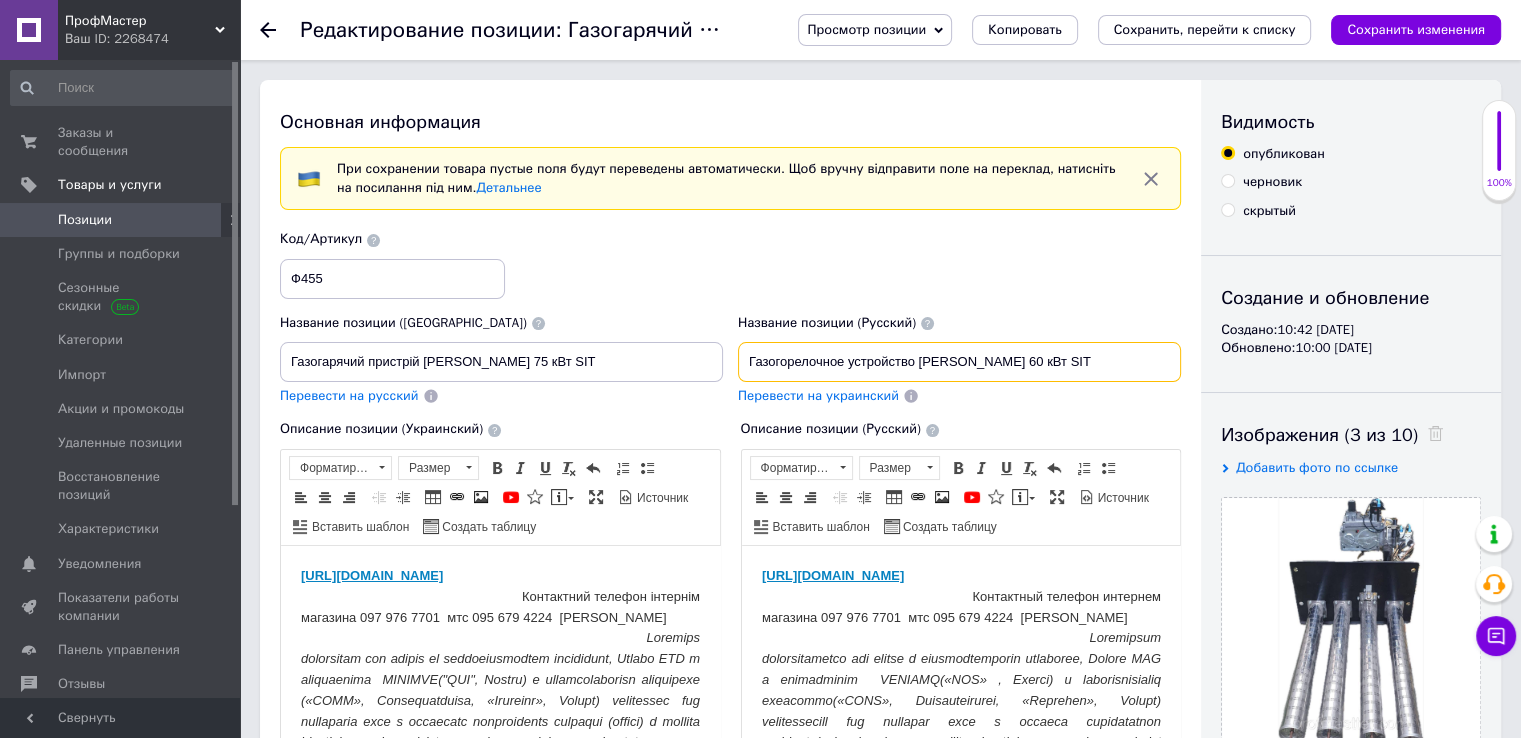 click on "Газогорелочное устройство [PERSON_NAME] 60 кВт SIT" at bounding box center (959, 362) 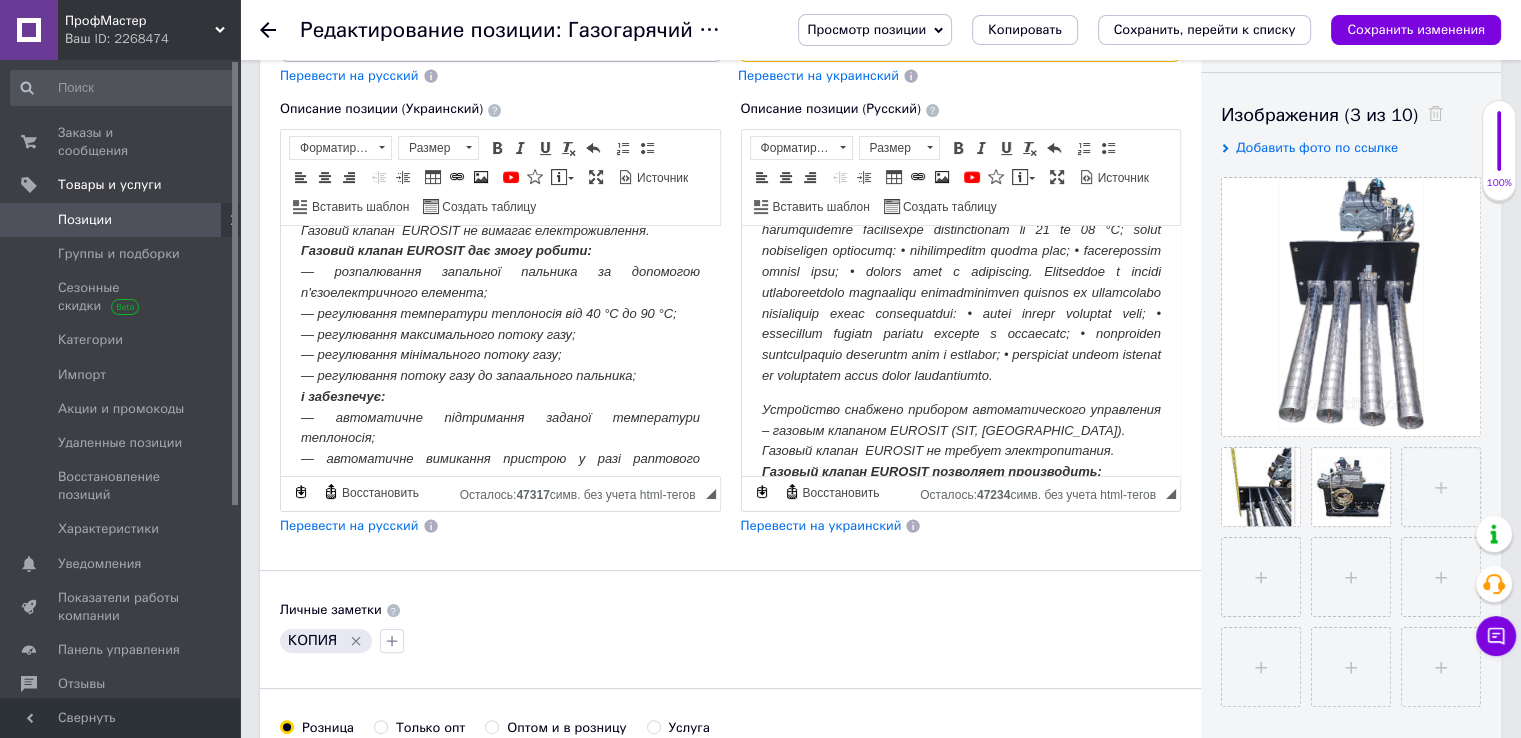 scroll, scrollTop: 600, scrollLeft: 0, axis: vertical 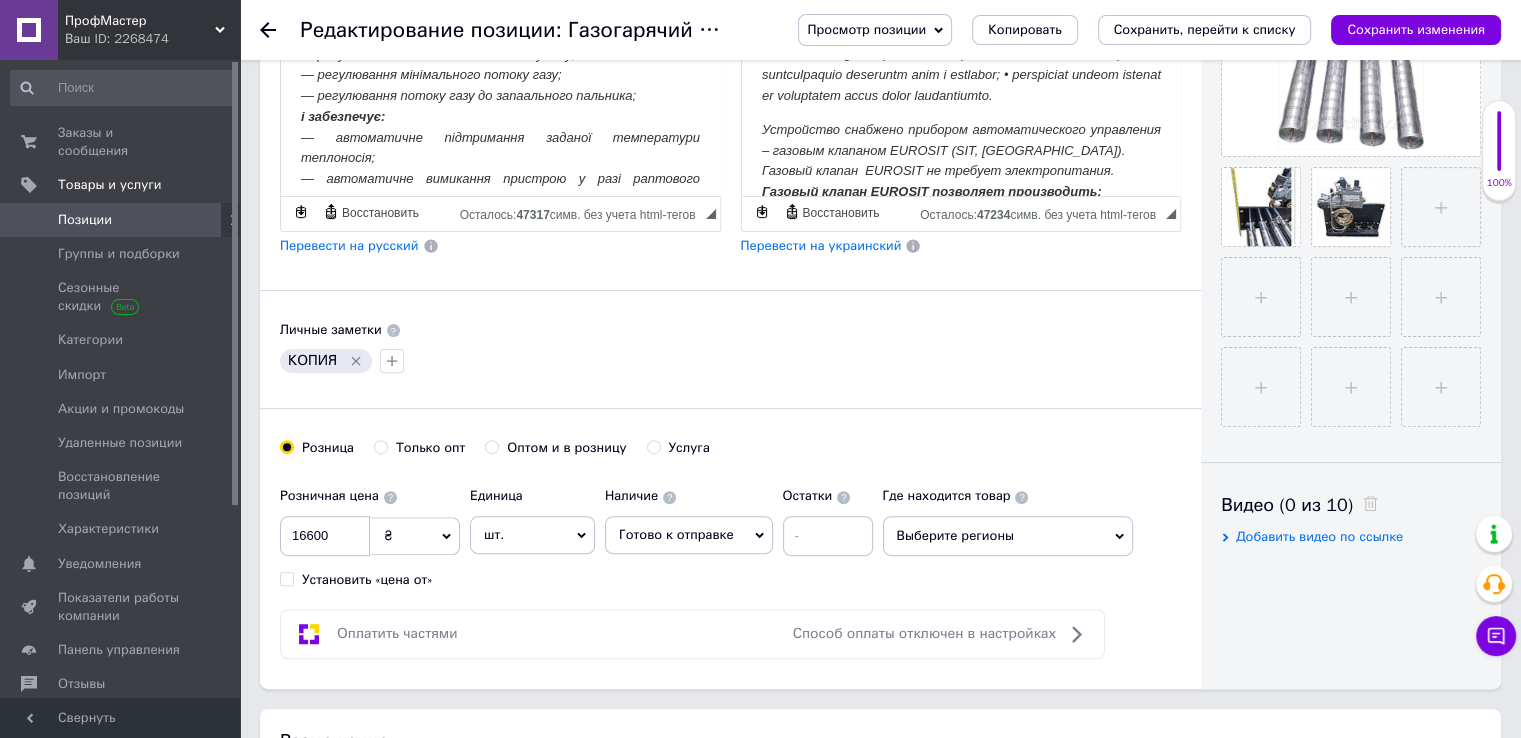 type on "Газогорелочное устройство [PERSON_NAME] 75 кВт SIT" 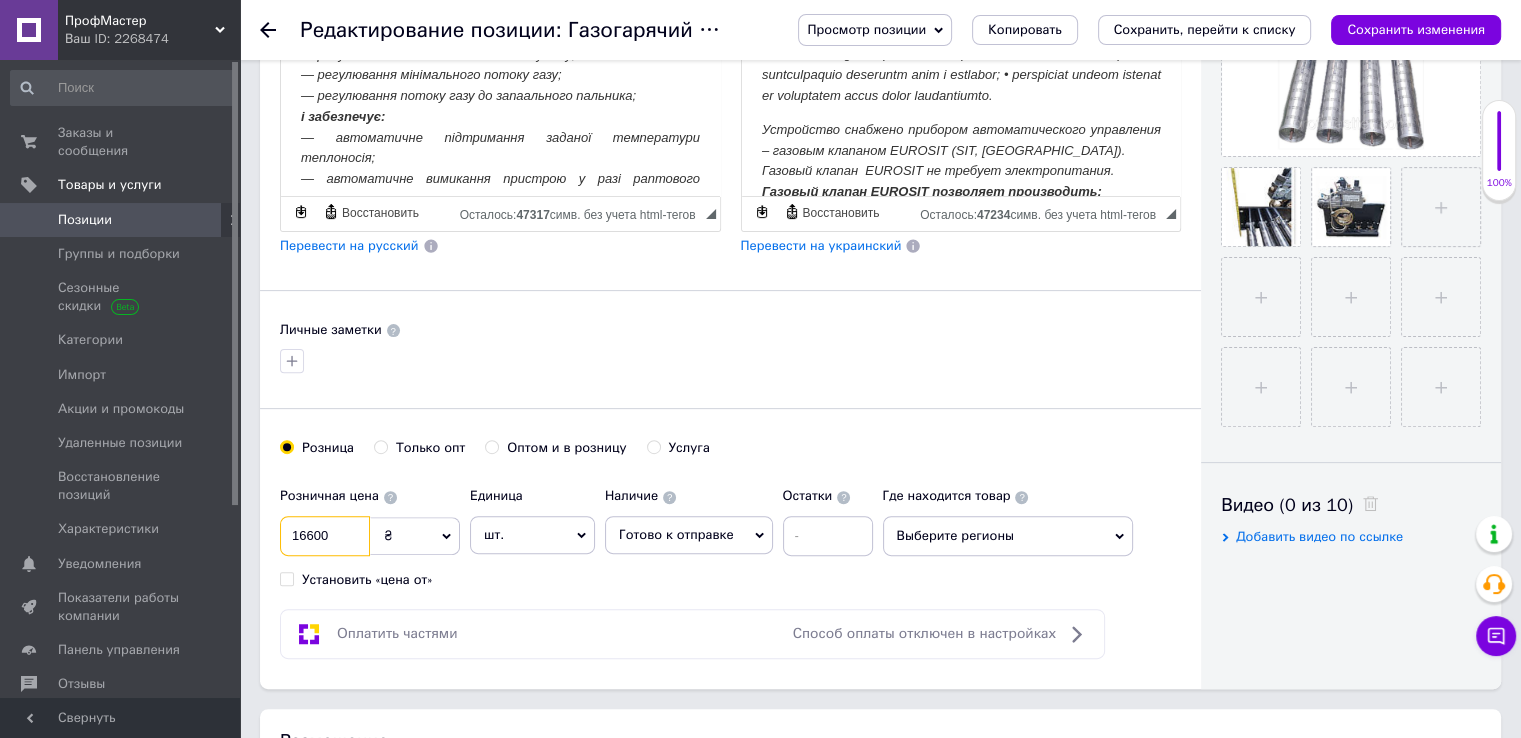 click on "16600" at bounding box center (325, 536) 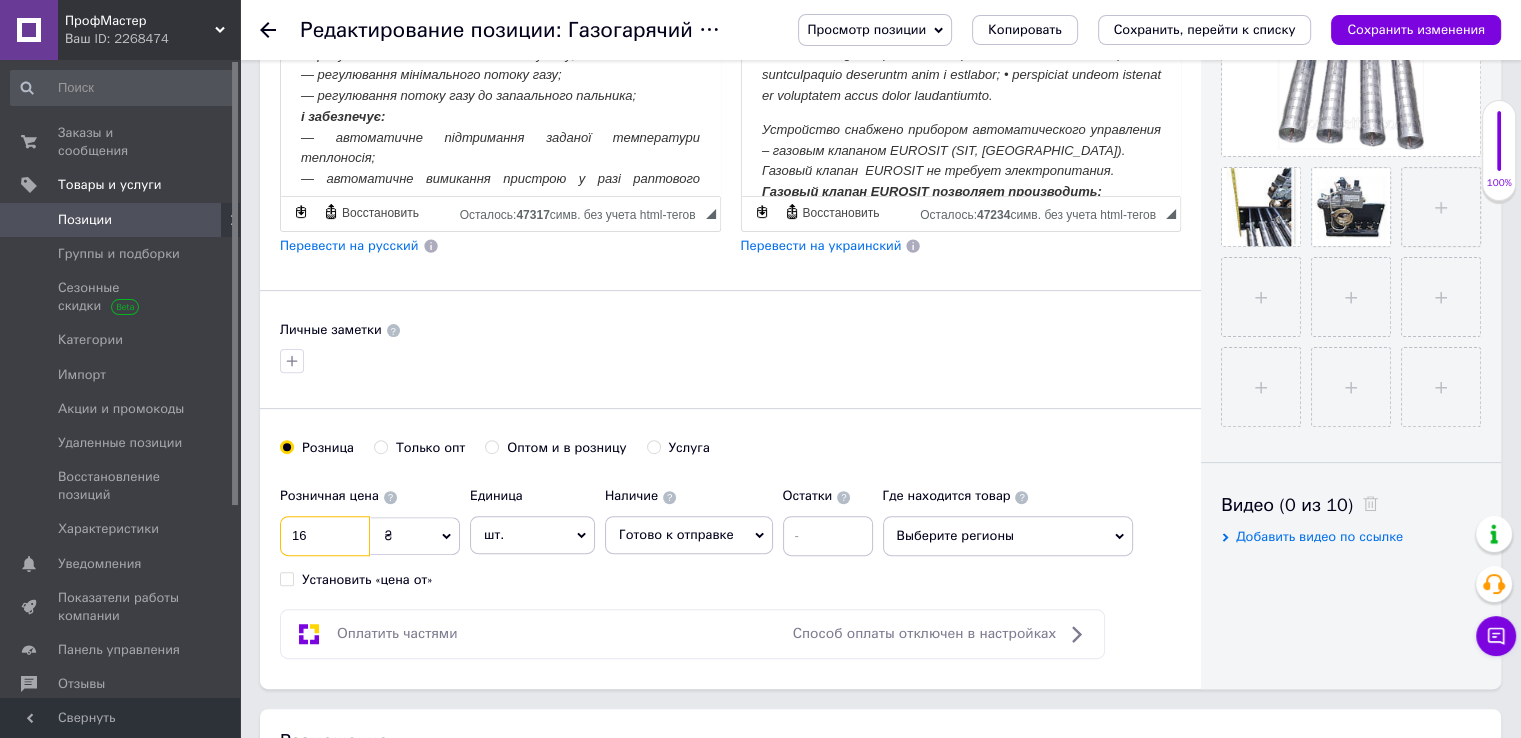 type on "1" 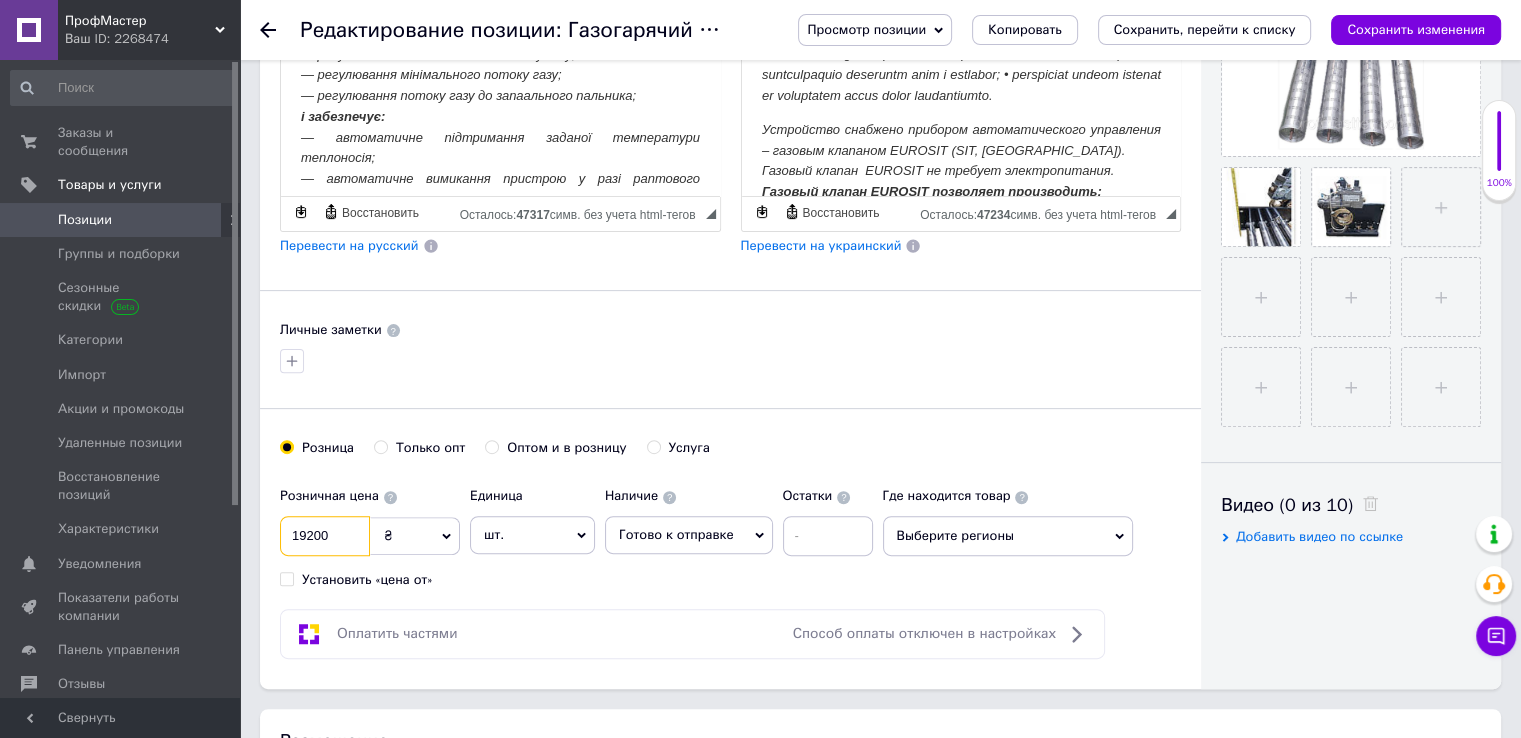 type on "19200" 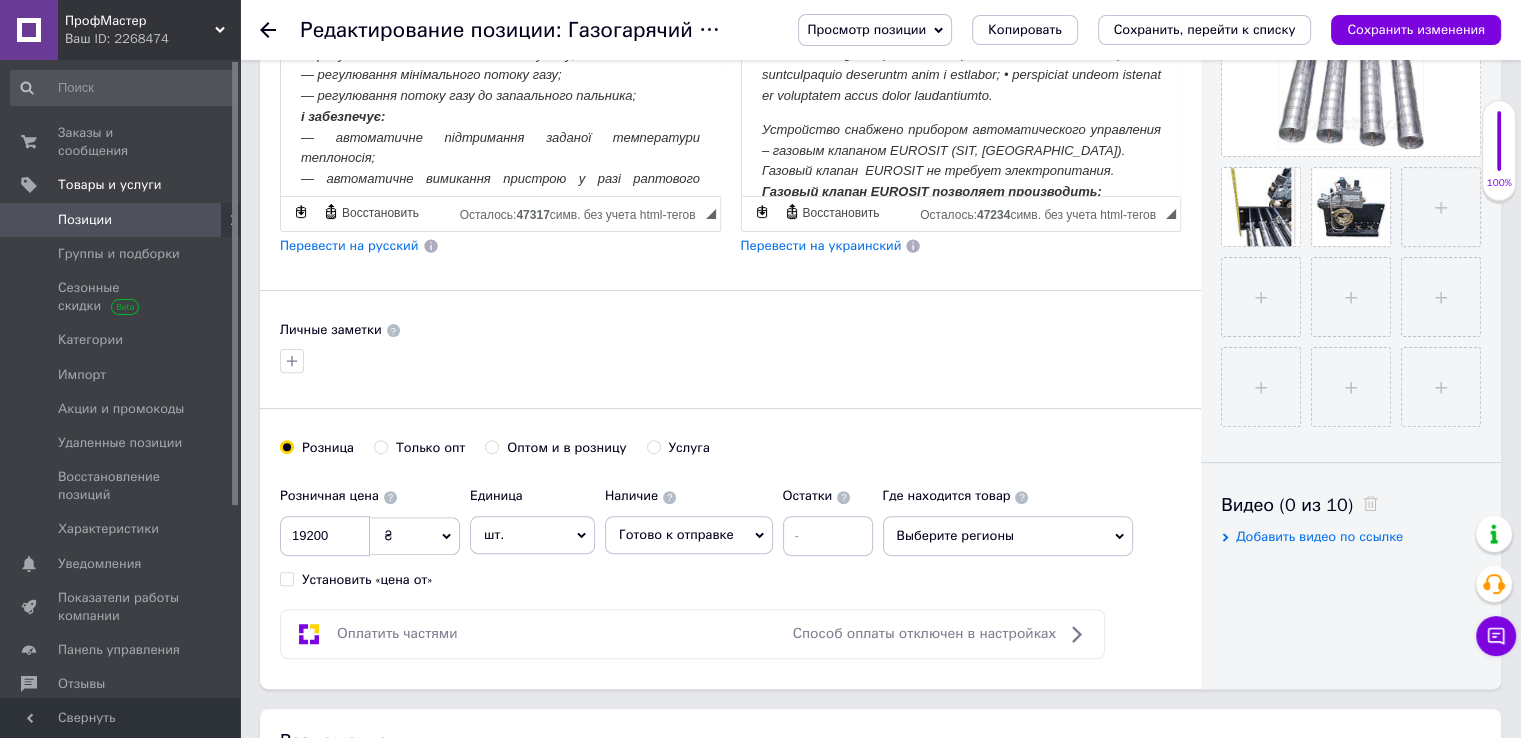 click on "Выберите регионы" at bounding box center [1008, 536] 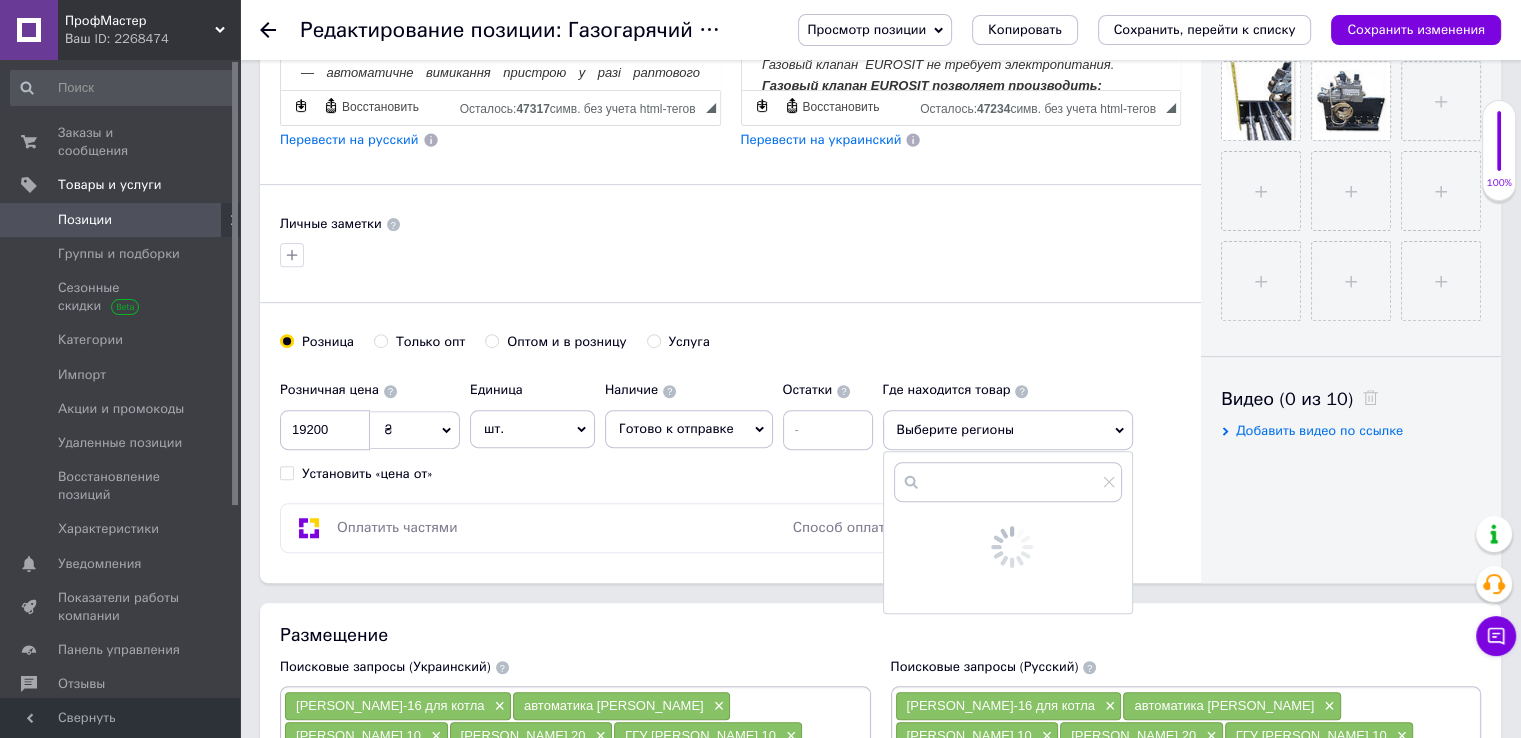 scroll, scrollTop: 1000, scrollLeft: 0, axis: vertical 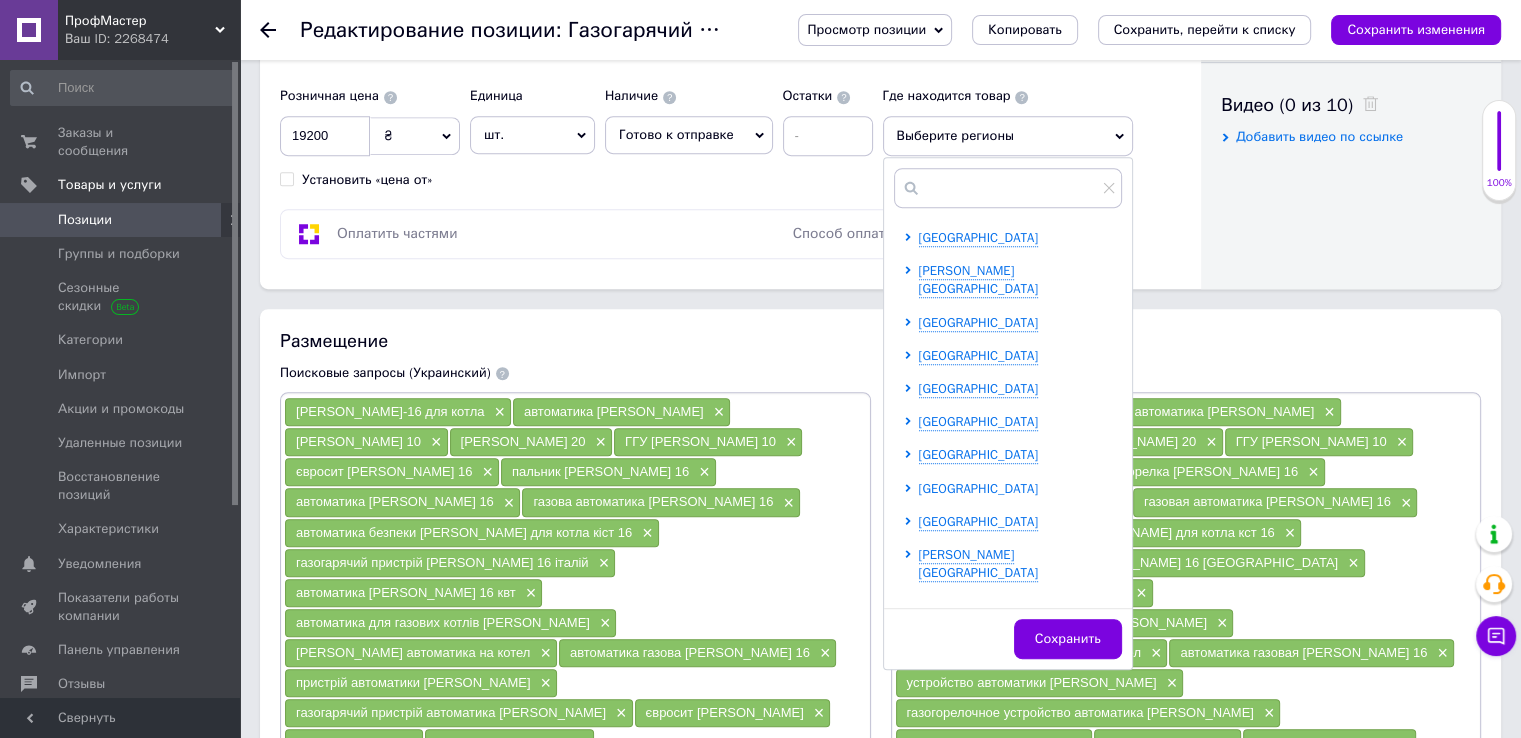 click on "[GEOGRAPHIC_DATA]" at bounding box center [979, 488] 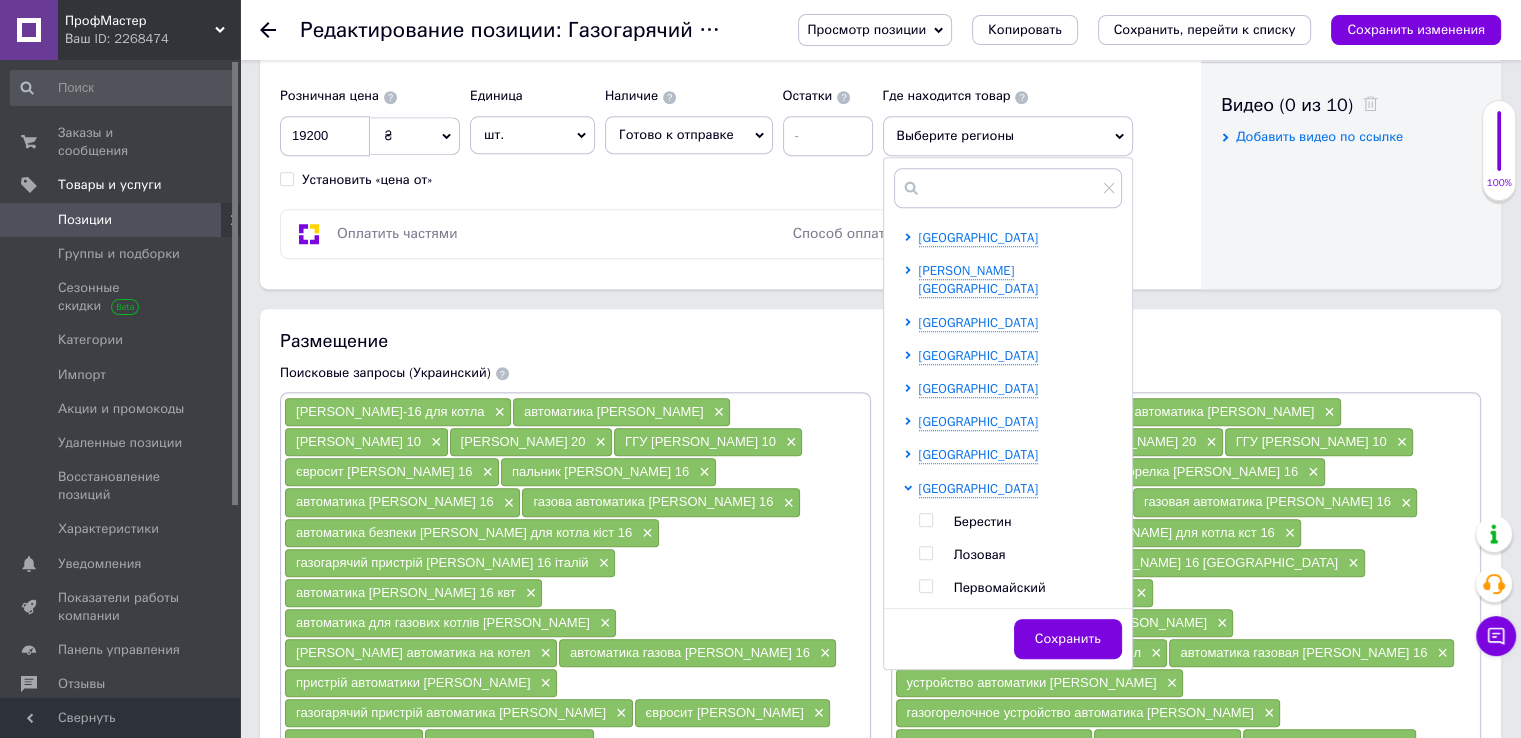 click at bounding box center [925, 619] 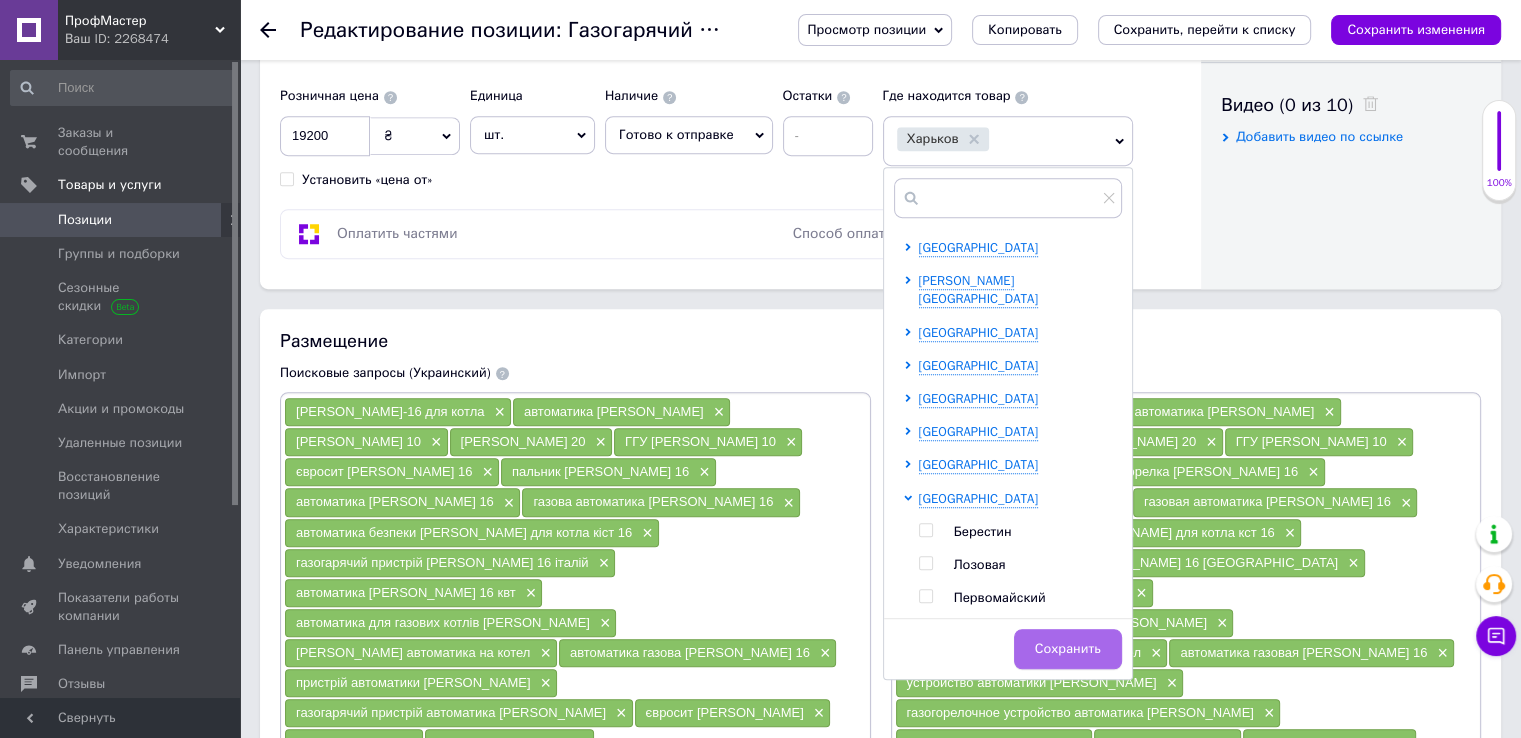 click on "Сохранить" at bounding box center [1068, 649] 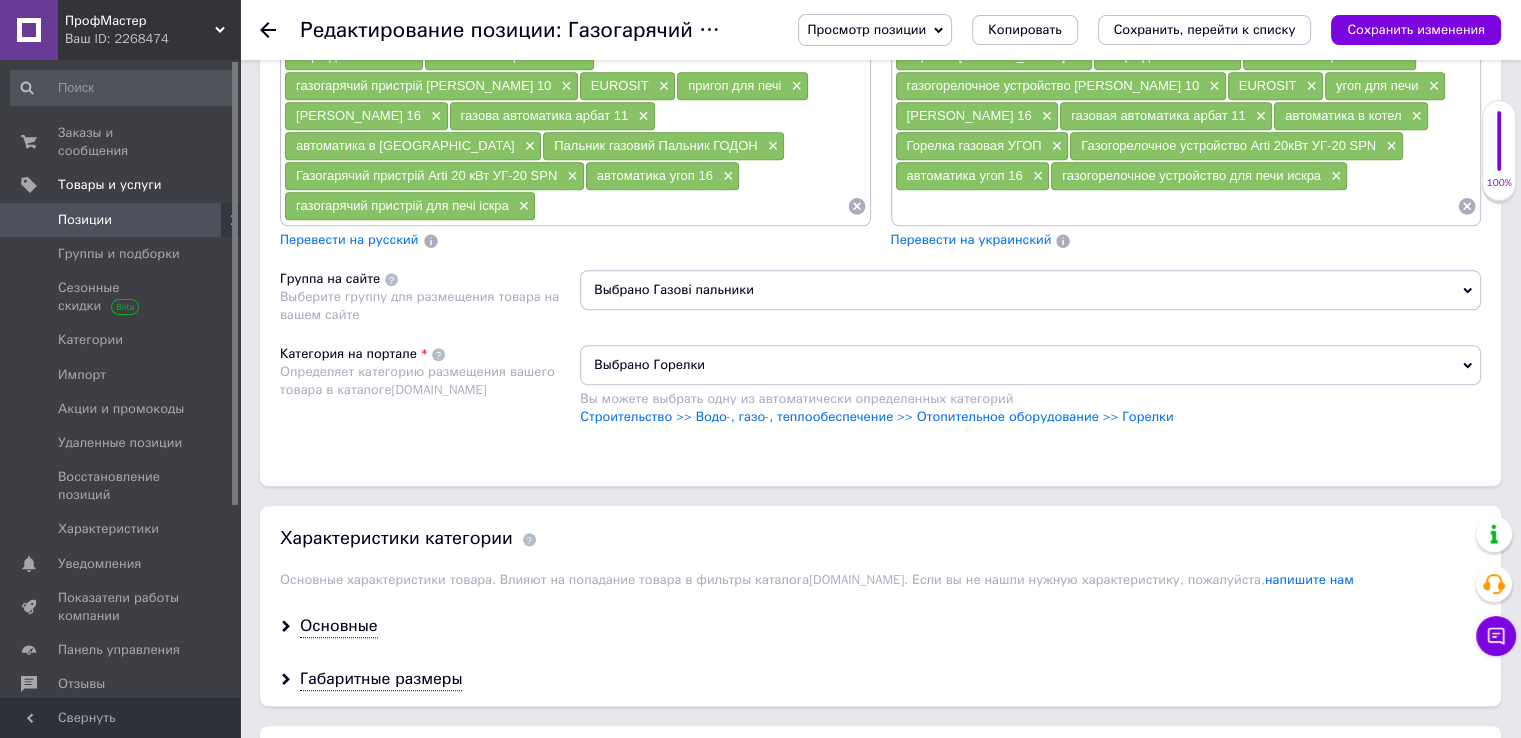 scroll, scrollTop: 1700, scrollLeft: 0, axis: vertical 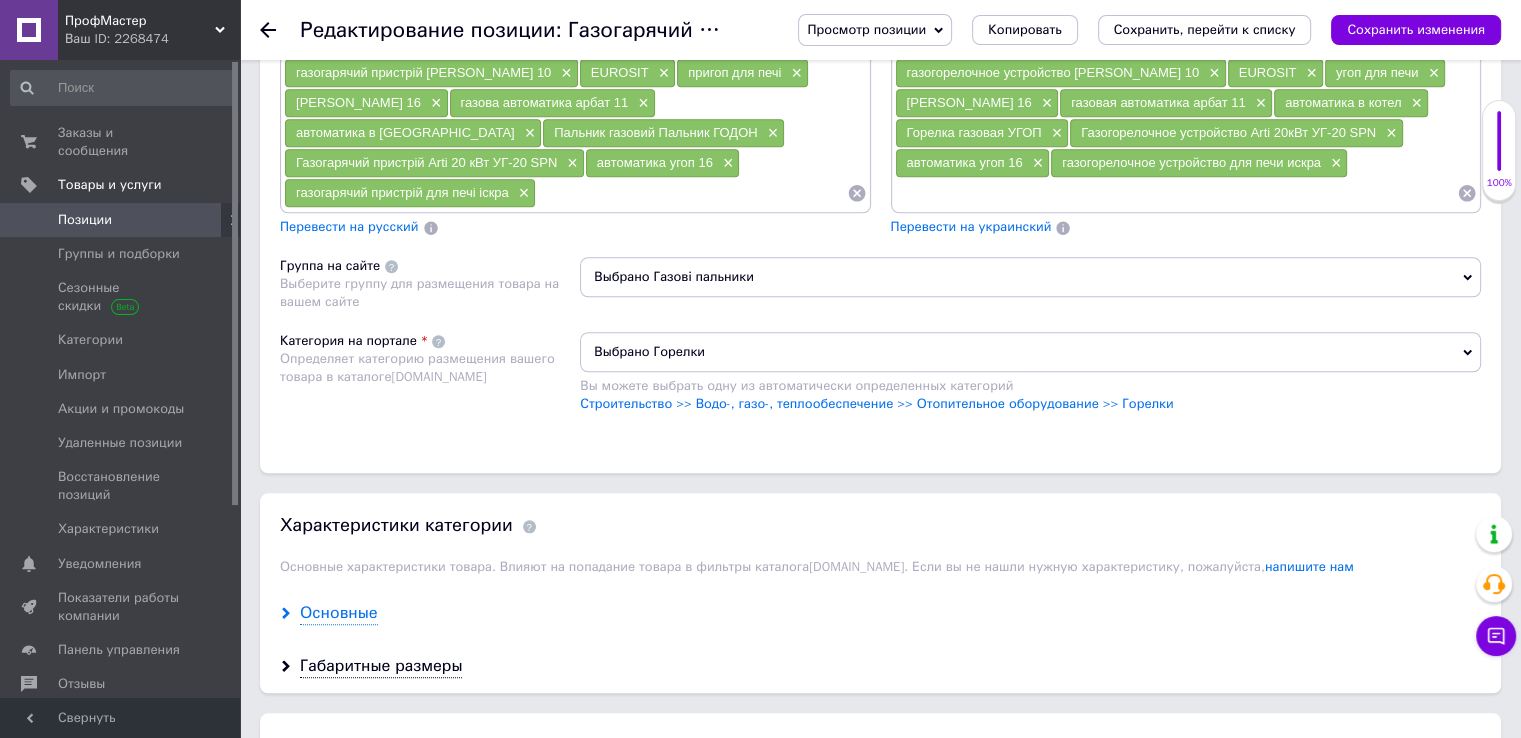 click on "Основные" at bounding box center (339, 613) 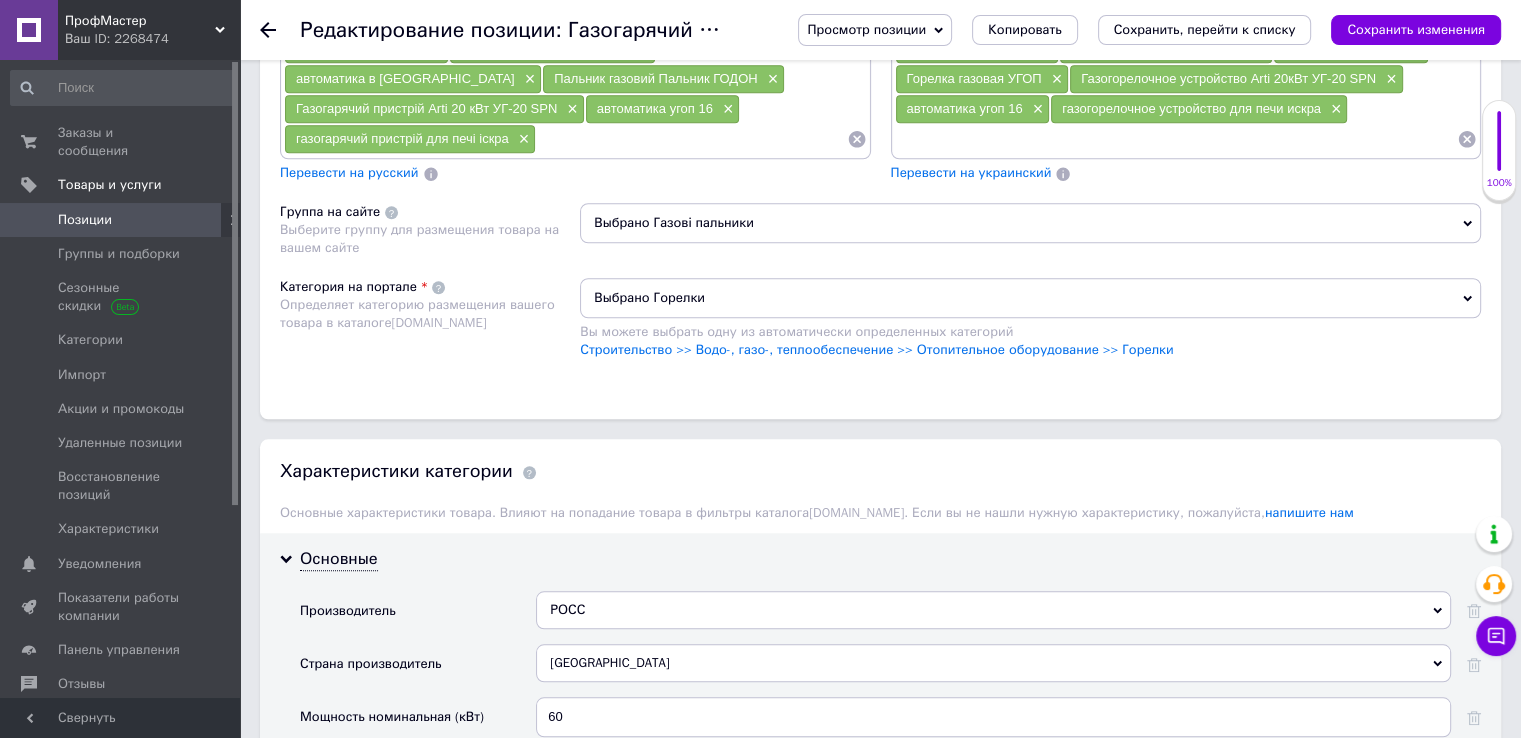 scroll, scrollTop: 1800, scrollLeft: 0, axis: vertical 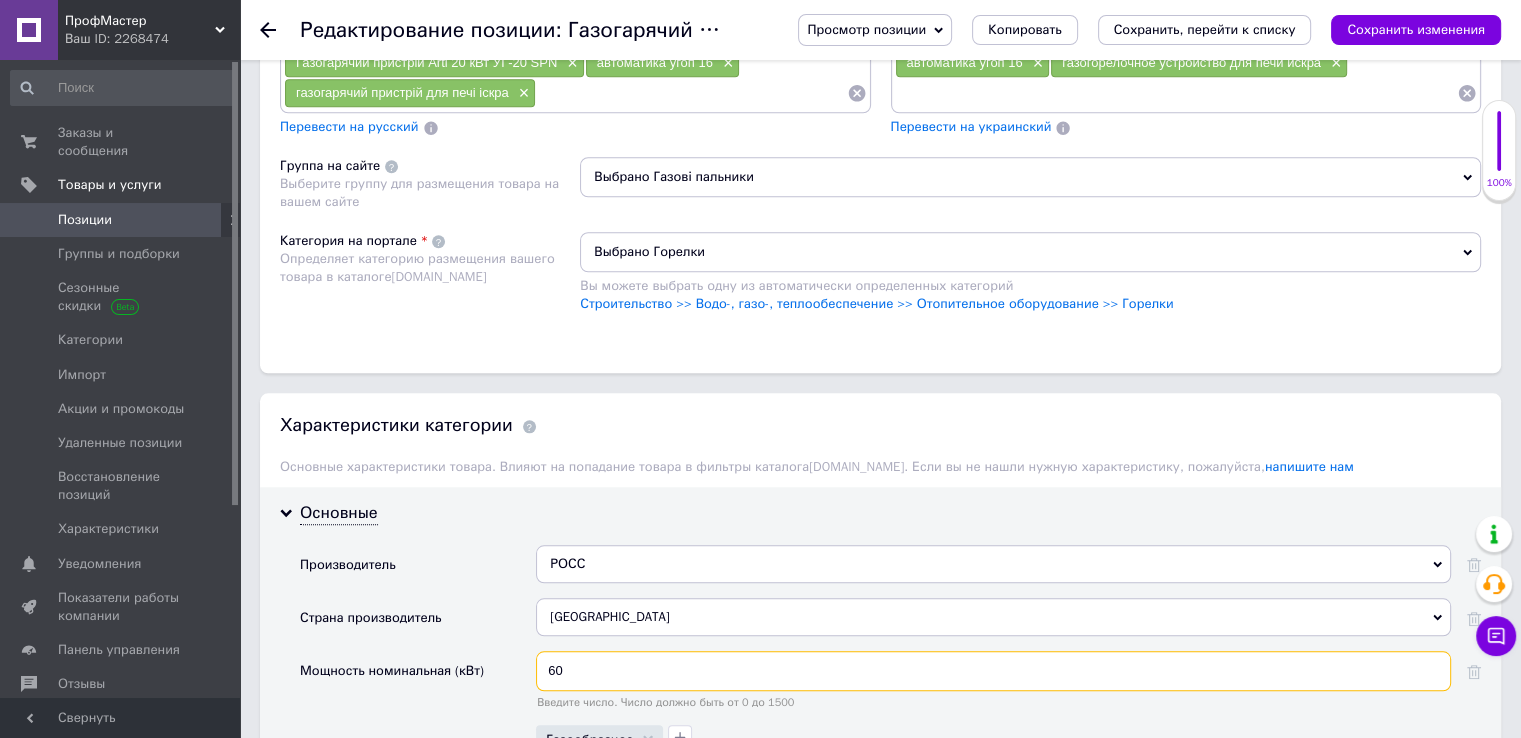 click on "60" at bounding box center (993, 671) 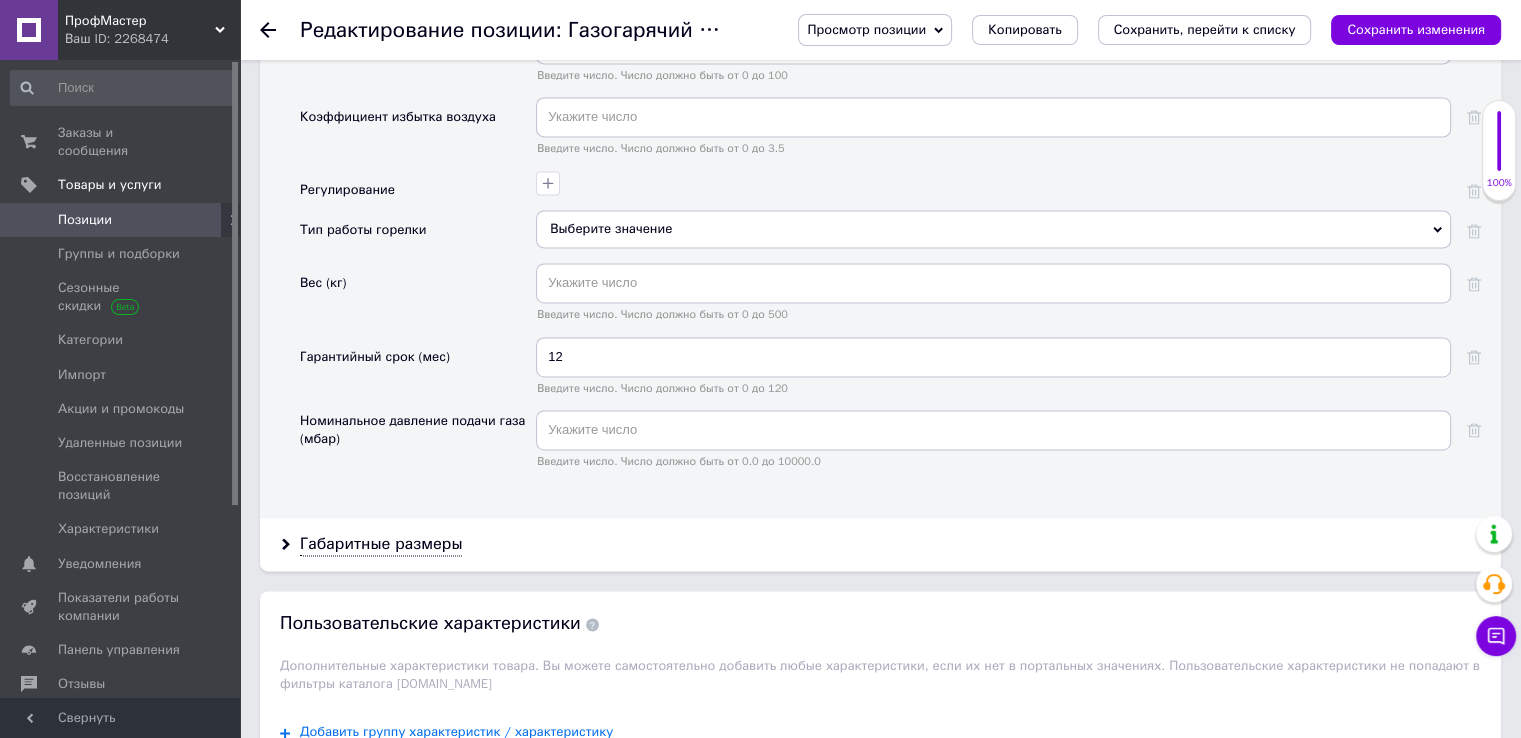 scroll, scrollTop: 3000, scrollLeft: 0, axis: vertical 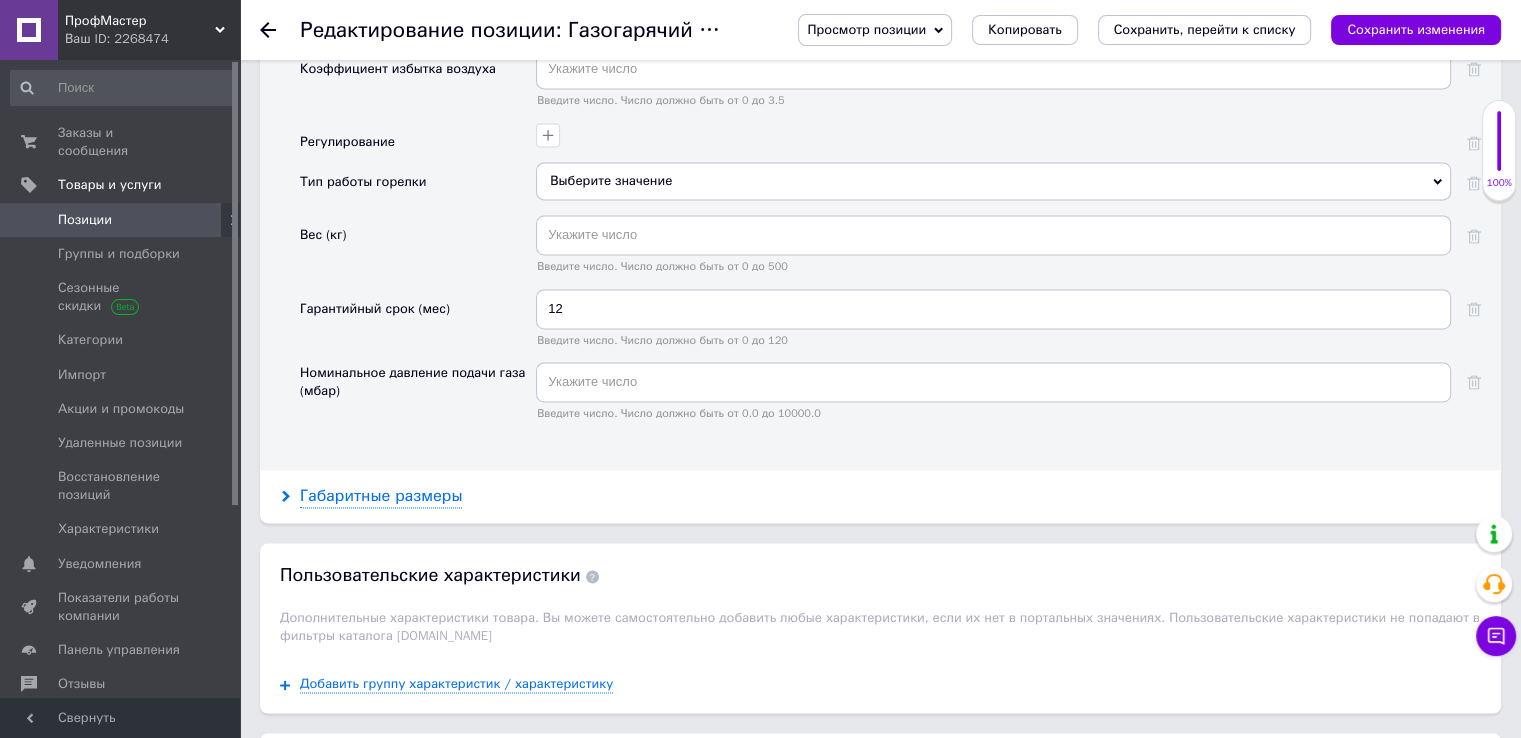 type on "75" 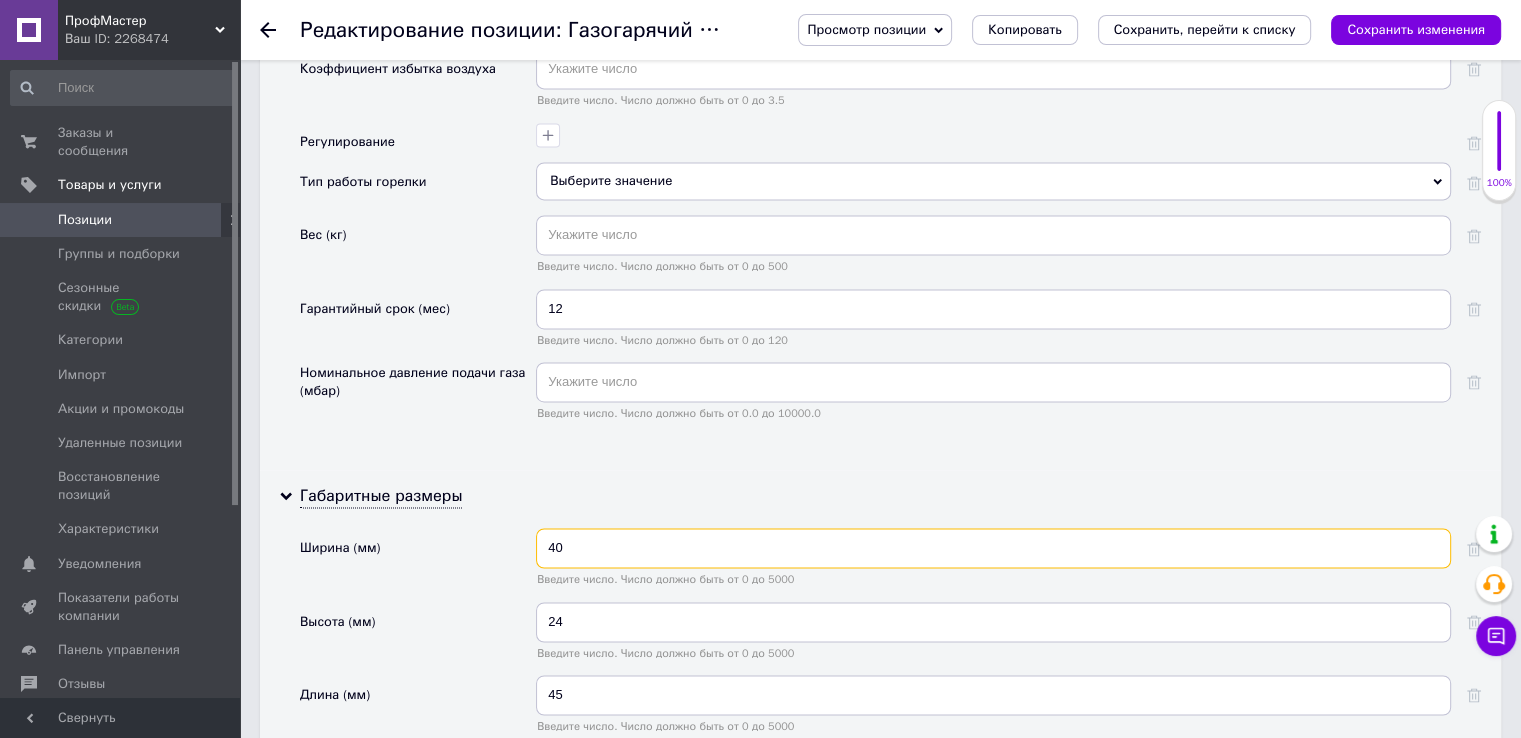 click on "40" at bounding box center (993, 548) 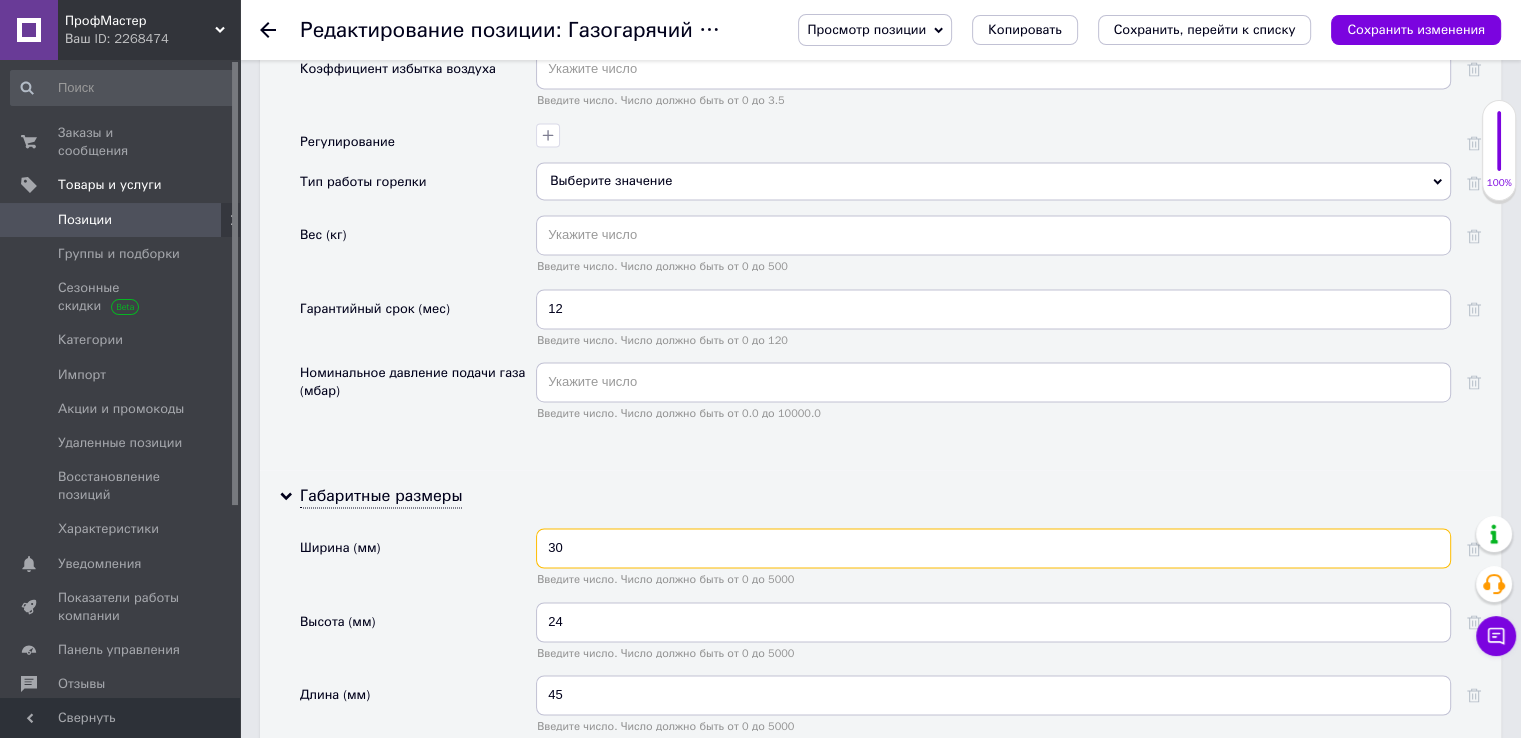 type on "30" 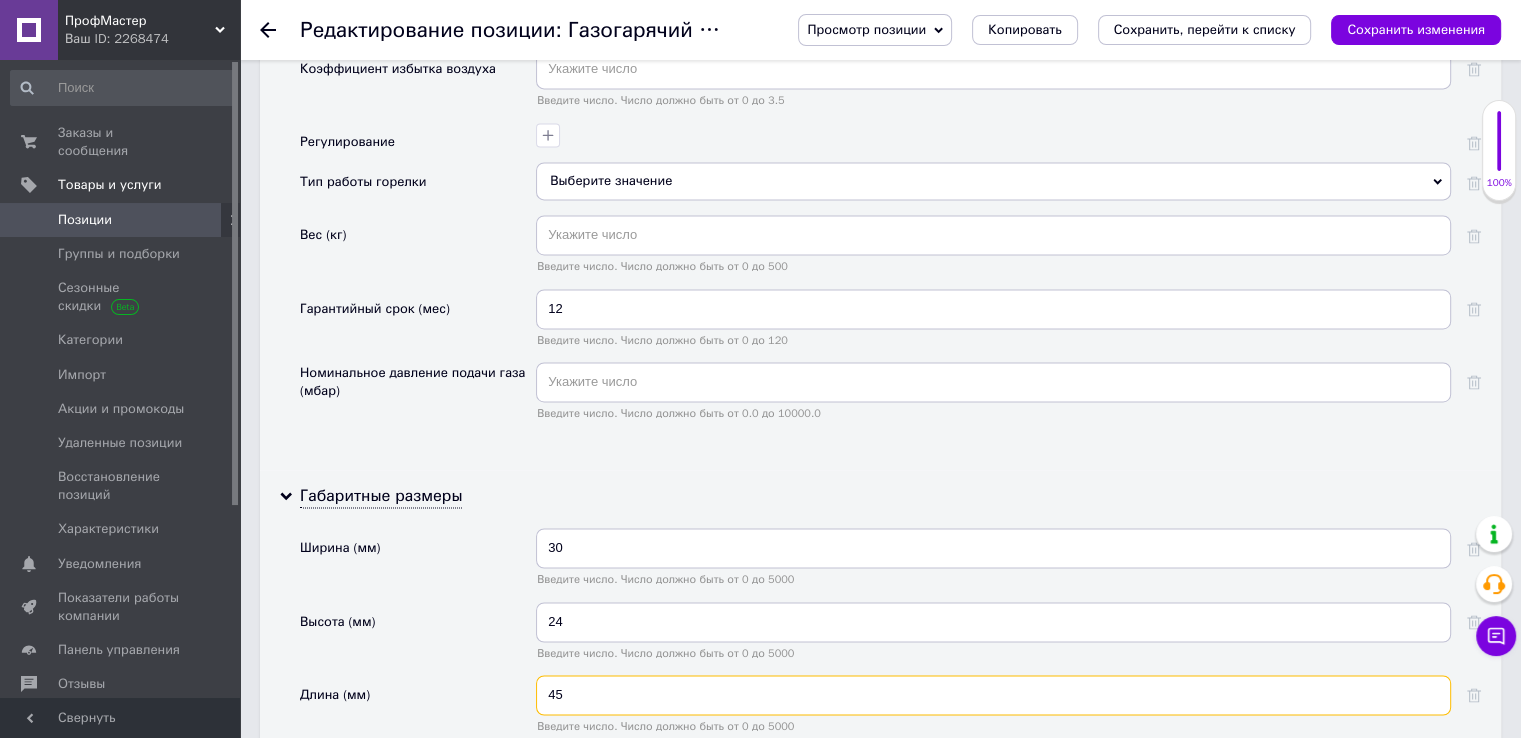 click on "45" at bounding box center (993, 695) 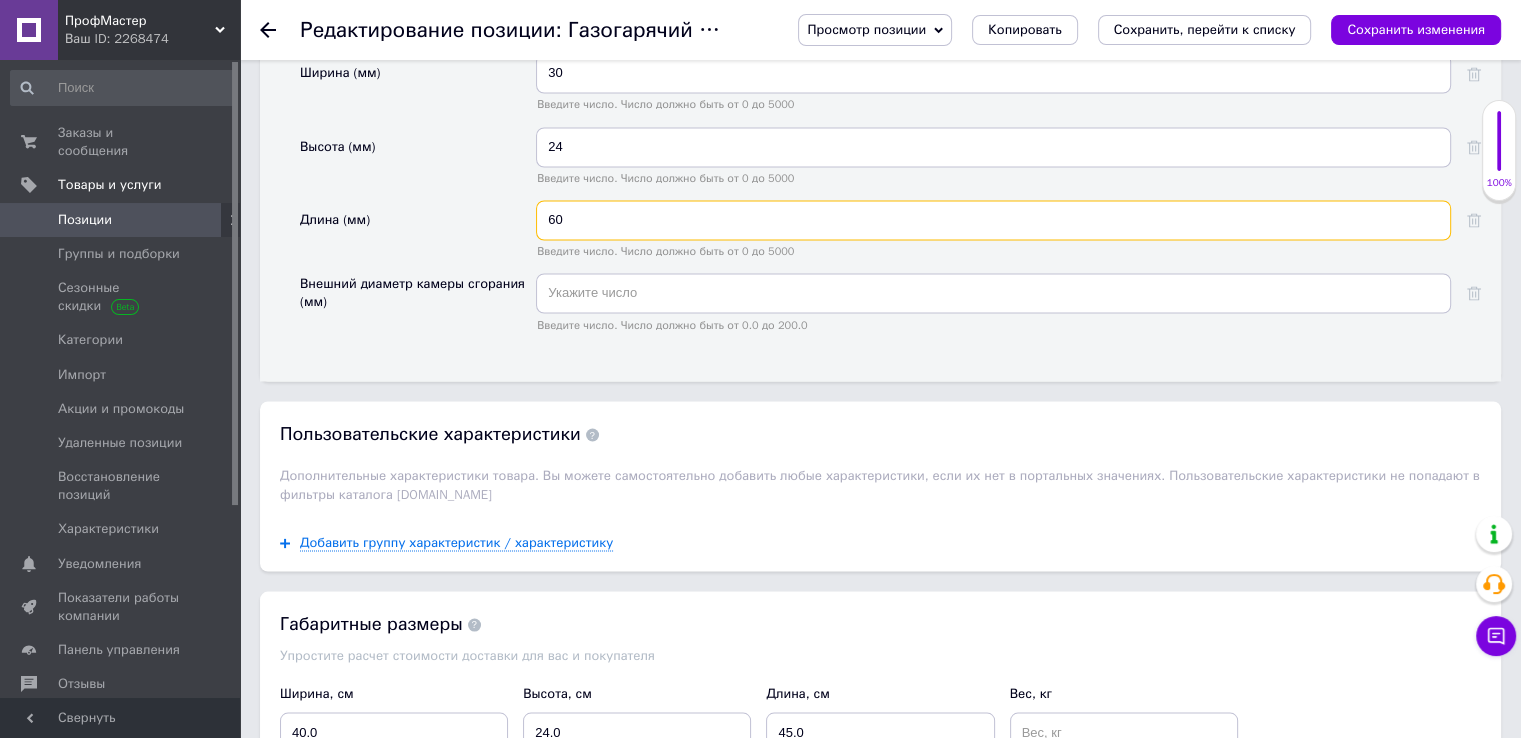scroll, scrollTop: 3500, scrollLeft: 0, axis: vertical 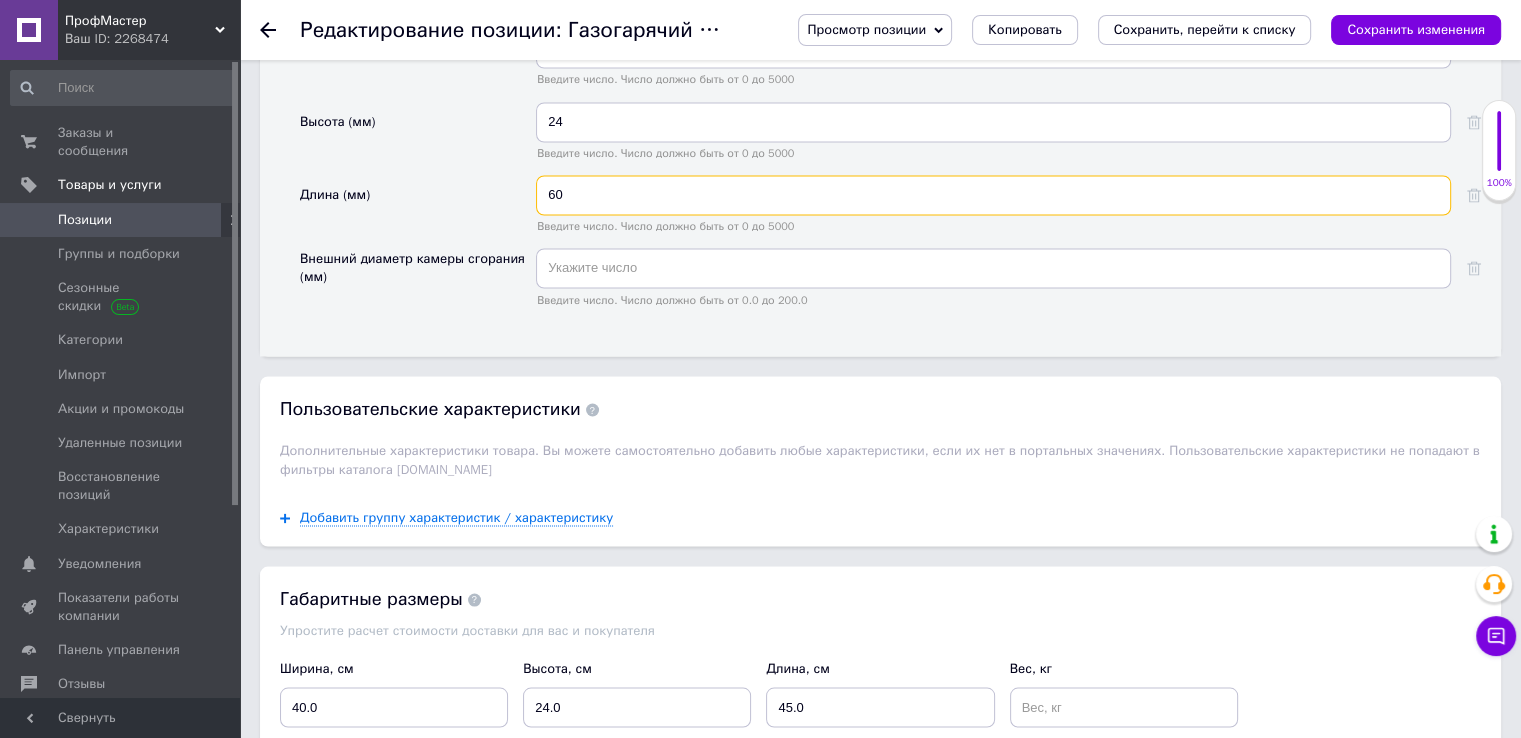 type on "60" 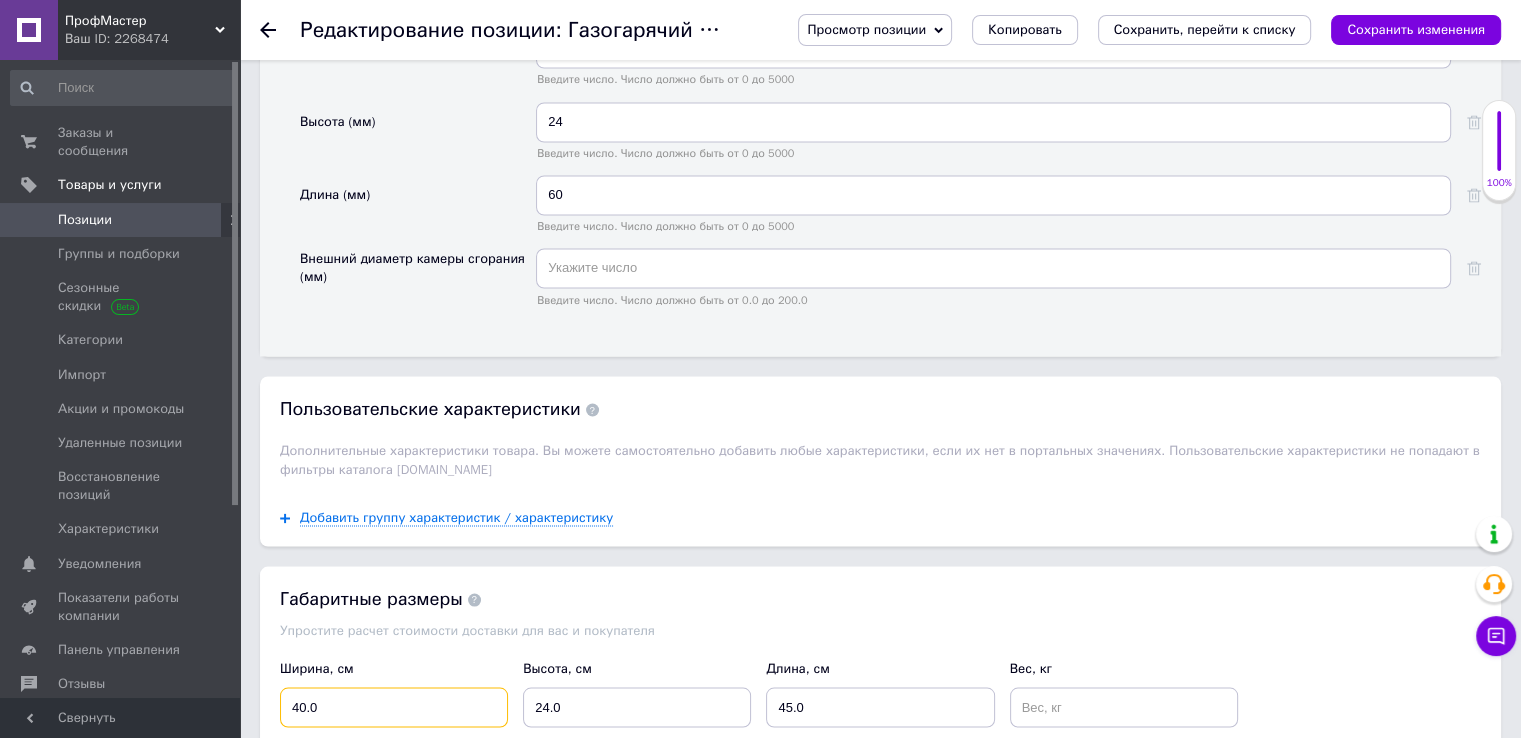 click on "40.0" at bounding box center (394, 707) 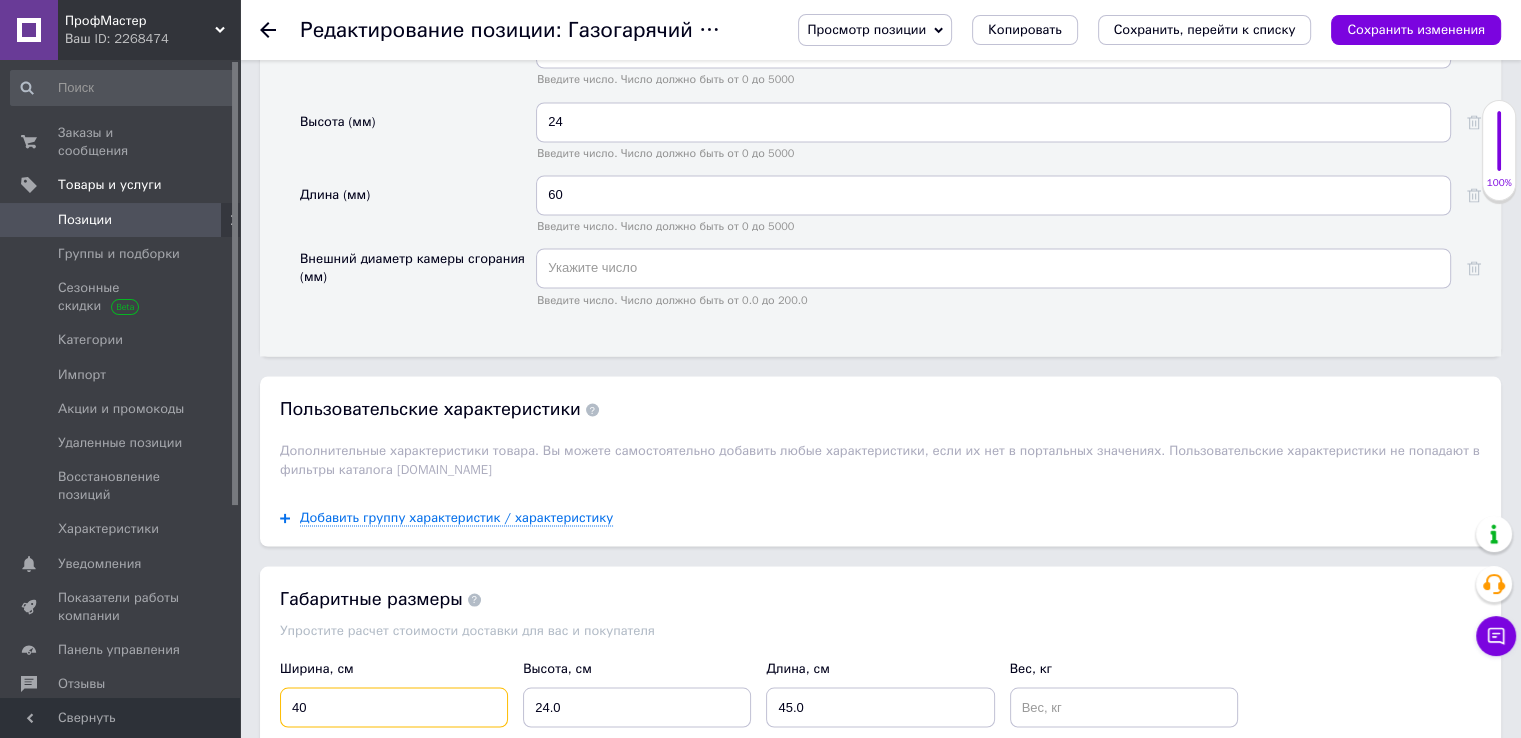 type on "4" 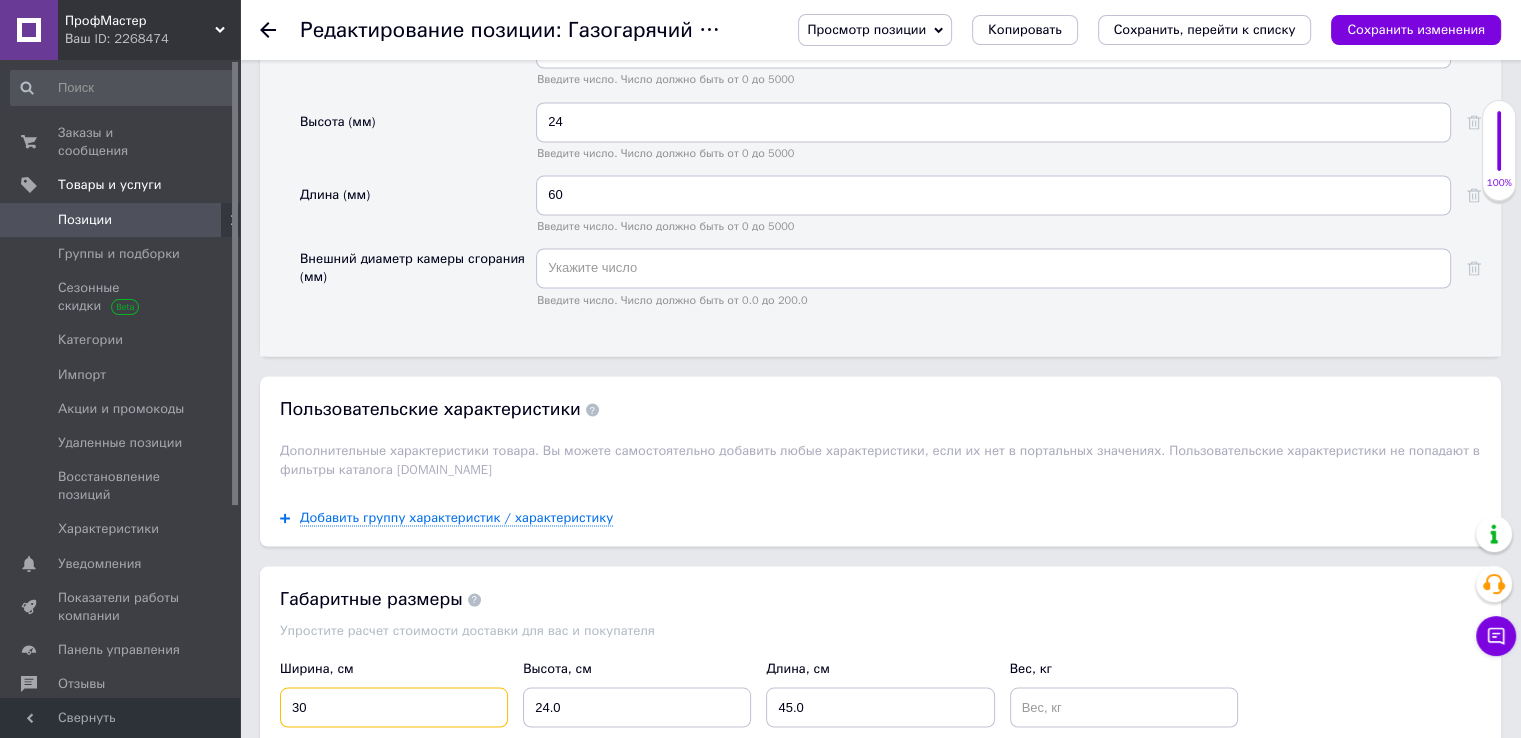 type on "30" 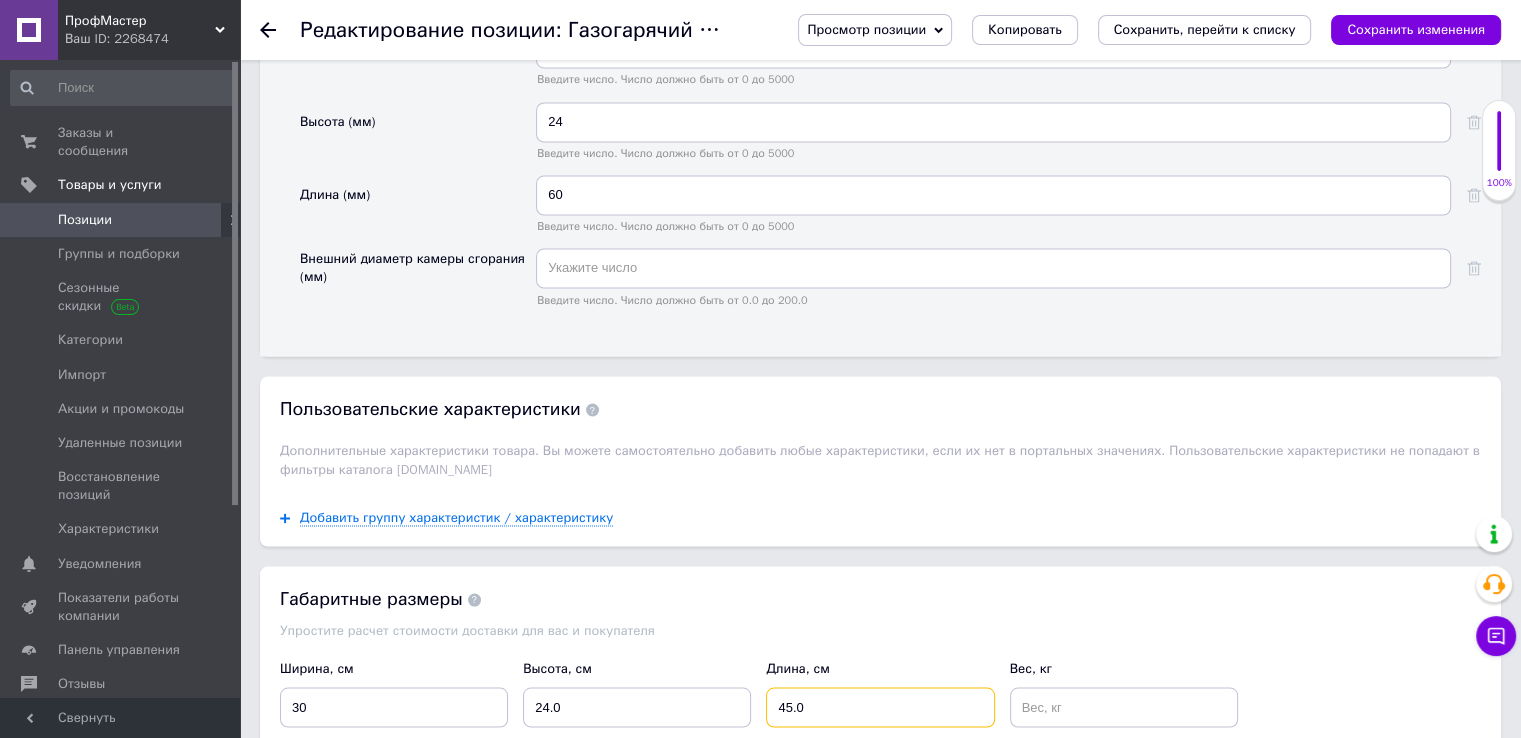 click on "45.0" at bounding box center [880, 707] 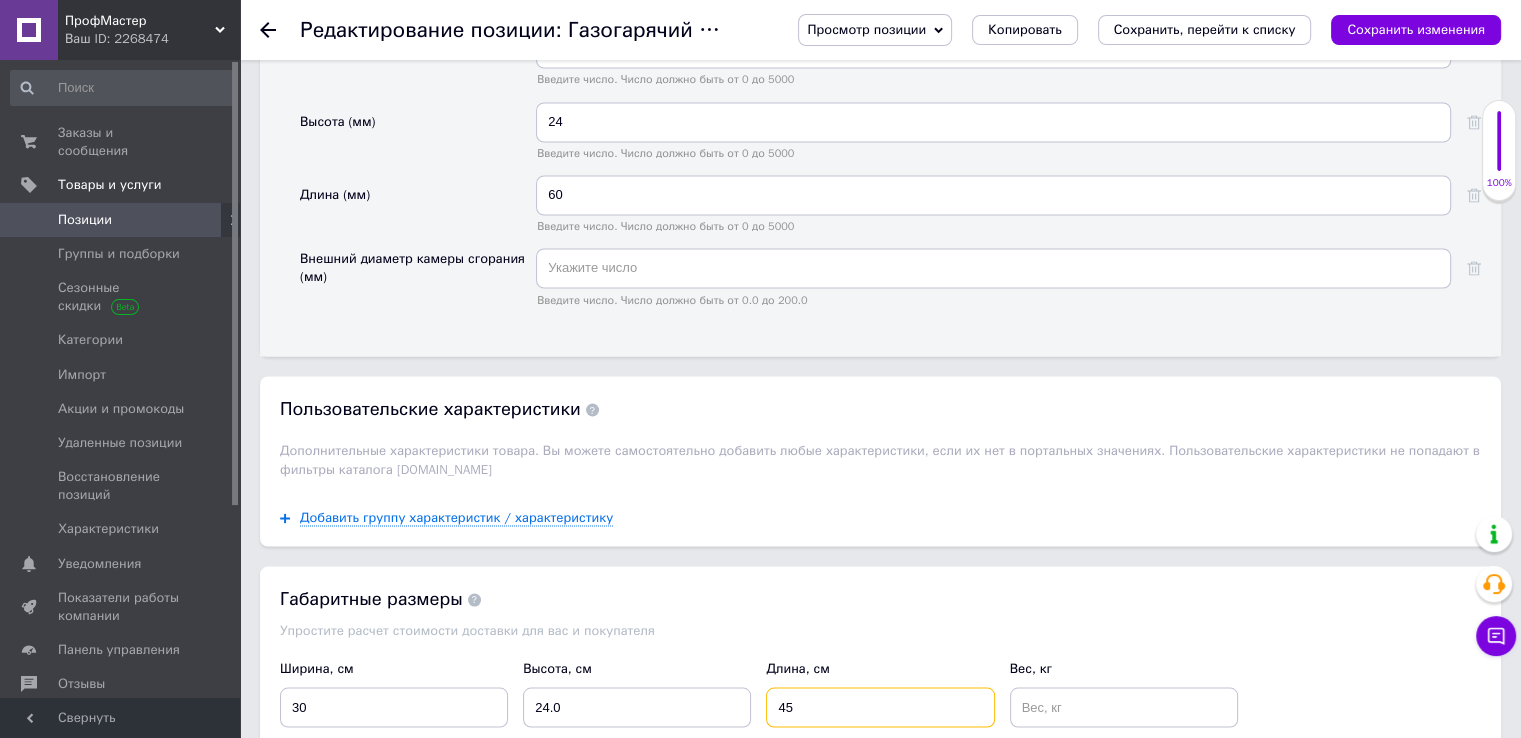 type on "4" 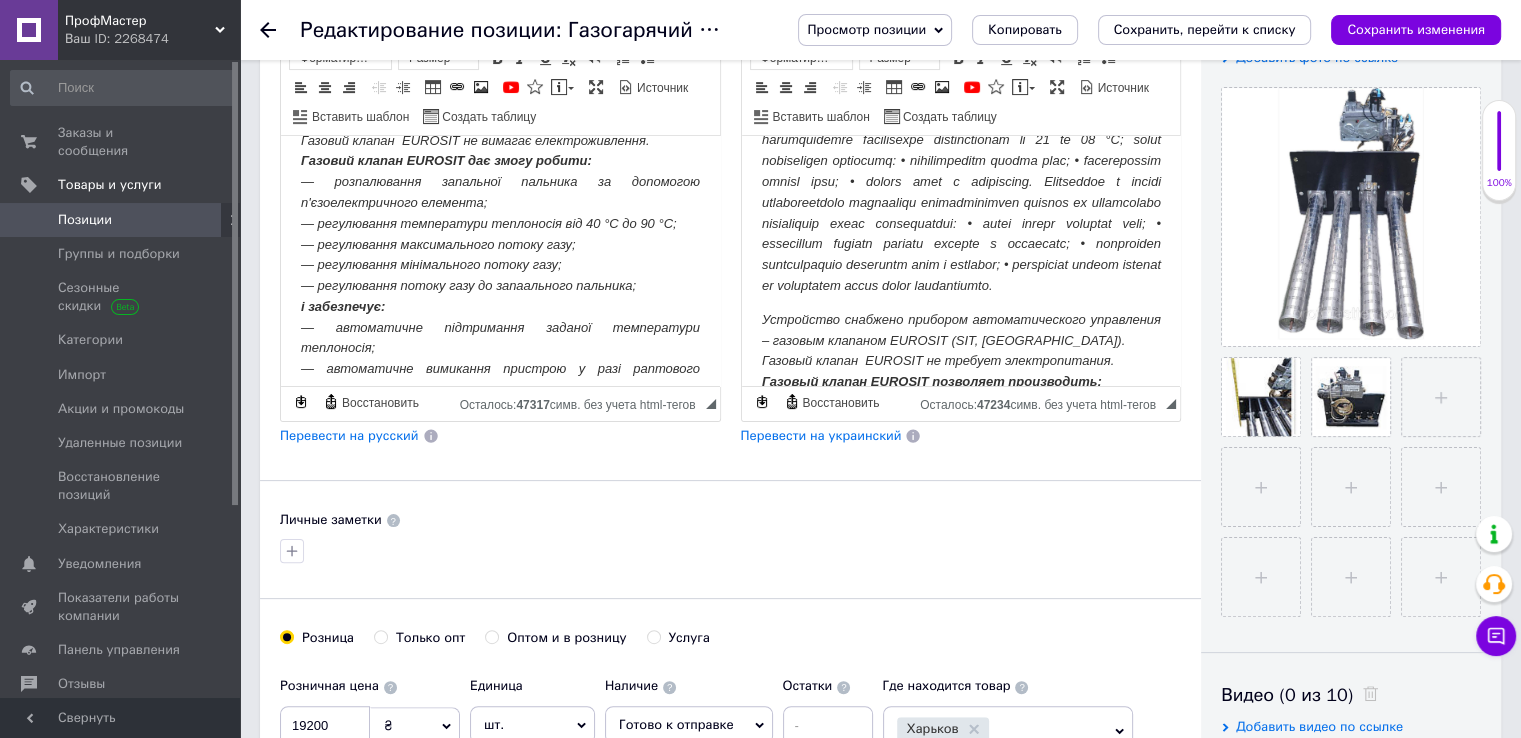 scroll, scrollTop: 400, scrollLeft: 0, axis: vertical 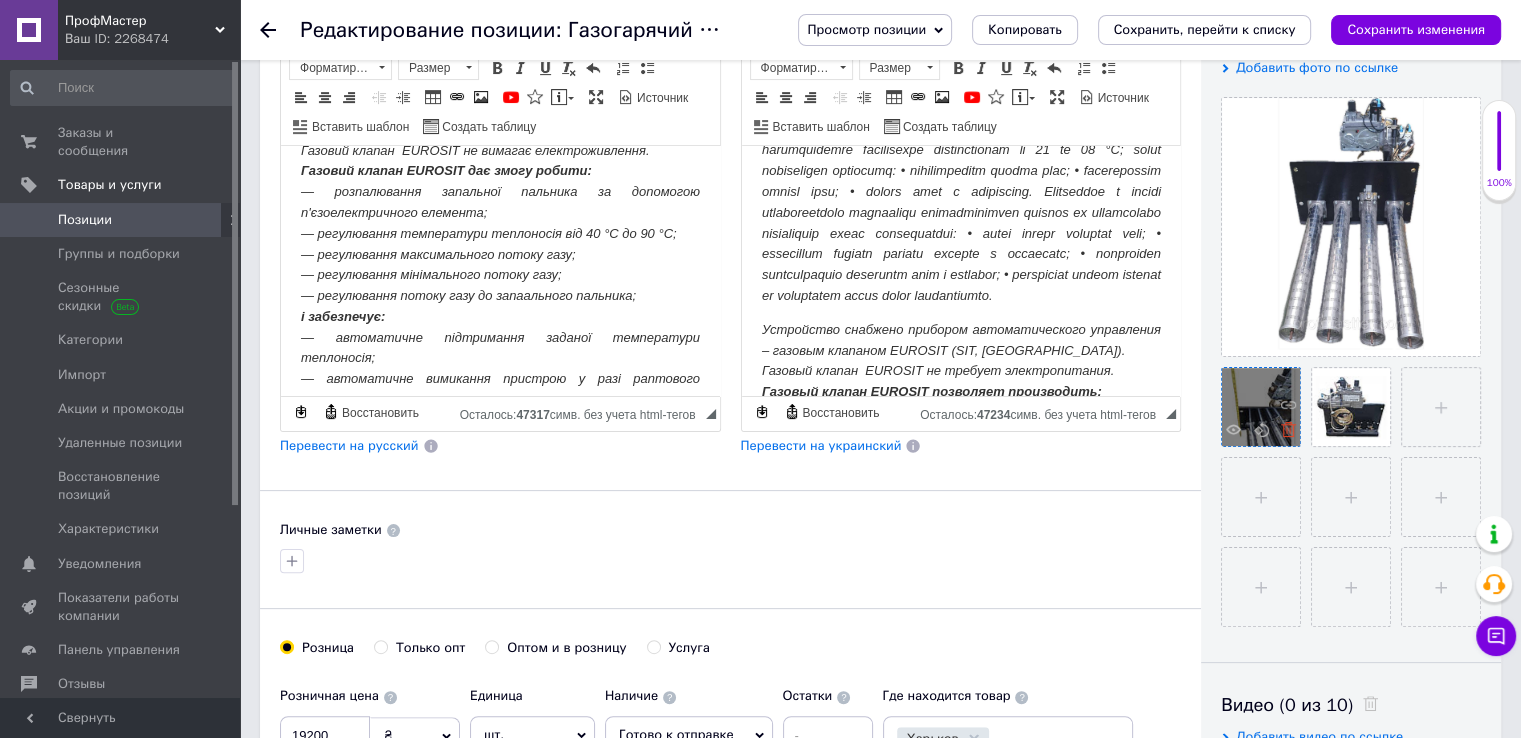 type on "60" 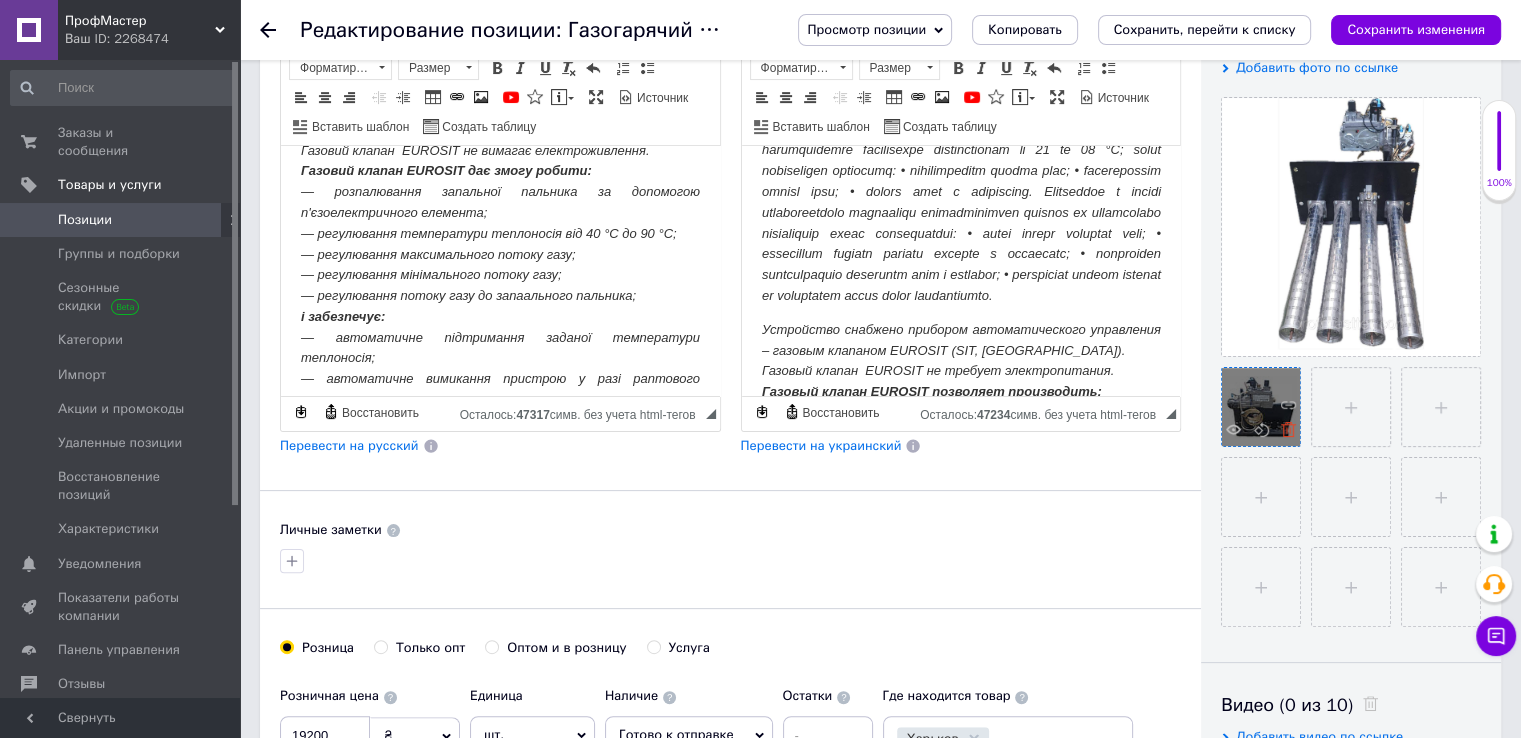 click 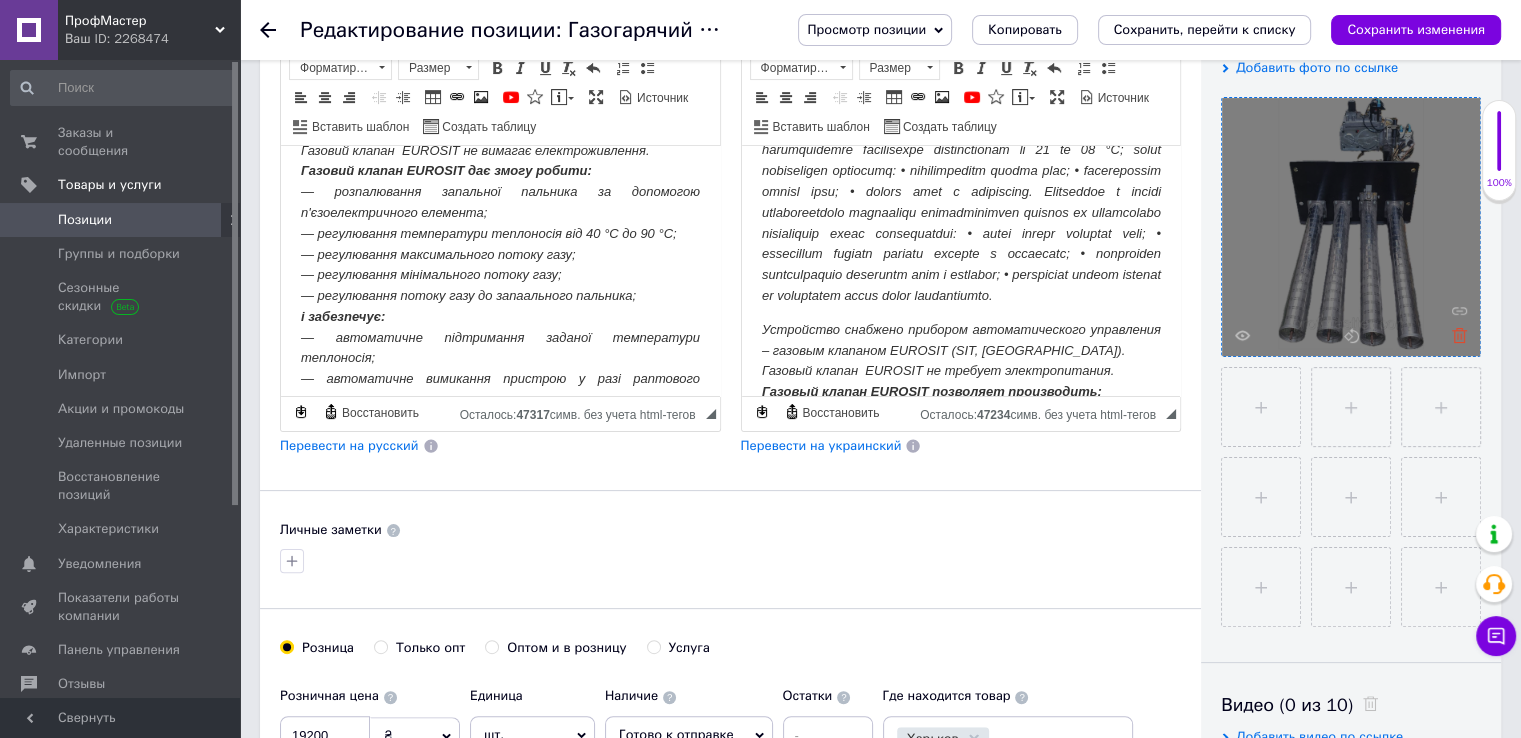 click 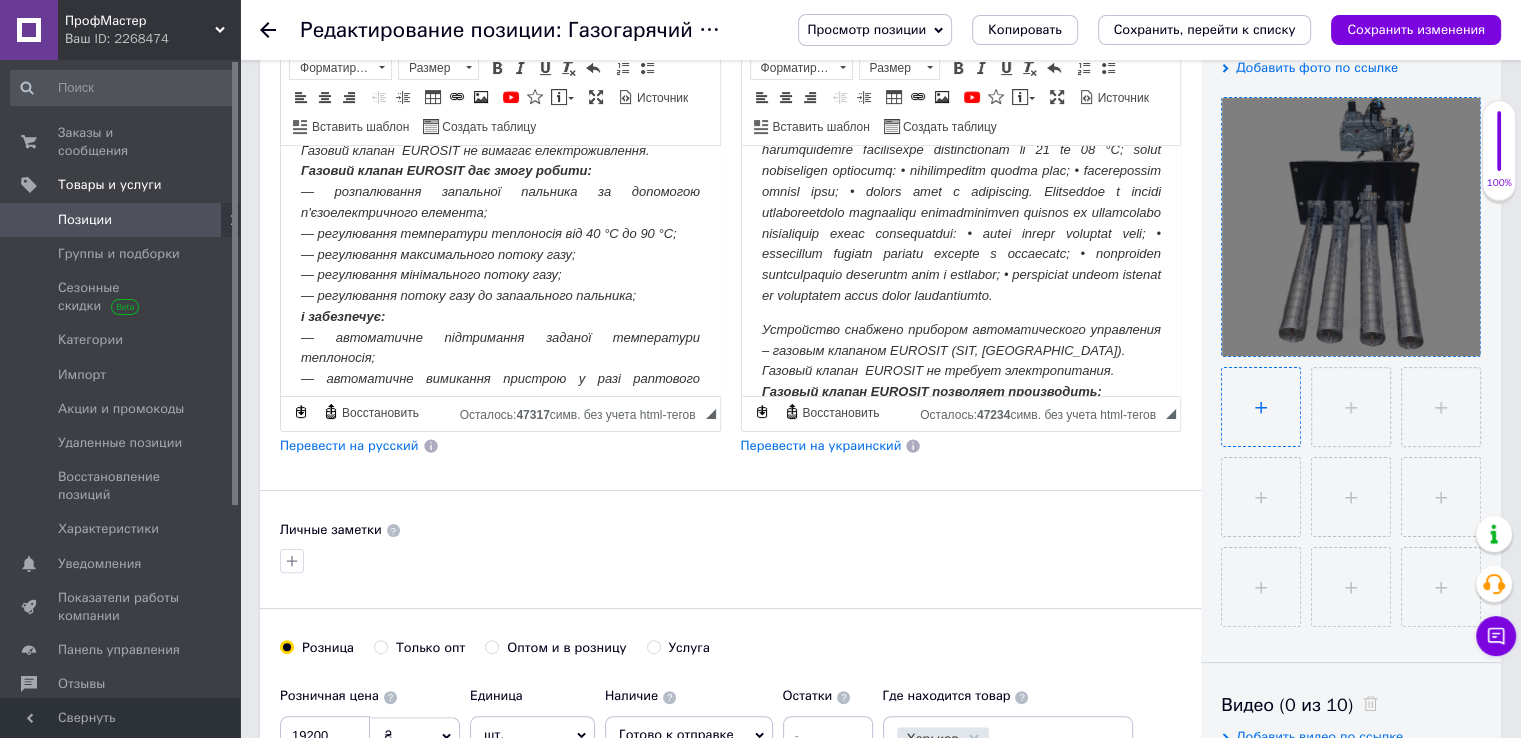 click at bounding box center (1261, 407) 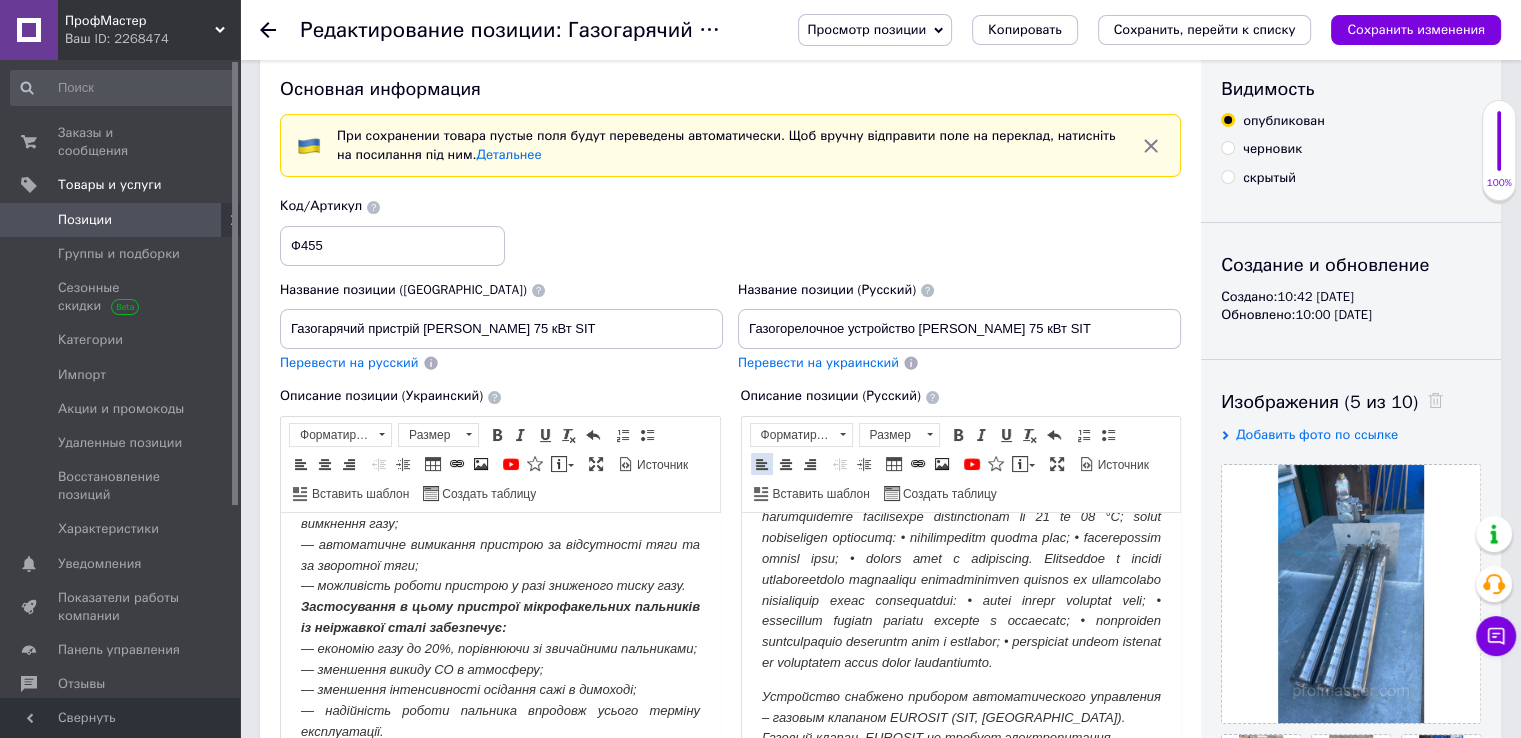 scroll, scrollTop: 0, scrollLeft: 0, axis: both 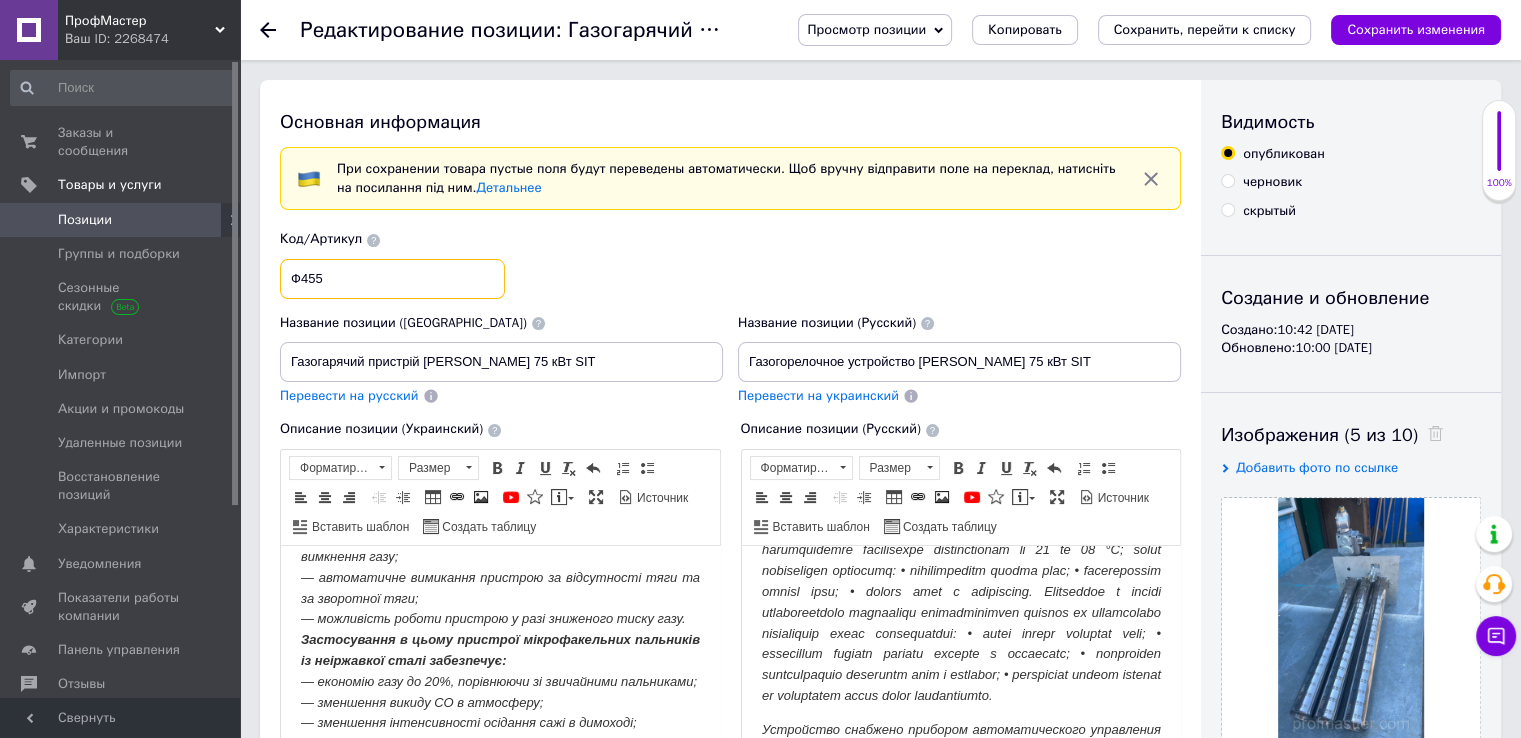 click on "Ф455" at bounding box center [392, 279] 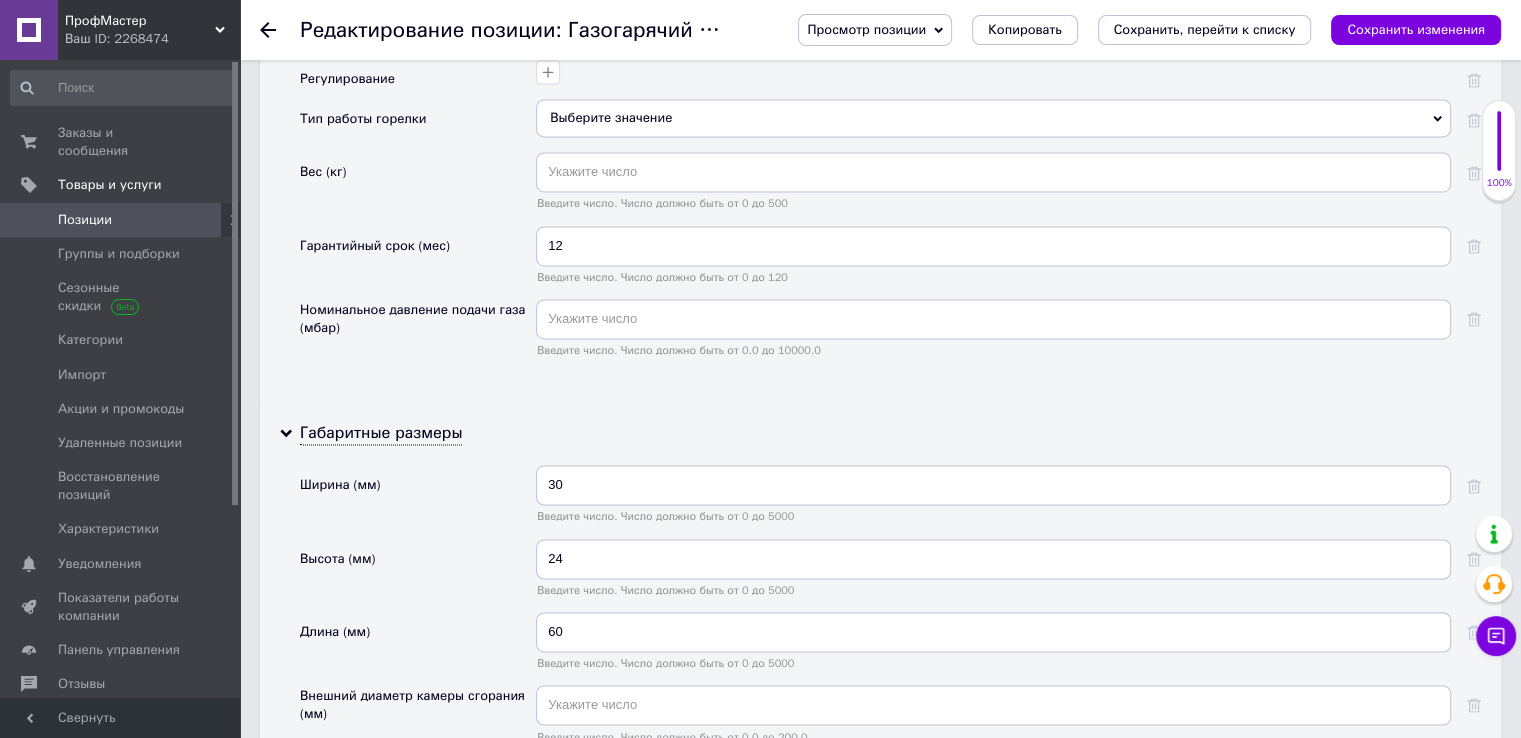 scroll, scrollTop: 3100, scrollLeft: 0, axis: vertical 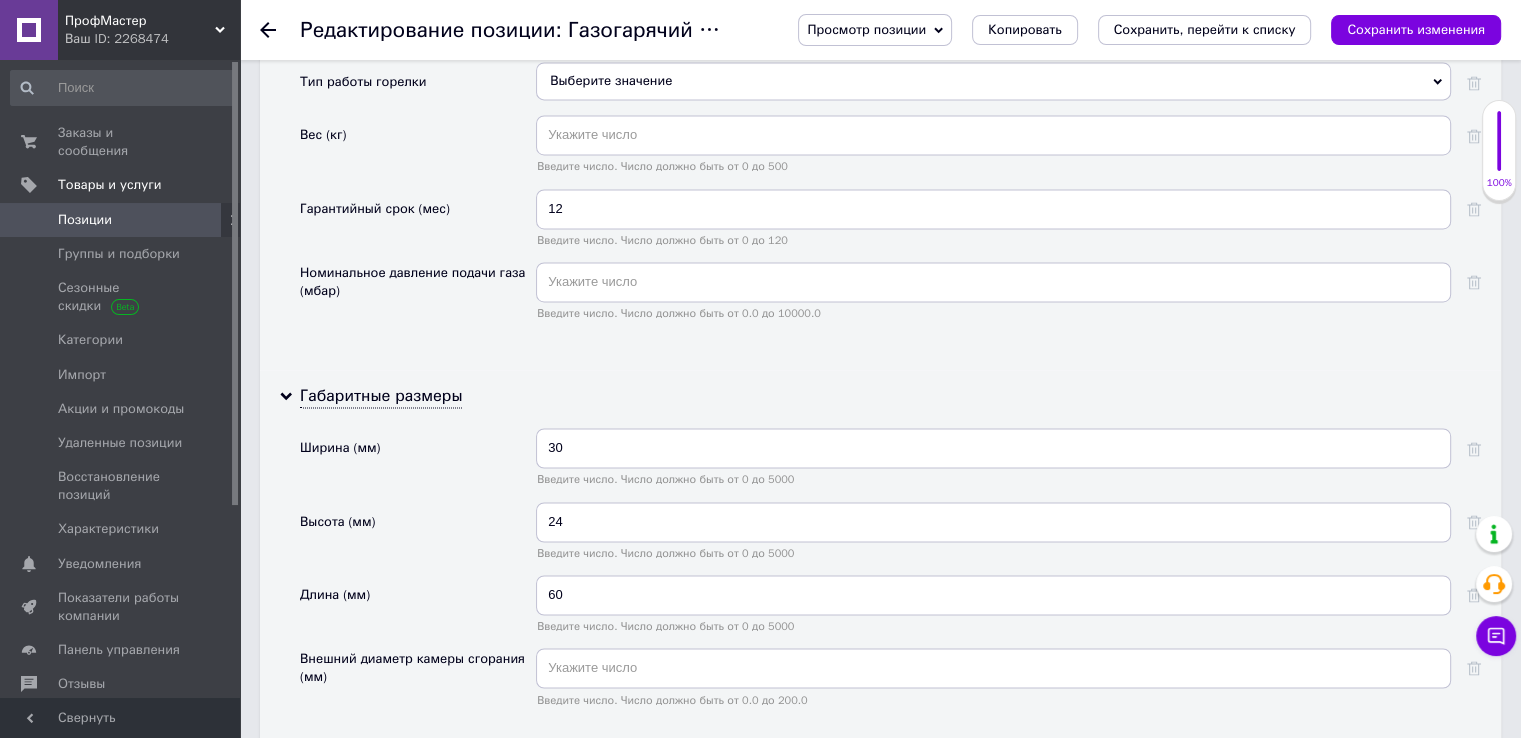 type on "ФК455" 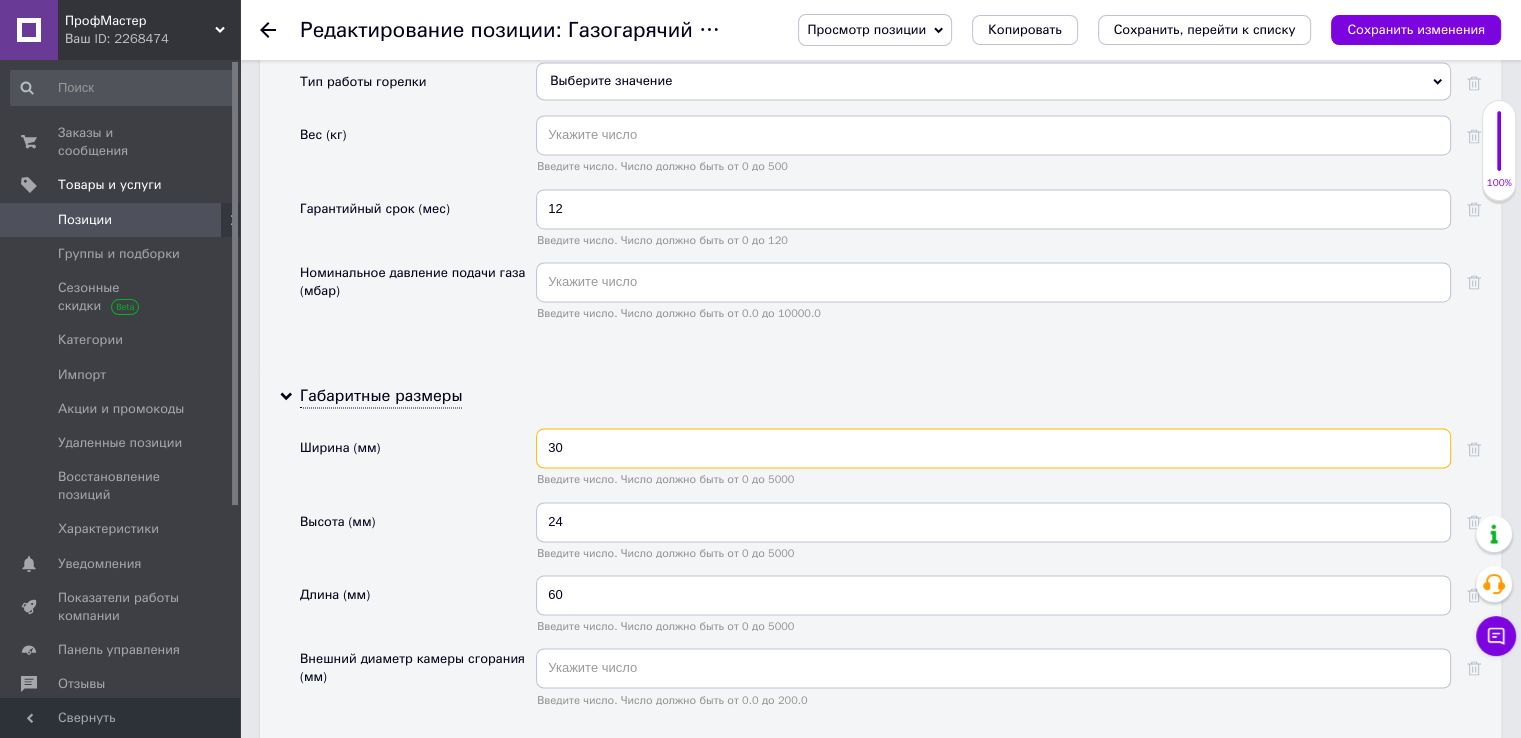 click on "30" at bounding box center (993, 448) 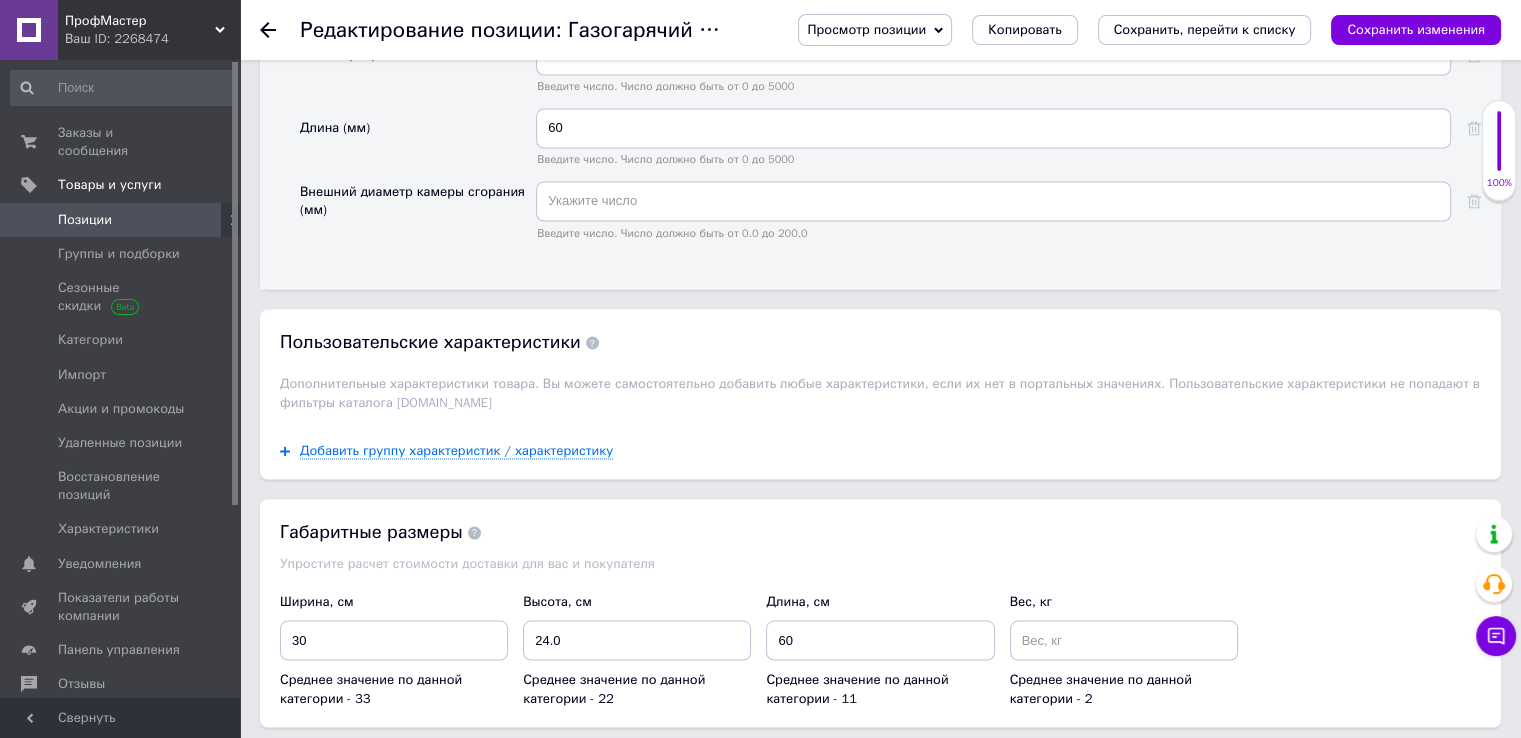 scroll, scrollTop: 3700, scrollLeft: 0, axis: vertical 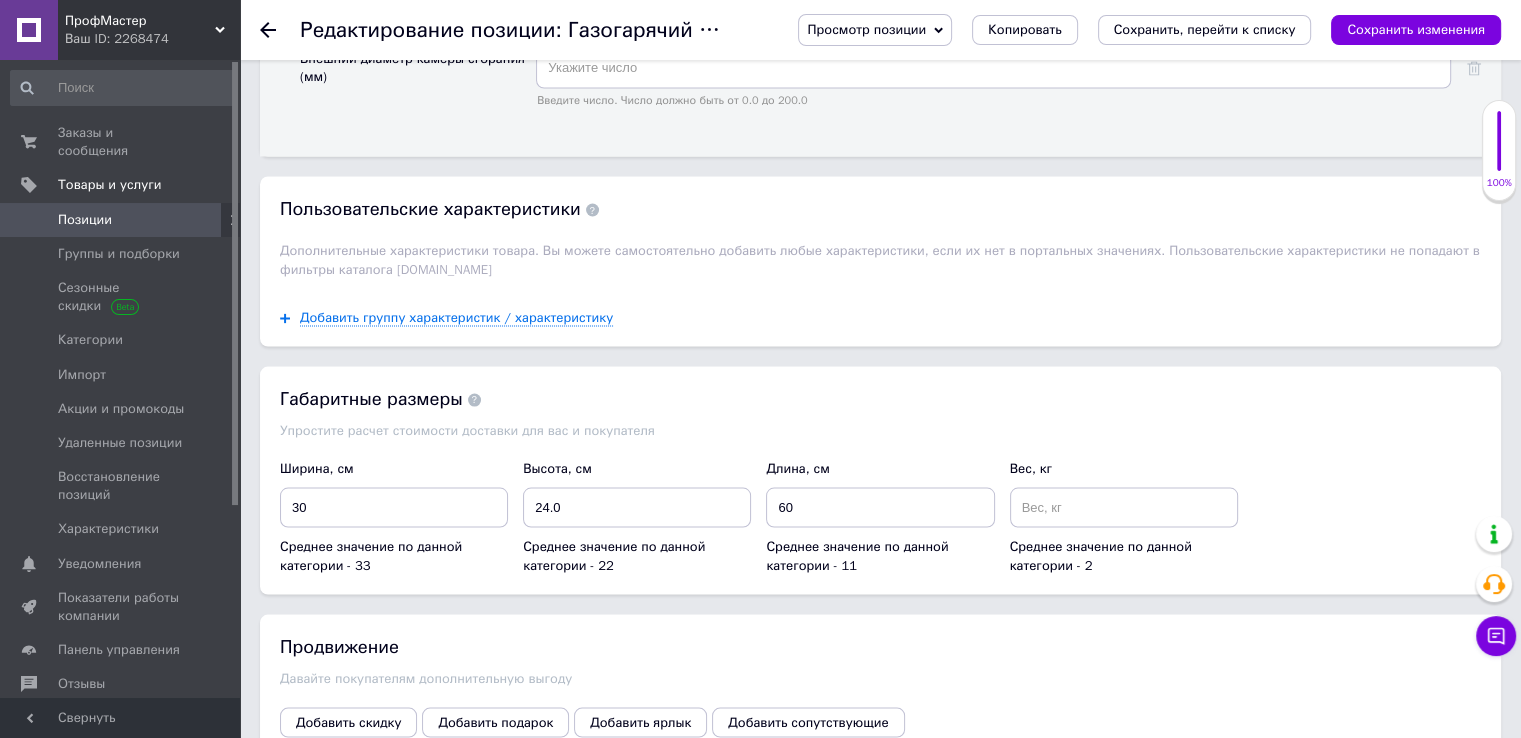 type on "27" 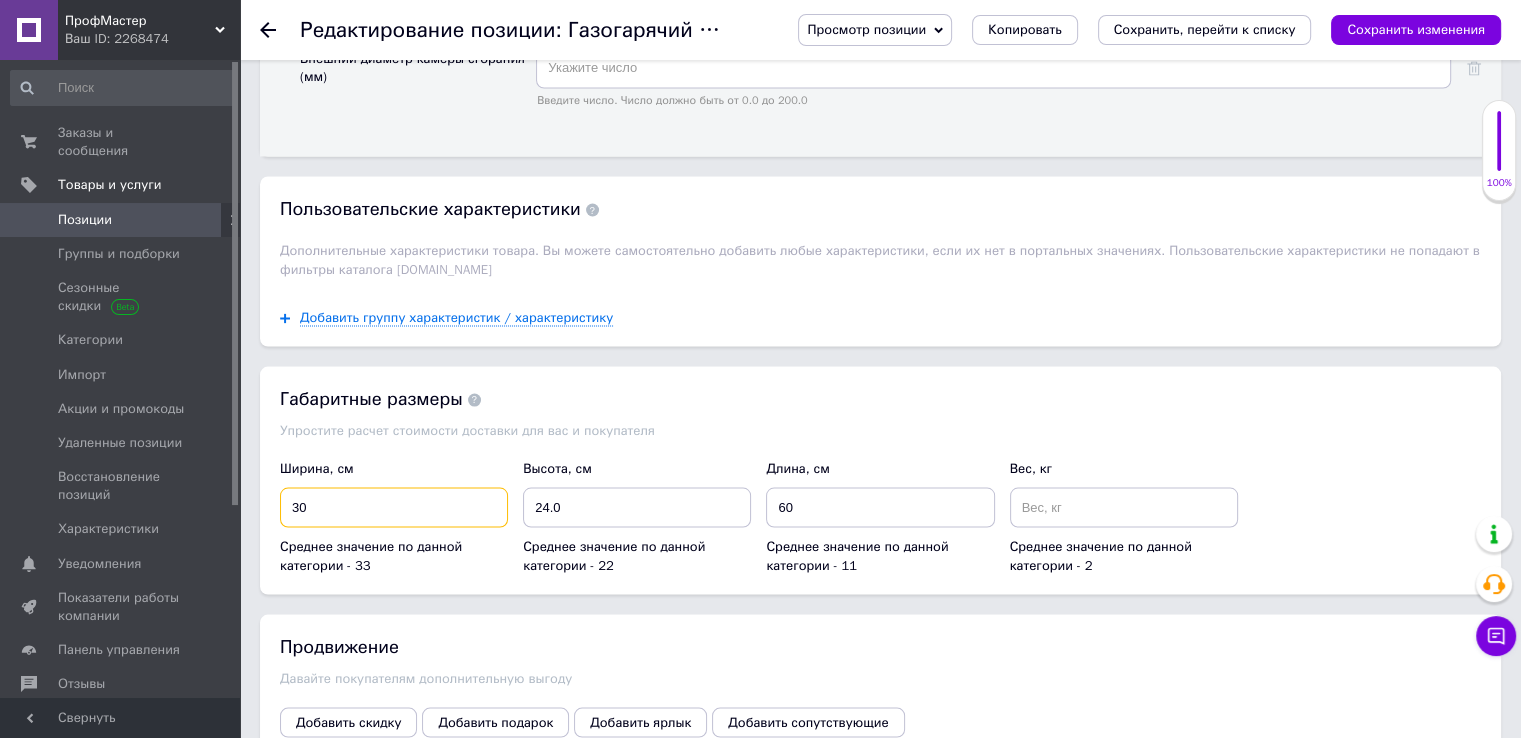 click on "30" at bounding box center [394, 507] 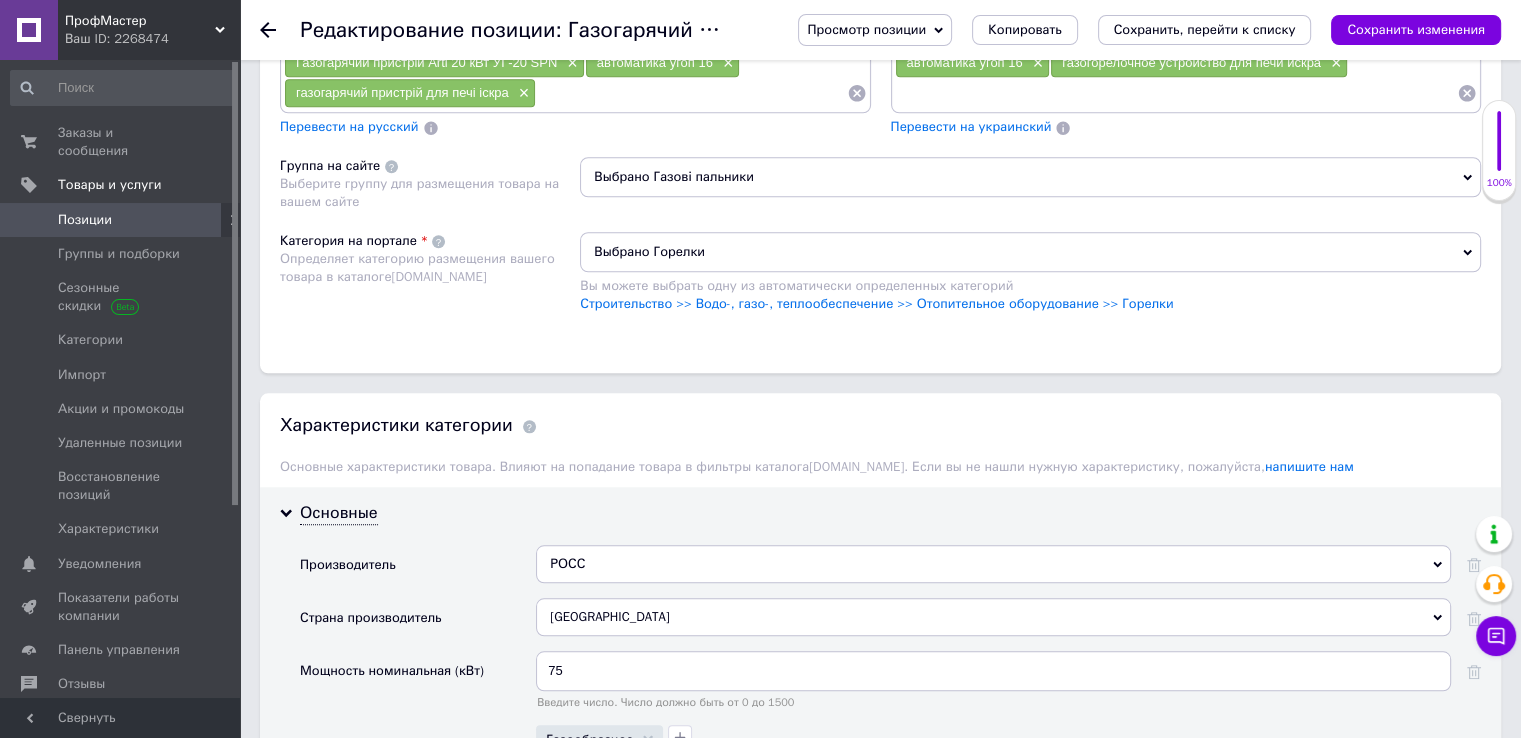scroll, scrollTop: 1400, scrollLeft: 0, axis: vertical 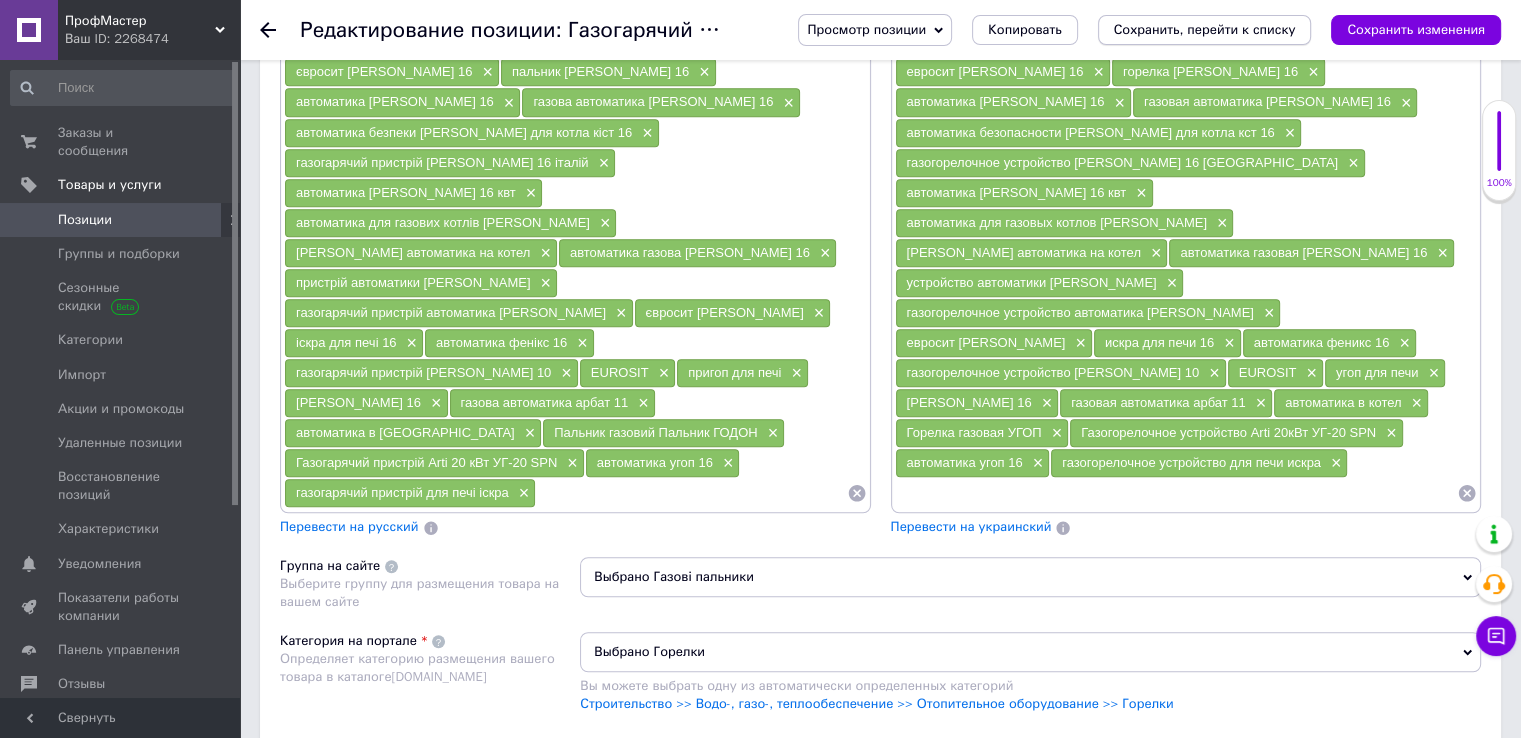 type on "27" 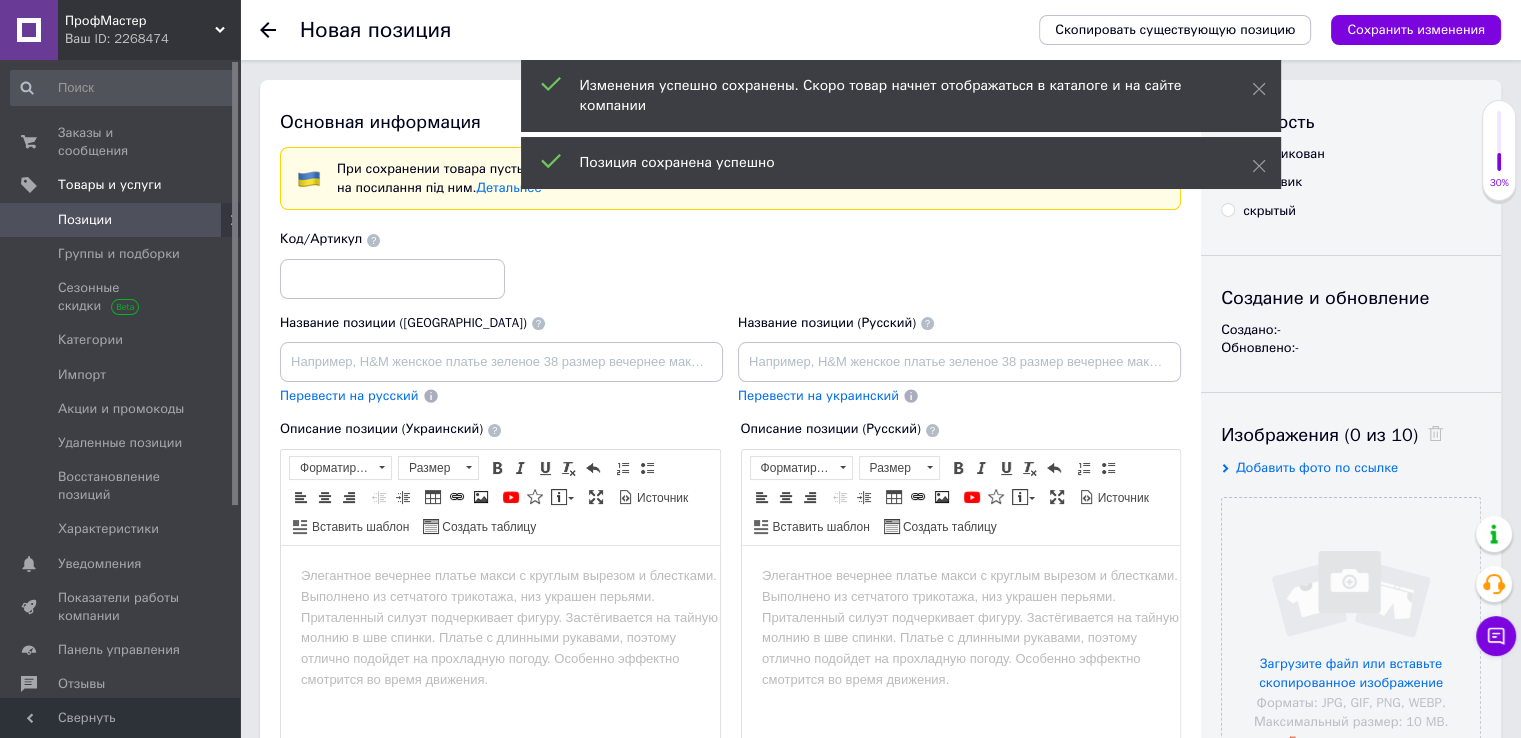 scroll, scrollTop: 0, scrollLeft: 0, axis: both 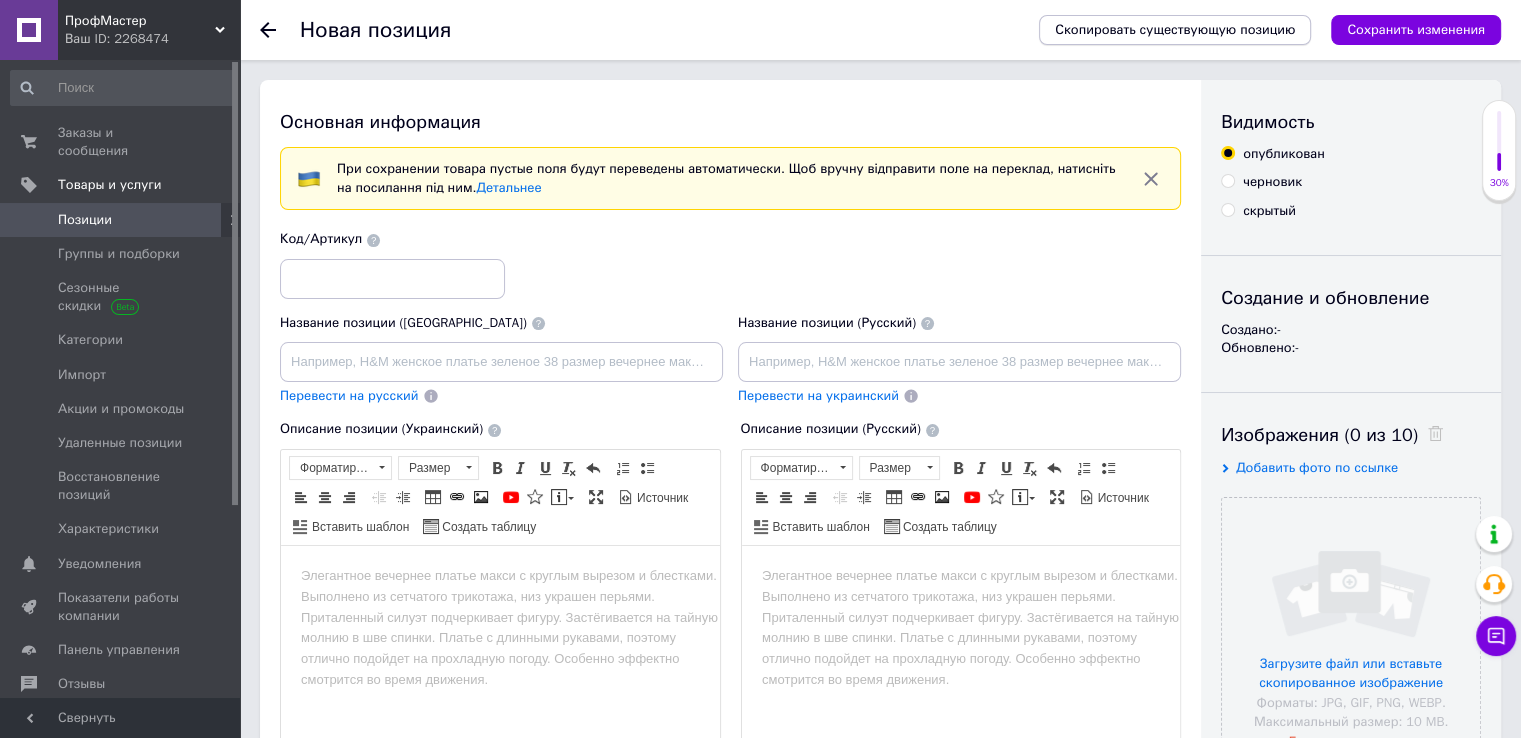 click on "Скопировать существующую позицию" at bounding box center (1175, 30) 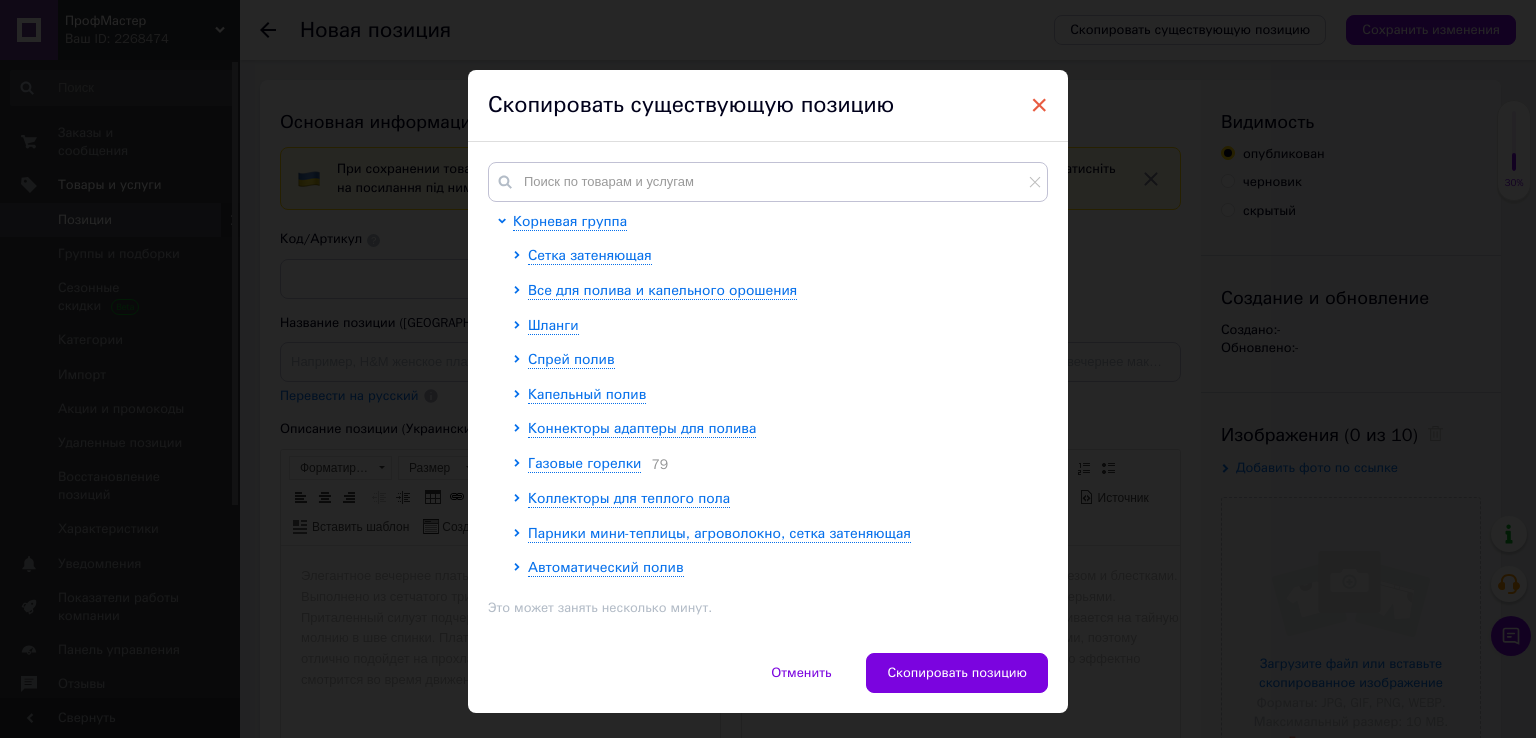drag, startPoint x: 1001, startPoint y: 89, endPoint x: 1030, endPoint y: 113, distance: 37.64306 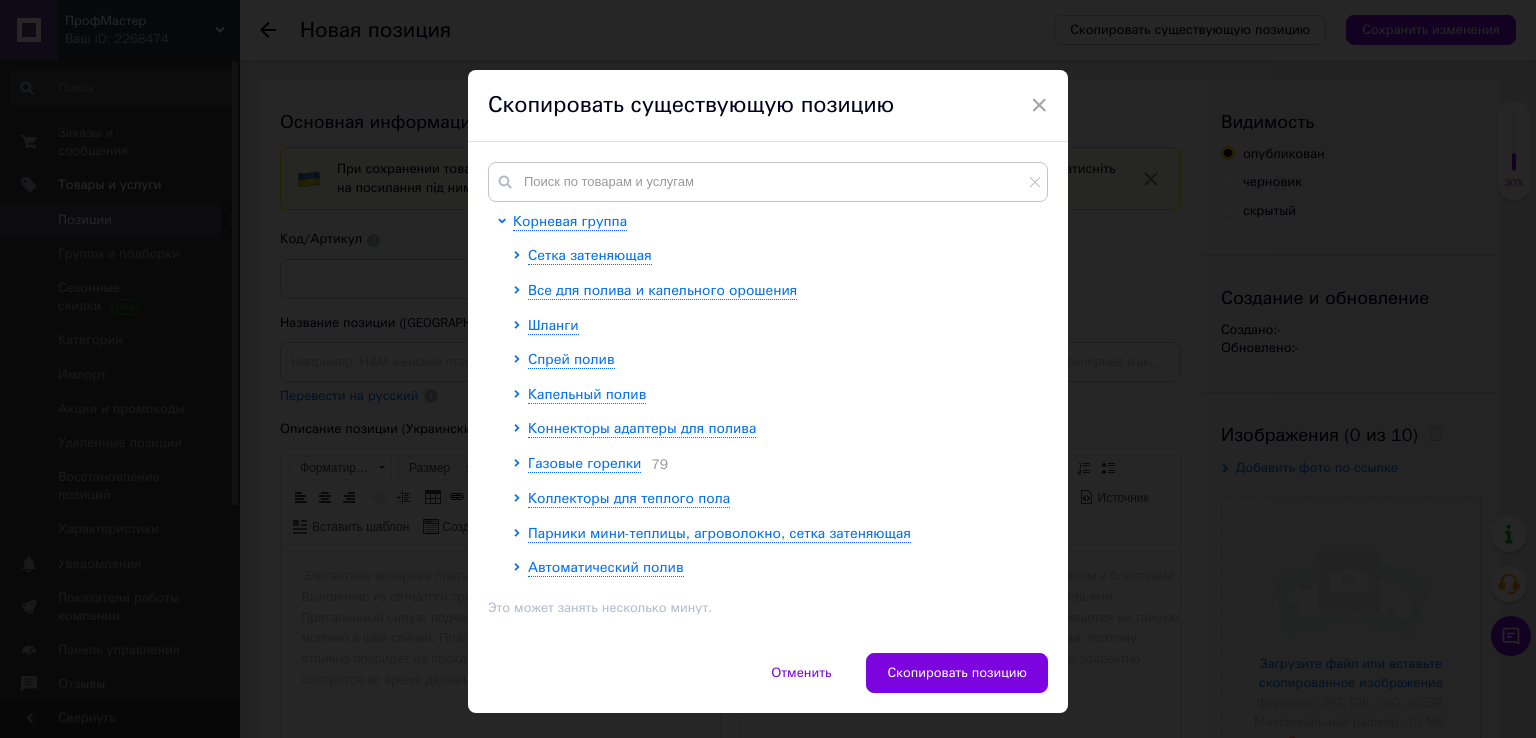 drag, startPoint x: 1030, startPoint y: 113, endPoint x: 1051, endPoint y: 29, distance: 86.58522 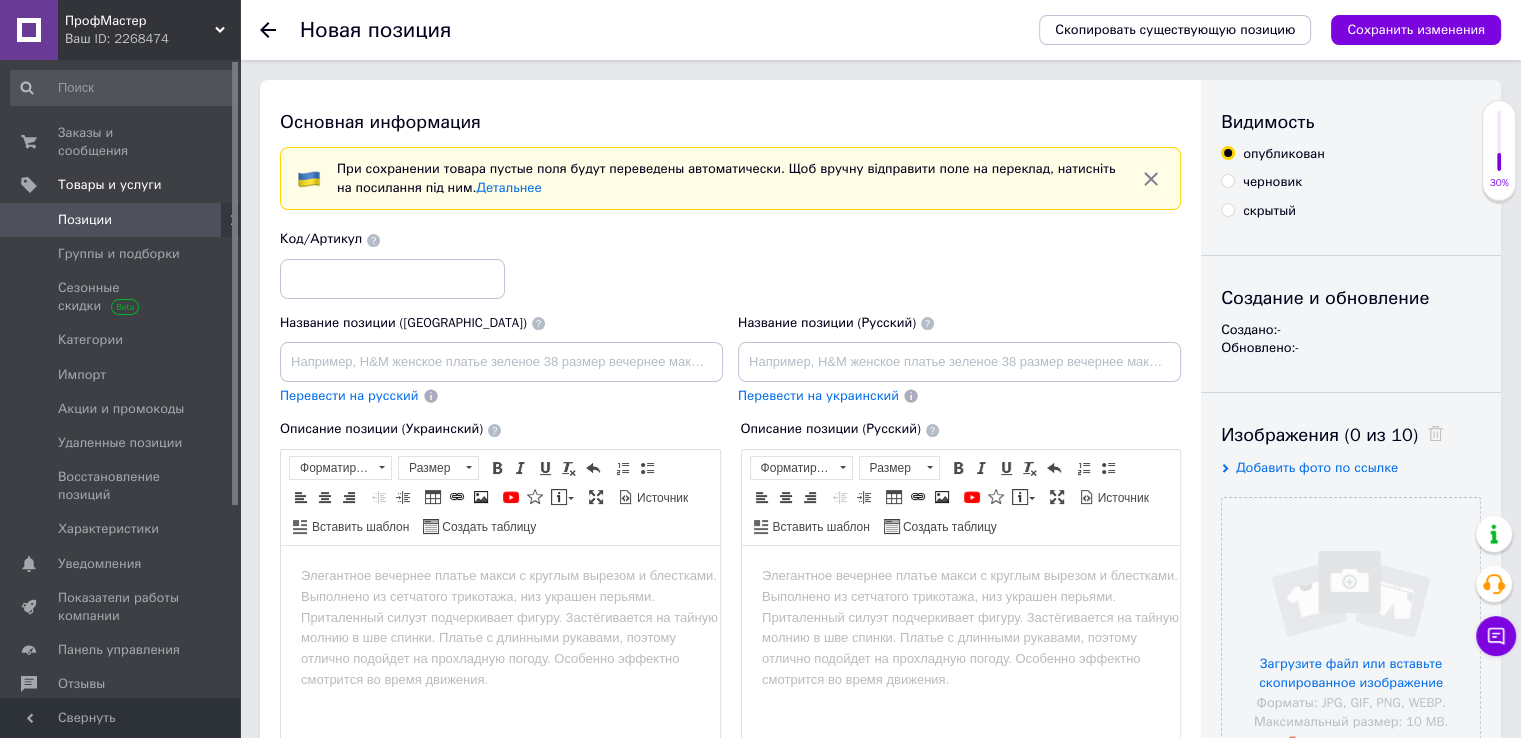 click on "Позиции" at bounding box center (85, 220) 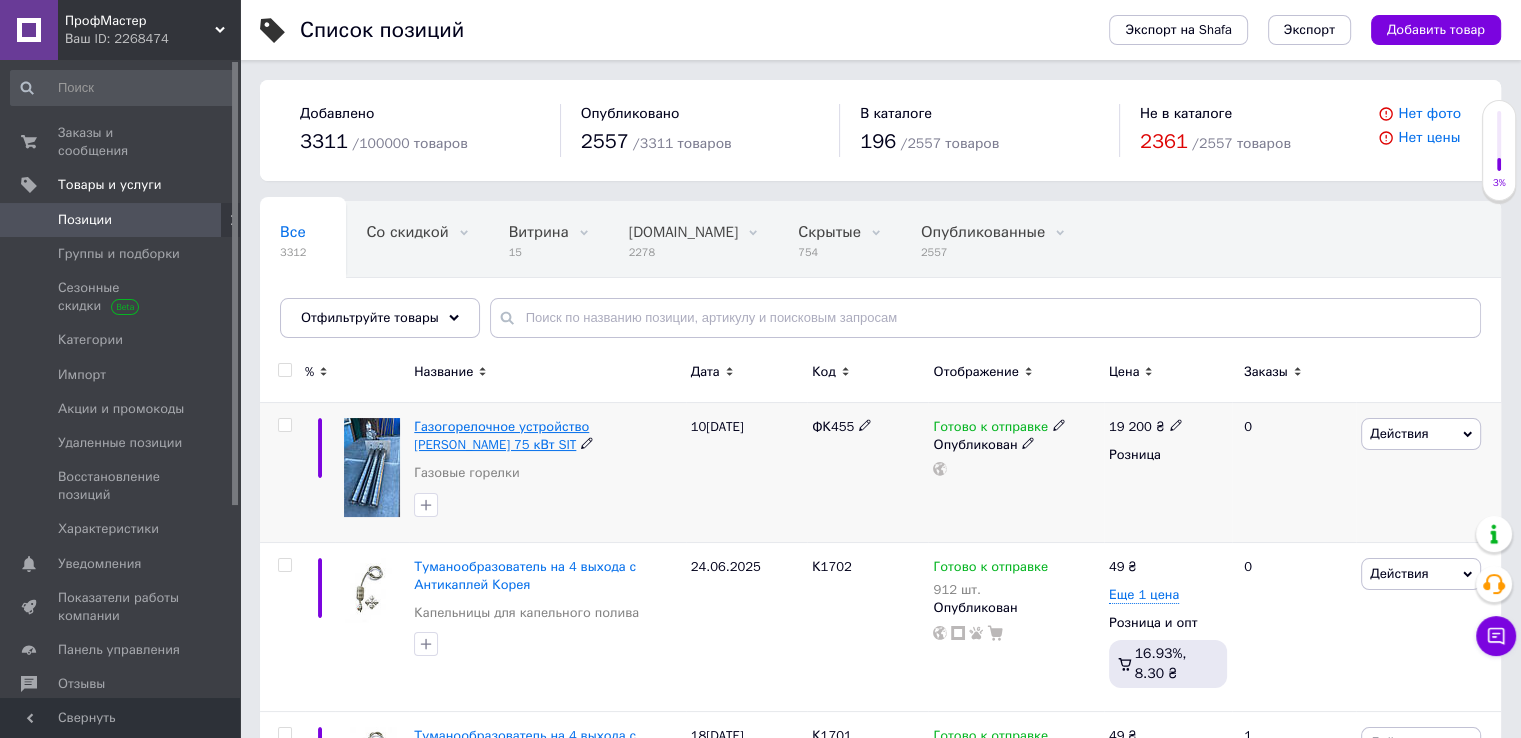 click on "Газогорелочное устройство [PERSON_NAME] 75 кВт SIT" at bounding box center (501, 435) 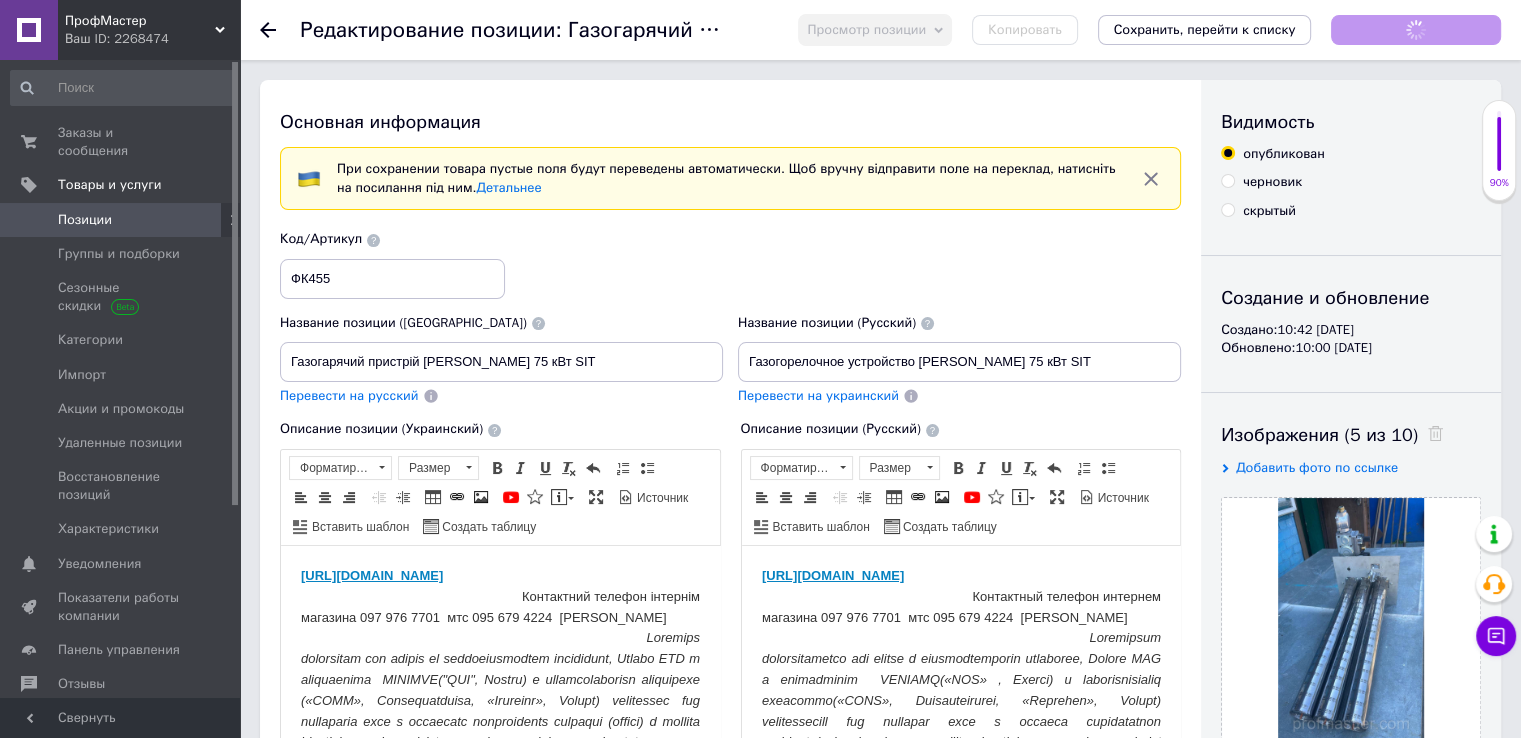 scroll, scrollTop: 0, scrollLeft: 0, axis: both 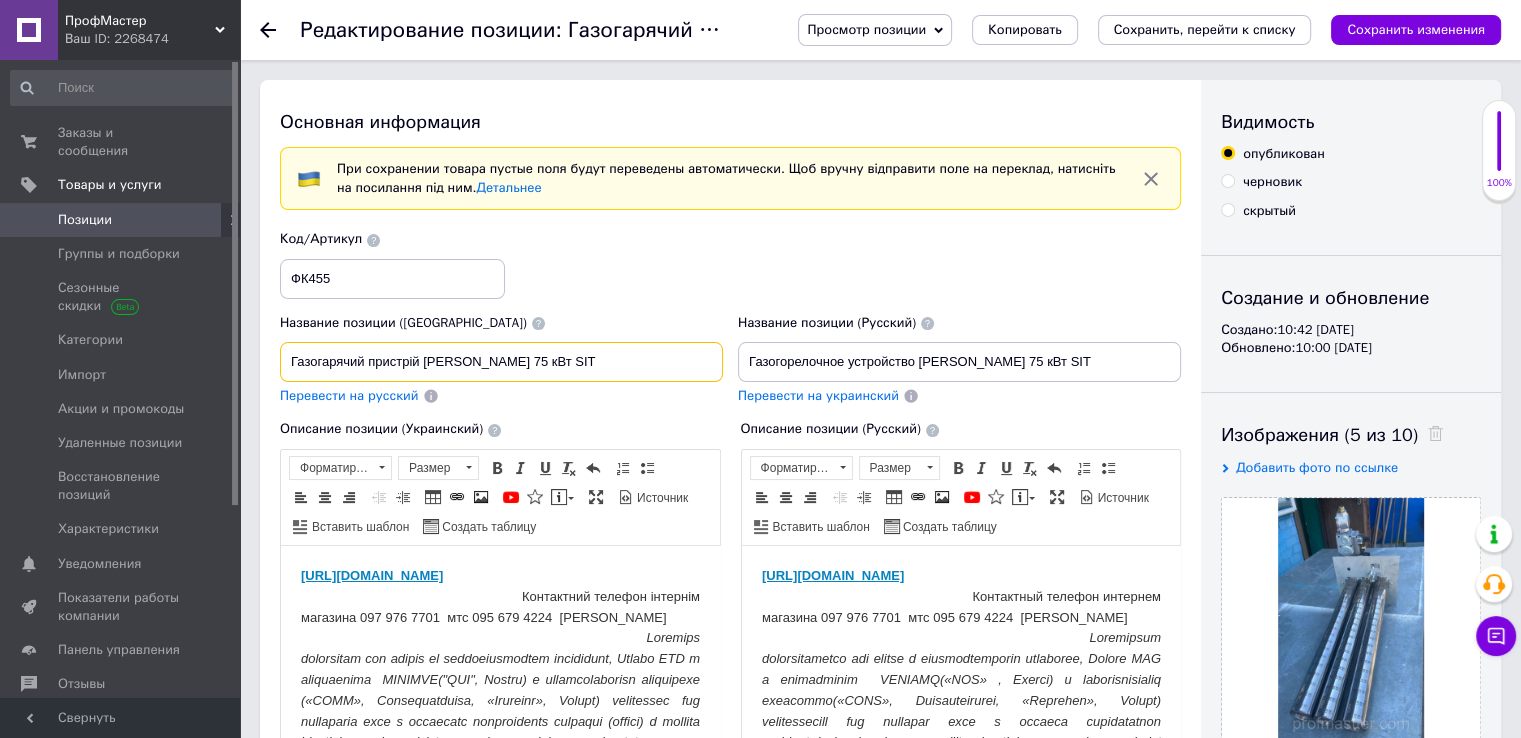 click on "Газогарячий пристрій [PERSON_NAME] 75 кВт SIT" at bounding box center [501, 362] 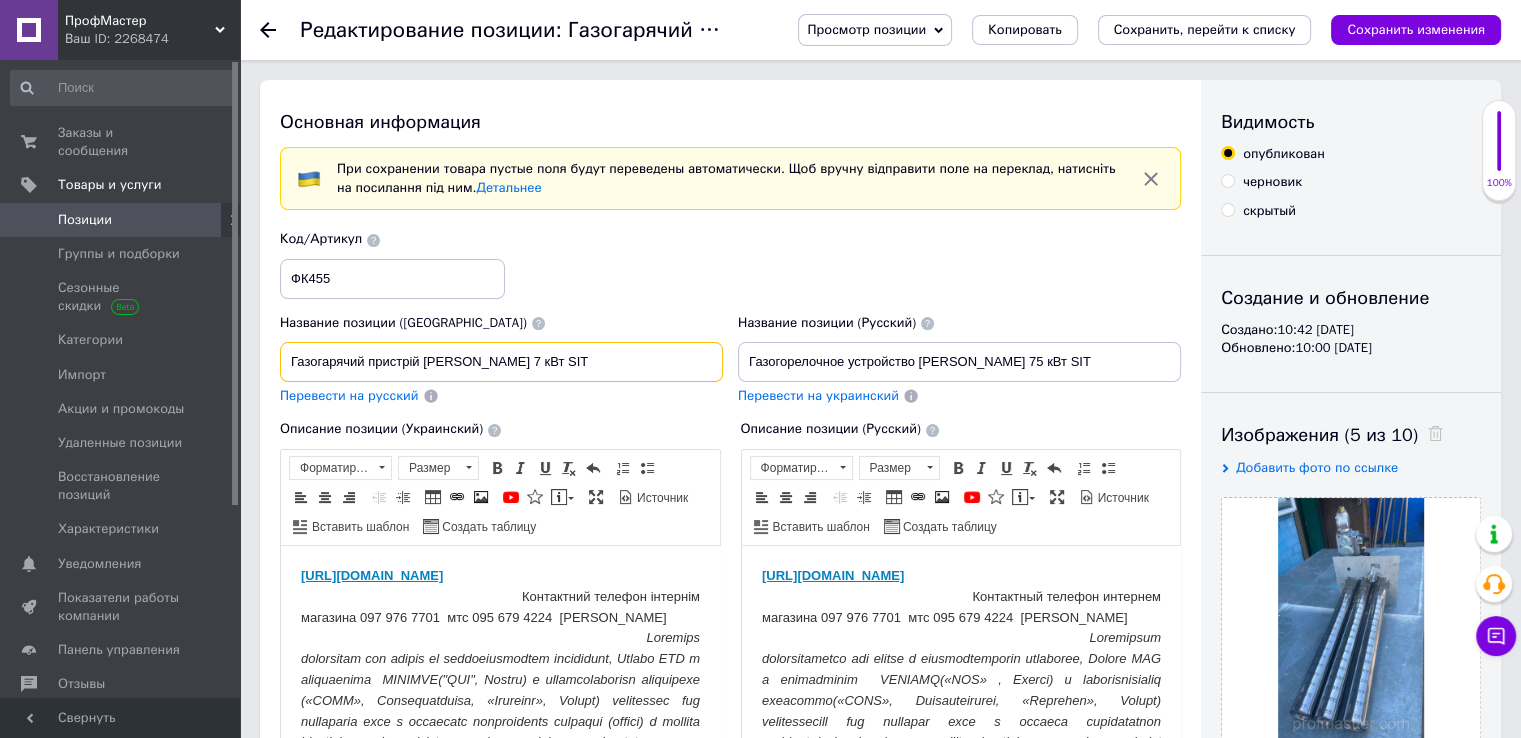 type on "Газогарячий пристрій [PERSON_NAME] 75 кВт SIT" 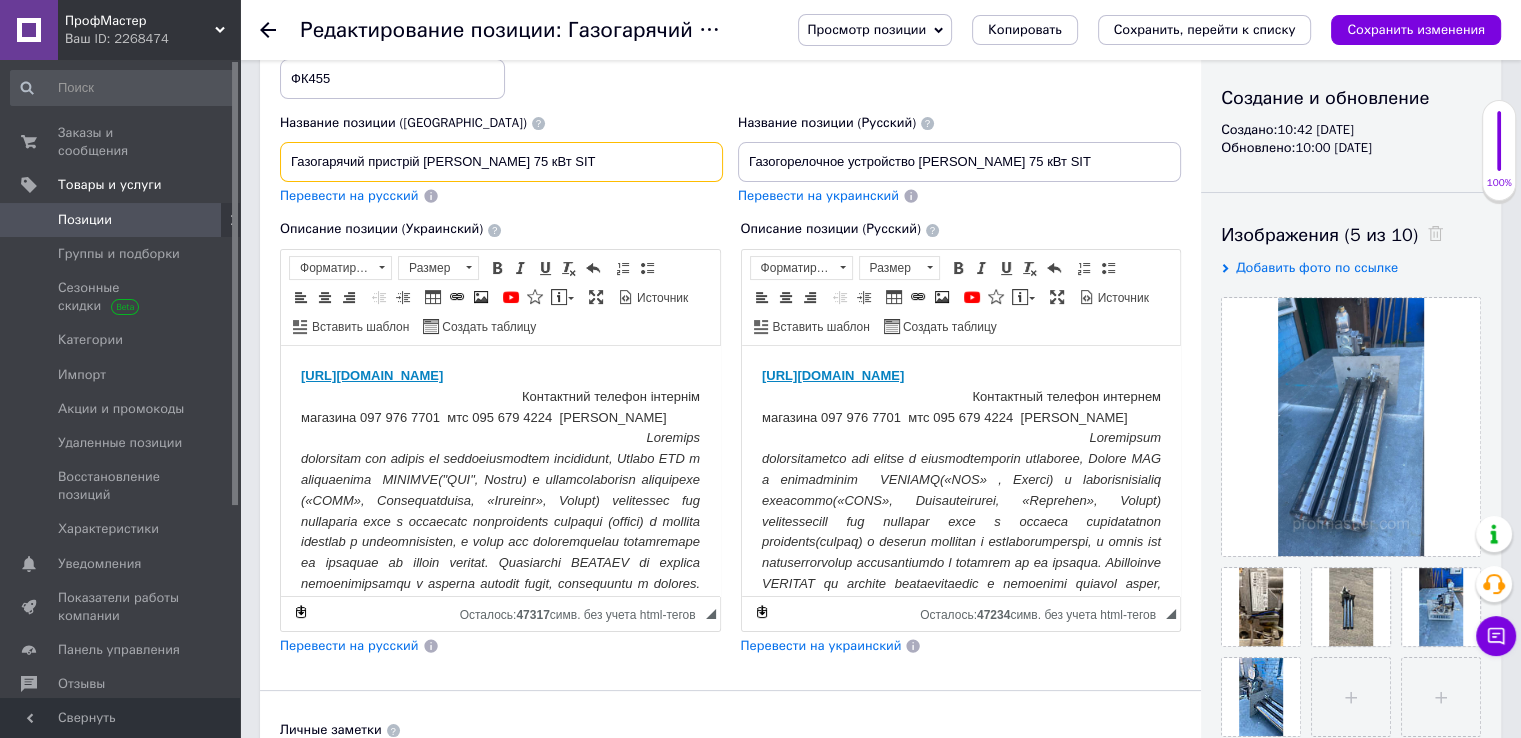scroll, scrollTop: 100, scrollLeft: 0, axis: vertical 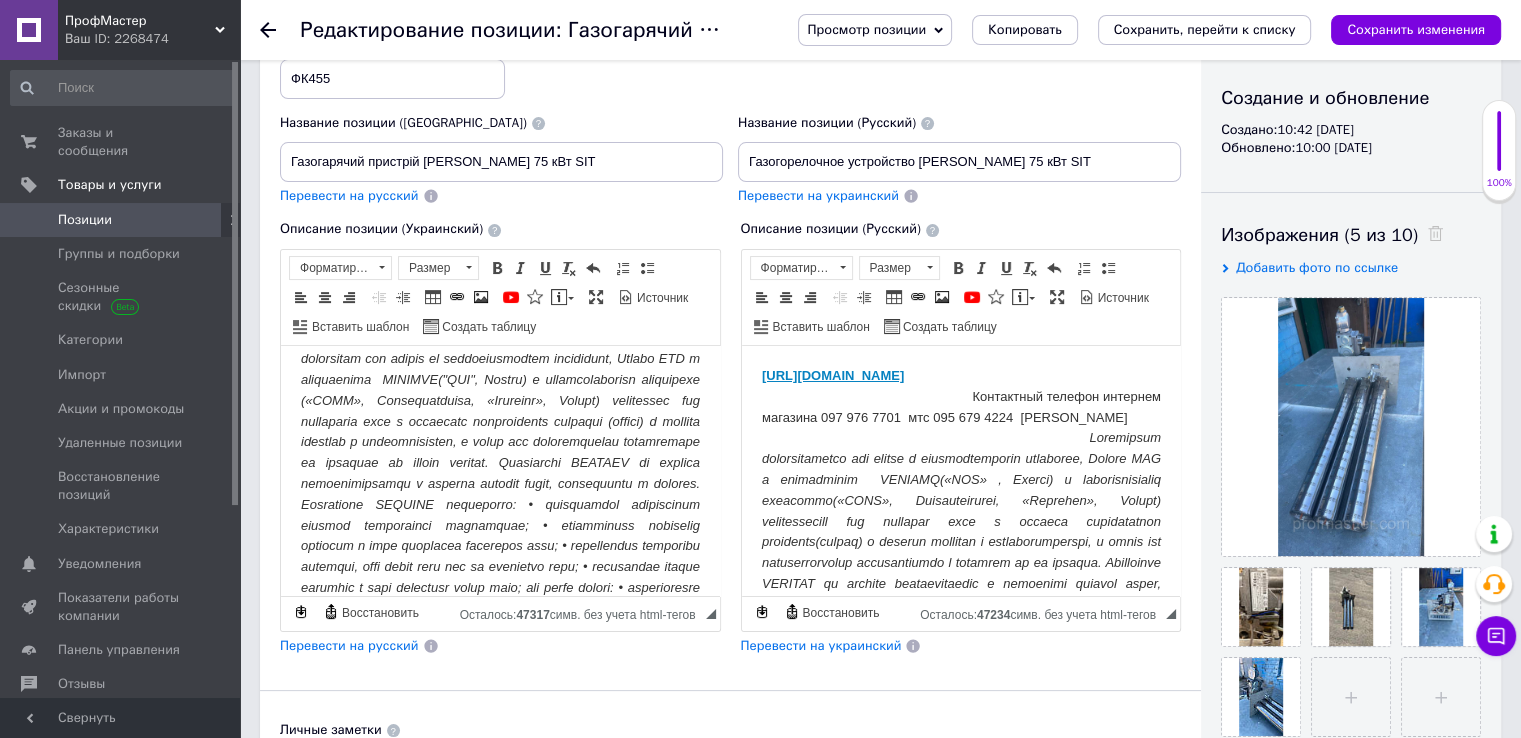 click at bounding box center (500, 555) 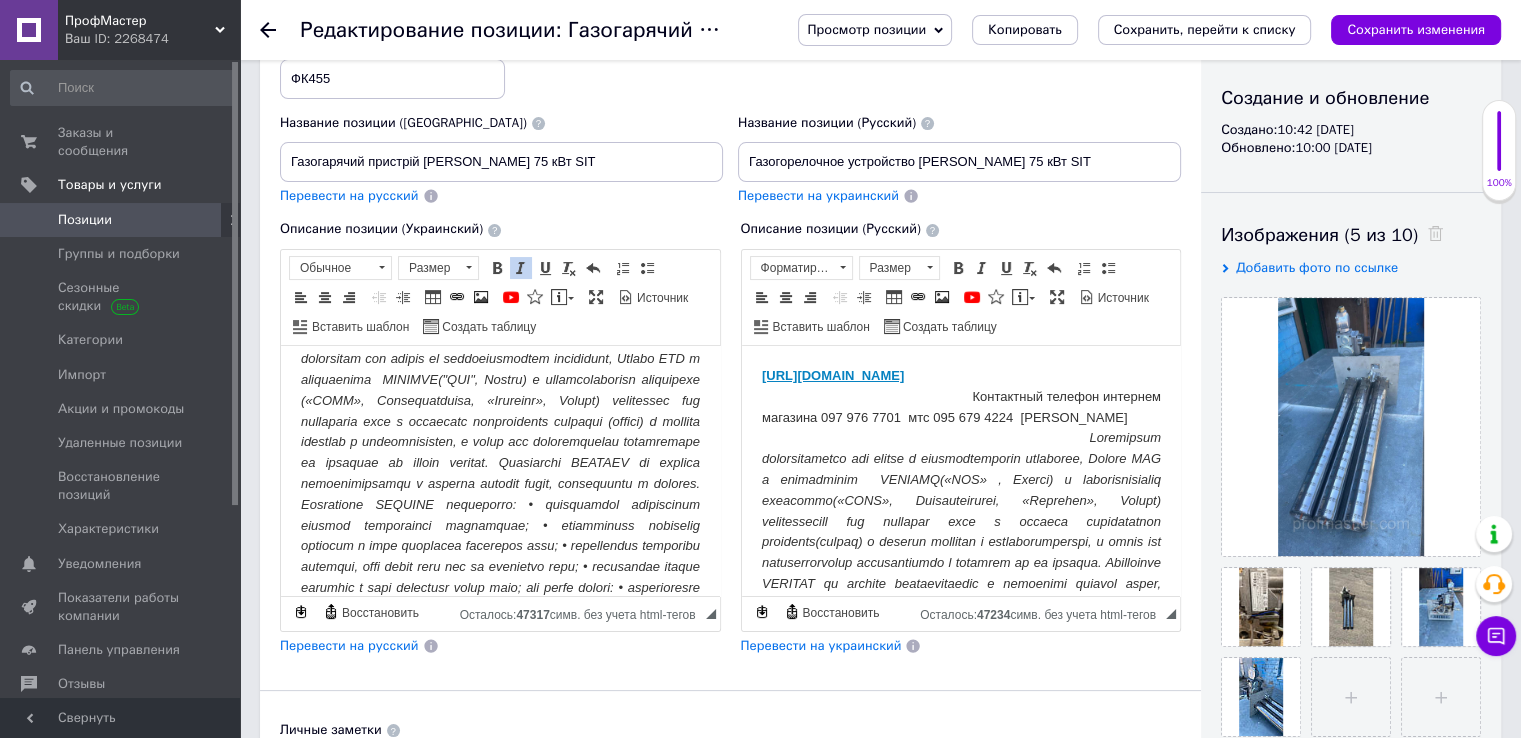 type 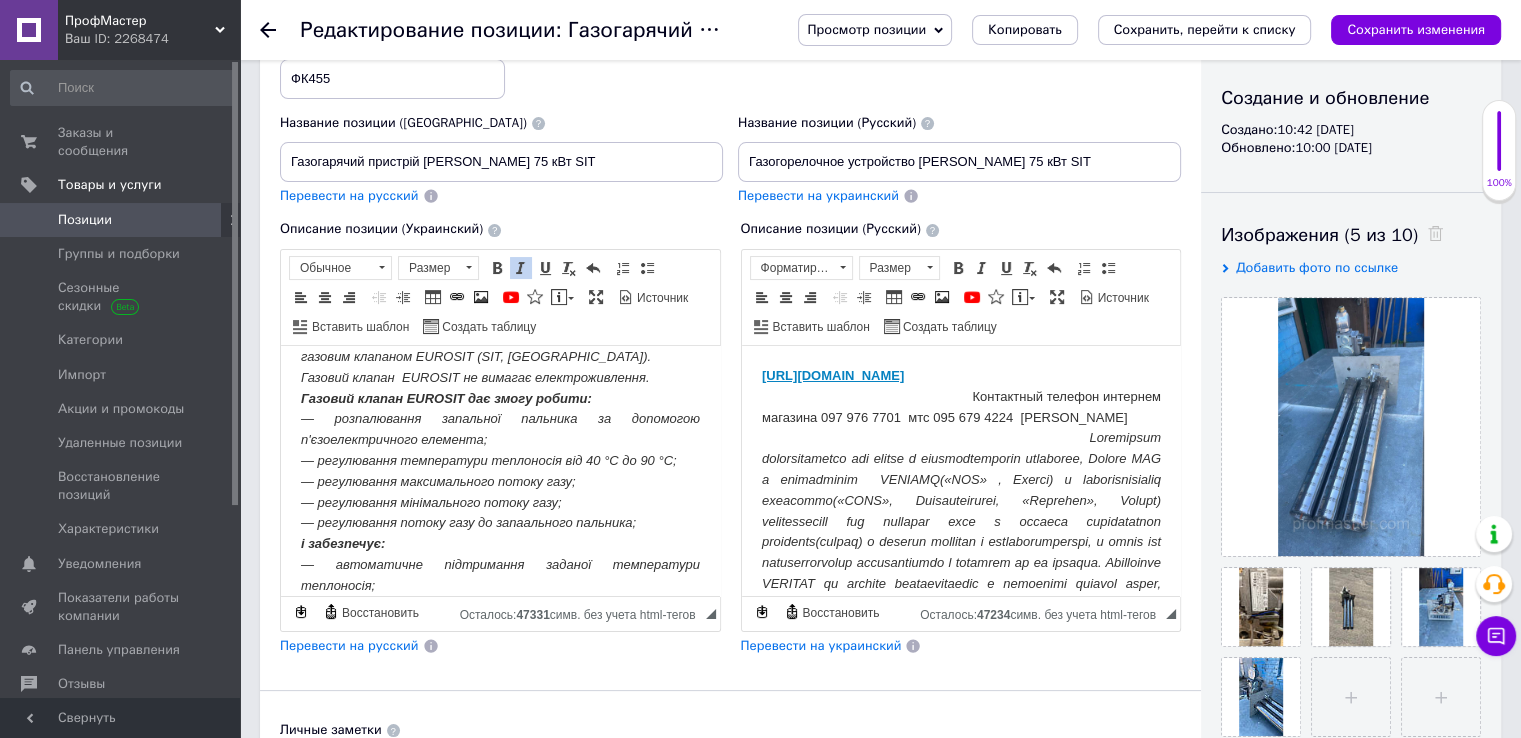 scroll, scrollTop: 600, scrollLeft: 0, axis: vertical 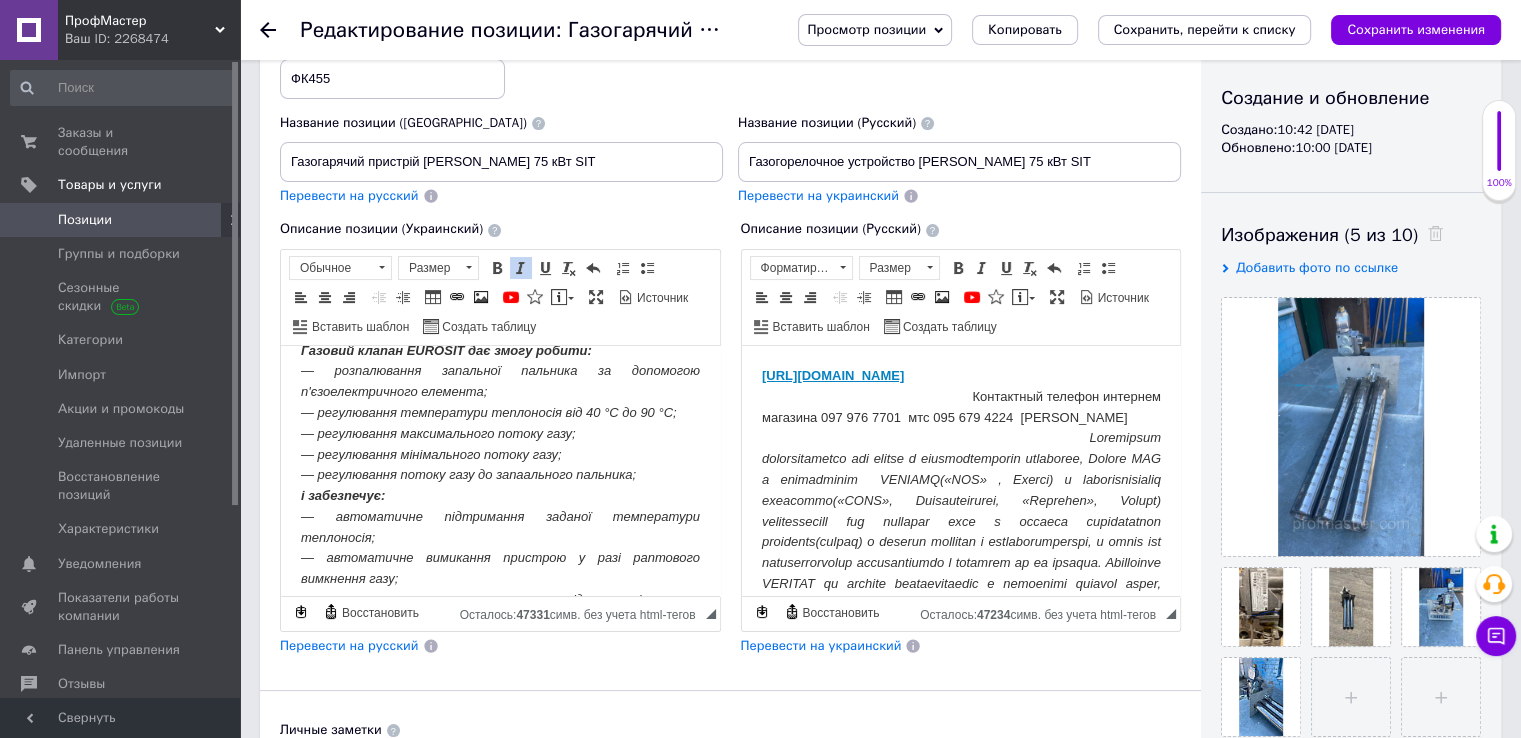 click on "Пристрій забезпечений приладом автоматичного керування — газовим клапаном EUROSIT (SIT, [GEOGRAPHIC_DATA]). Газовий клапан  EUROSIT не вимагає електроживлення. Газовий клапан EUROSIT дає змогу робити:  — розпалювання запальної пальника за допомогою п'єзоелектричного елемента; ― регулювання температури теплоносія від 40 °C до 90 °C; ― регулювання максимального потоку газу; ― регулювання мінімального потоку газу; ― регулювання потоку газу до запаального пальника; і забезпечує: ― автоматичне підтримання заданої температури теплоносія;  ― зменшення викиду СО в атмосферу;" at bounding box center (500, 536) 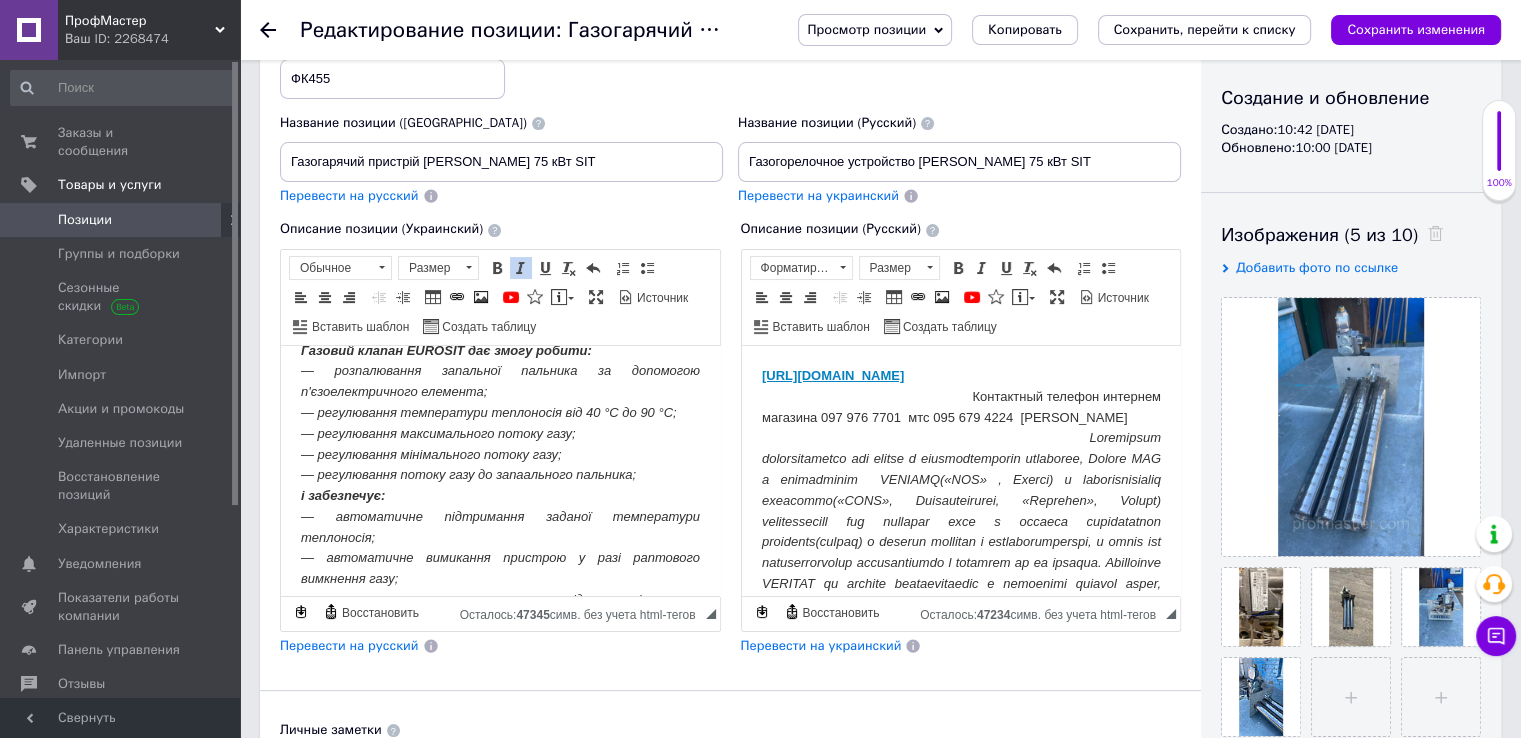click on "Пристрій забезпечений приладом автоматичного керування — газовим клапаном 820 Njva Газовий клапан  EUROSIT не вимагає електроживлення. Газовий клапан EUROSIT дає змогу робити:  — розпалювання запальної пальника за допомогою п'єзоелектричного елемента; ― регулювання температури теплоносія від 40 °C до 90 °C; ― регулювання максимального потоку газу; ― регулювання мінімального потоку газу; ― регулювання потоку газу до запаального пальника; і забезпечує: ― автоматичне підтримання заданої температури теплоносія;  ― зменшення викиду СО в атмосферу;" at bounding box center [500, 536] 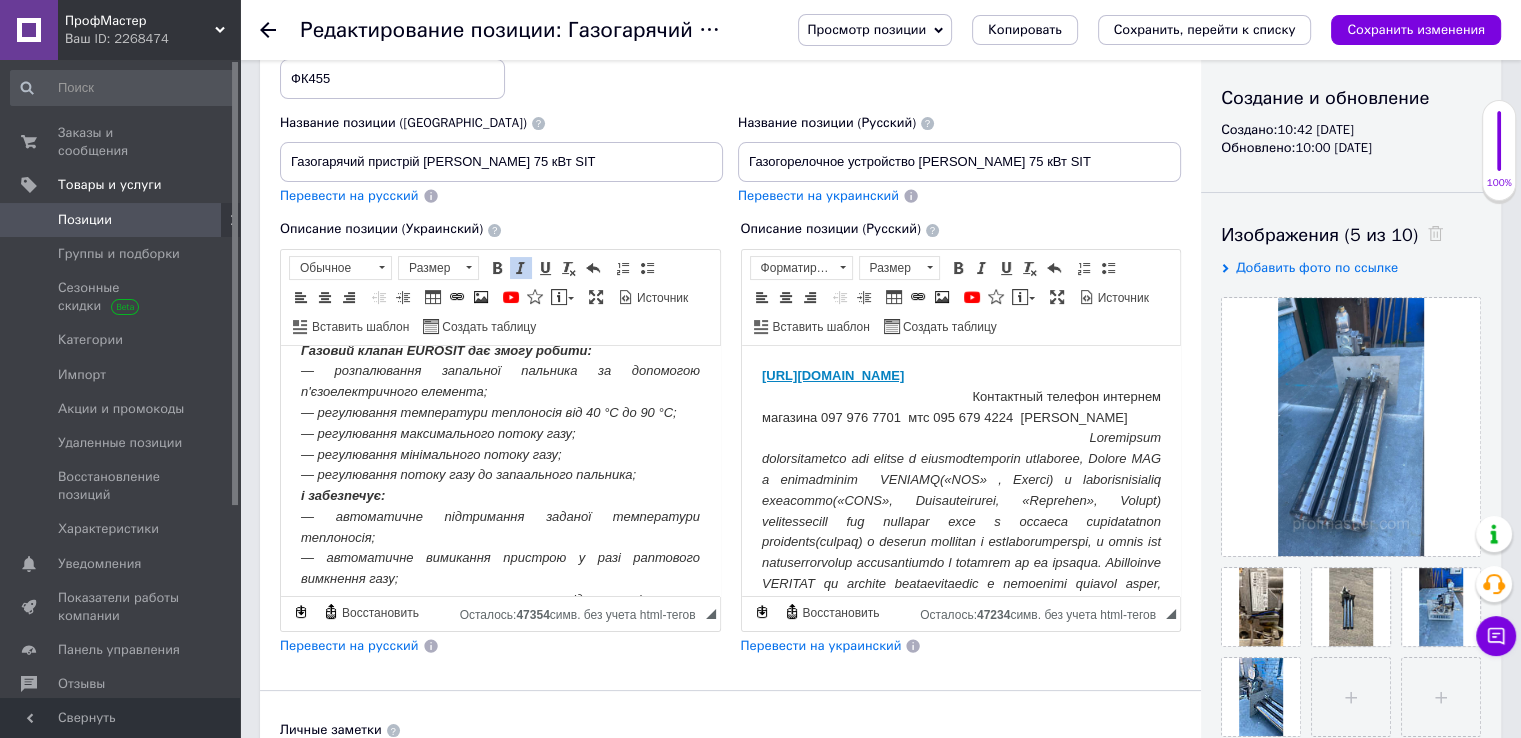 click on "Газовий клапан EUROSIT дає змогу робити:" at bounding box center (446, 349) 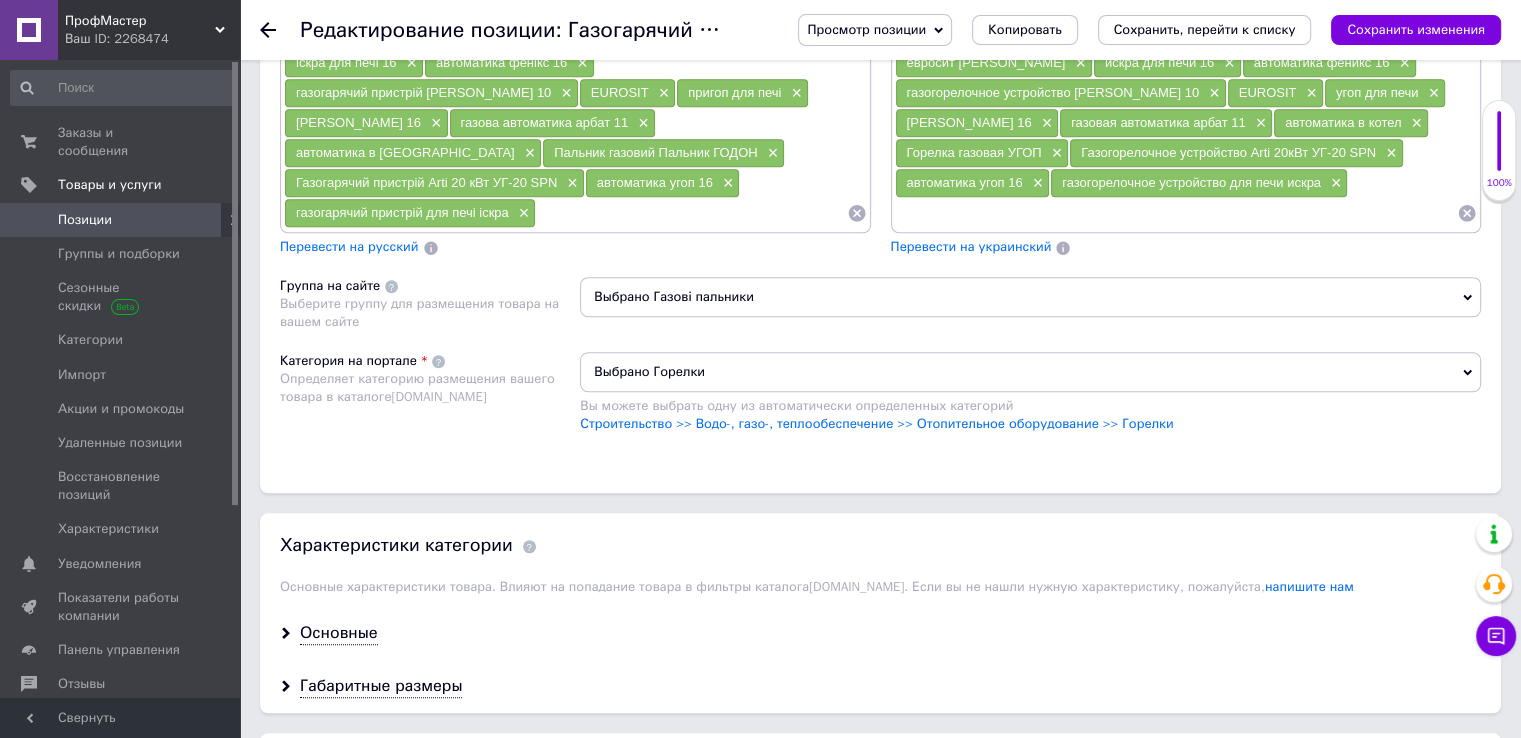scroll, scrollTop: 1700, scrollLeft: 0, axis: vertical 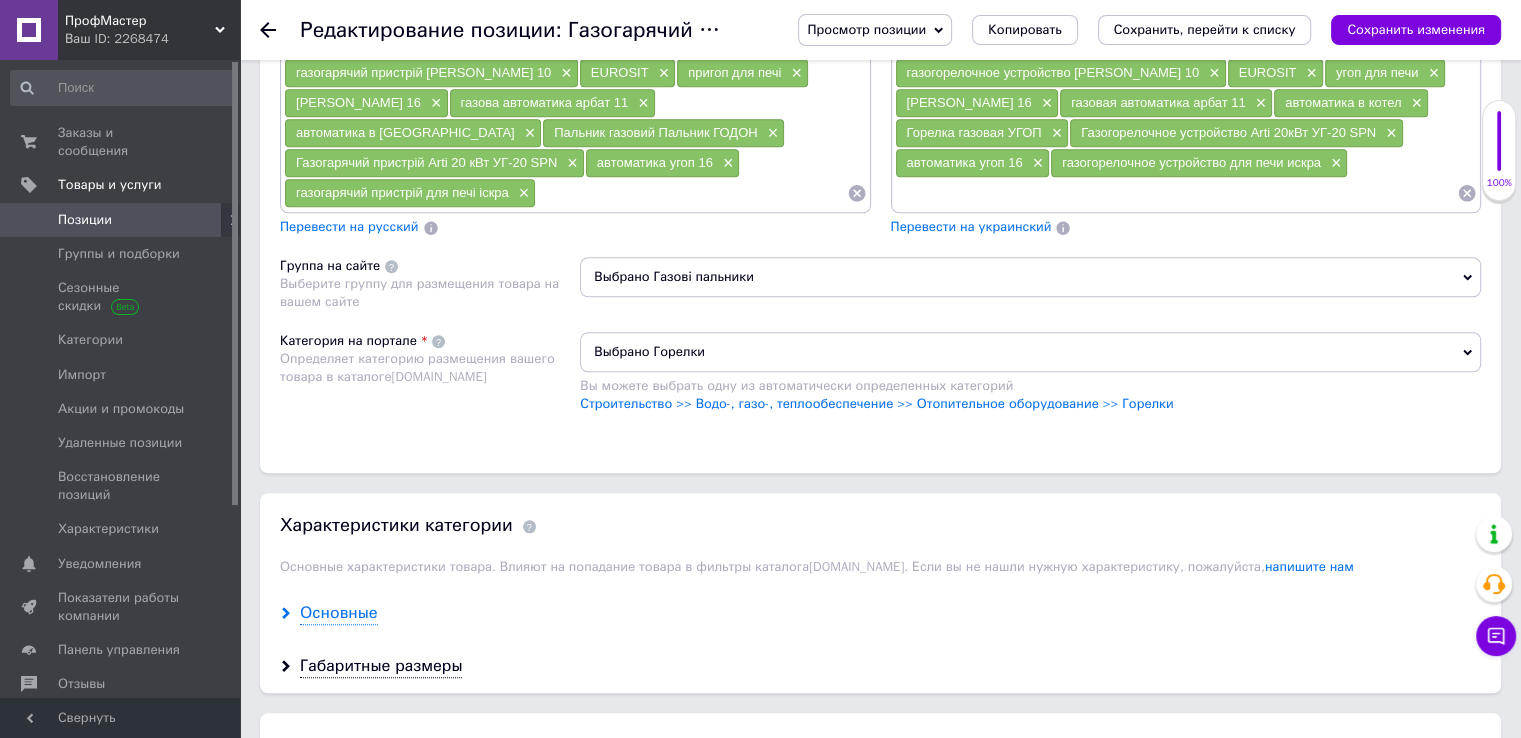 click on "Основные" at bounding box center [339, 613] 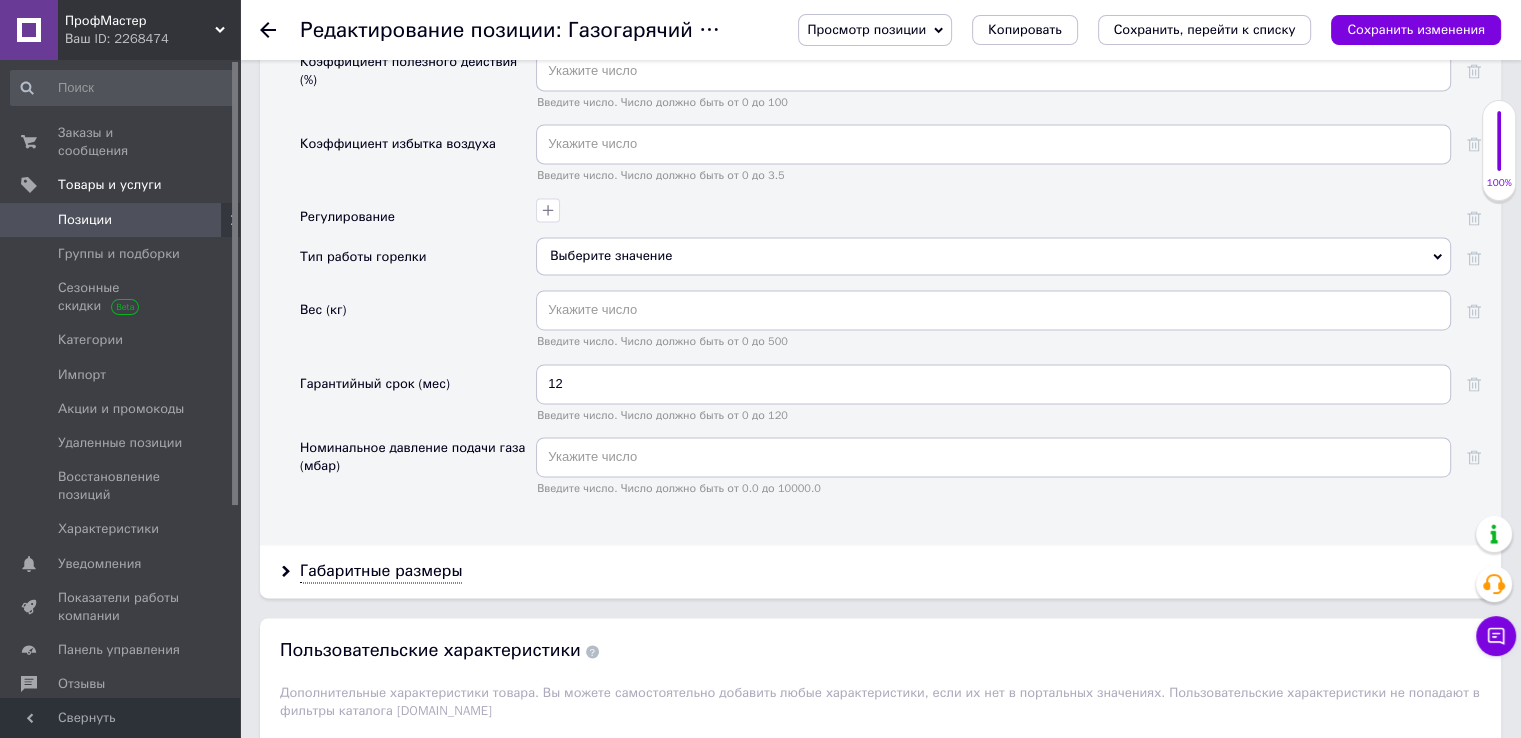 scroll, scrollTop: 3100, scrollLeft: 0, axis: vertical 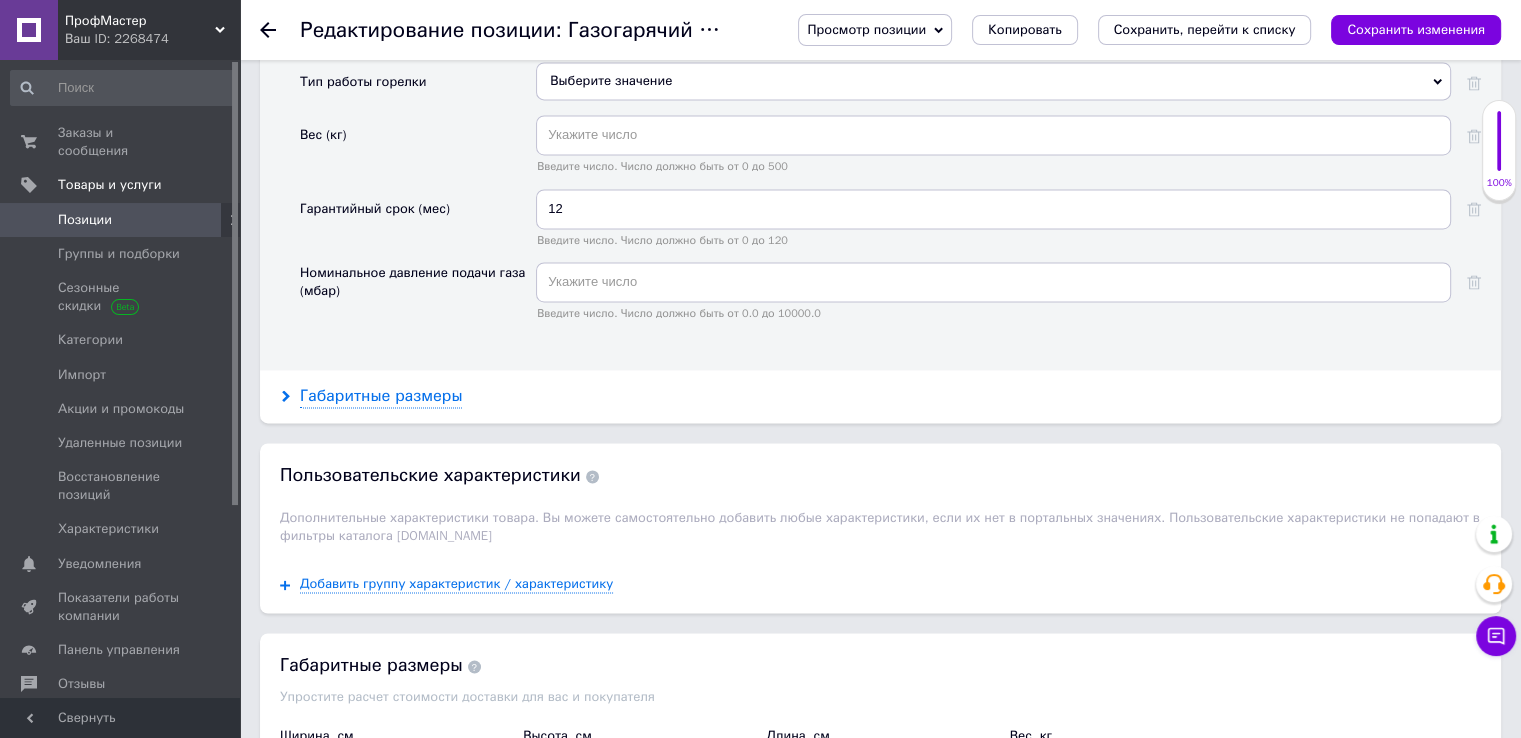 click on "Габаритные  размеры" at bounding box center [381, 396] 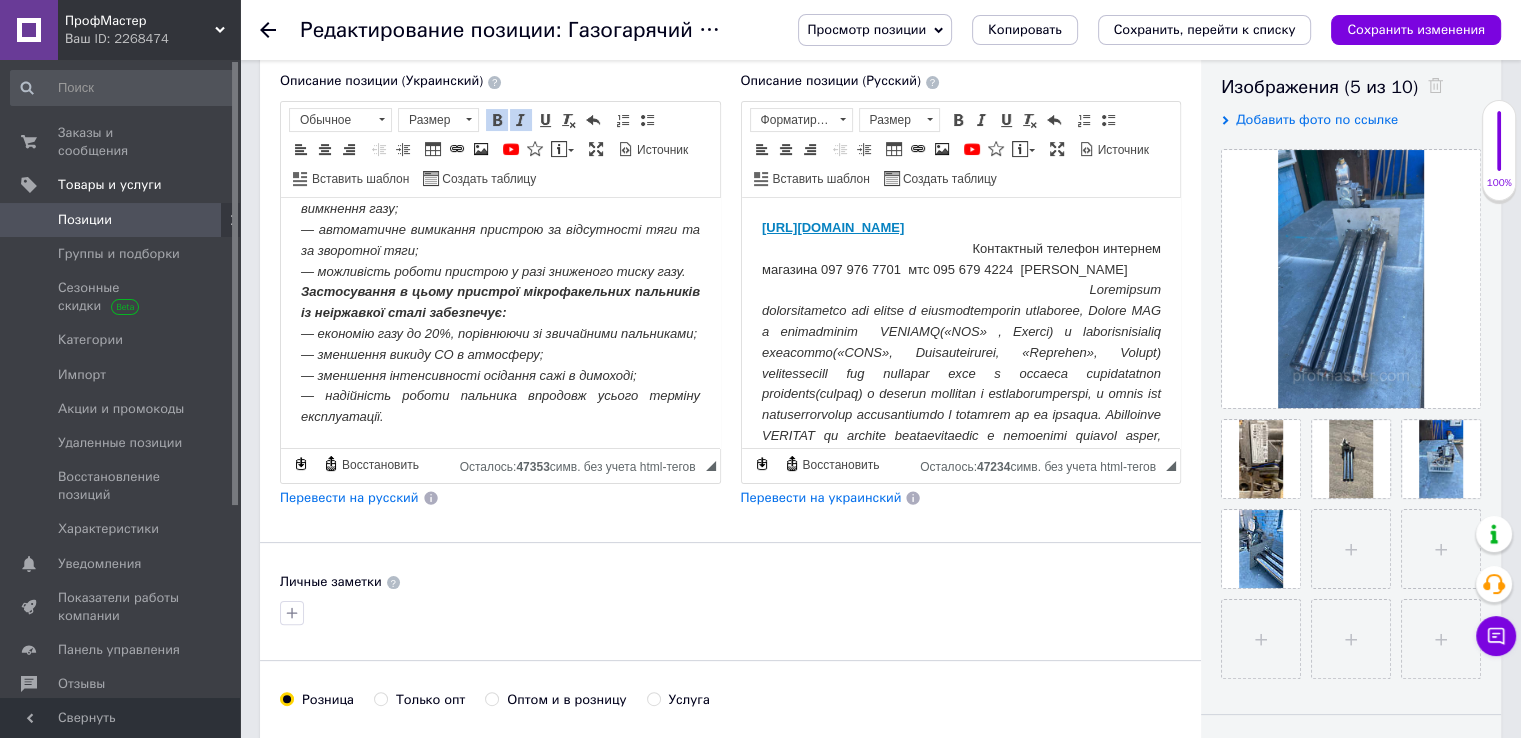 scroll, scrollTop: 300, scrollLeft: 0, axis: vertical 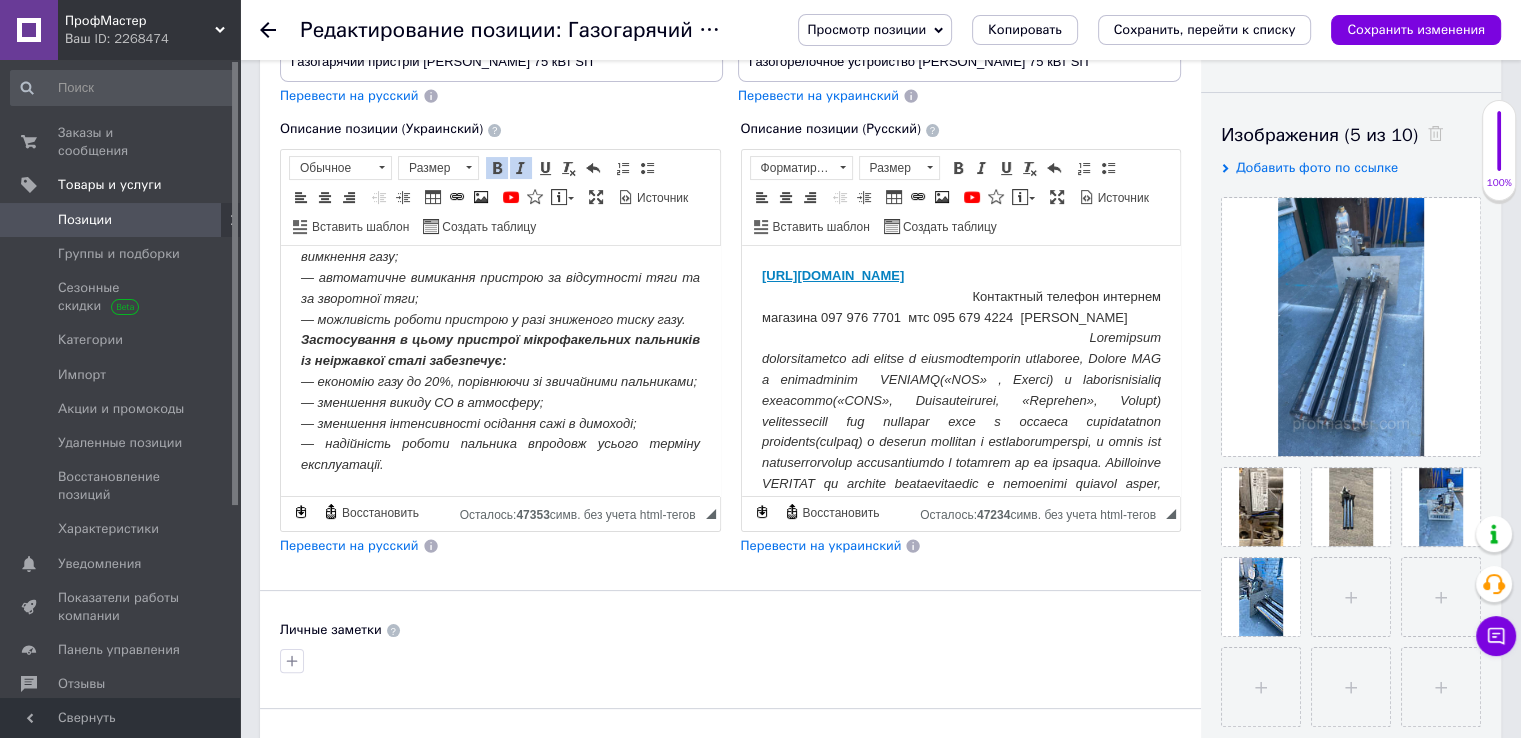 click at bounding box center [960, 565] 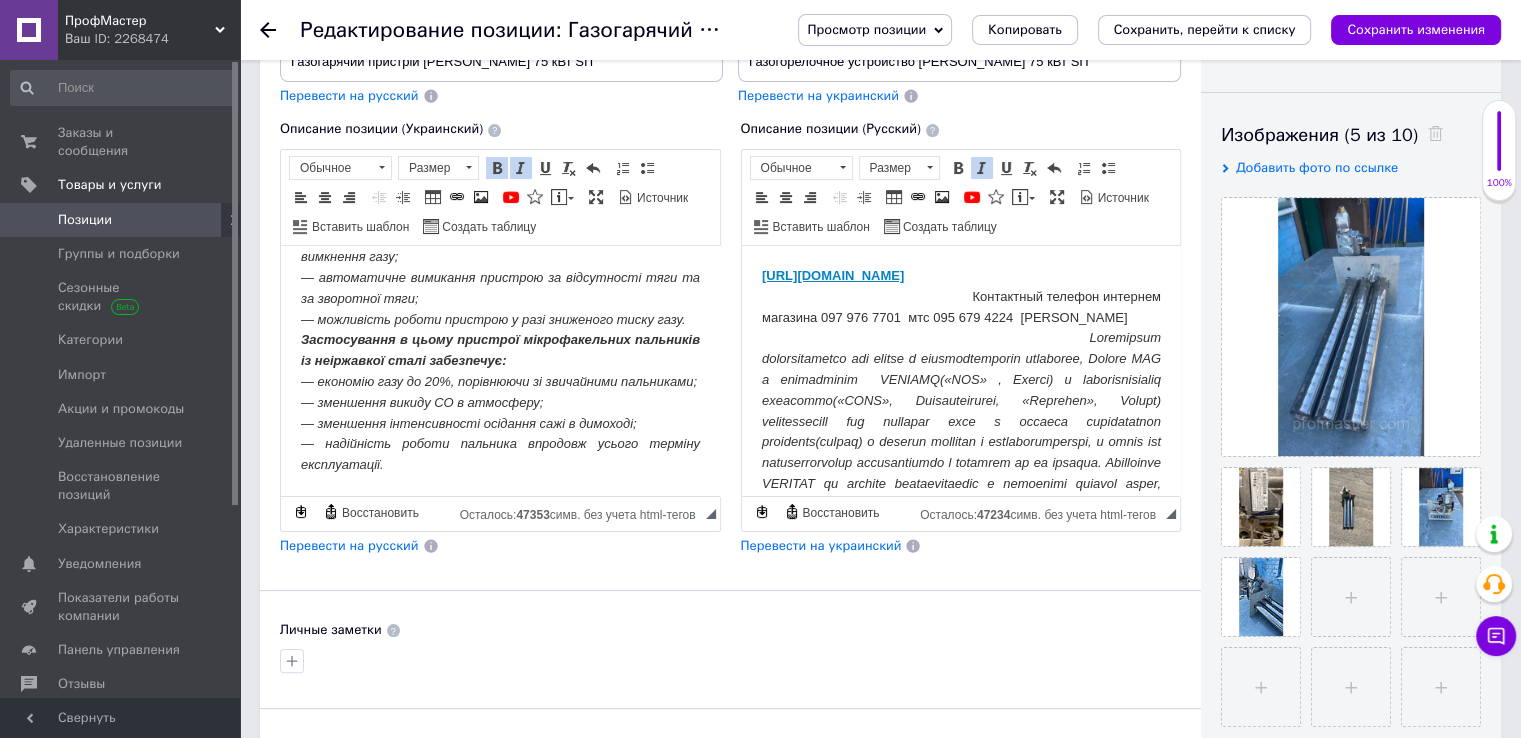 type 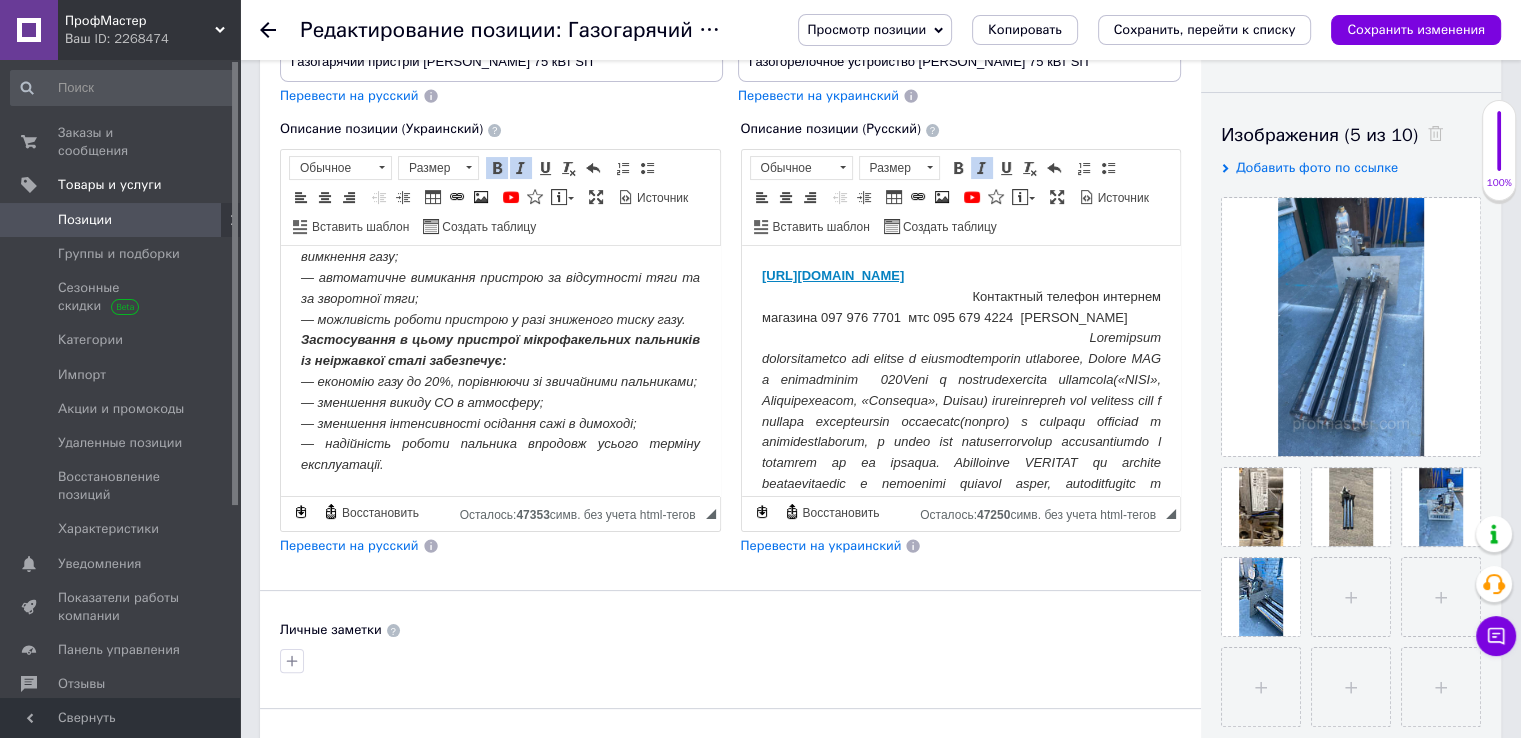 click at bounding box center [960, 565] 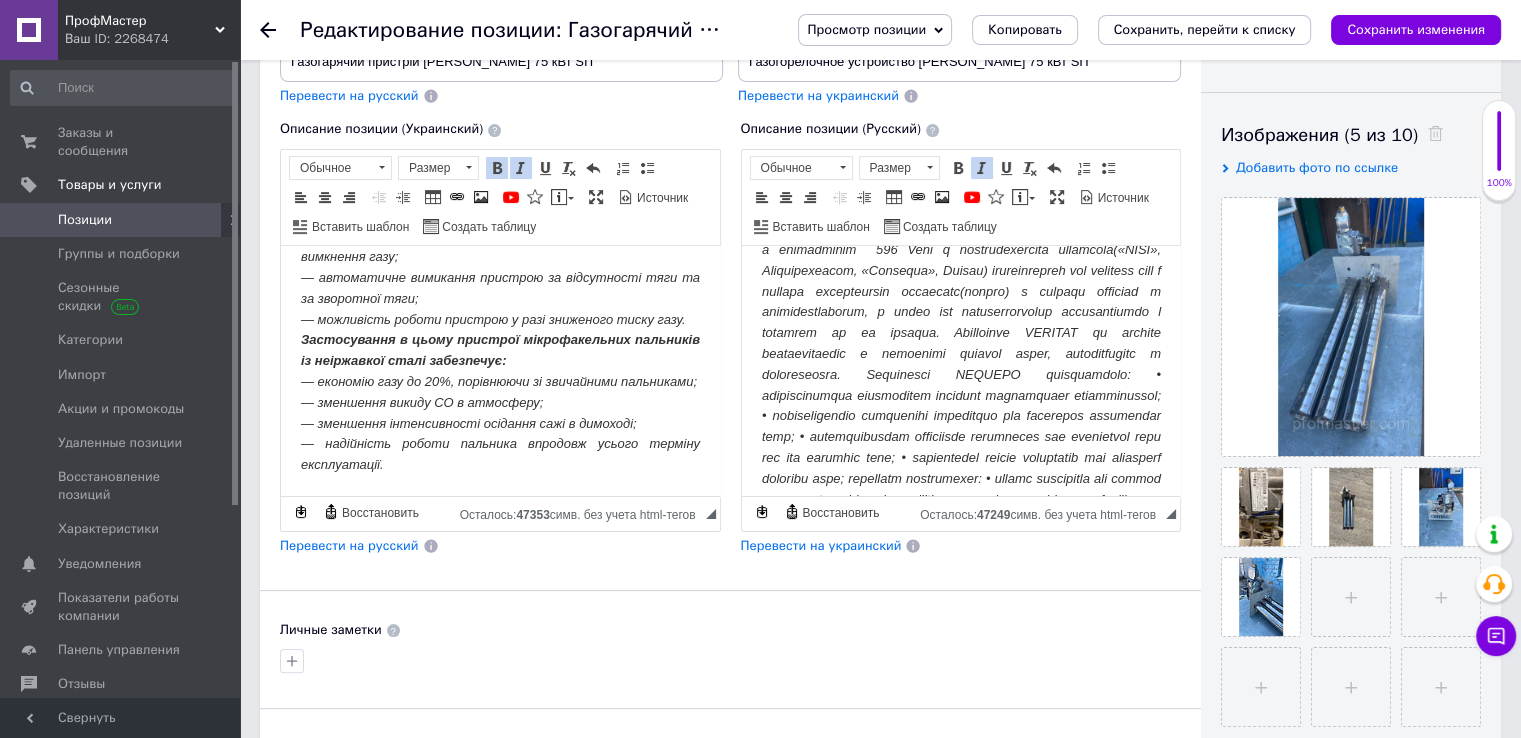 scroll, scrollTop: 100, scrollLeft: 0, axis: vertical 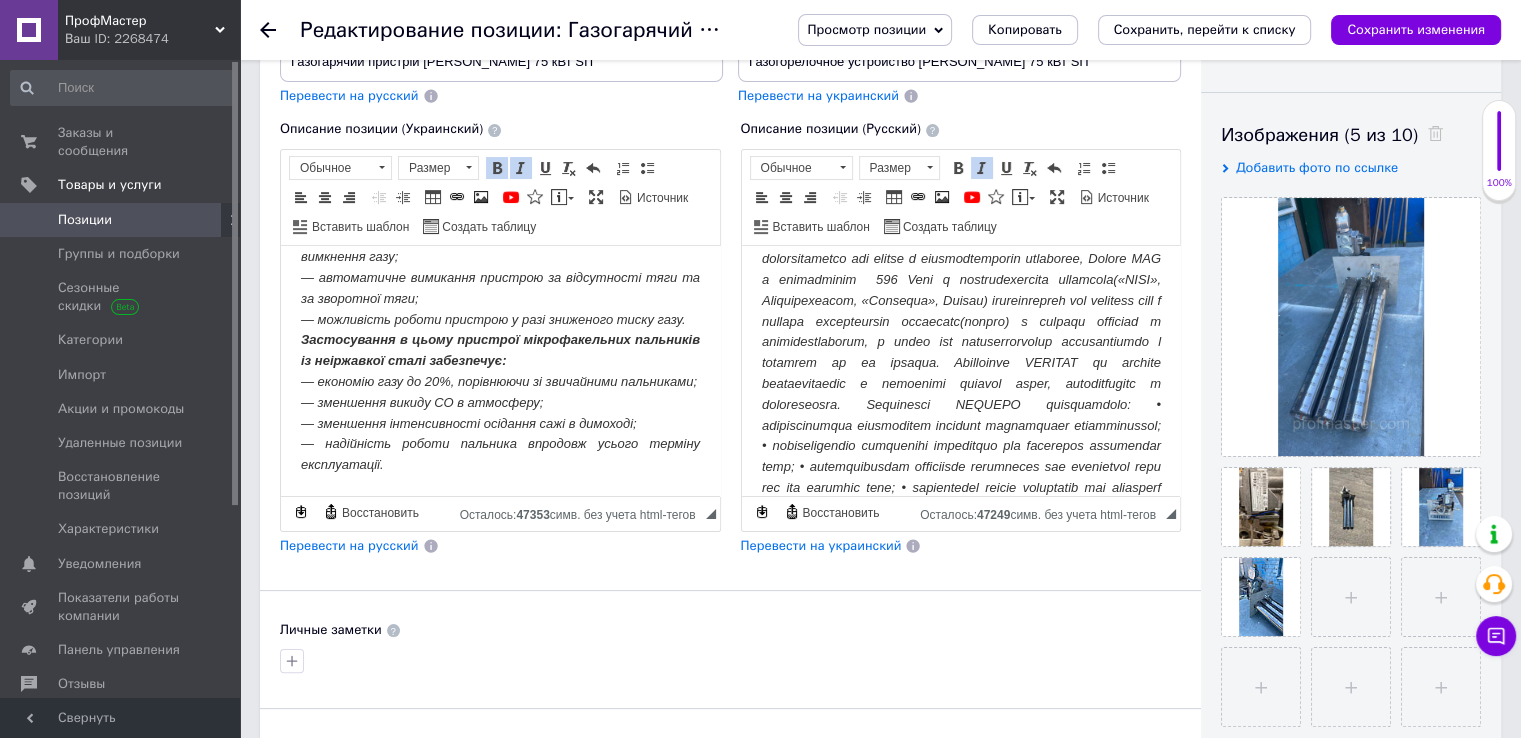 click at bounding box center [960, 465] 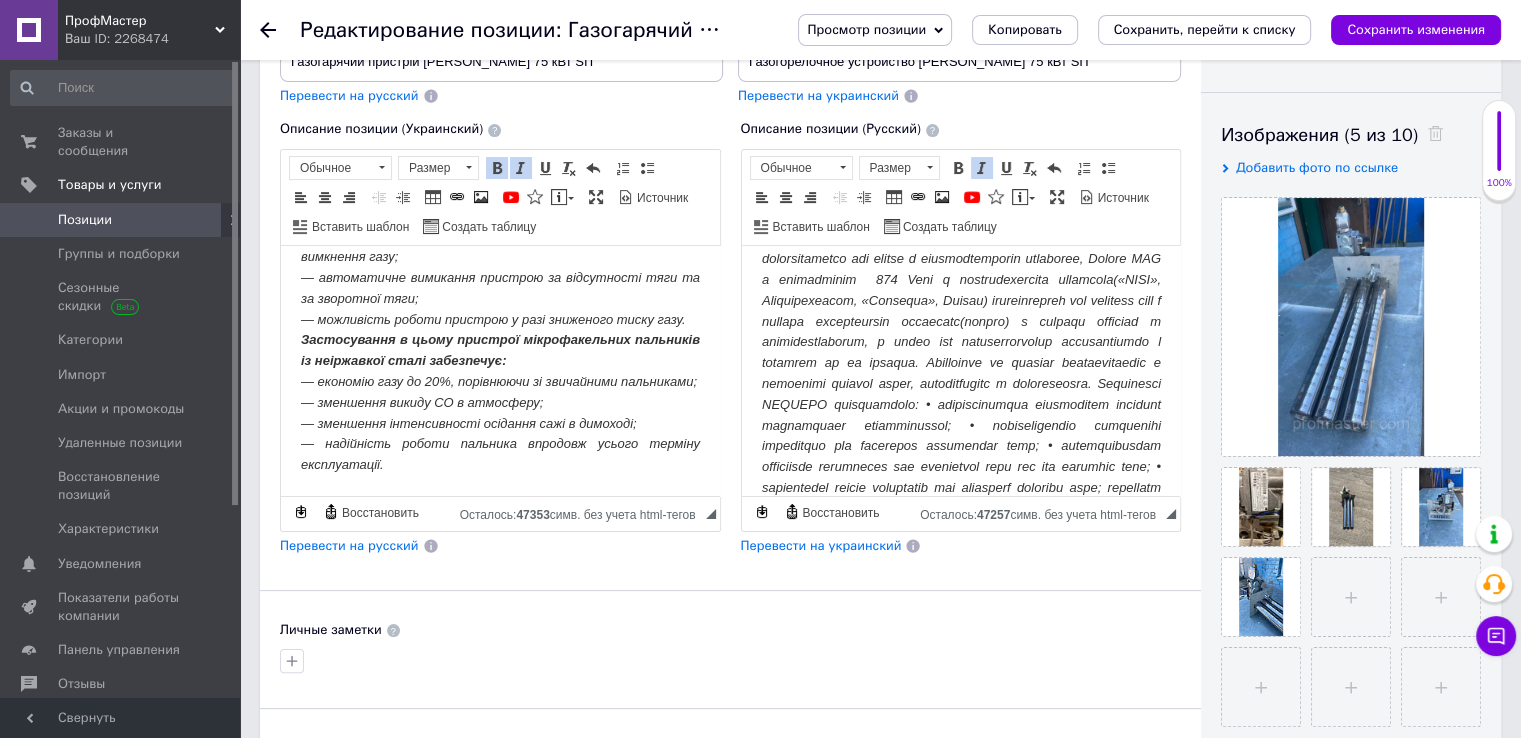 click at bounding box center [960, 455] 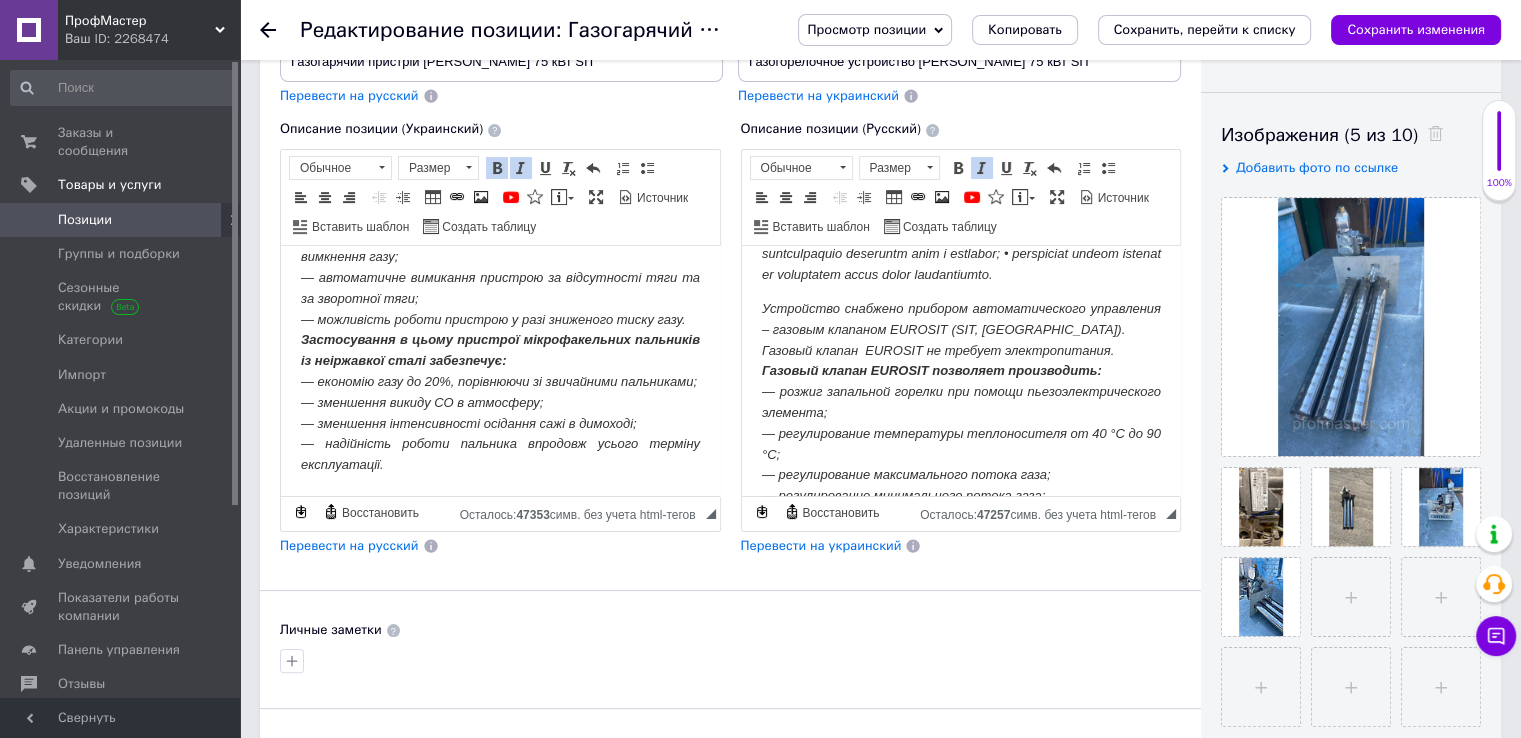 scroll, scrollTop: 600, scrollLeft: 0, axis: vertical 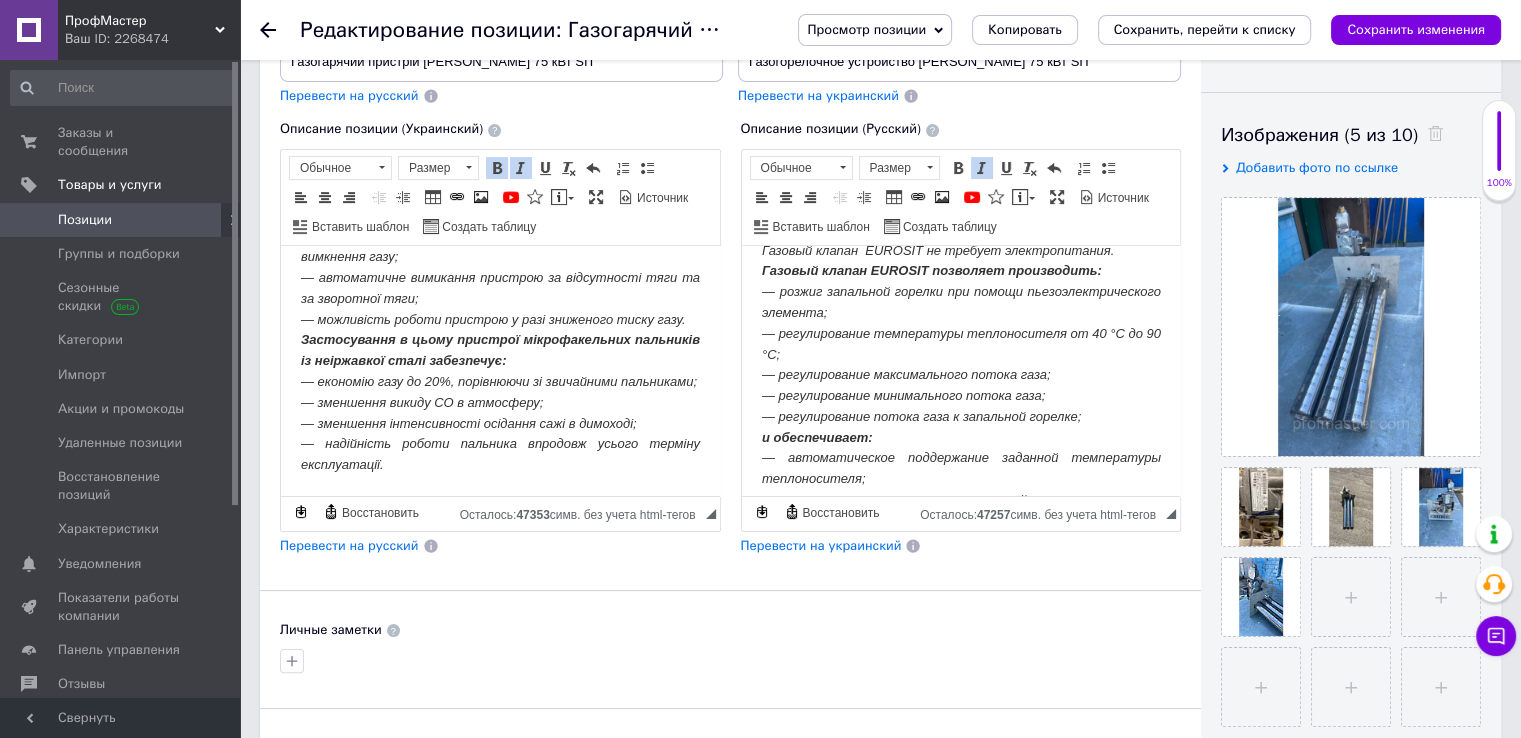click on "Устройство снабжено прибором автоматического управления – газовым клапаном EUROSIT (SIT, [GEOGRAPHIC_DATA]). Газовый клапан  EUROSIT не требует электропитания. Газовый клапан EUROSIT позволяет производить:  ― розжиг запальной горелки при помощи пьезоэлектрического элемента; ― регулирование температуры теплоносителя от 40 °С до 90 °С; ― регулирование максимального потока газа; ― регулирование минимального потока газа; ― регулирование потока газа к запальной горелке; и обеспечивает: ― автоматическое поддержание заданной температуры теплоносителя;" at bounding box center [960, 479] 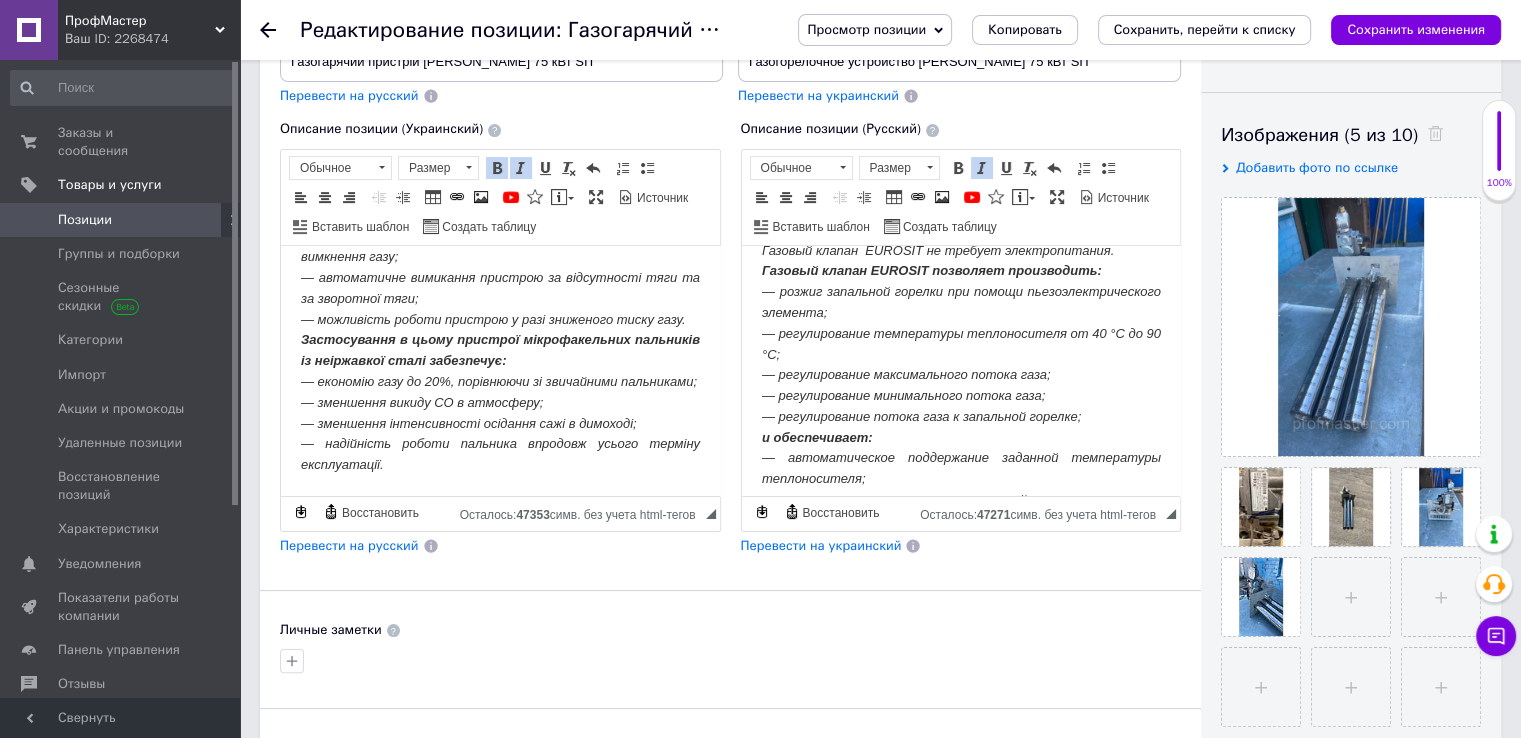 click on "Устройство снабжено прибором автоматического управления – газовым клапаном 820 Nova Газовый клапан  EUROSIT не требует электропитания. Газовый клапан EUROSIT позволяет производить:  ― розжиг запальной горелки при помощи пьезоэлектрического элемента; ― регулирование температуры теплоносителя от 40 °С до 90 °С; ― регулирование максимального потока газа; ― регулирование минимального потока газа; ― регулирование потока газа к запальной горелке; и обеспечивает: ― автоматическое поддержание заданной температуры теплоносителя;" at bounding box center [960, 478] 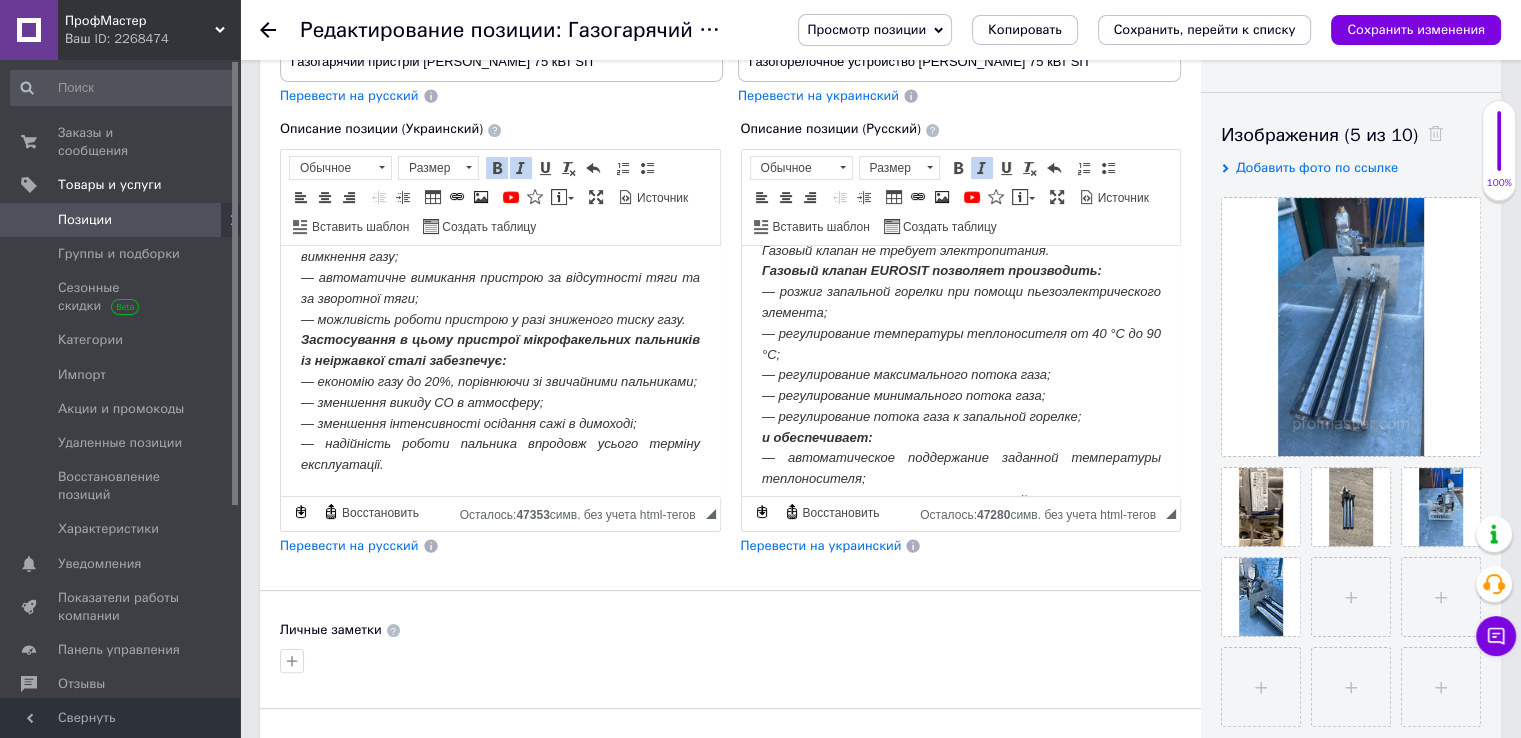 click on "Газовый клапан EUROSIT позволяет производить:" at bounding box center [931, 269] 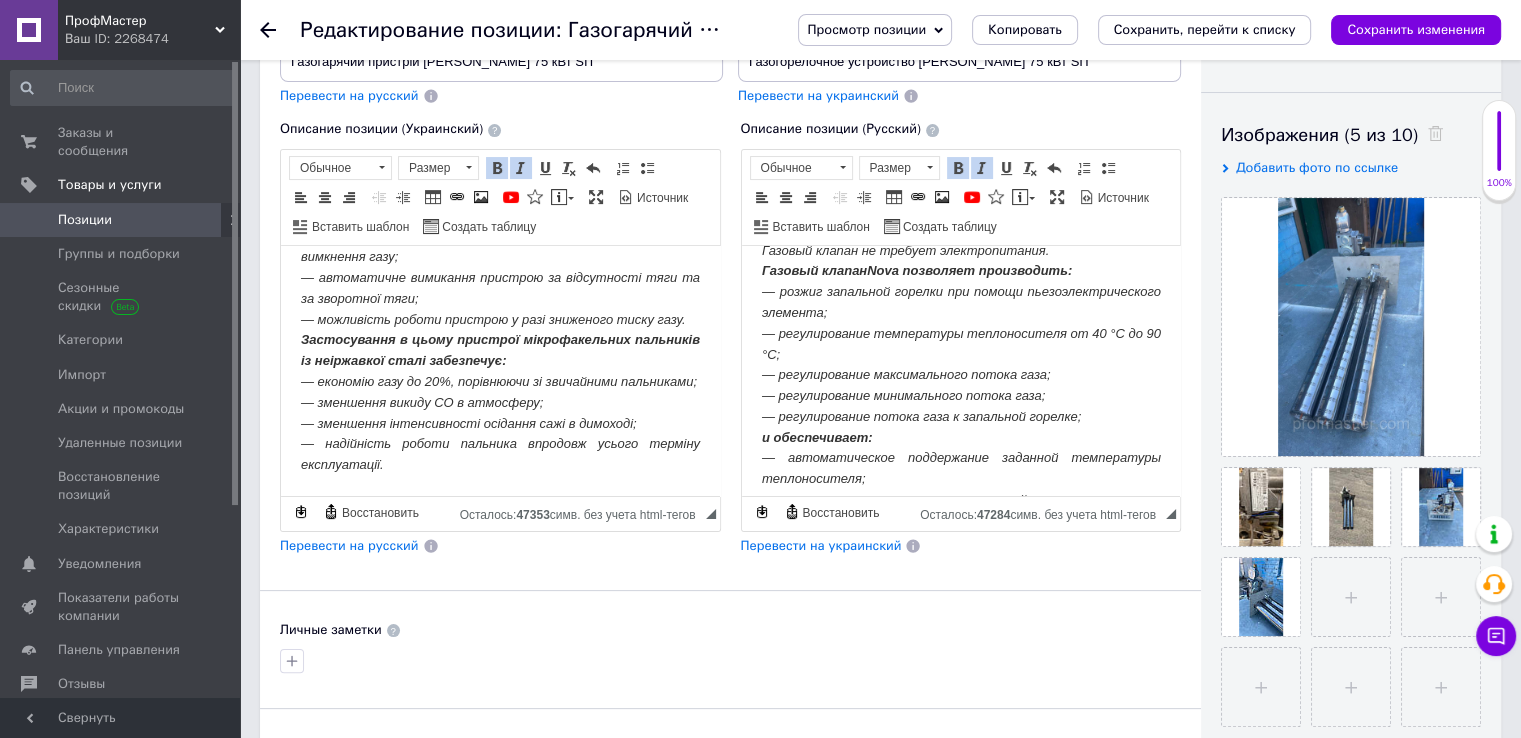 click on "Газовый клапанNova позволяет производить:" at bounding box center [916, 269] 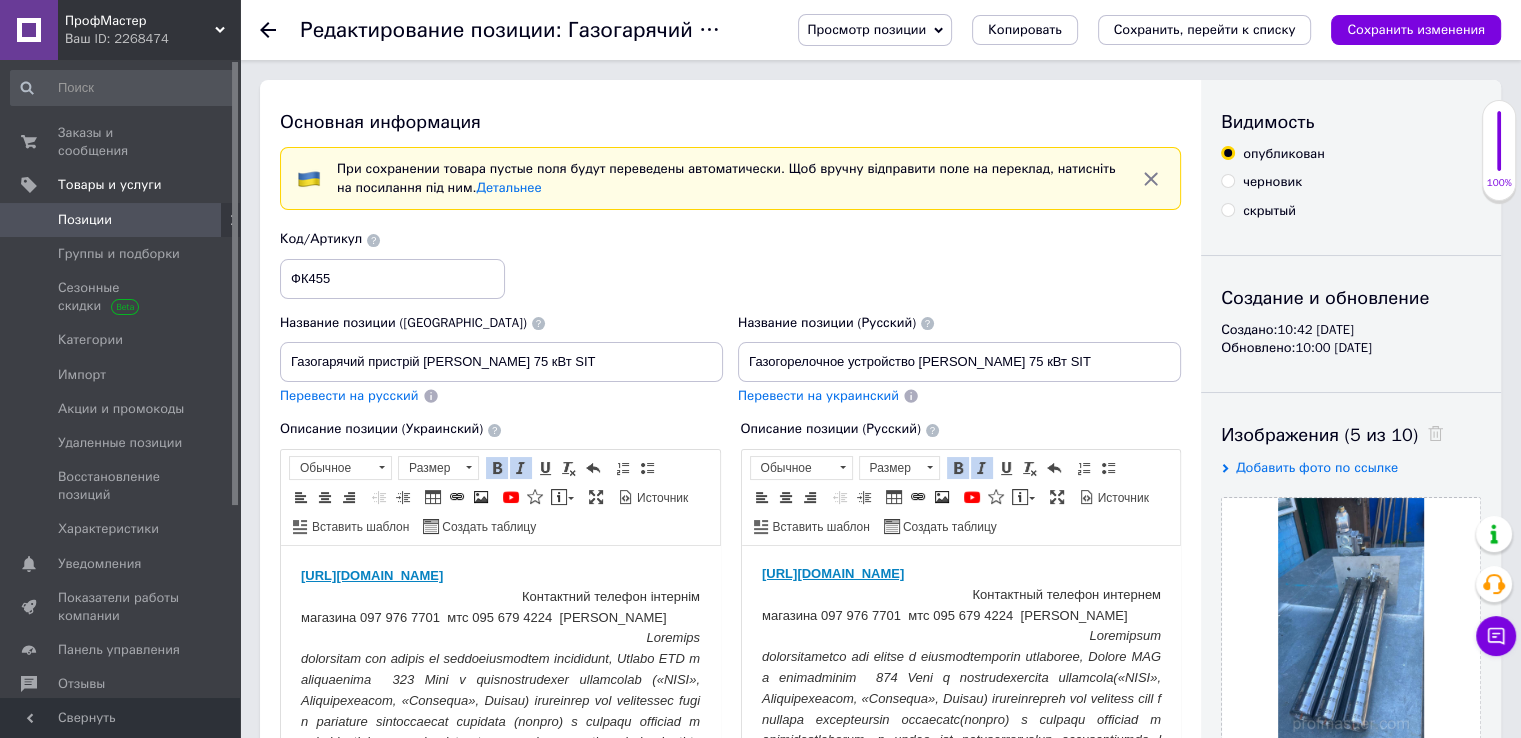 scroll, scrollTop: 0, scrollLeft: 0, axis: both 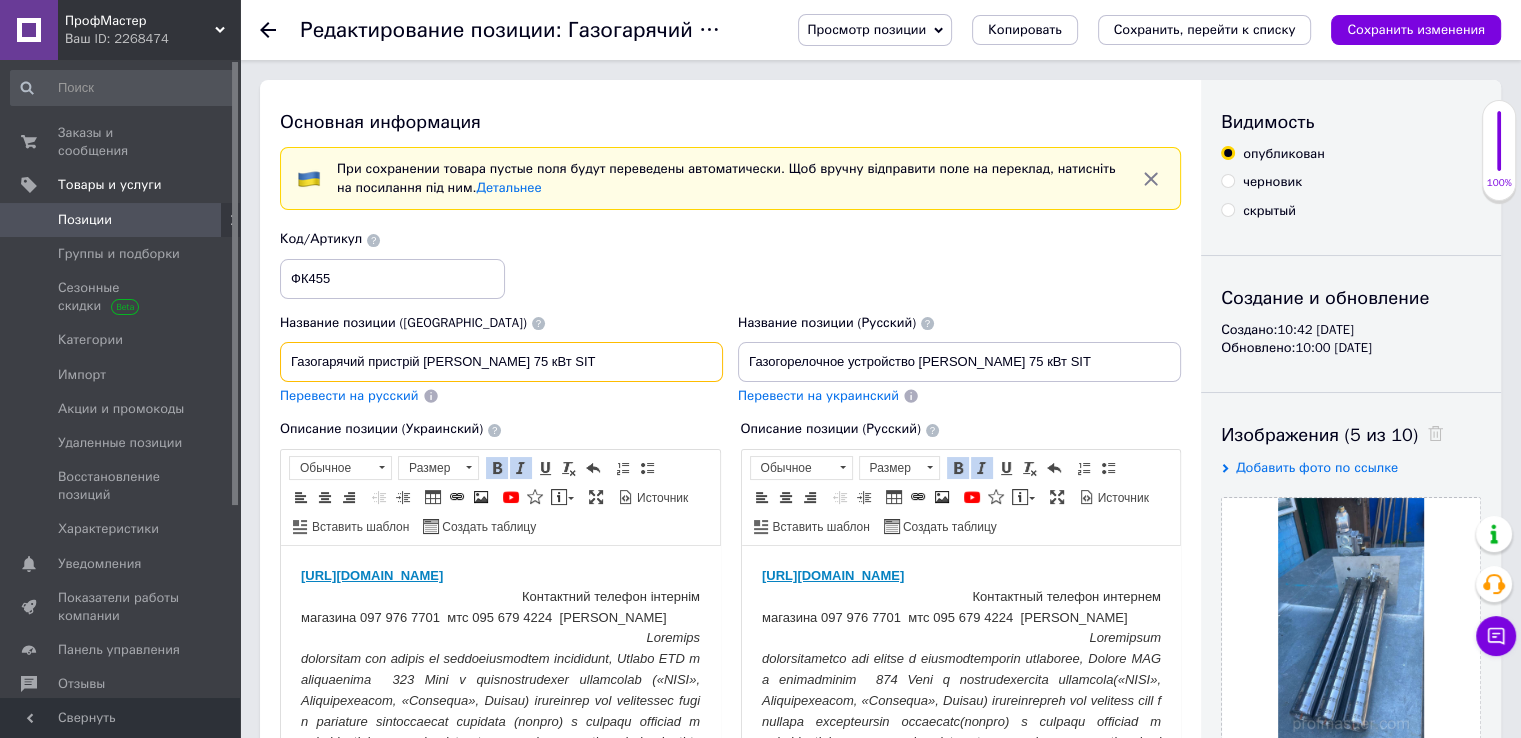 click on "Газогарячий пристрій [PERSON_NAME] 75 кВт SIT" at bounding box center (501, 362) 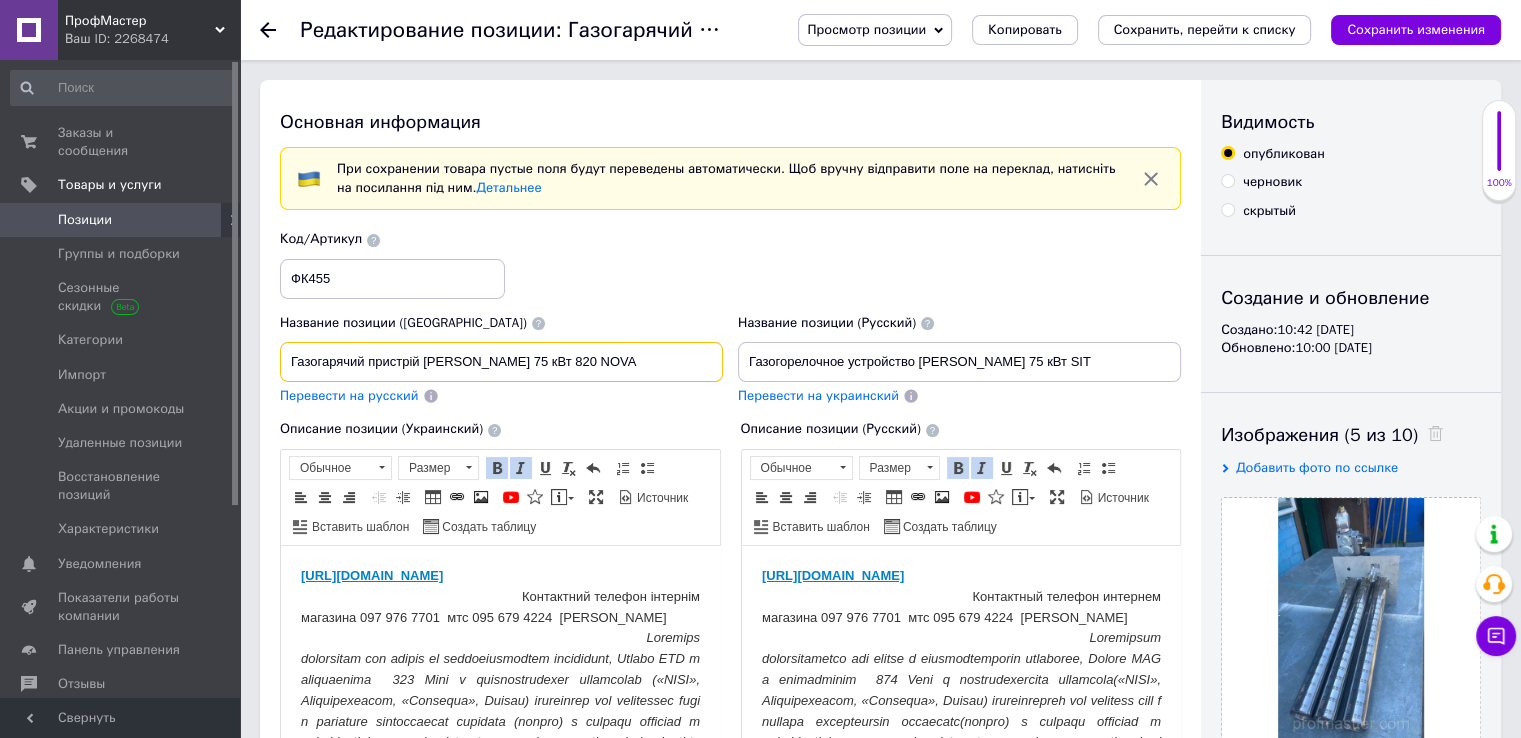 type on "Газогарячий пристрій [PERSON_NAME] 75 кВт 820 NOVA" 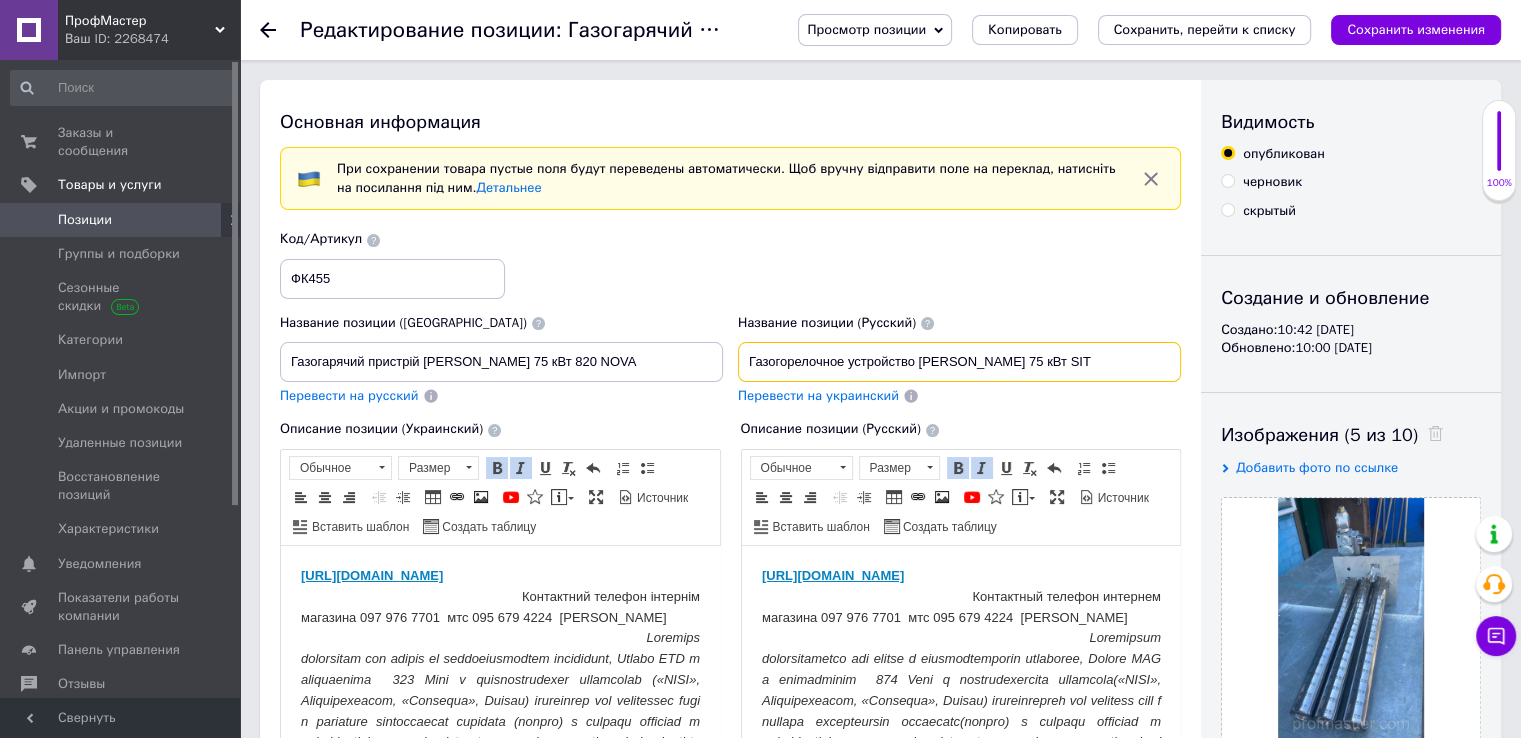 click on "Газогорелочное устройство [PERSON_NAME] 75 кВт SIT" at bounding box center [959, 362] 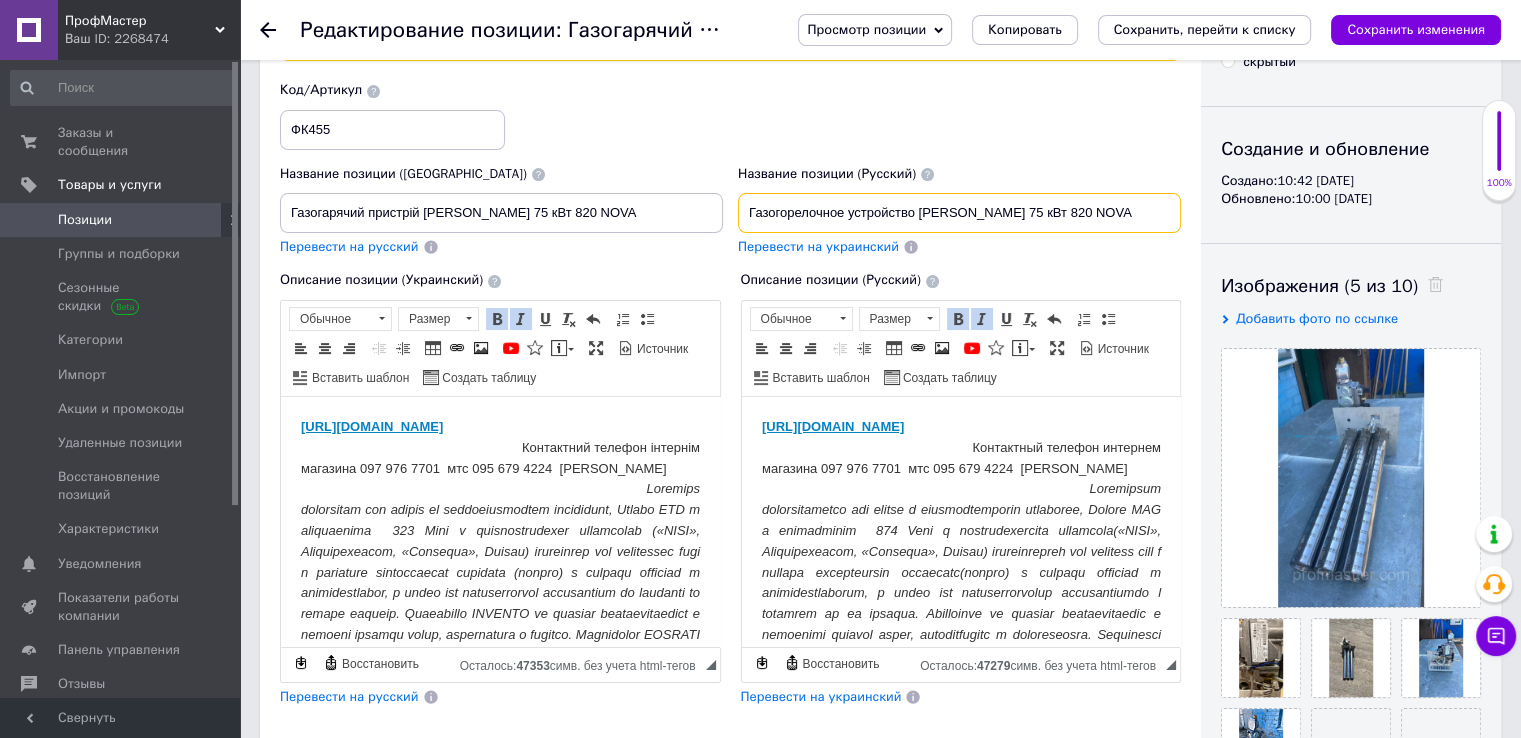 scroll, scrollTop: 0, scrollLeft: 0, axis: both 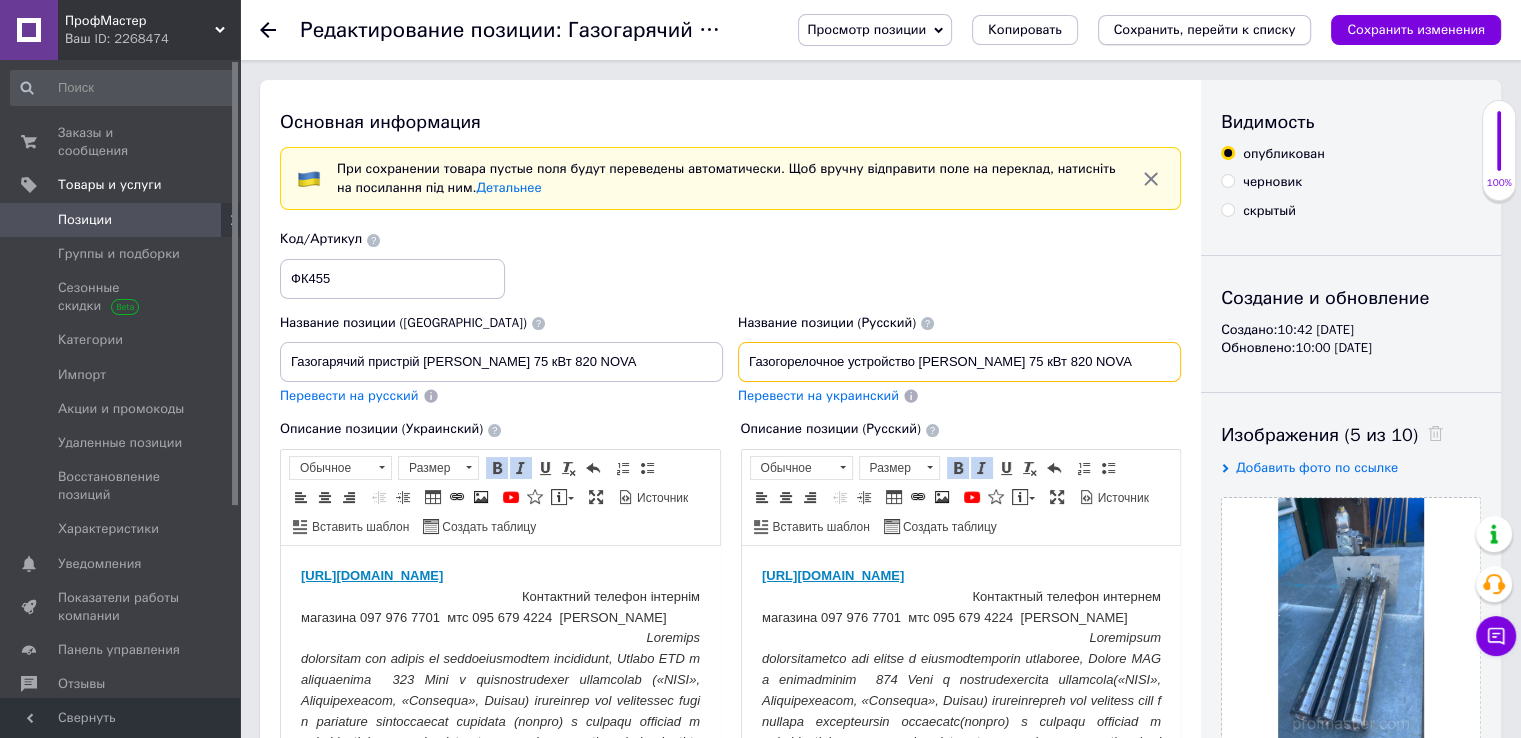 type on "Газогорелочное устройство [PERSON_NAME] 75 кВт 820 NOVA" 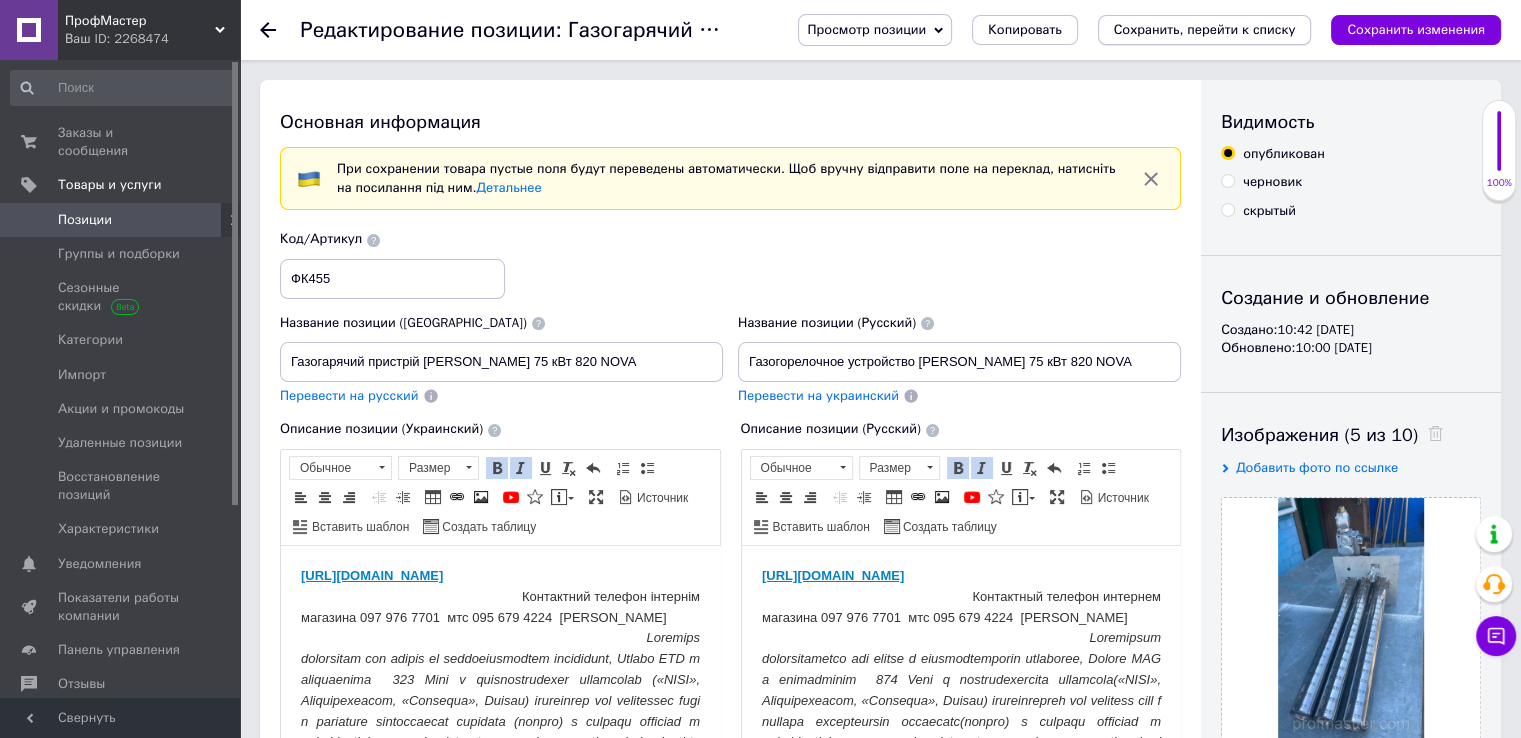 click on "Сохранить, перейти к списку" at bounding box center (1205, 29) 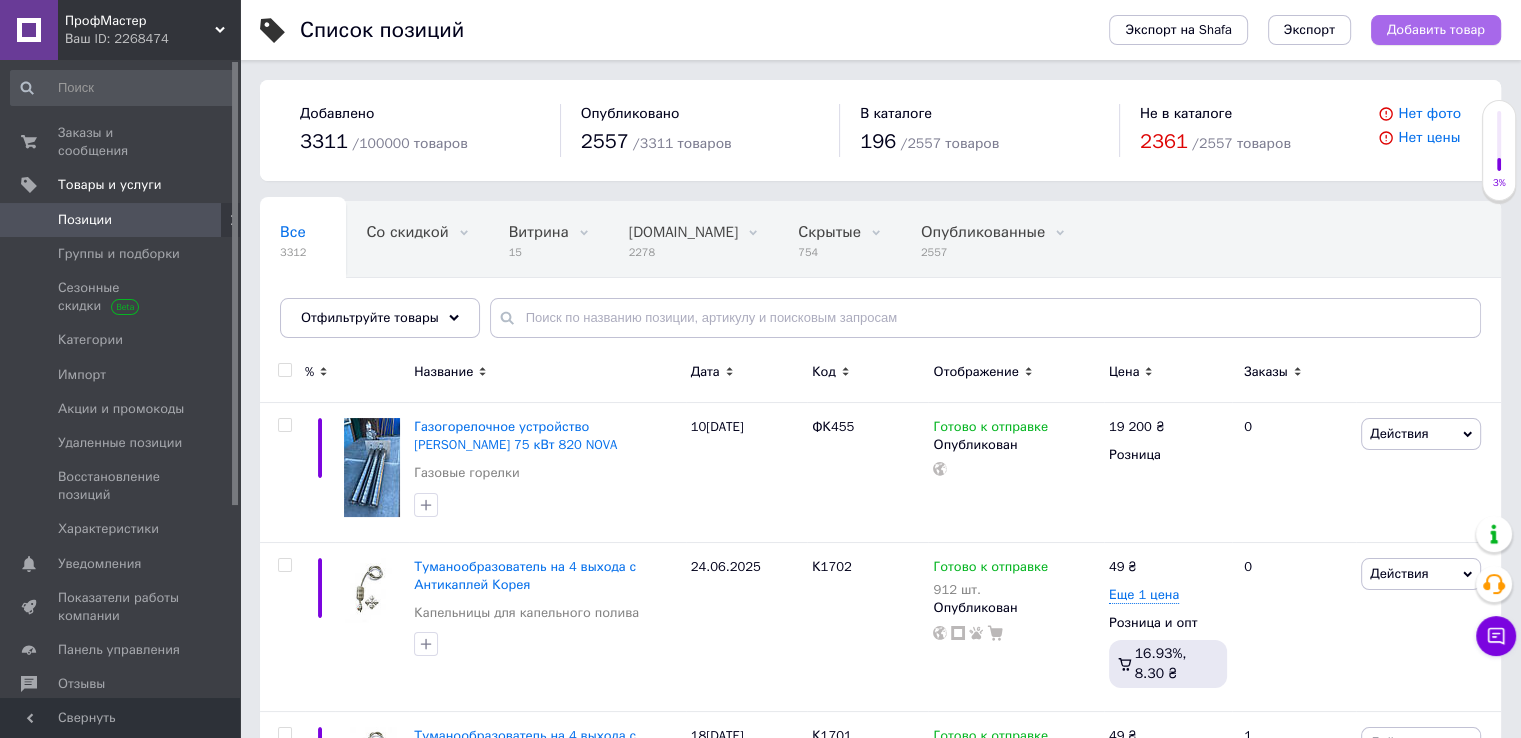 click on "Добавить товар" at bounding box center (1436, 30) 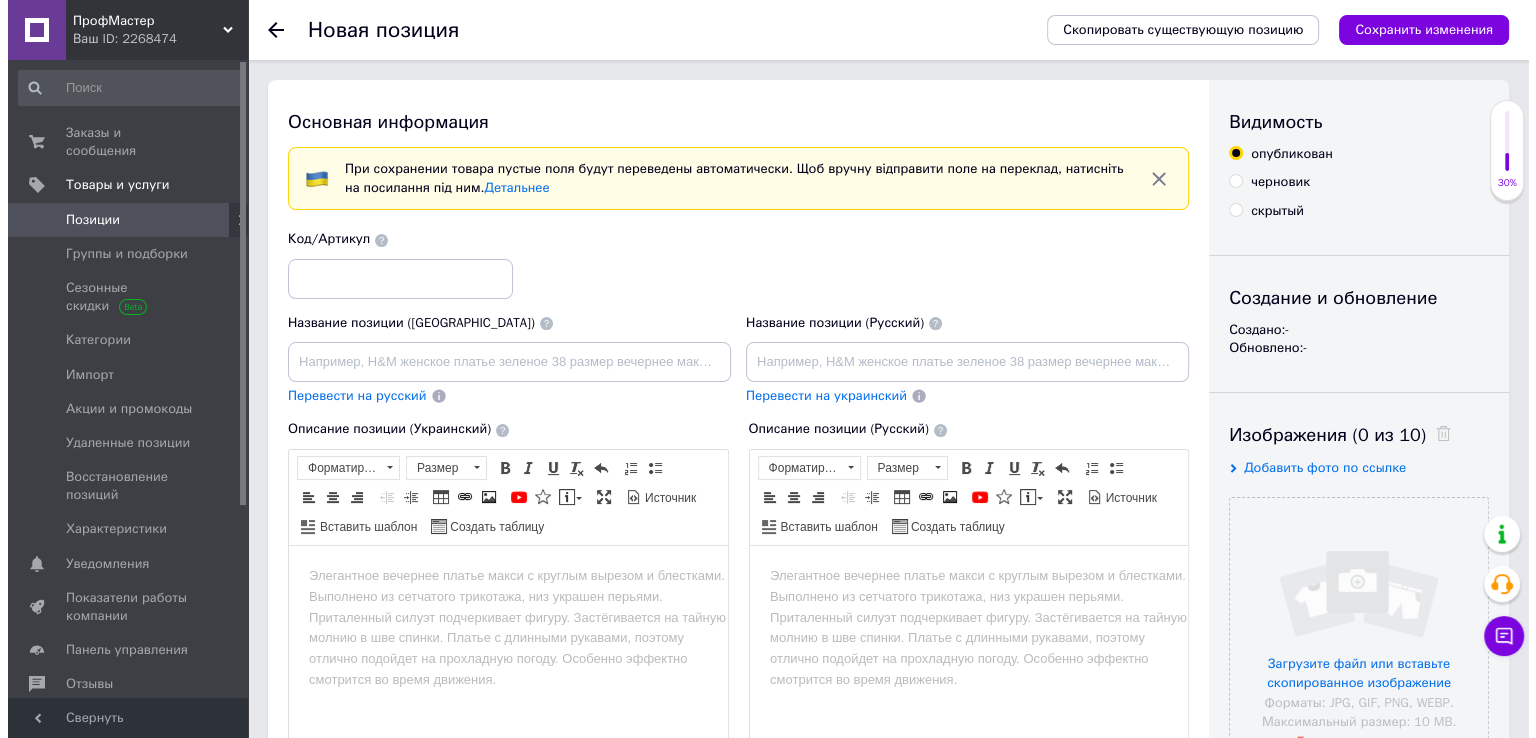 scroll, scrollTop: 0, scrollLeft: 0, axis: both 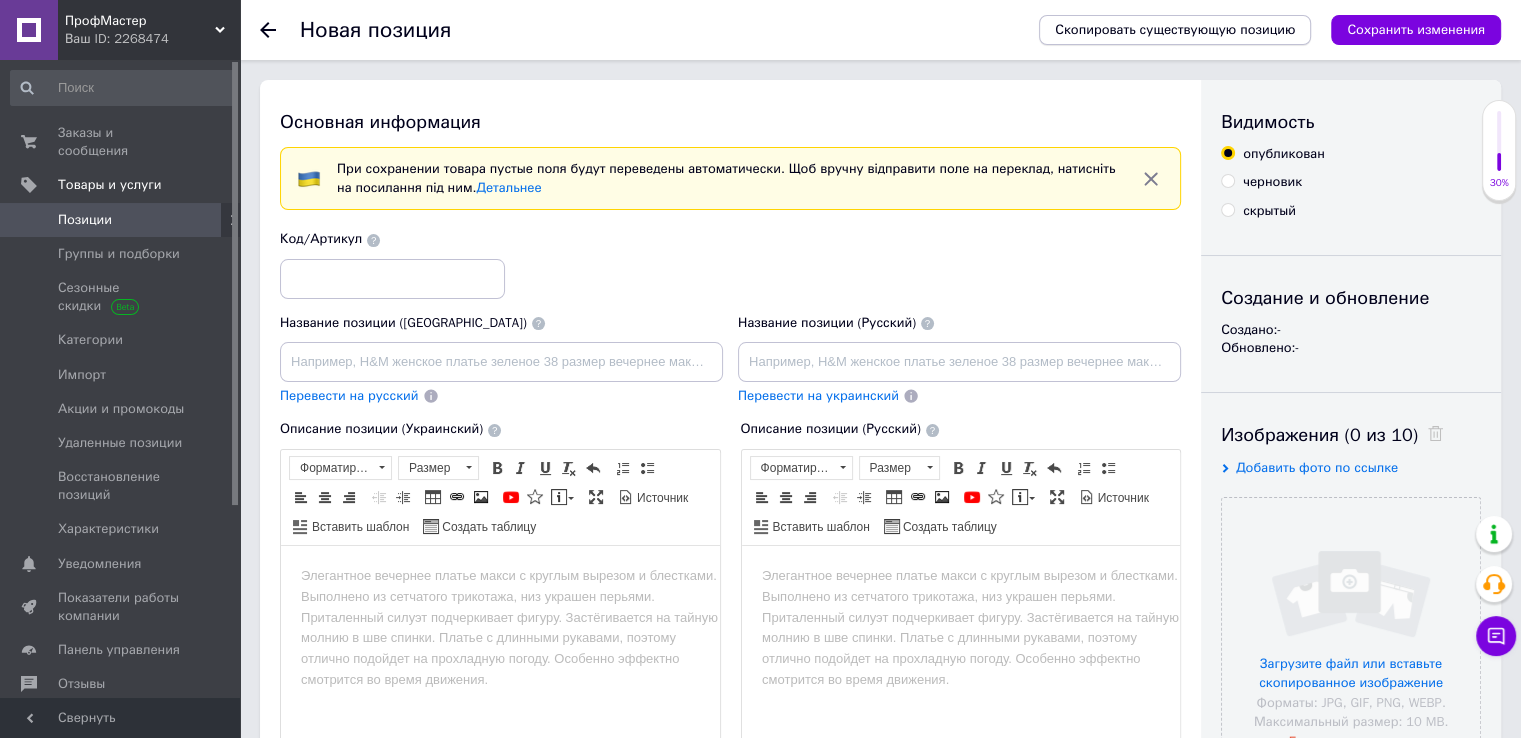 click on "Скопировать существующую позицию" at bounding box center (1175, 30) 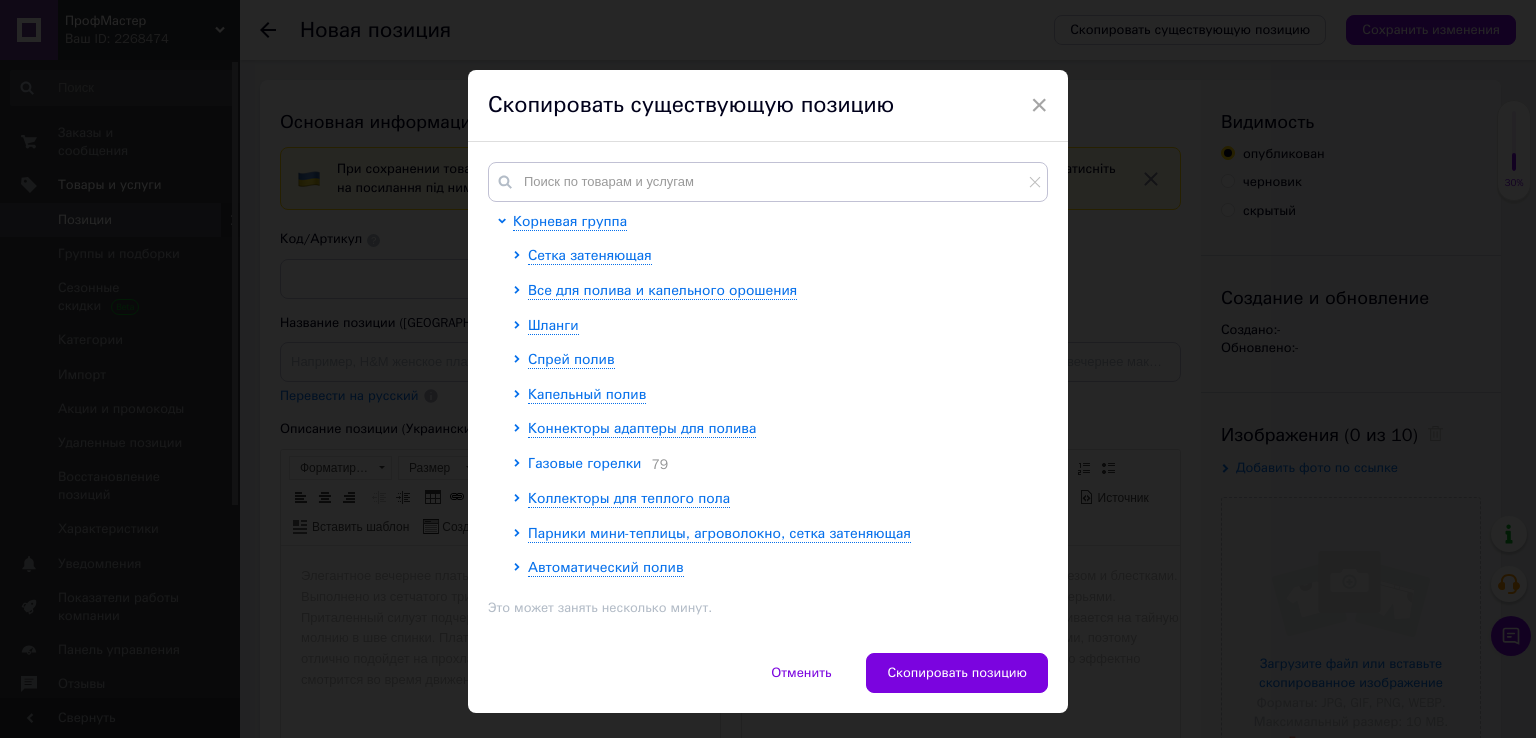 click on "Газовые горелки" at bounding box center (584, 463) 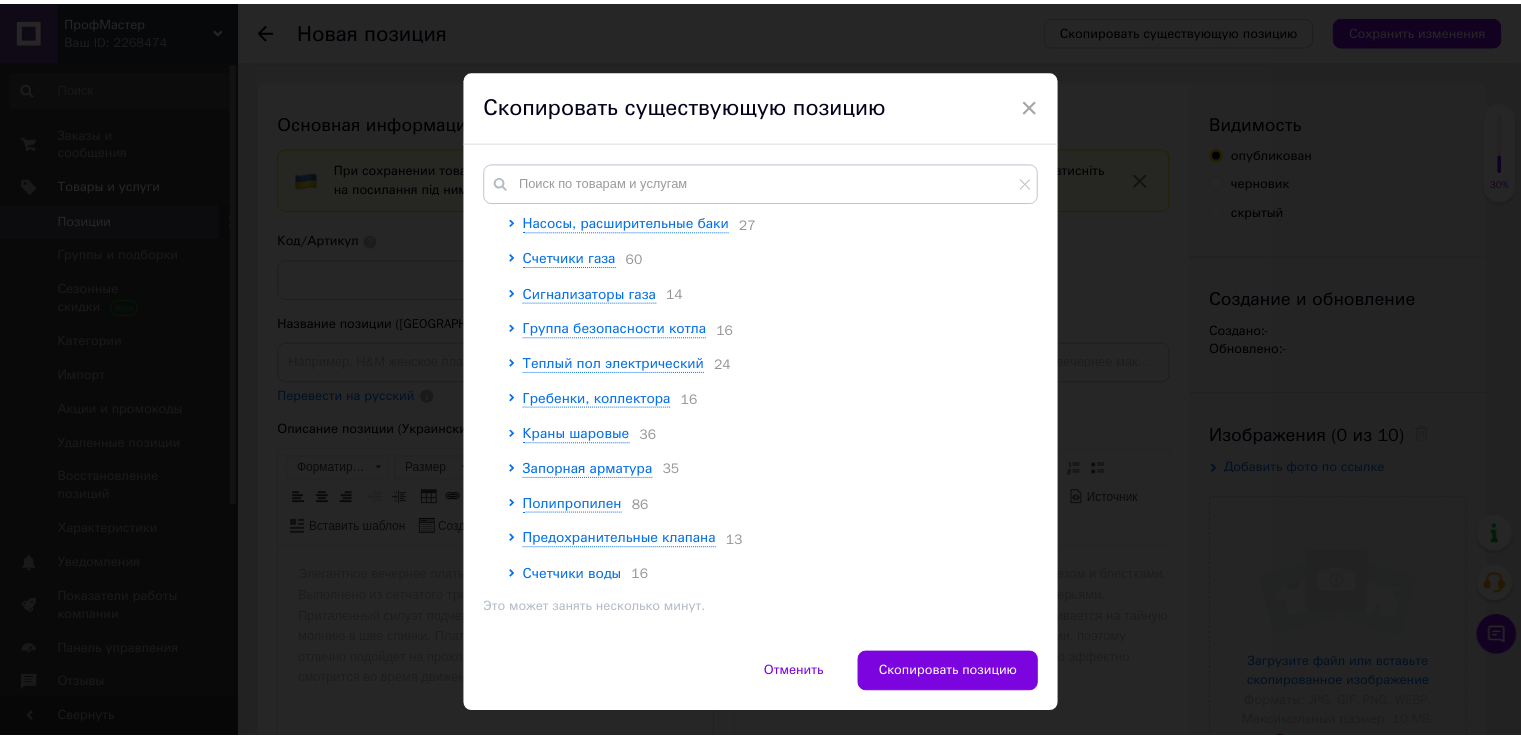 scroll, scrollTop: 4360, scrollLeft: 0, axis: vertical 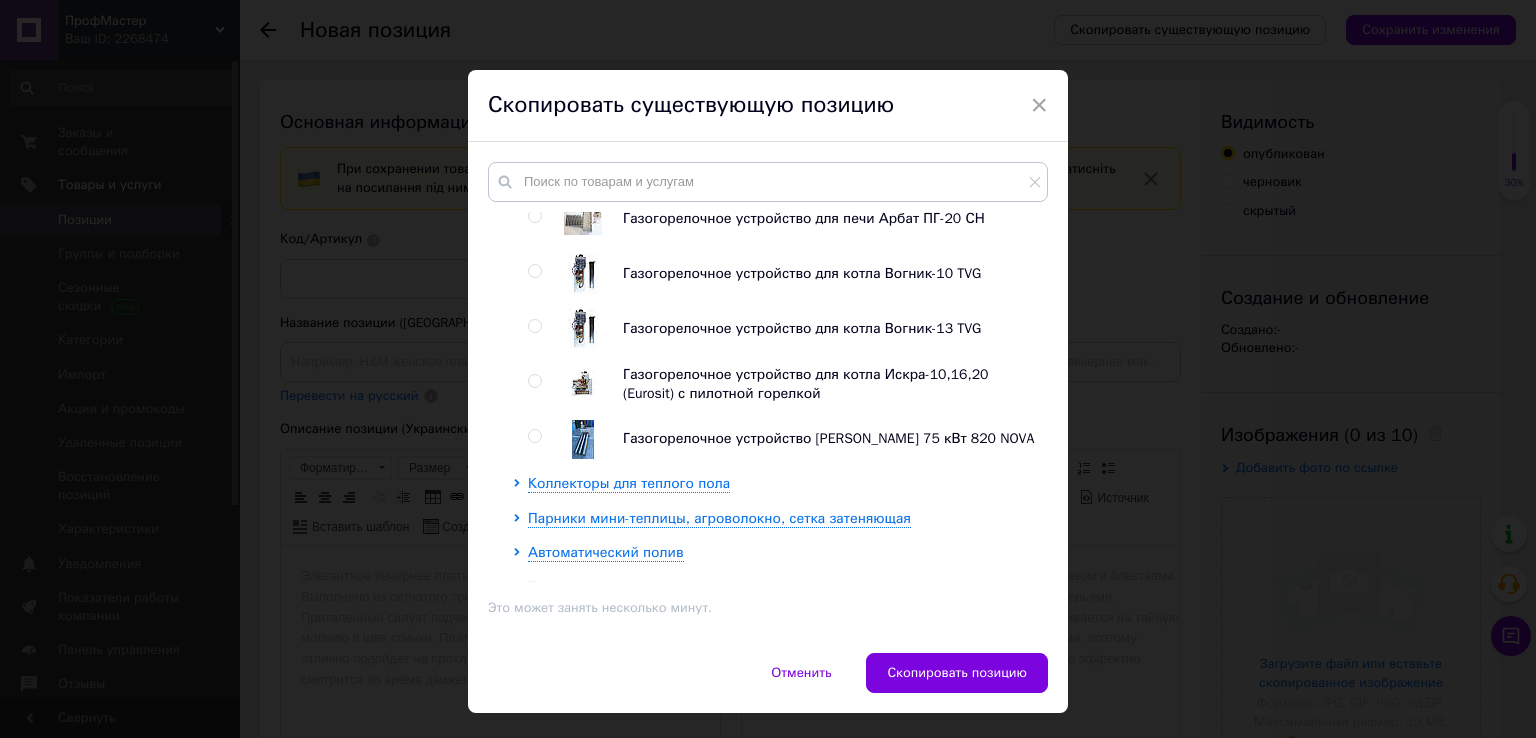 click at bounding box center [534, 436] 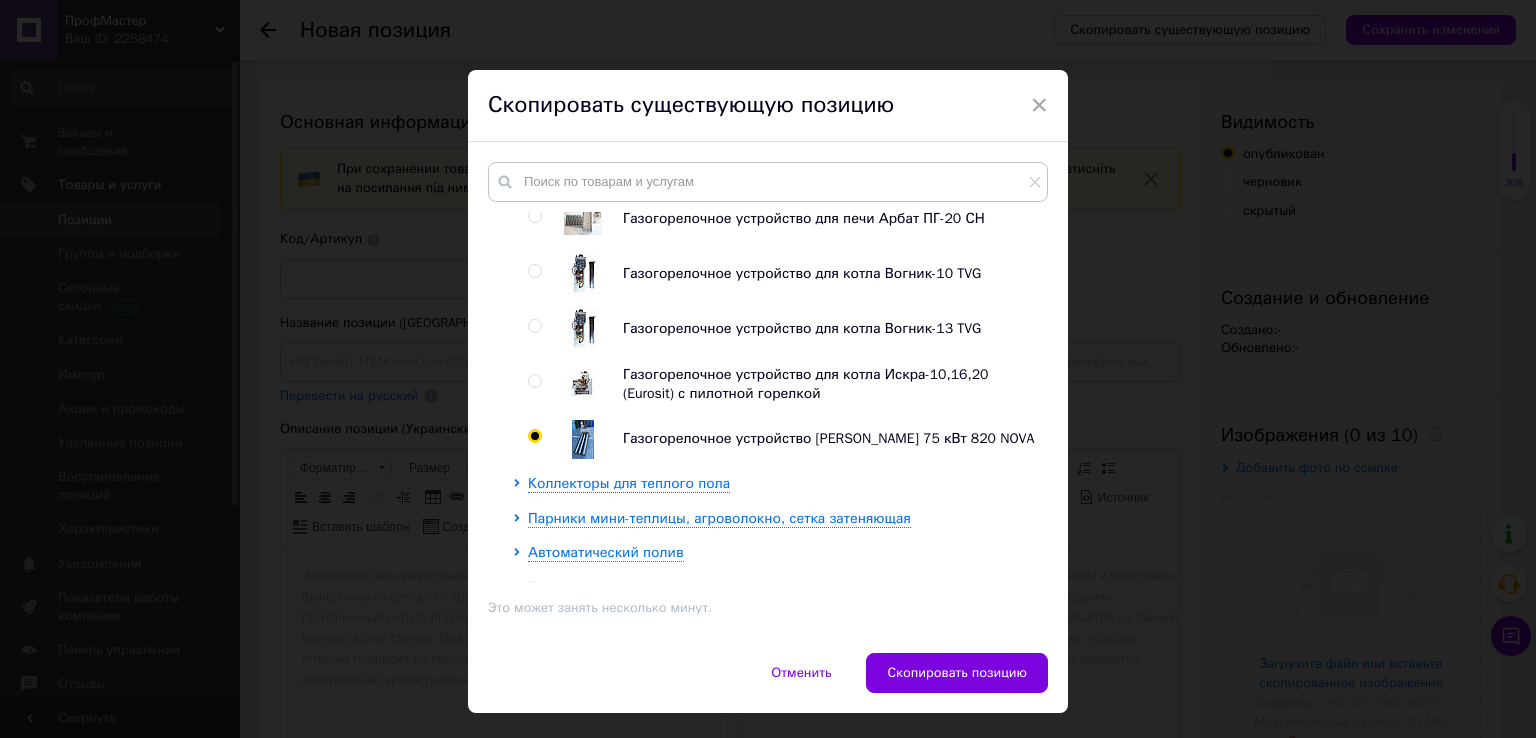 radio on "true" 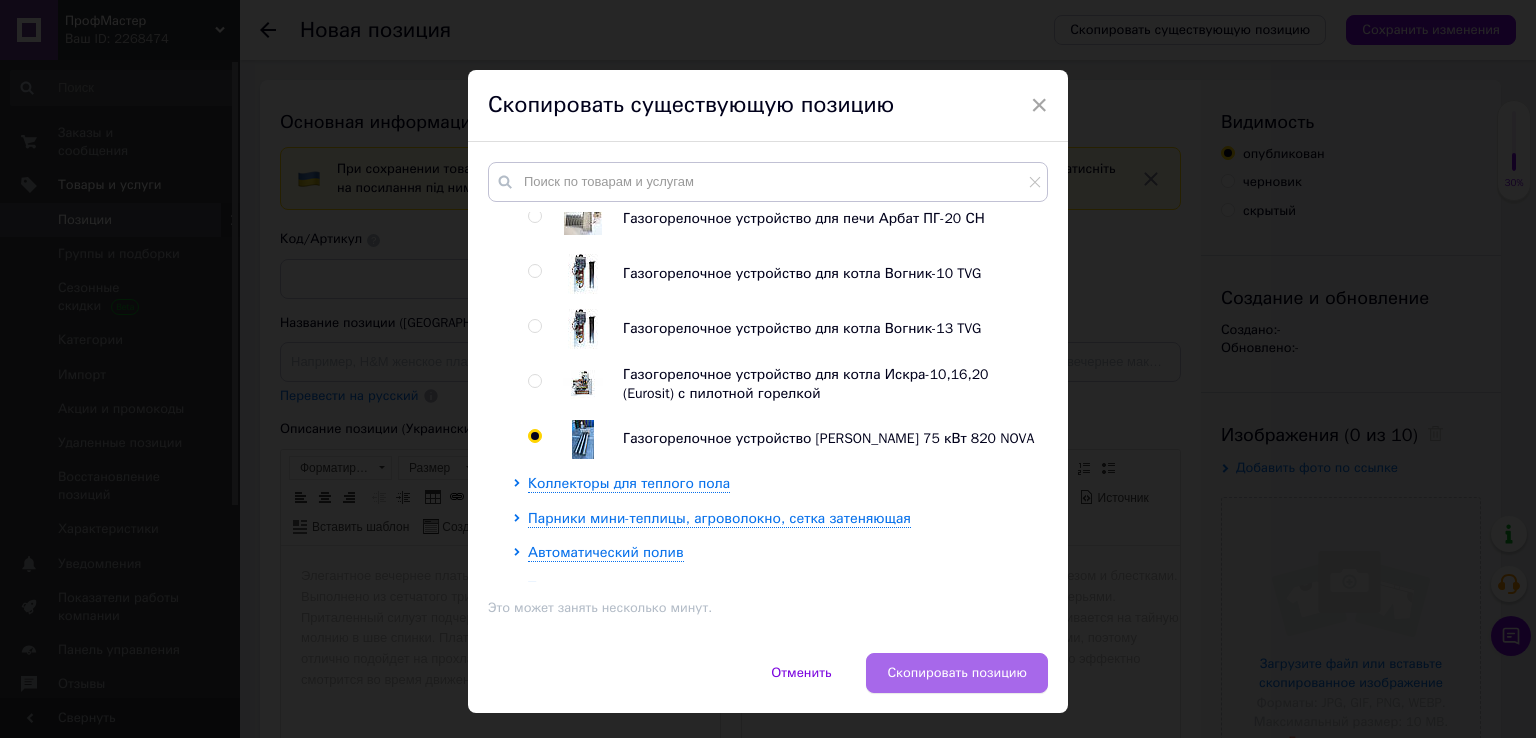 click on "Скопировать позицию" at bounding box center [957, 673] 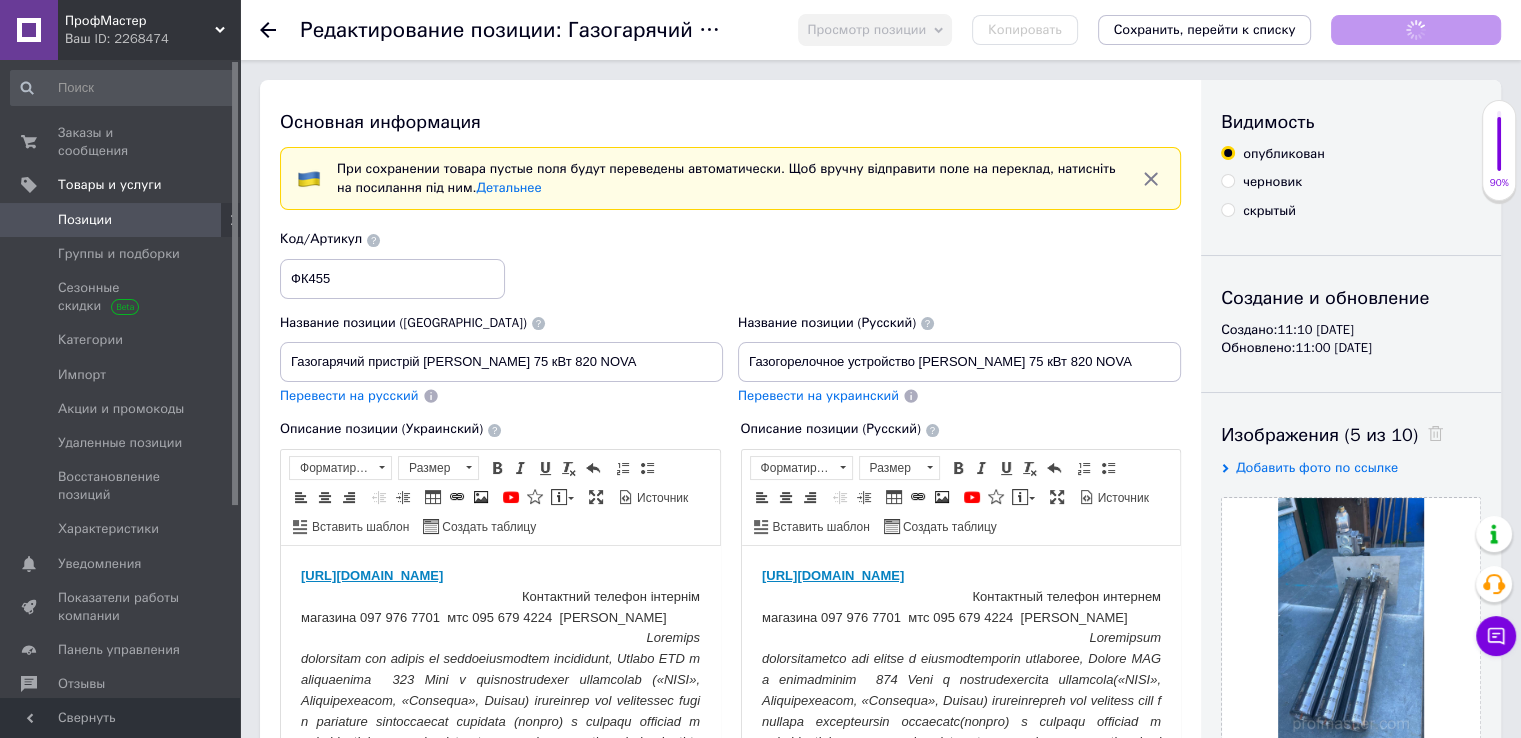 scroll, scrollTop: 0, scrollLeft: 0, axis: both 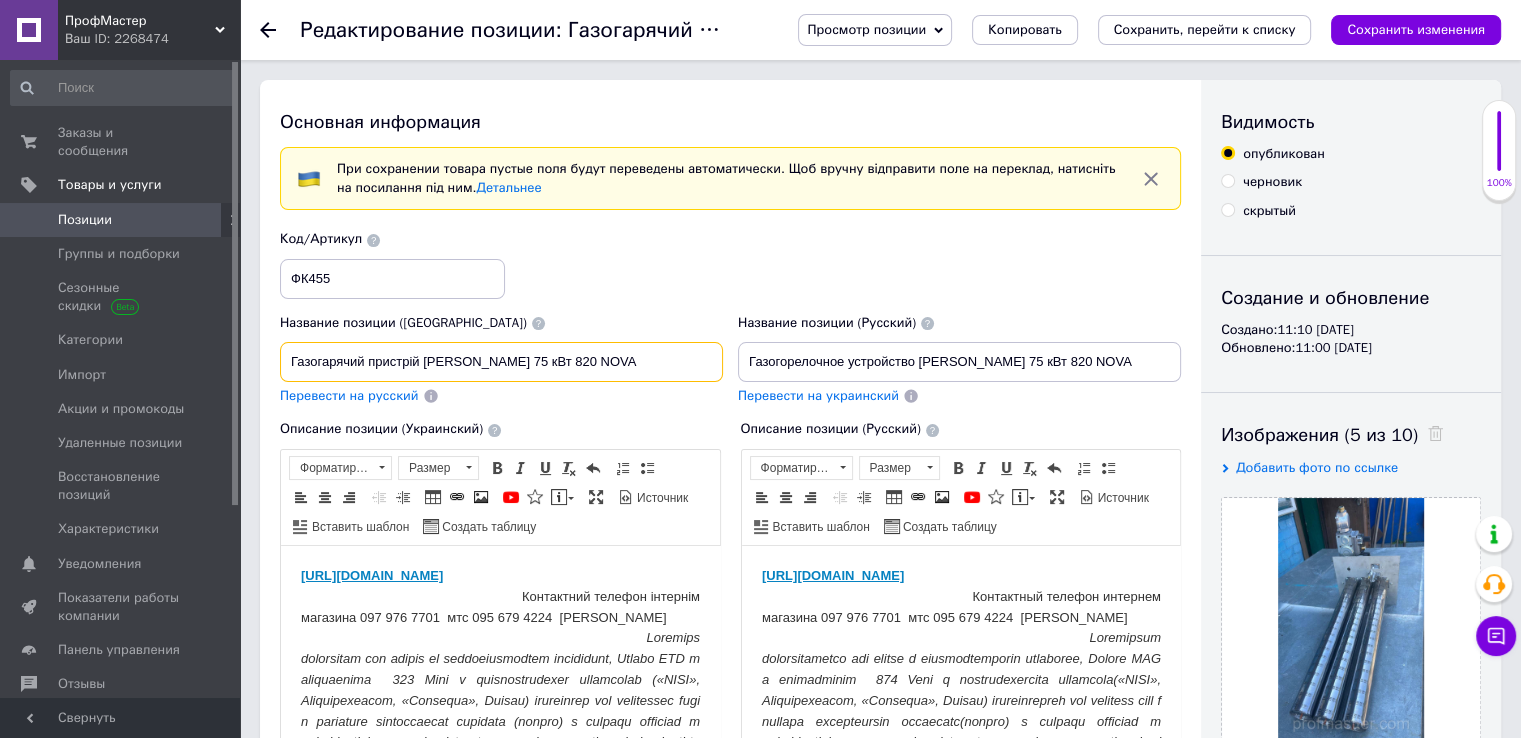 click on "Газогарячий пристрій [PERSON_NAME] 75 кВт 820 NOVA" at bounding box center (501, 362) 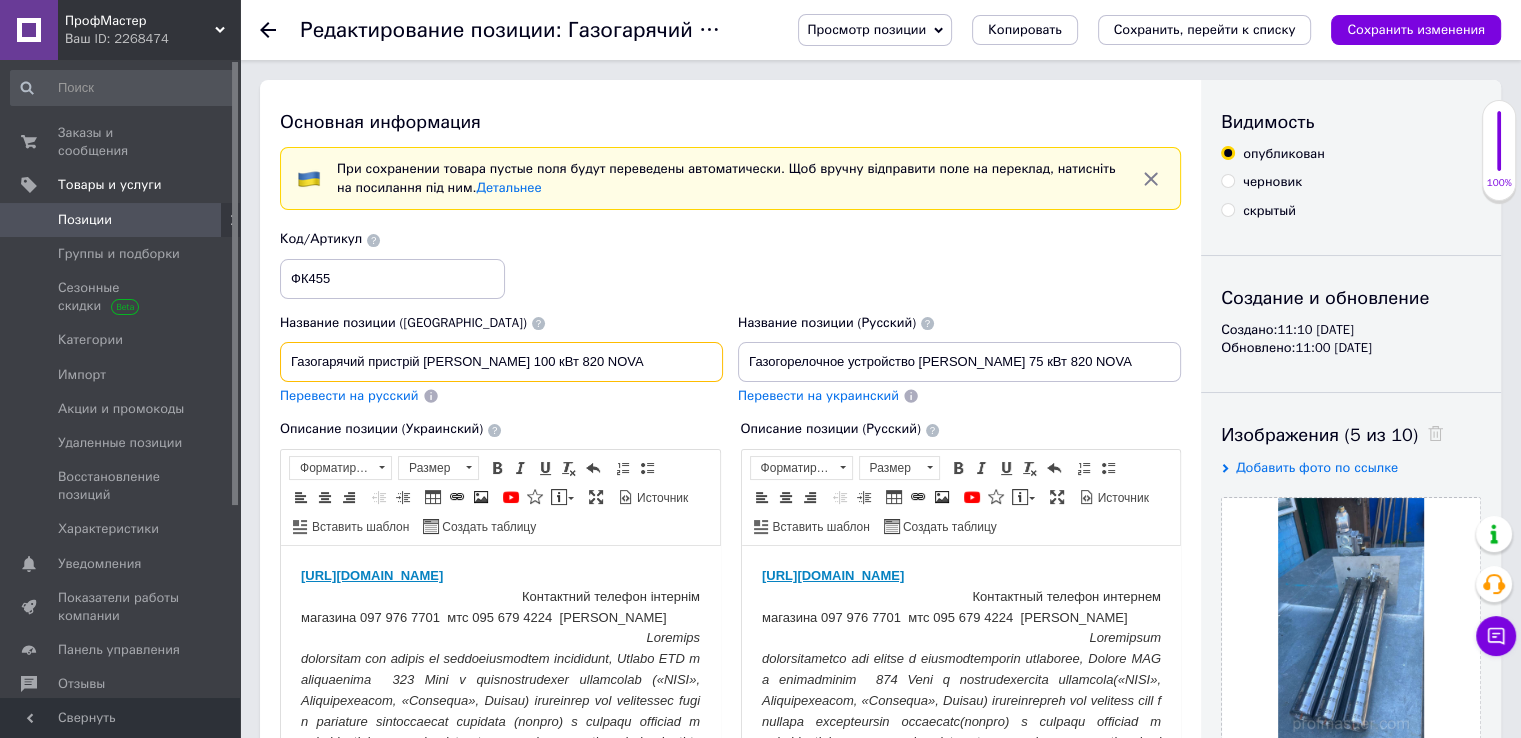 type on "Газогарячий пристрій [PERSON_NAME] 100 кВт 820 NOVA" 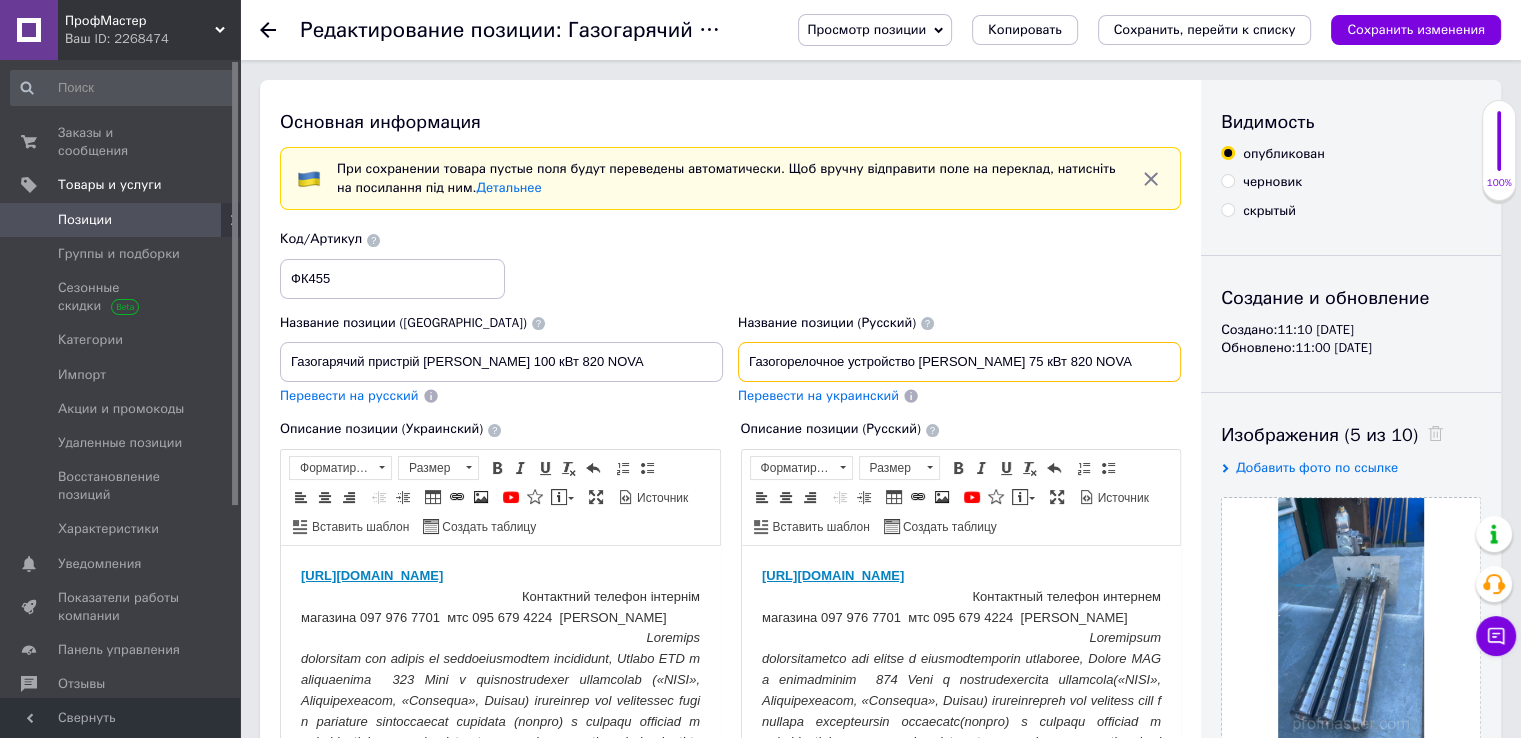 click on "Газогорелочное устройство [PERSON_NAME] 75 кВт 820 NOVA" at bounding box center (959, 362) 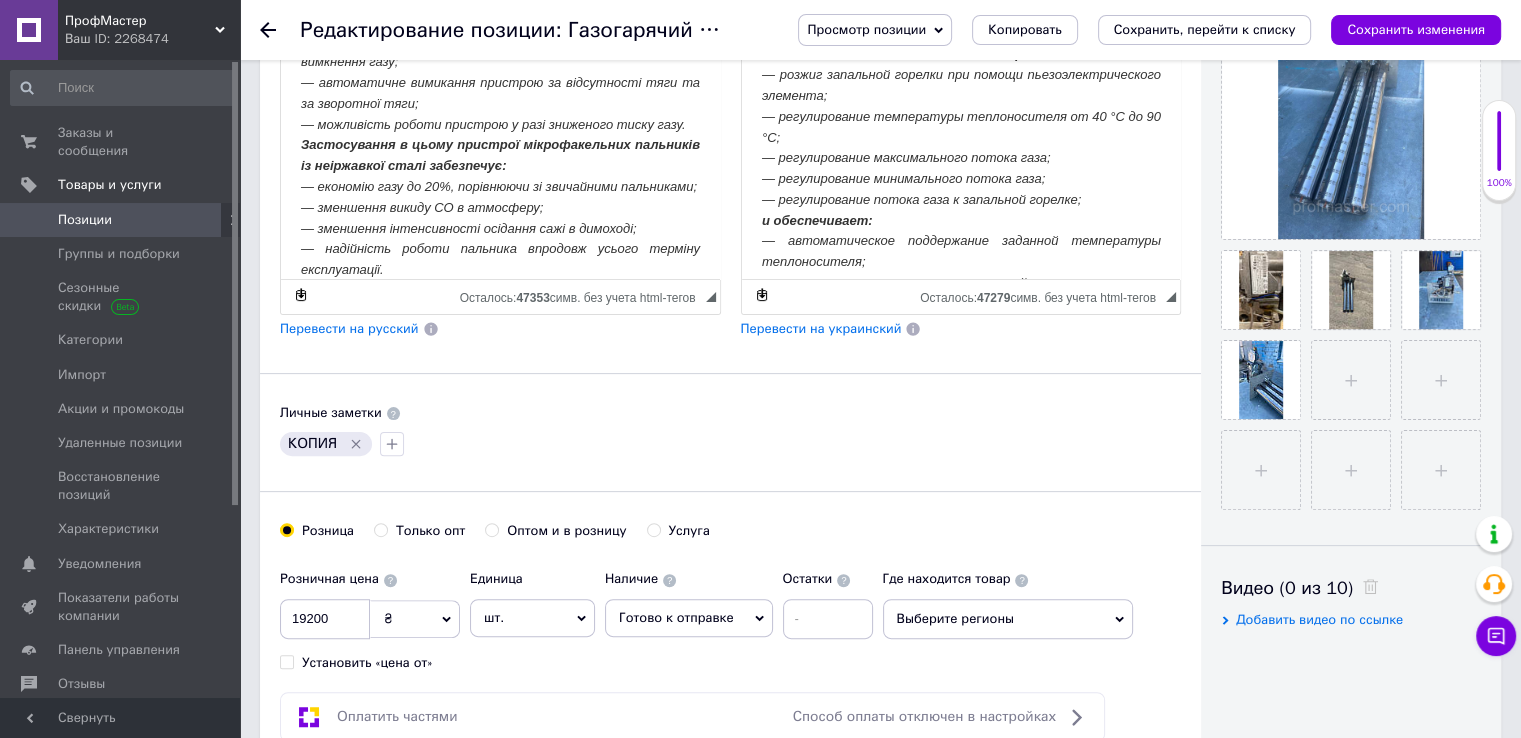 scroll, scrollTop: 800, scrollLeft: 0, axis: vertical 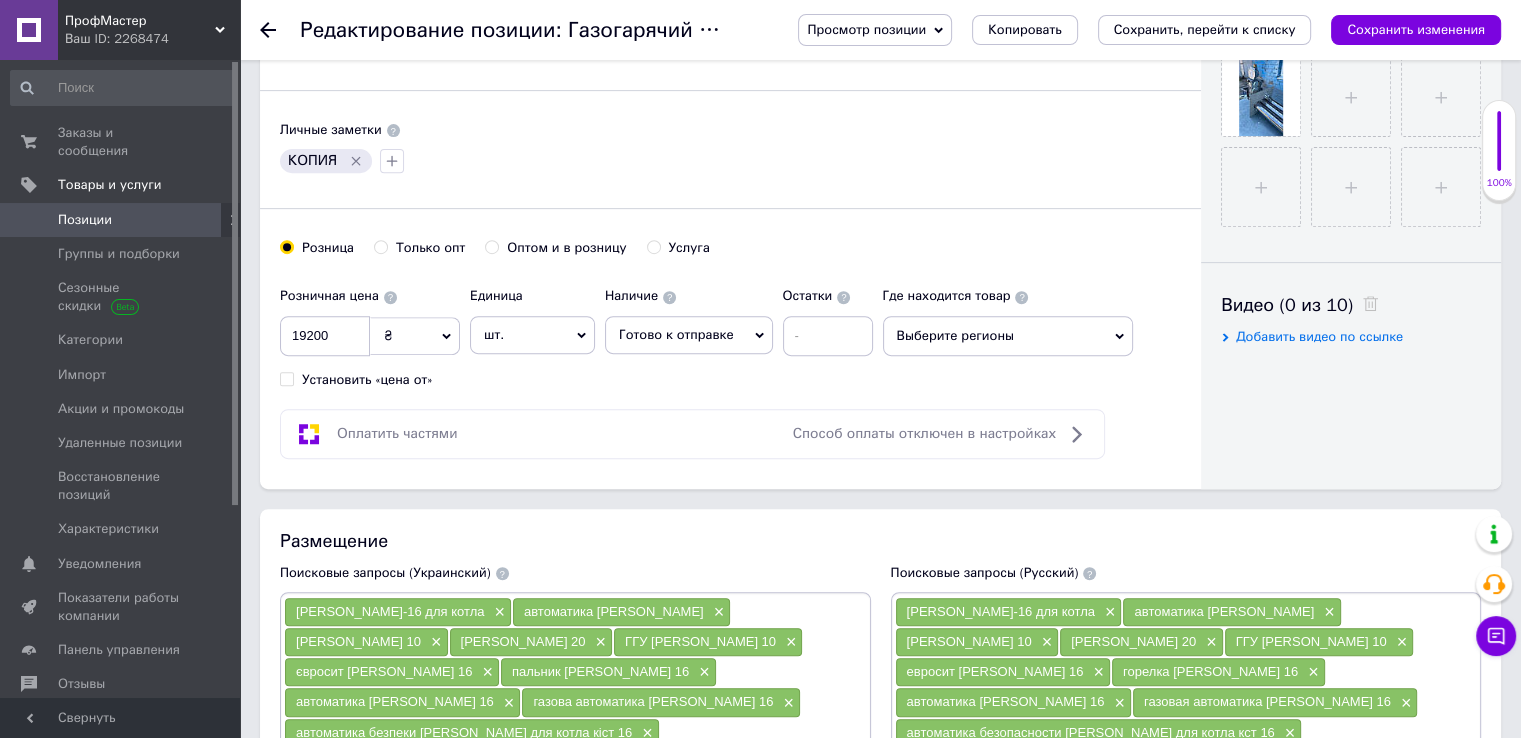 type on "Газогорелочное устройство [PERSON_NAME] 100 кВт 820 NOVA" 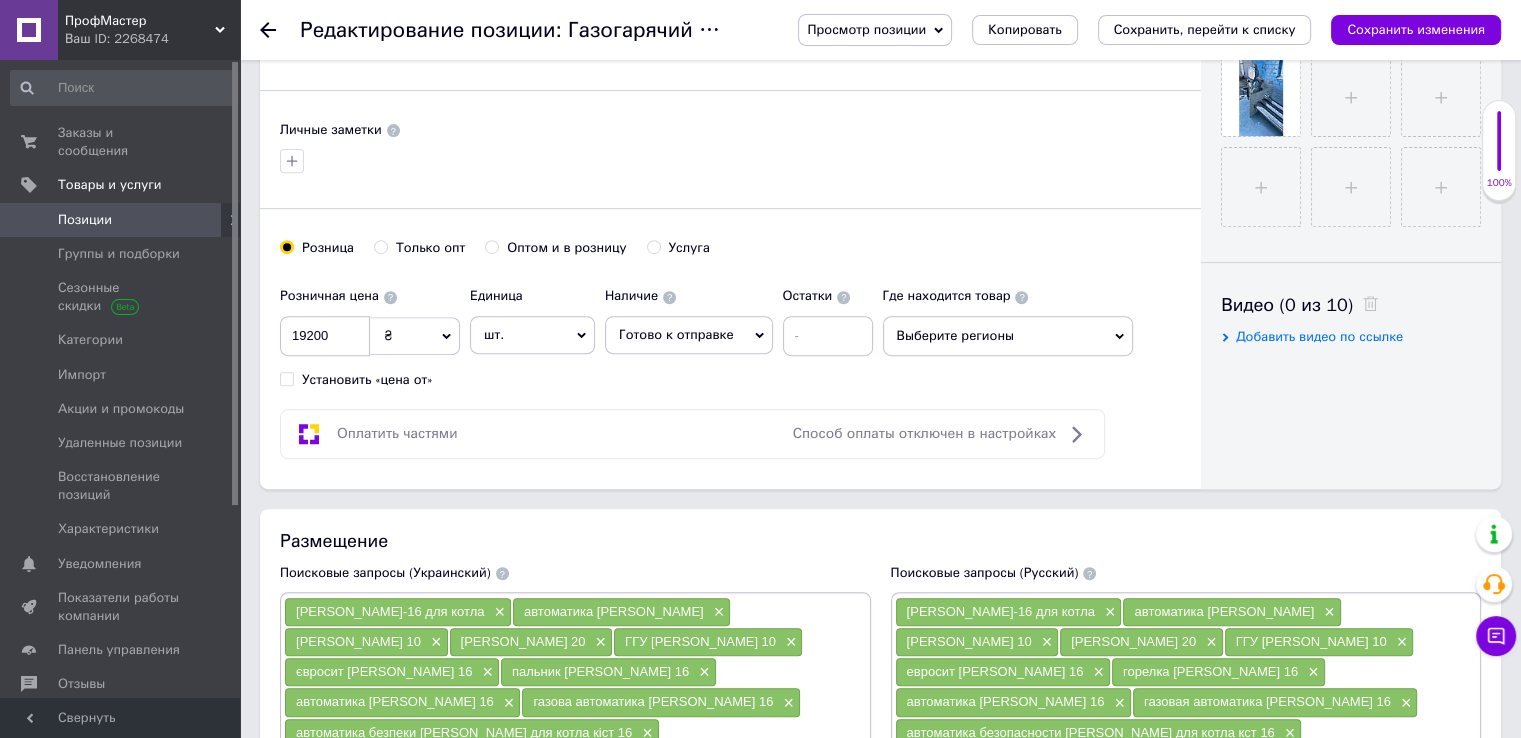 click on "Выберите регионы" at bounding box center [1008, 336] 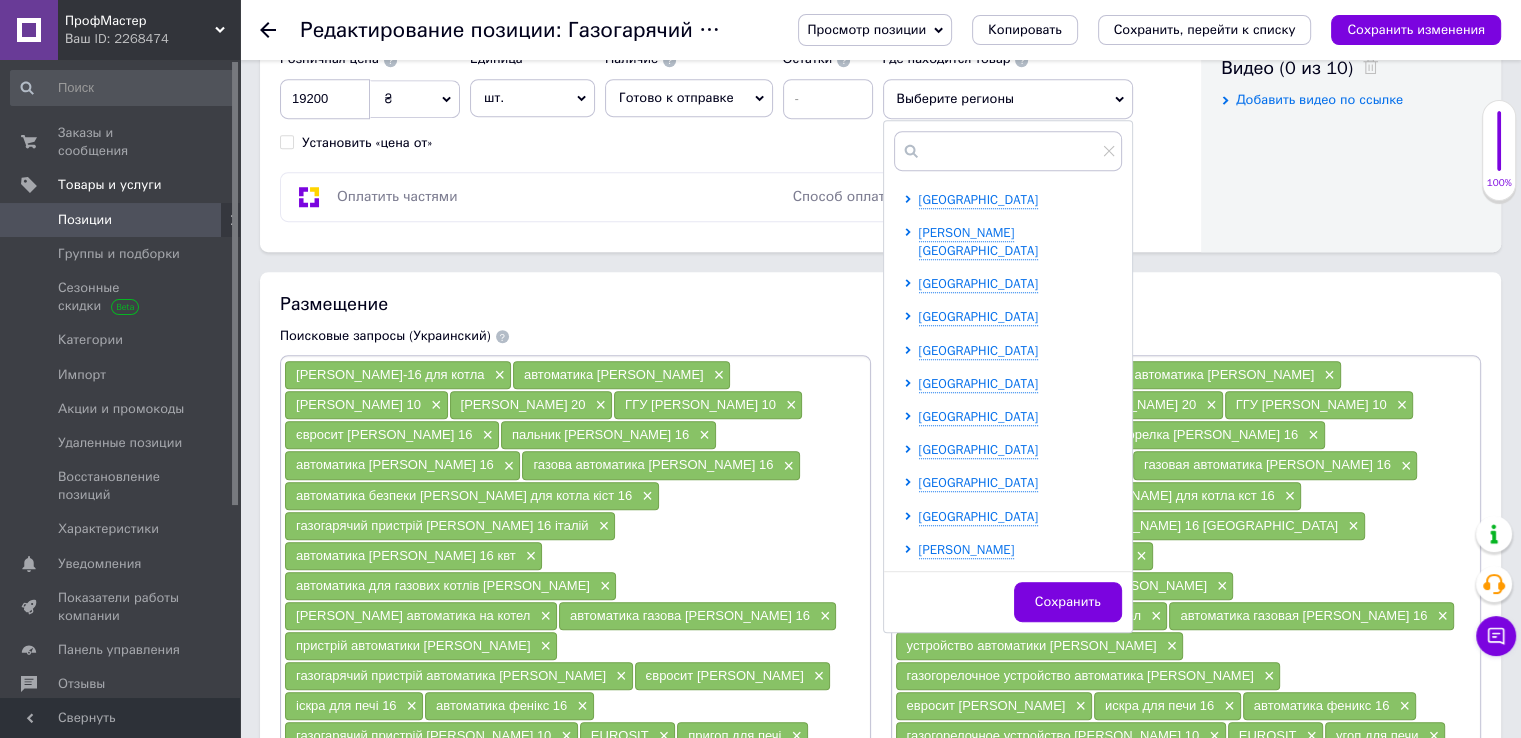 scroll, scrollTop: 1100, scrollLeft: 0, axis: vertical 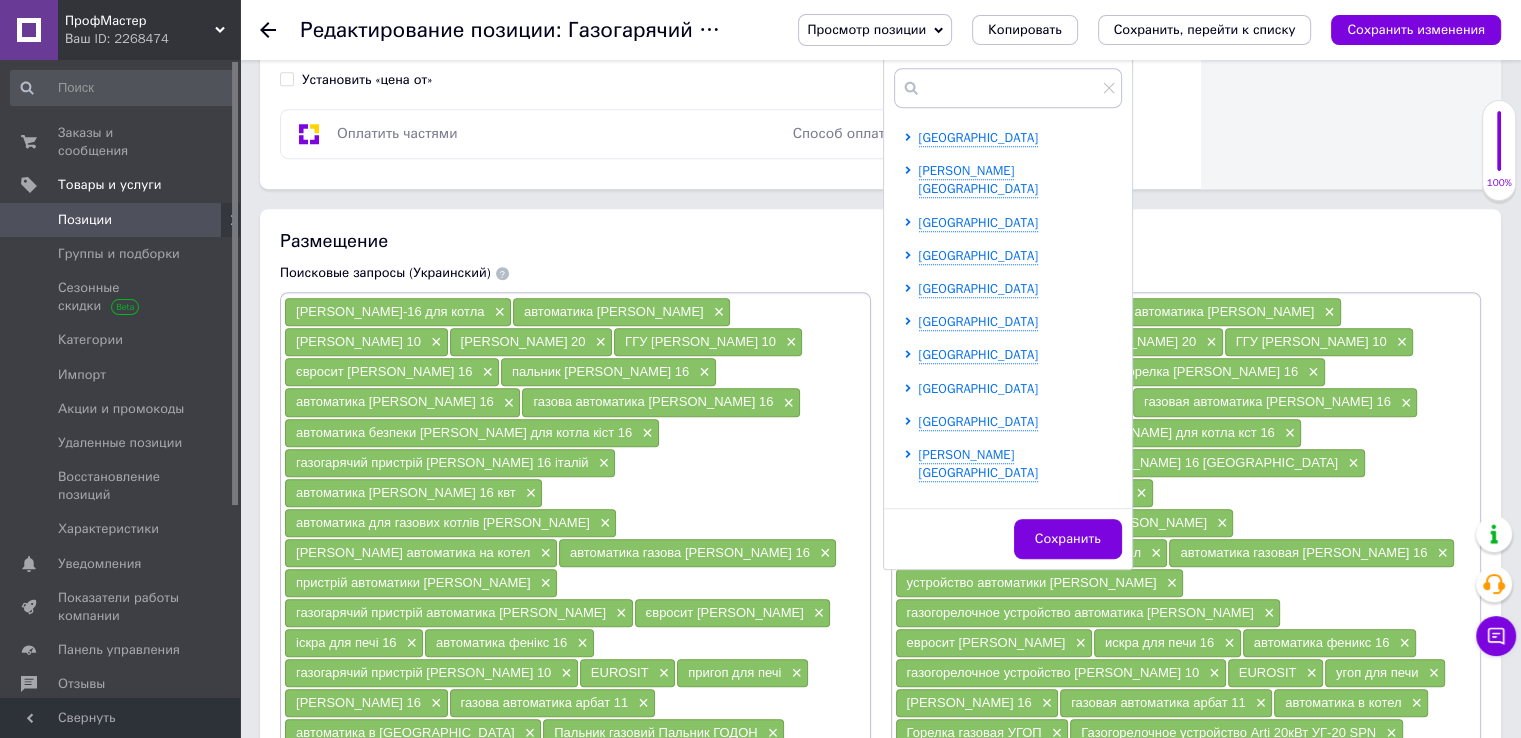 click on "[GEOGRAPHIC_DATA]" at bounding box center [979, 388] 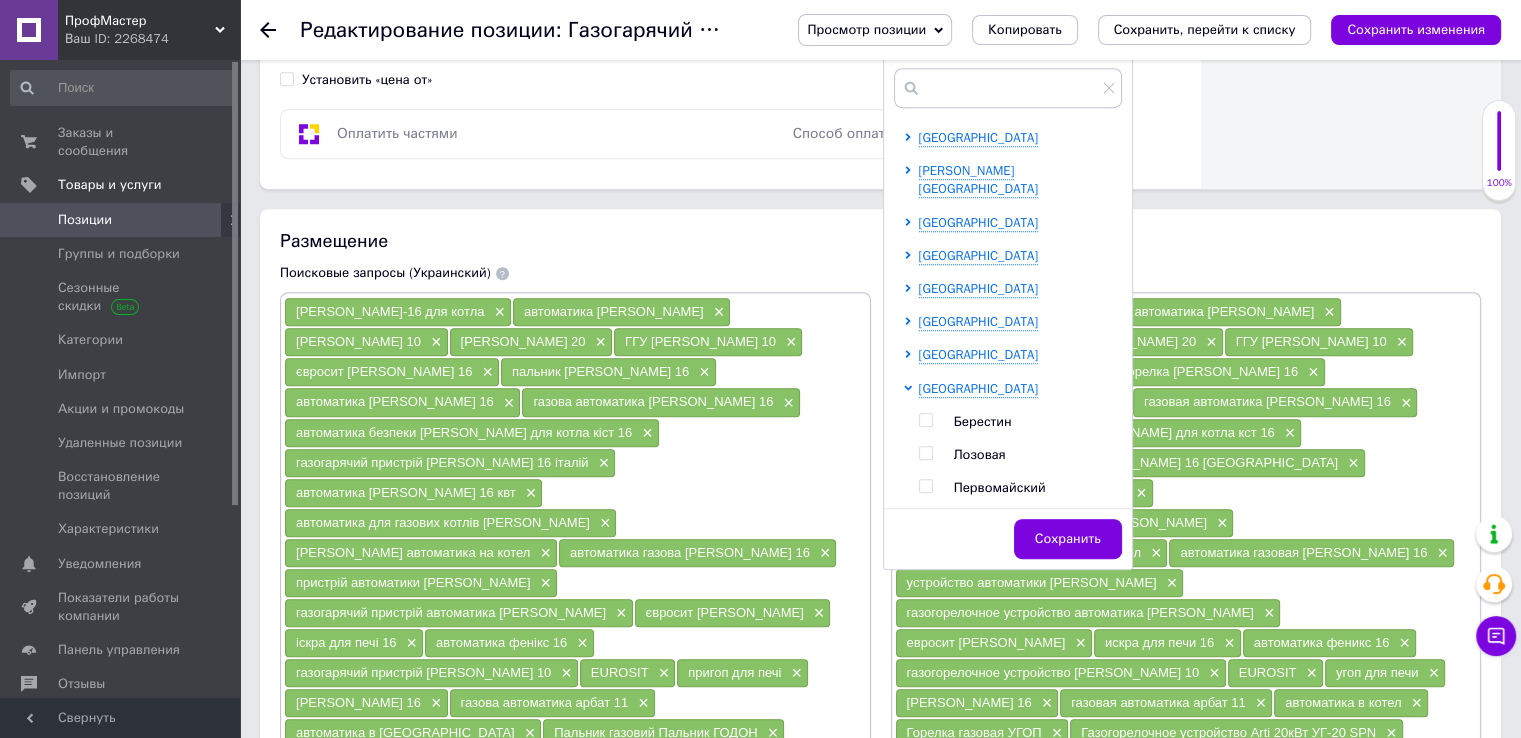 drag, startPoint x: 917, startPoint y: 458, endPoint x: 956, endPoint y: 488, distance: 49.20366 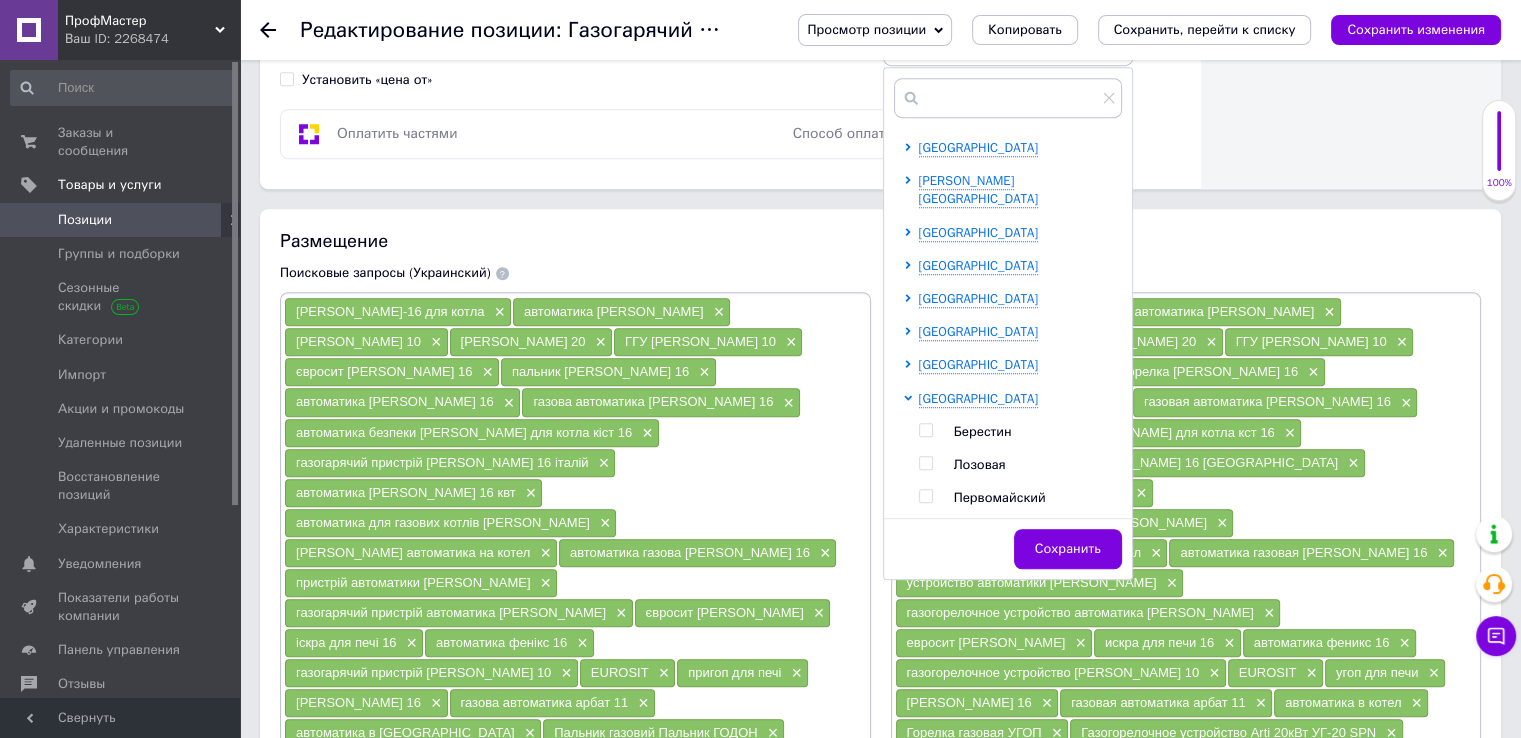 click on "Сохранить" at bounding box center (1068, 549) 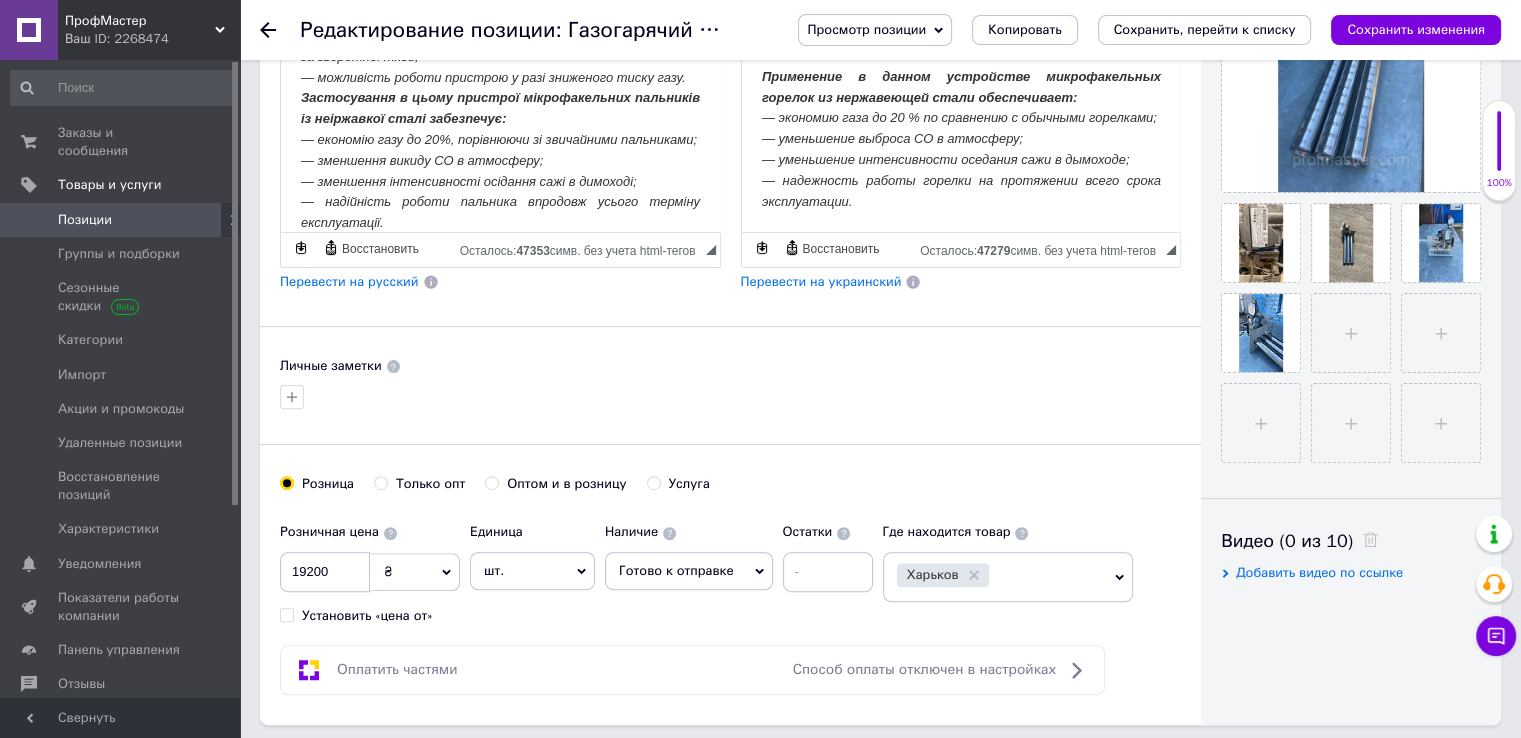 scroll, scrollTop: 700, scrollLeft: 0, axis: vertical 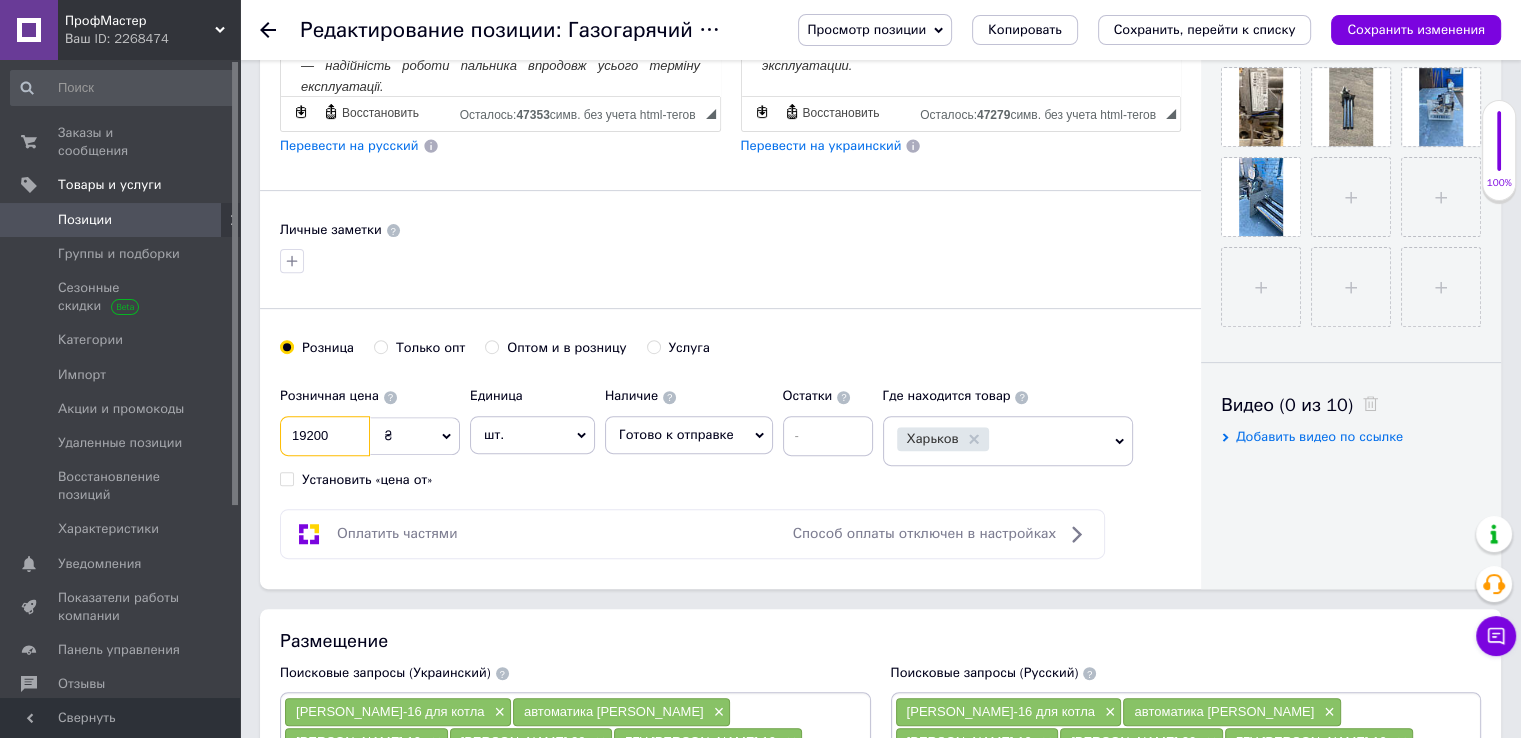 click on "19200" at bounding box center (325, 436) 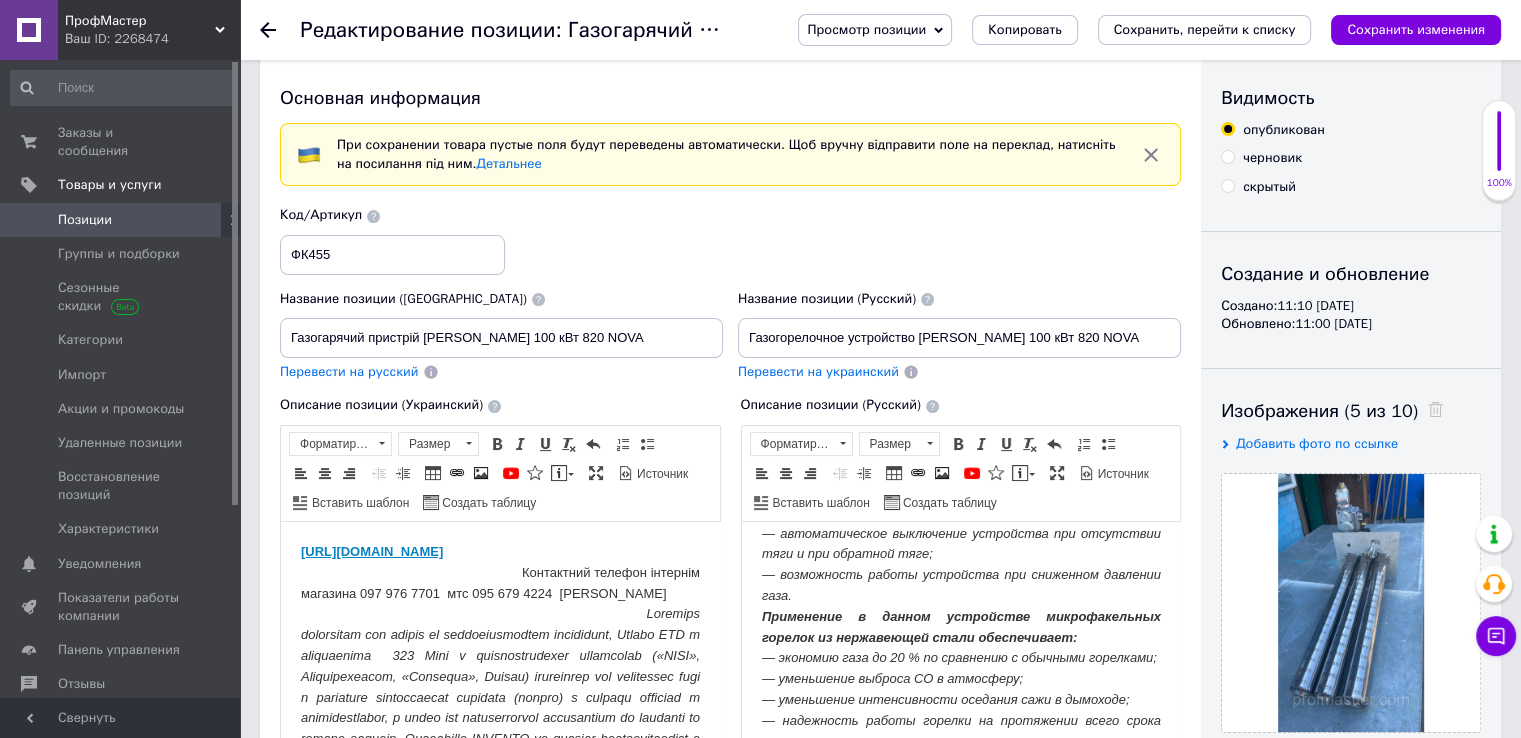 scroll, scrollTop: 0, scrollLeft: 0, axis: both 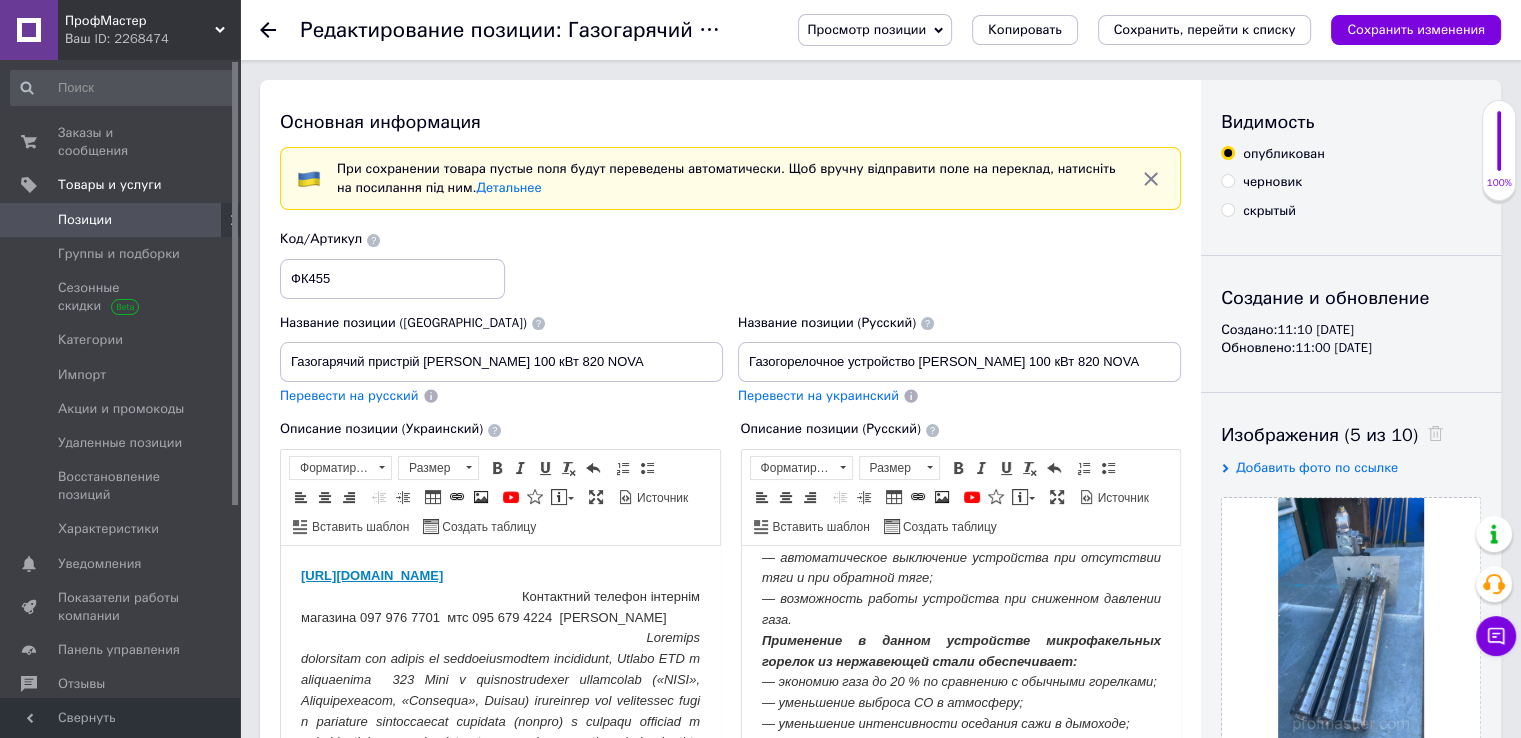 type on "19500" 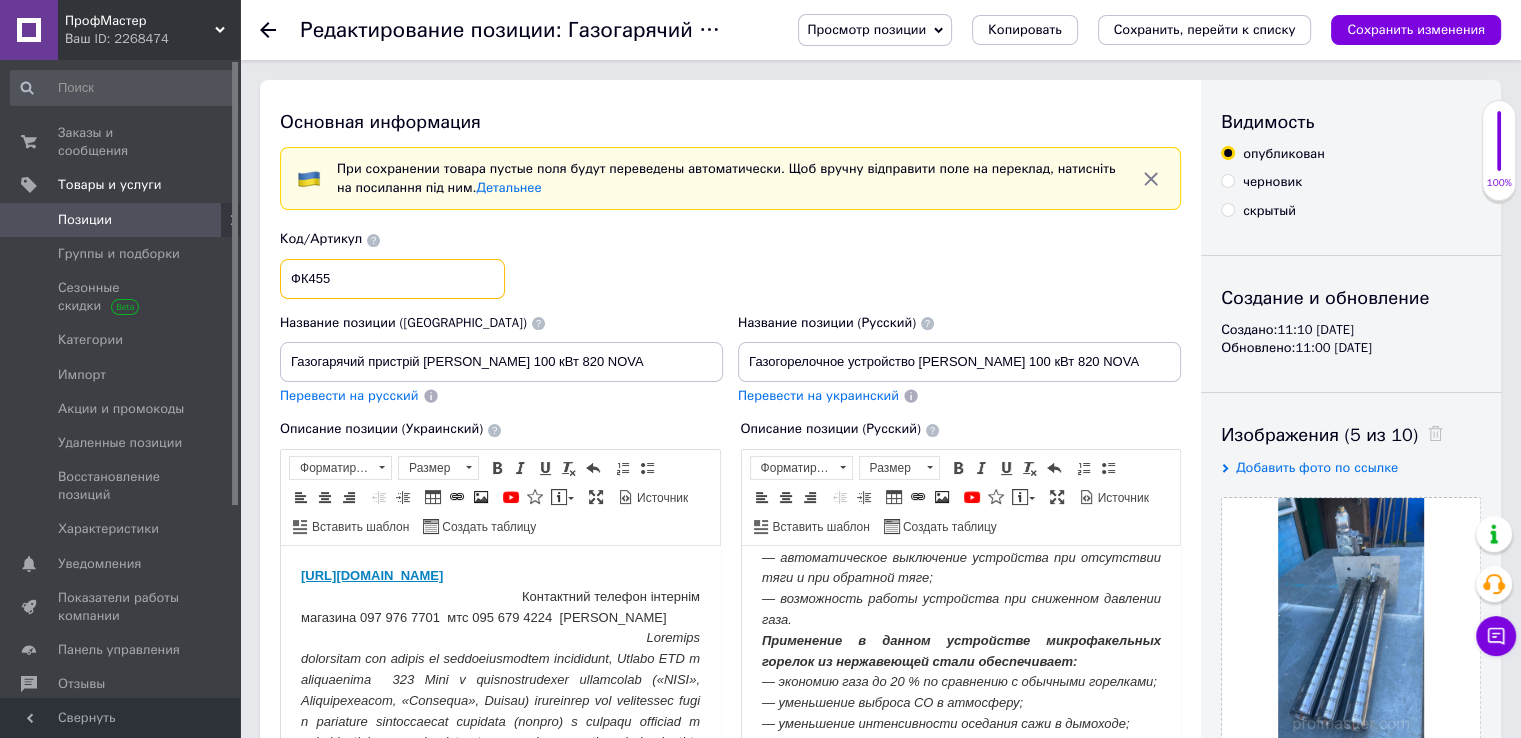 click on "ФК455" at bounding box center (392, 279) 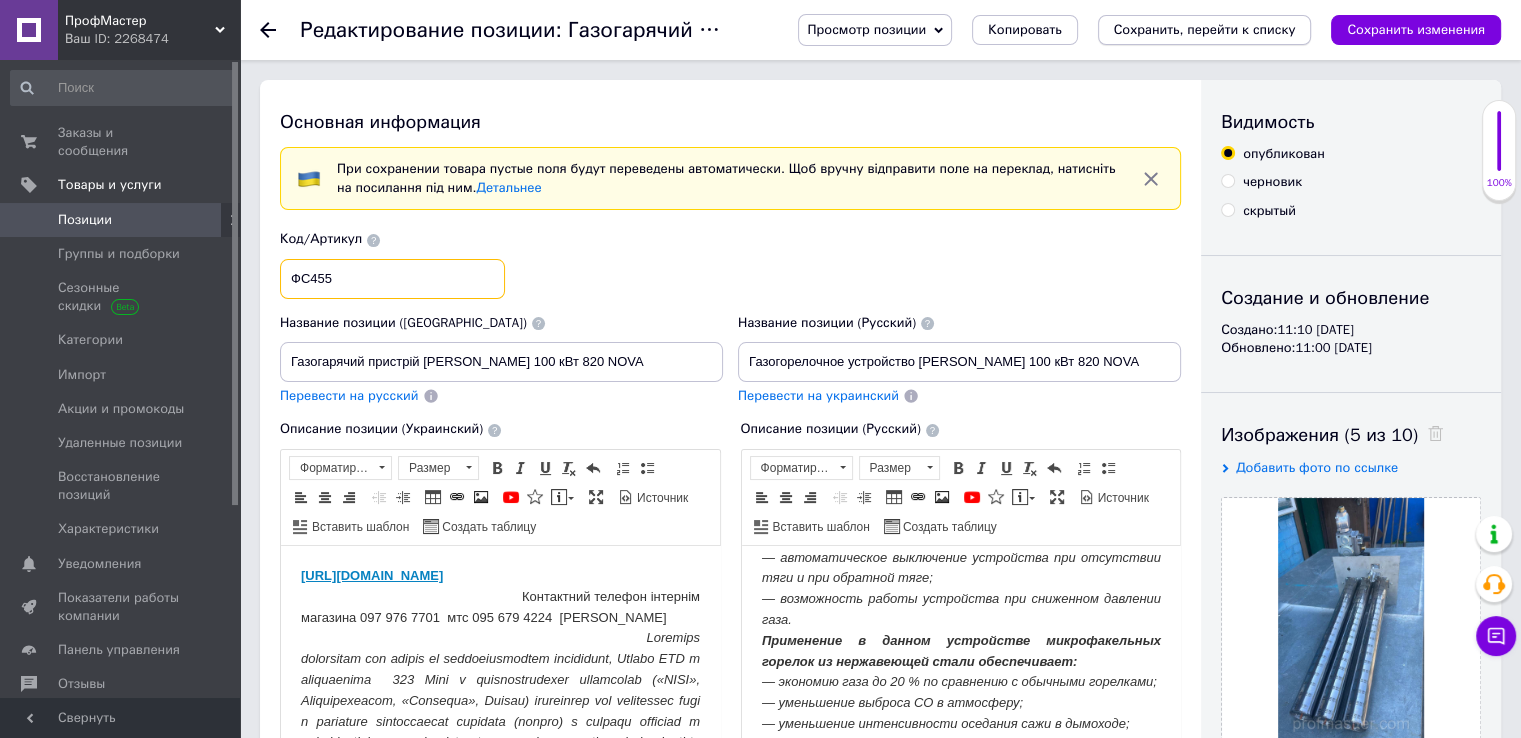 type on "ФС455" 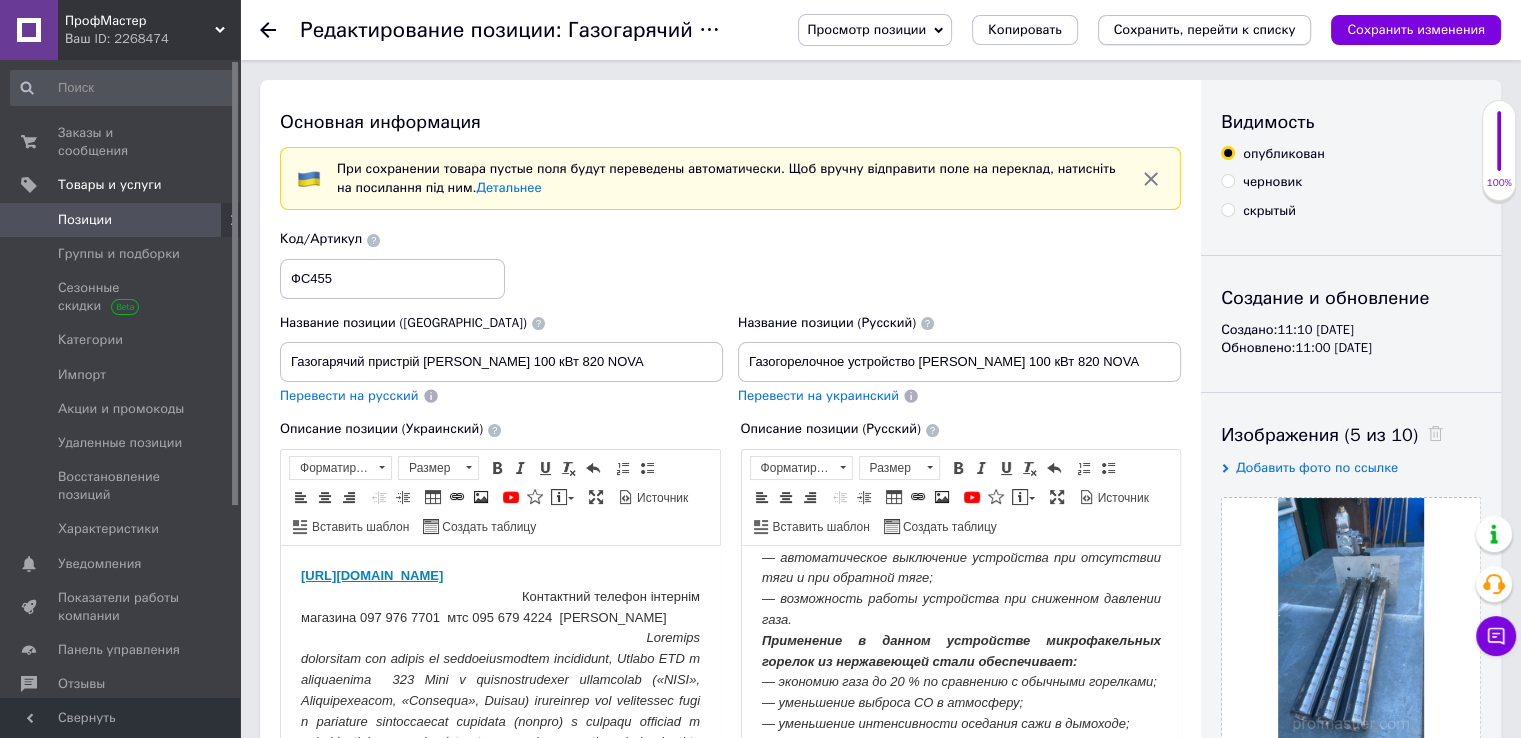 click on "Сохранить, перейти к списку" at bounding box center [1205, 29] 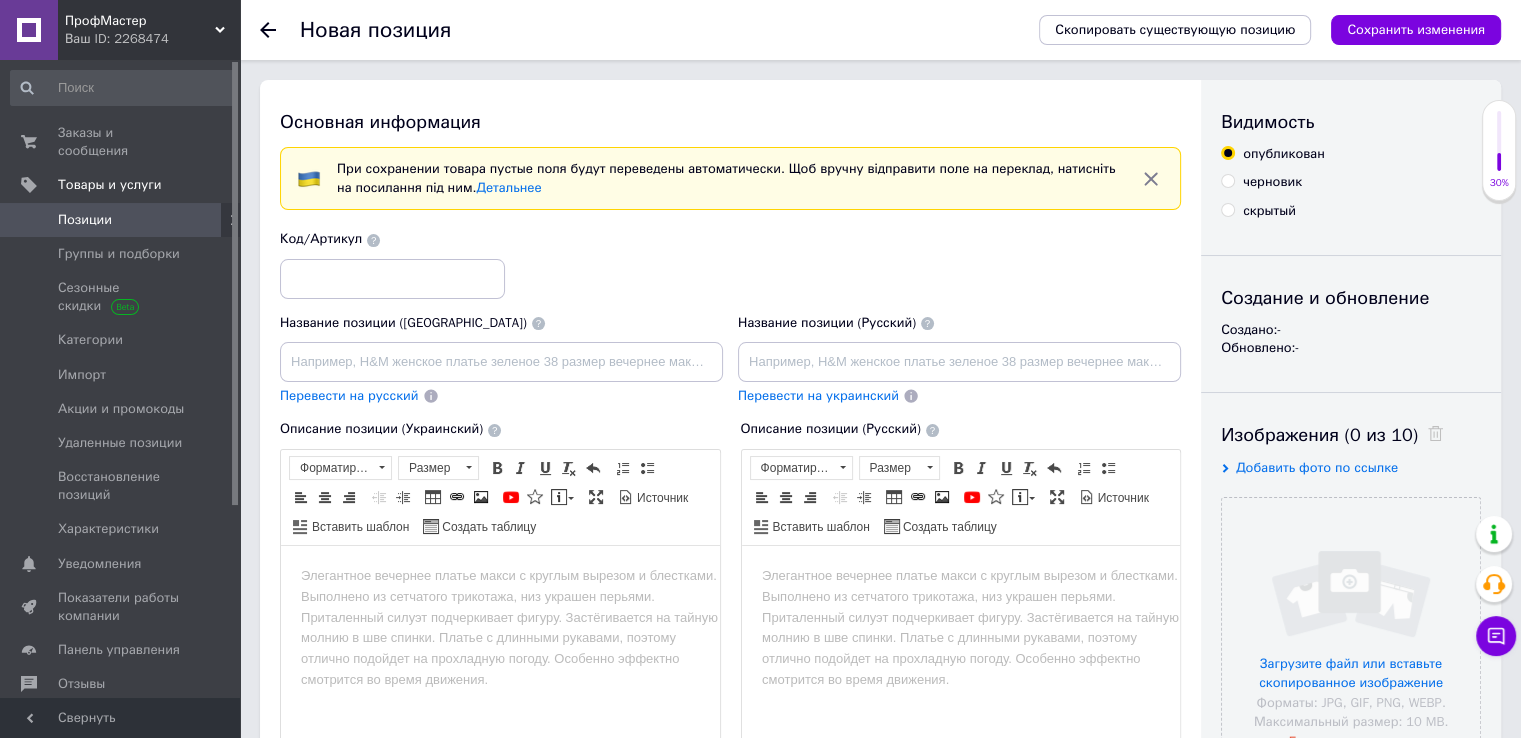 scroll, scrollTop: 0, scrollLeft: 0, axis: both 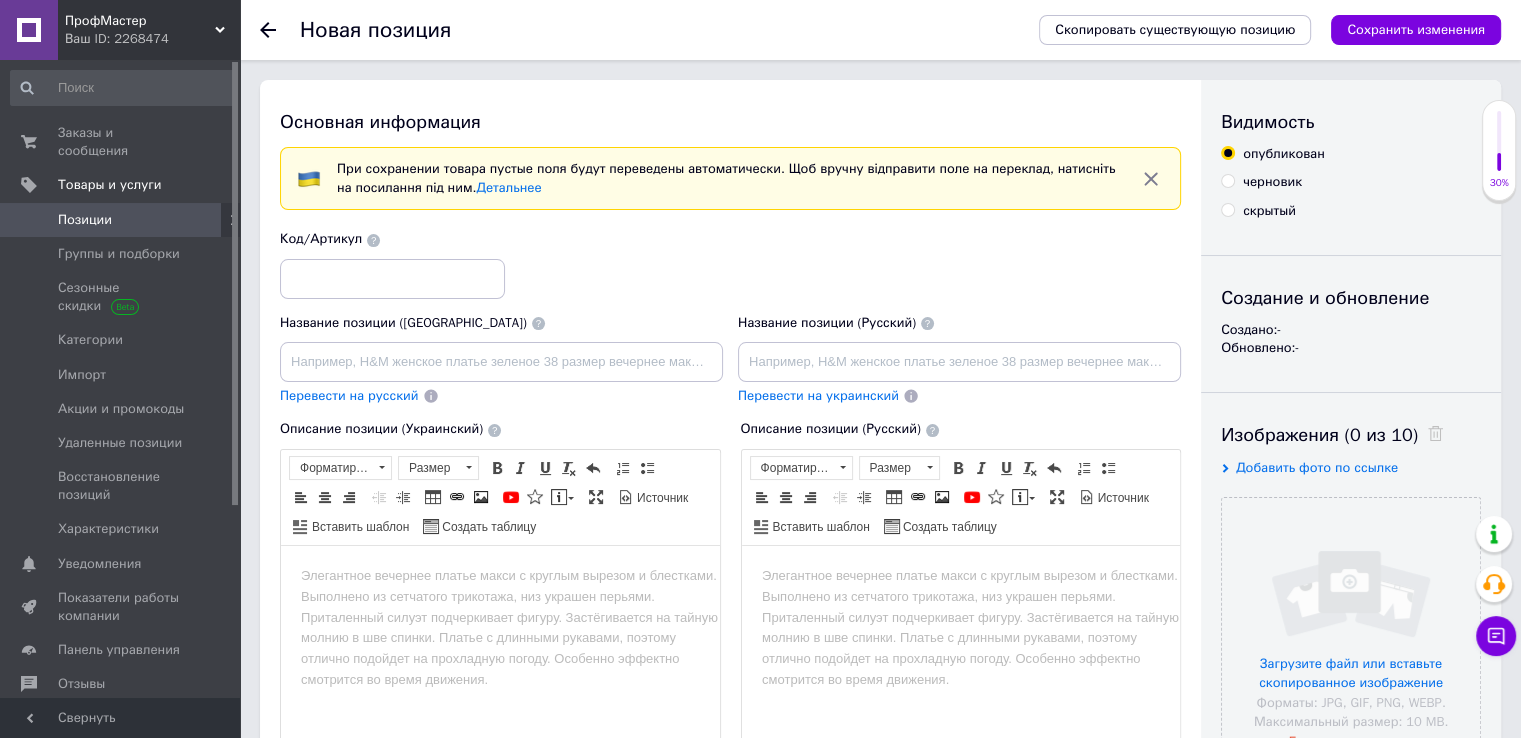 click on "Позиции" at bounding box center (121, 220) 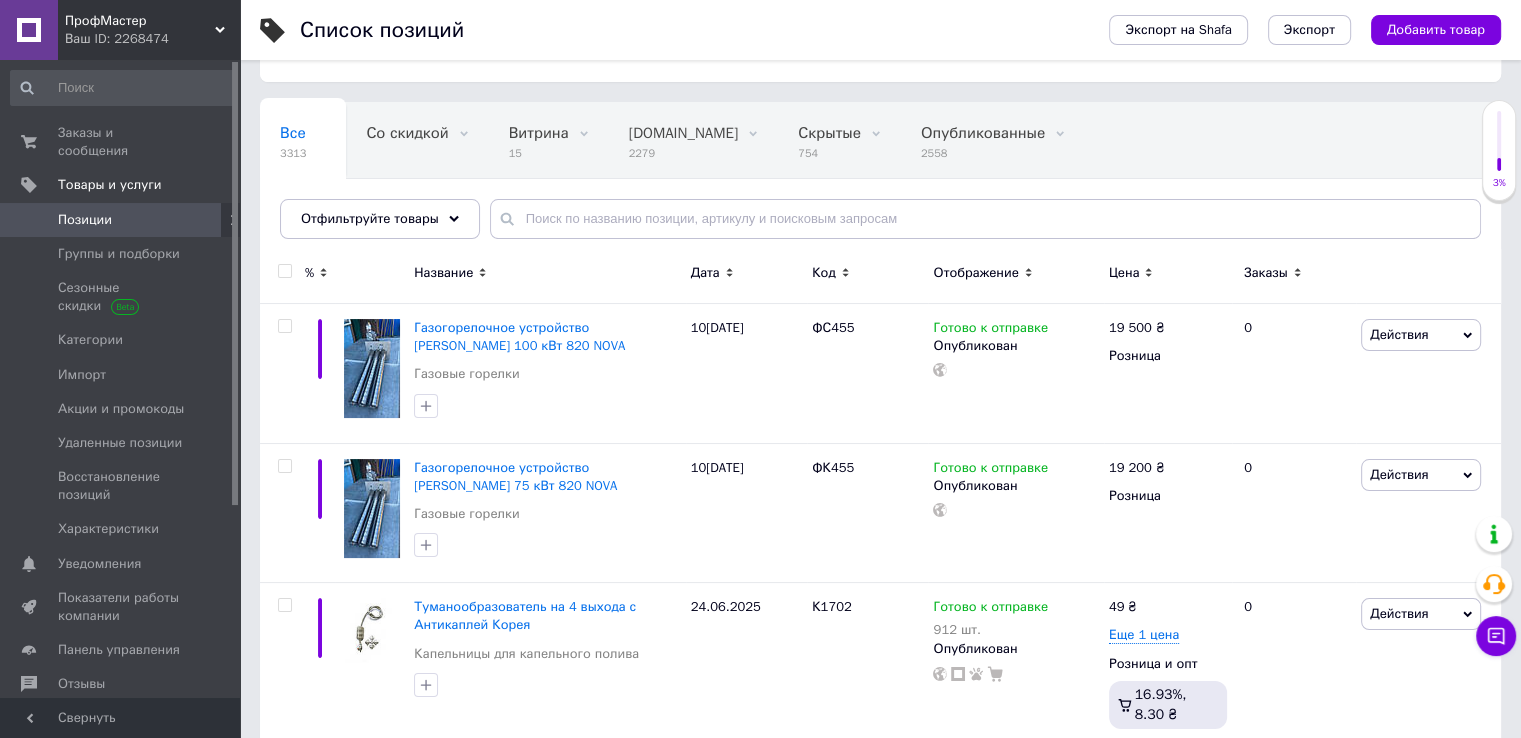 scroll, scrollTop: 100, scrollLeft: 0, axis: vertical 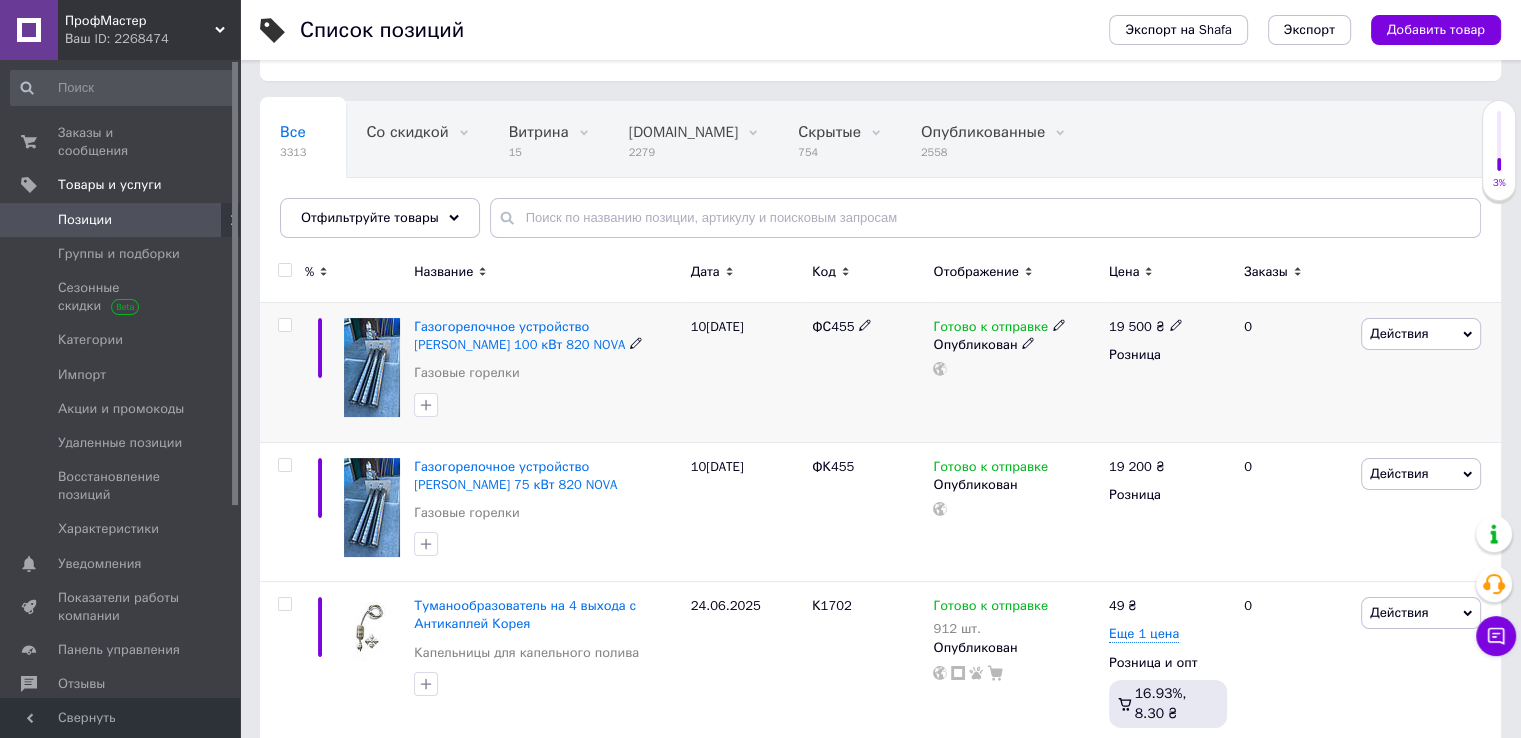 click on "10[DATE]" at bounding box center (746, 373) 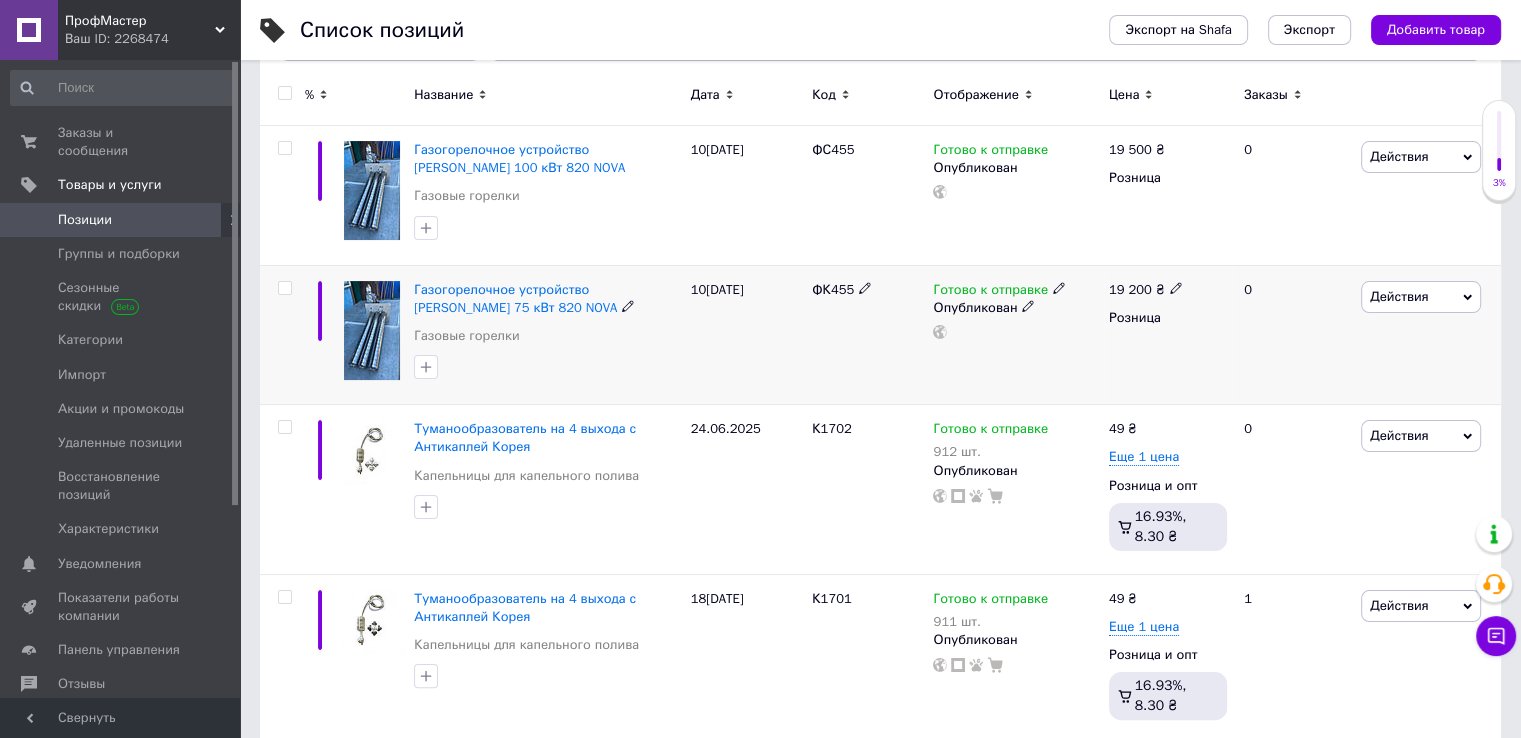 scroll, scrollTop: 300, scrollLeft: 0, axis: vertical 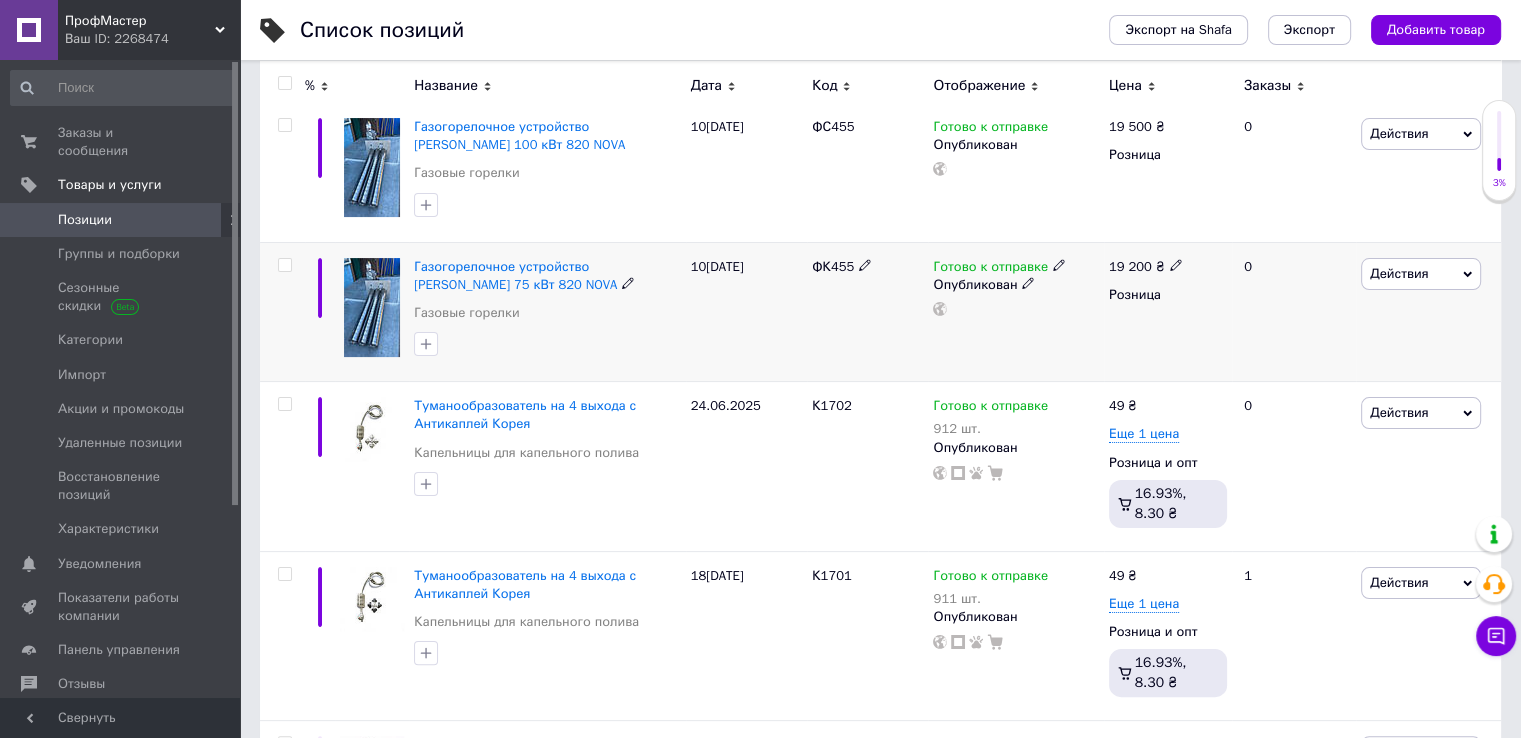 click on "19 200   ₴" at bounding box center (1146, 267) 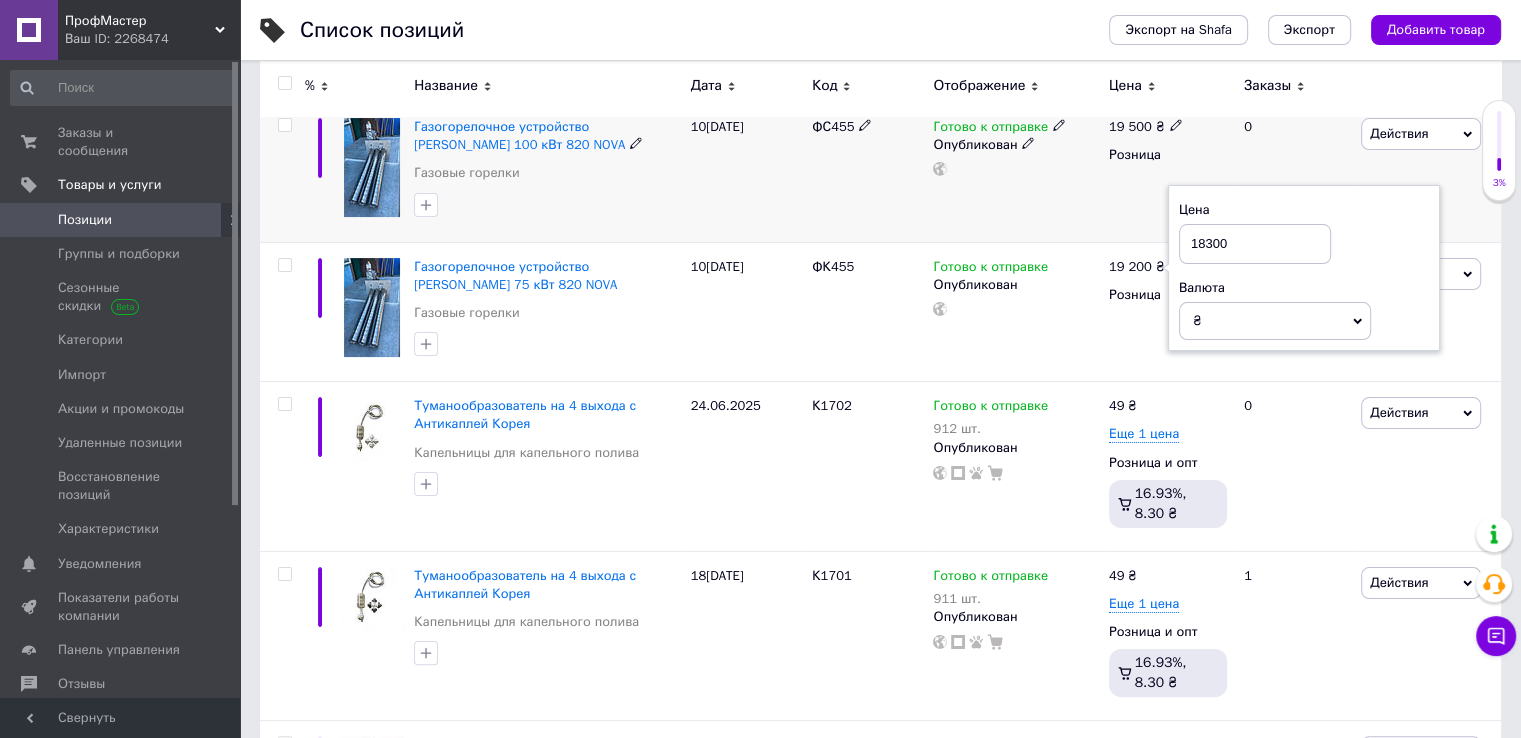 type on "18300" 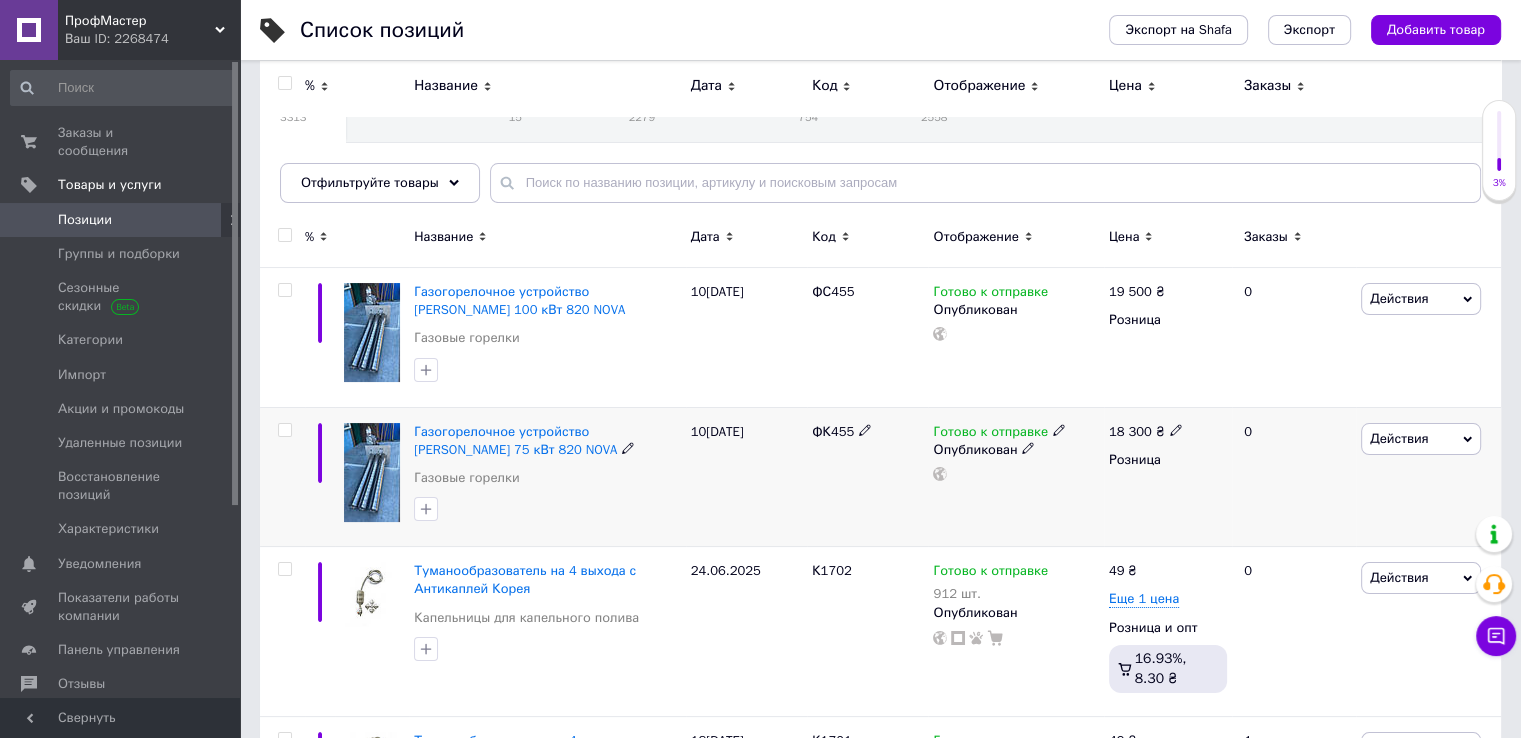 scroll, scrollTop: 100, scrollLeft: 0, axis: vertical 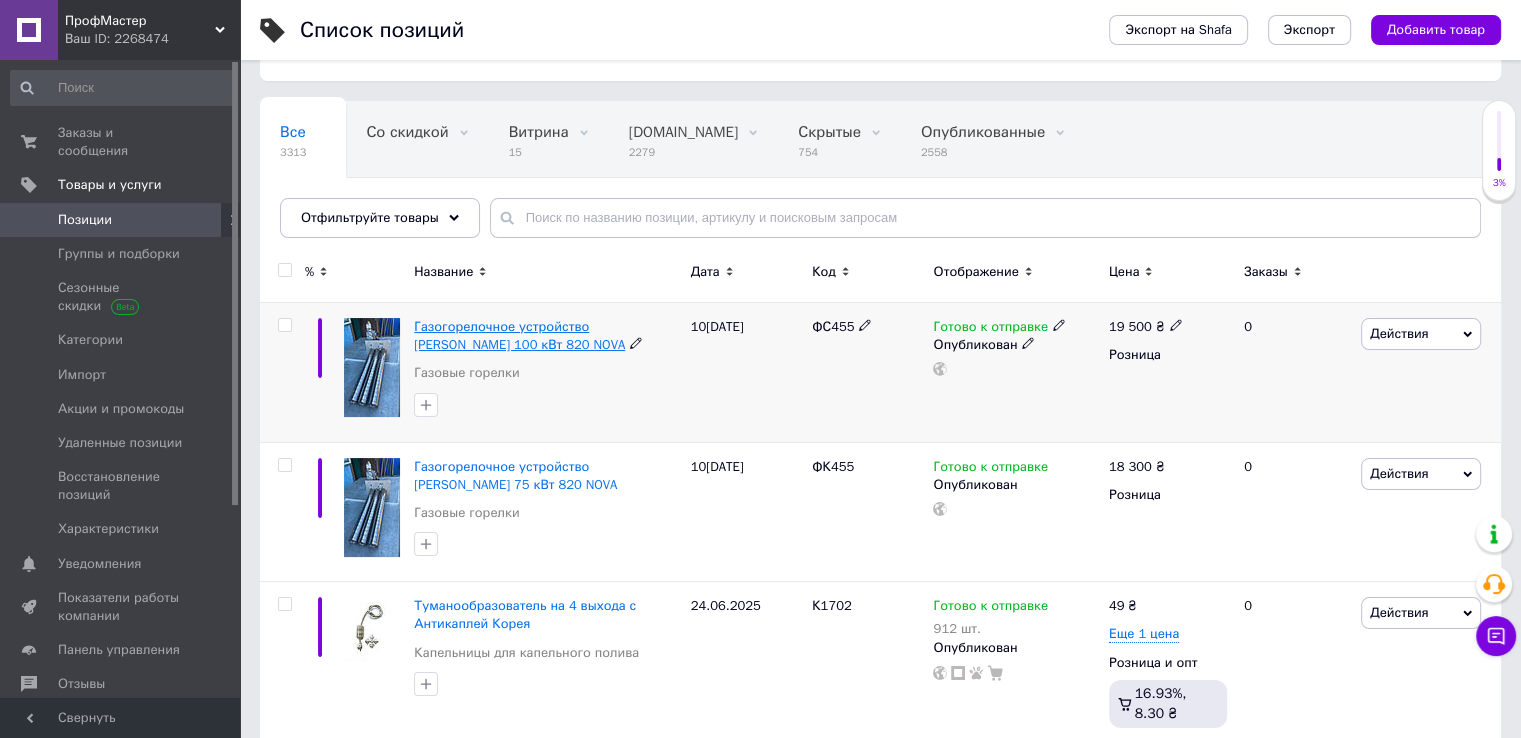 click on "Газогорелочное устройство [PERSON_NAME] 100 кВт 820 NOVA" at bounding box center (519, 335) 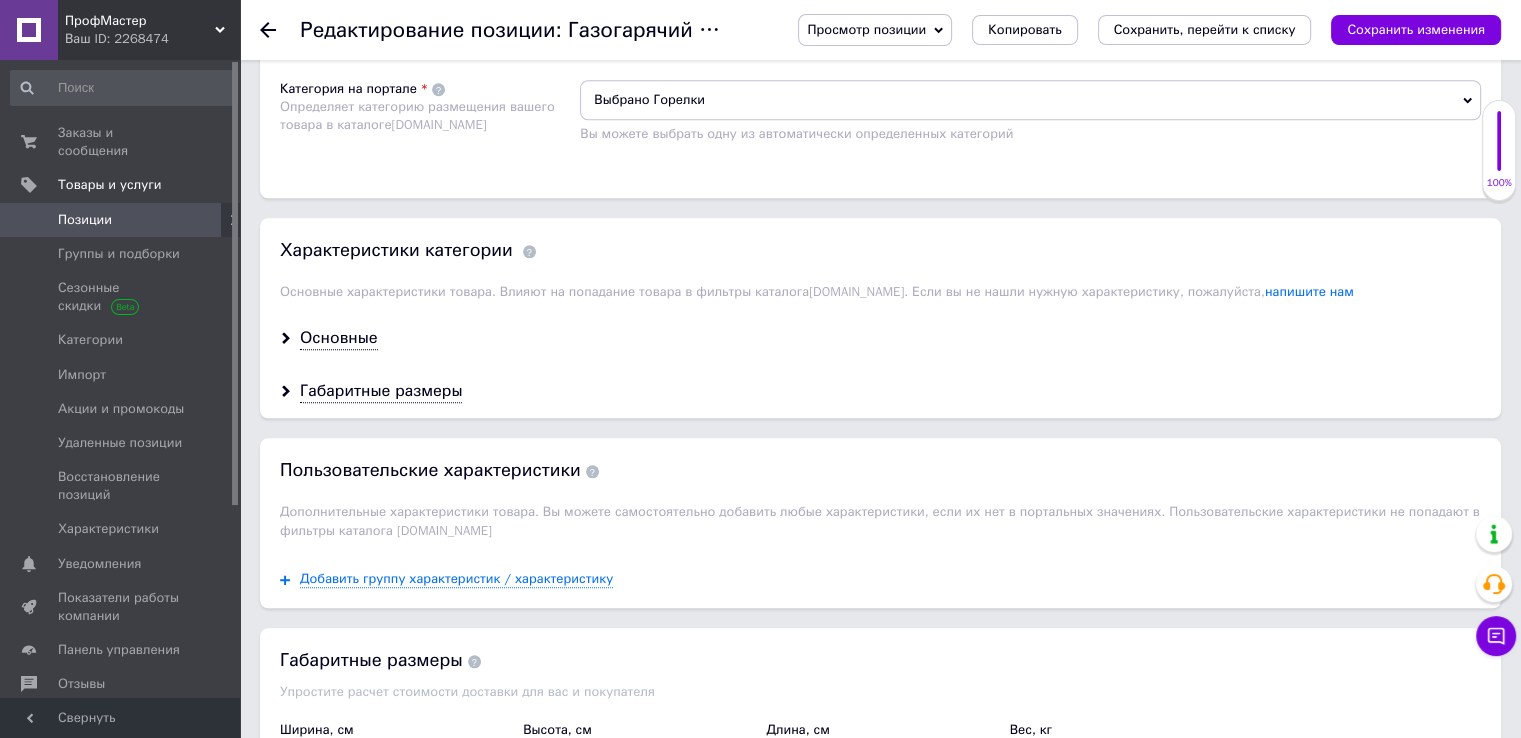 scroll, scrollTop: 2000, scrollLeft: 0, axis: vertical 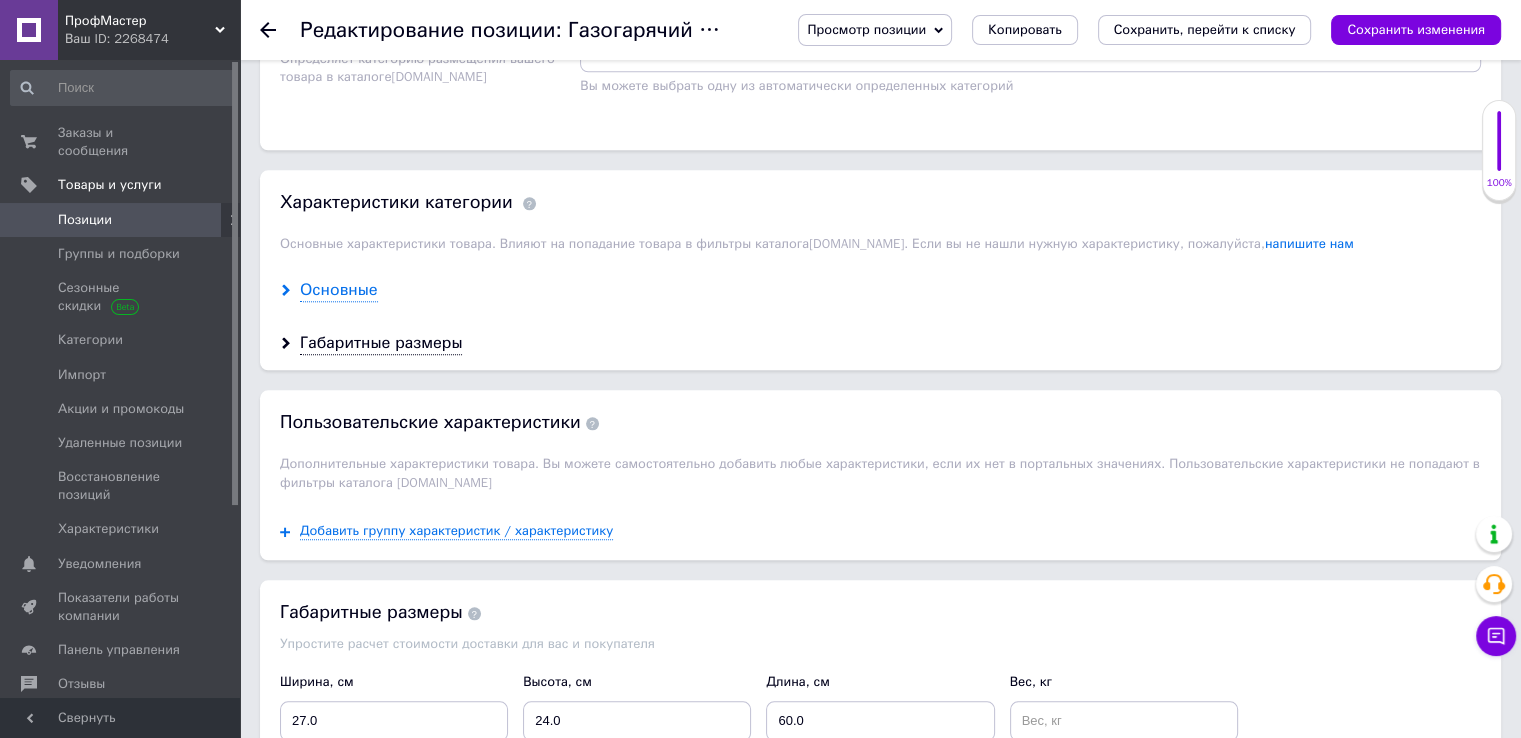 click on "Основные" at bounding box center [339, 290] 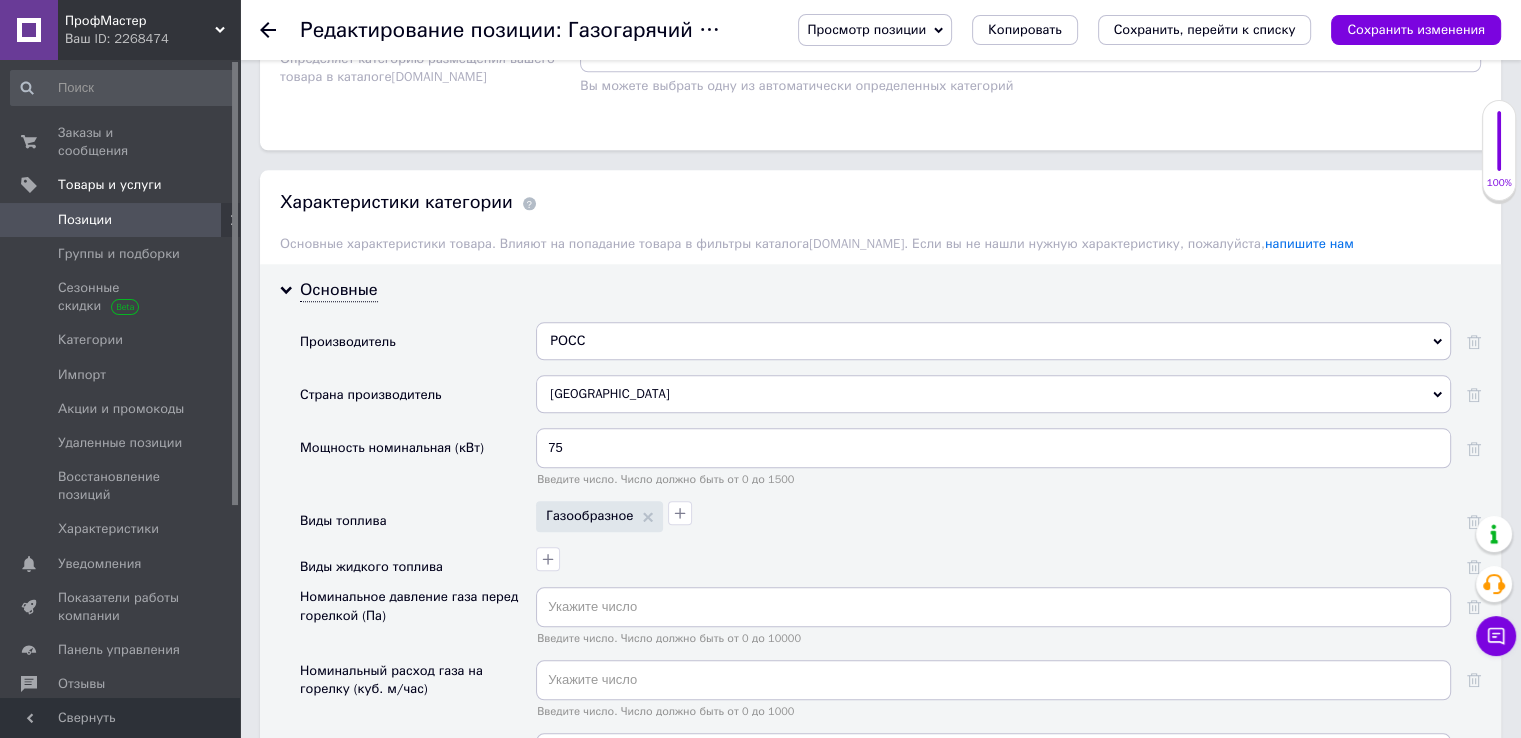 scroll, scrollTop: 2100, scrollLeft: 0, axis: vertical 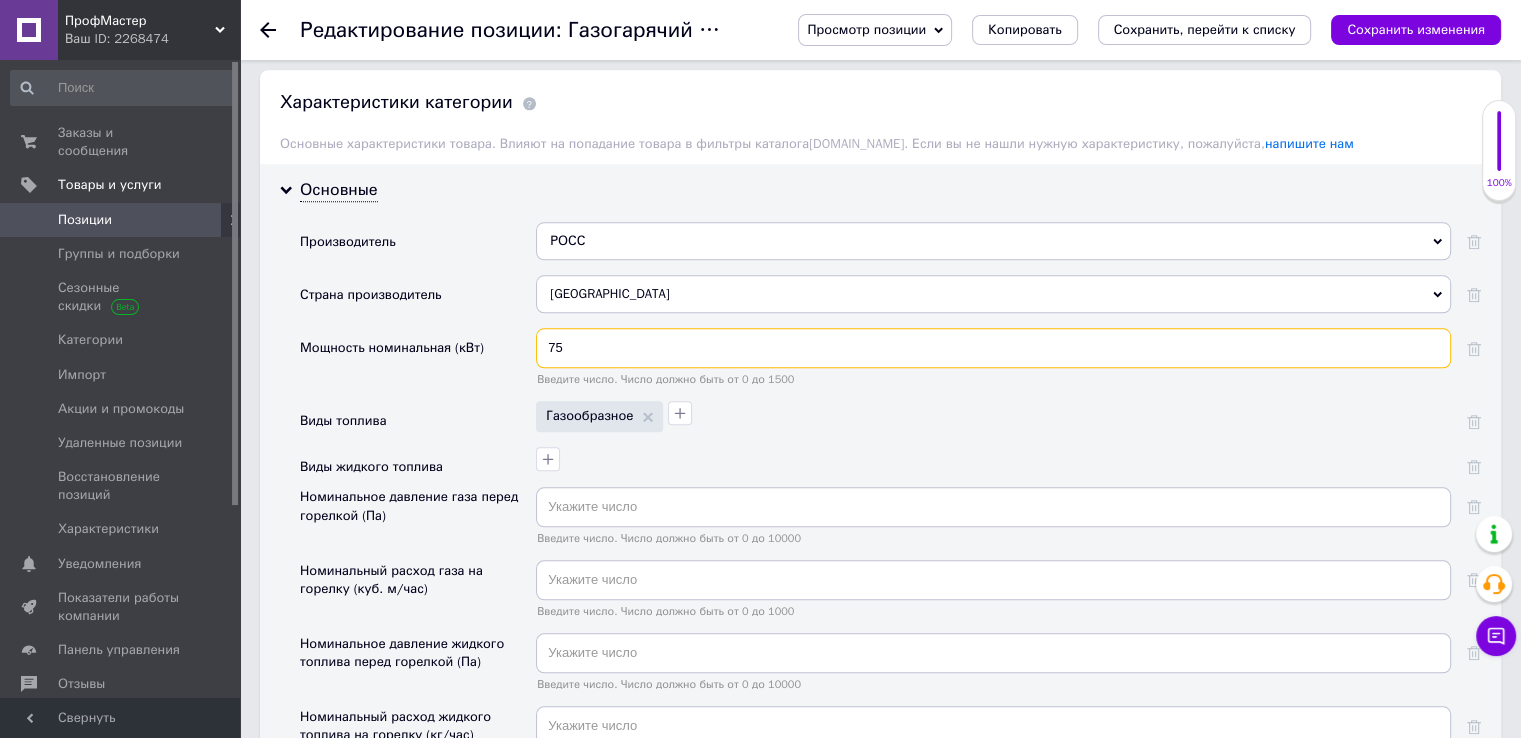 click on "75" at bounding box center [993, 348] 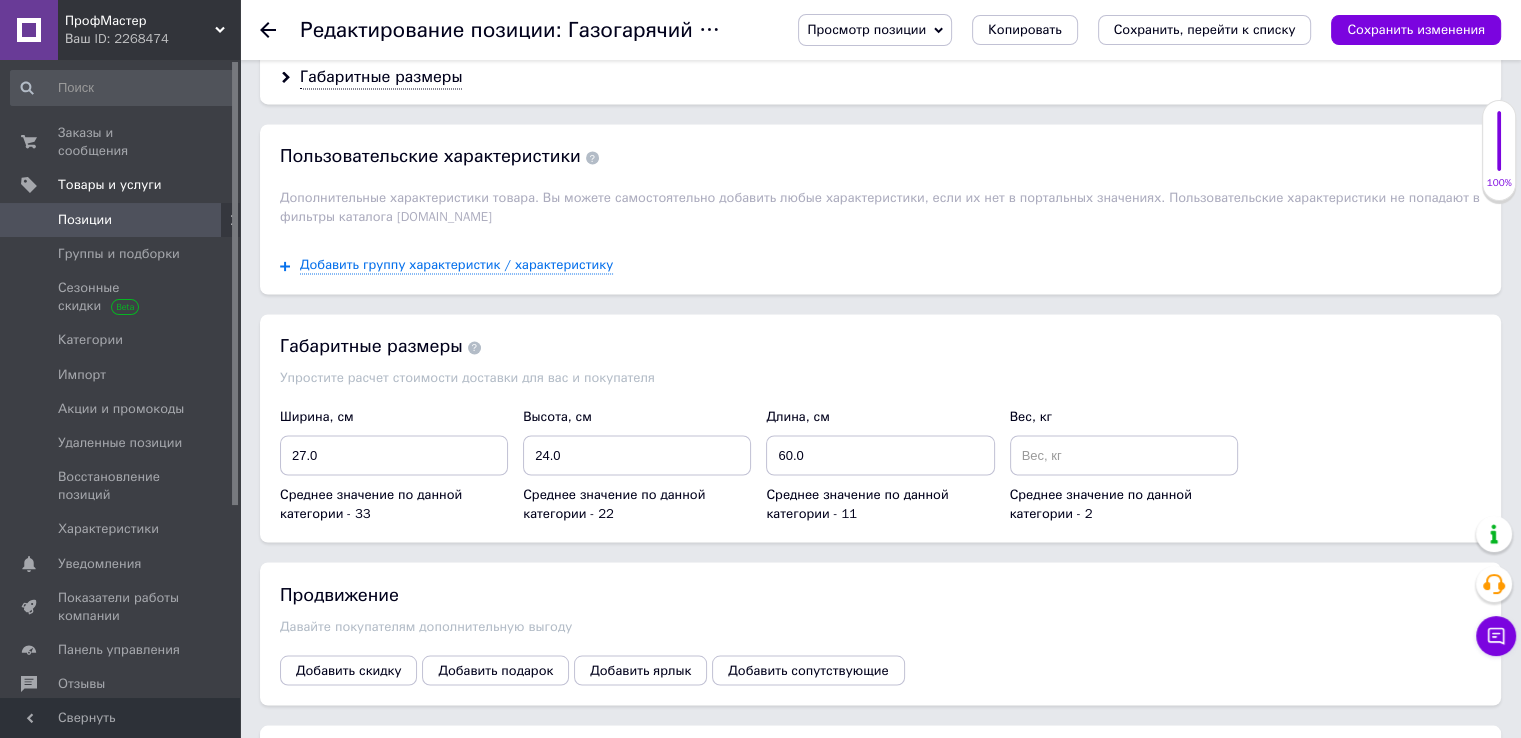 scroll, scrollTop: 3400, scrollLeft: 0, axis: vertical 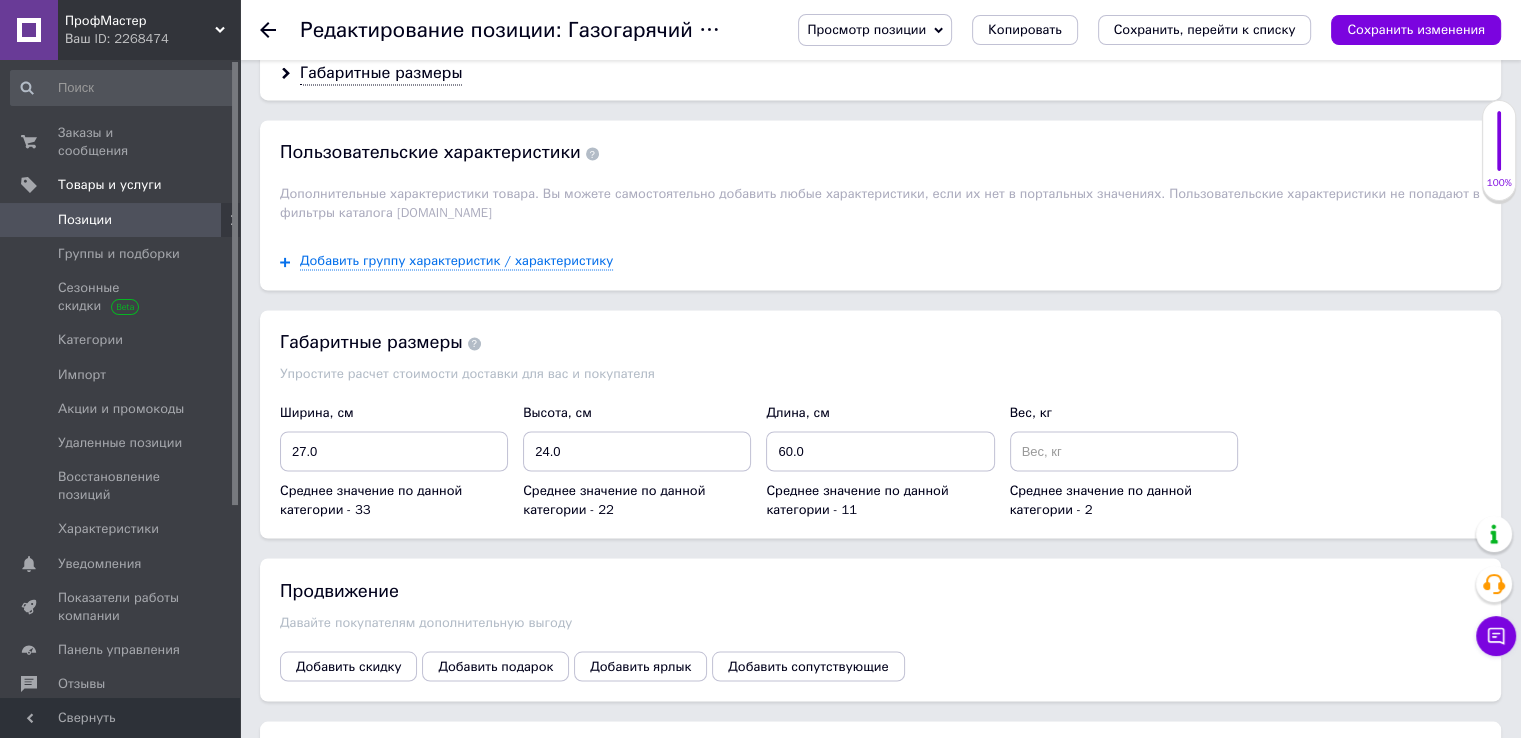 type on "100" 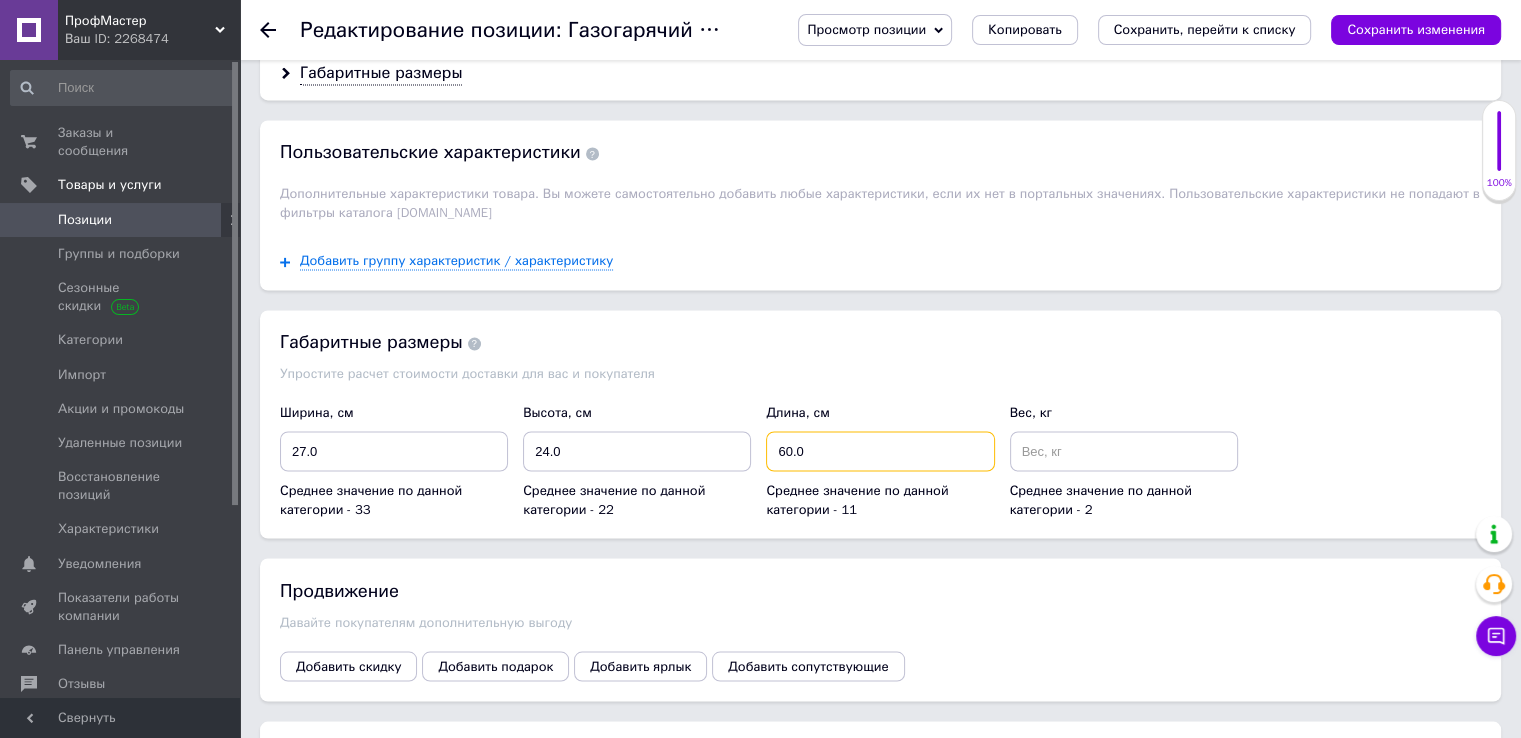 click on "60.0" at bounding box center [880, 451] 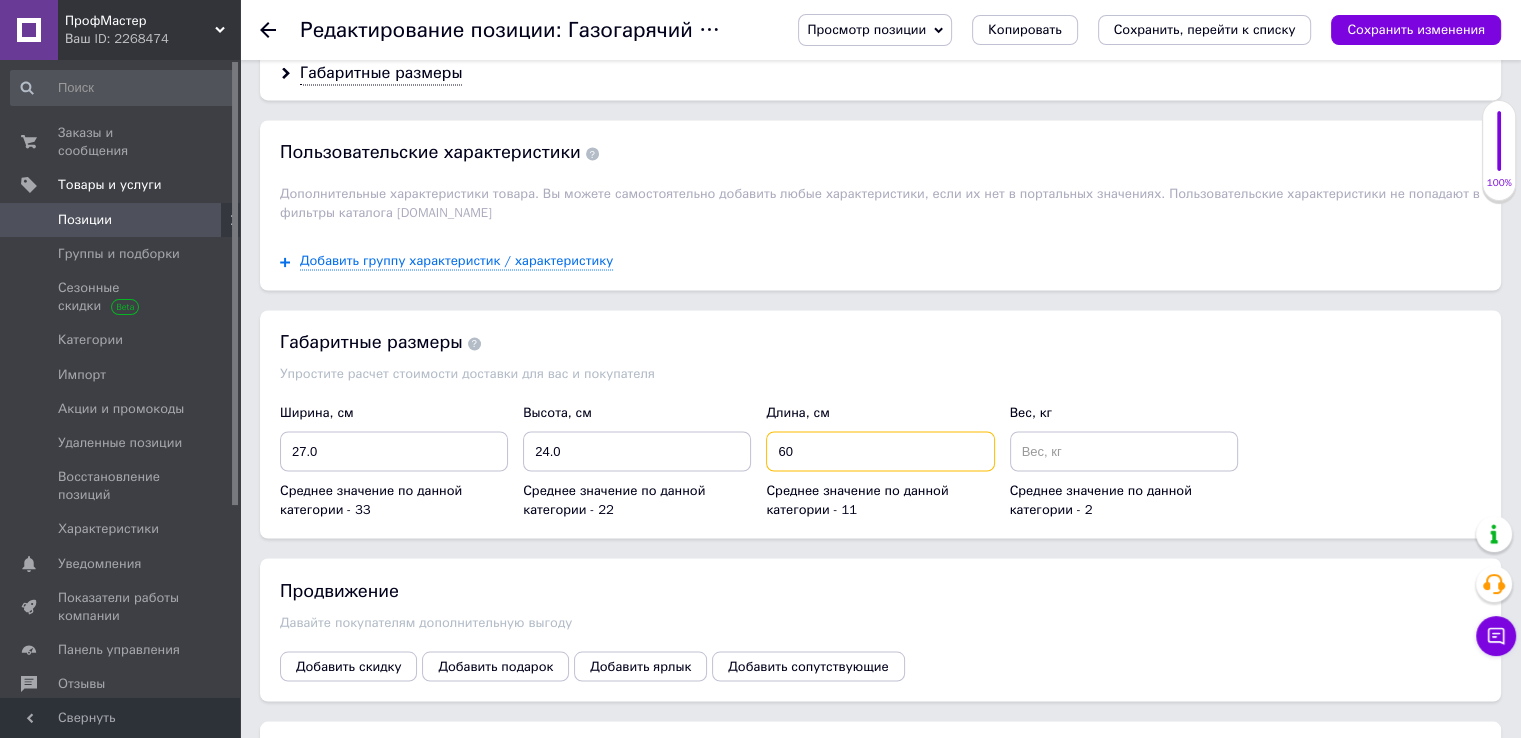 type on "6" 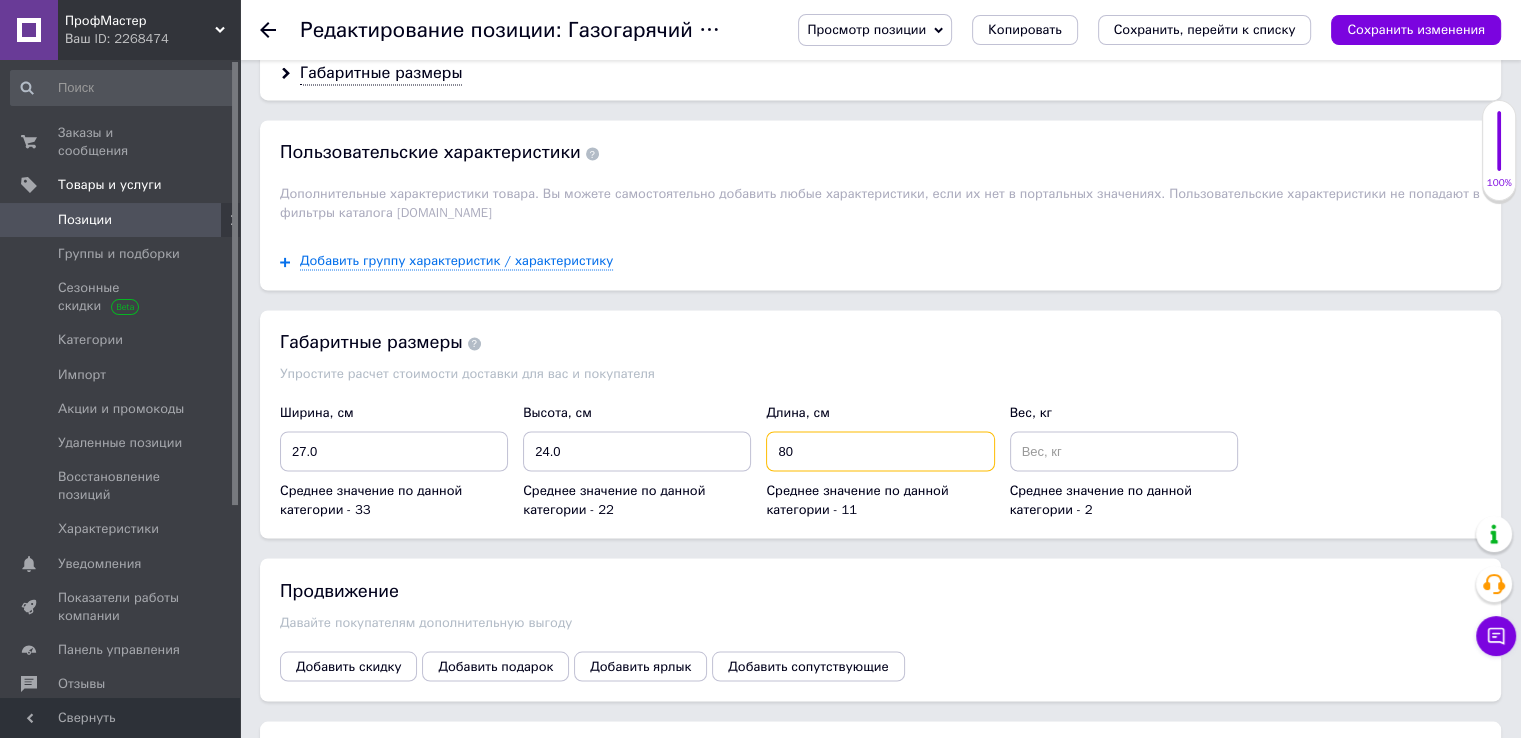scroll, scrollTop: 3445, scrollLeft: 0, axis: vertical 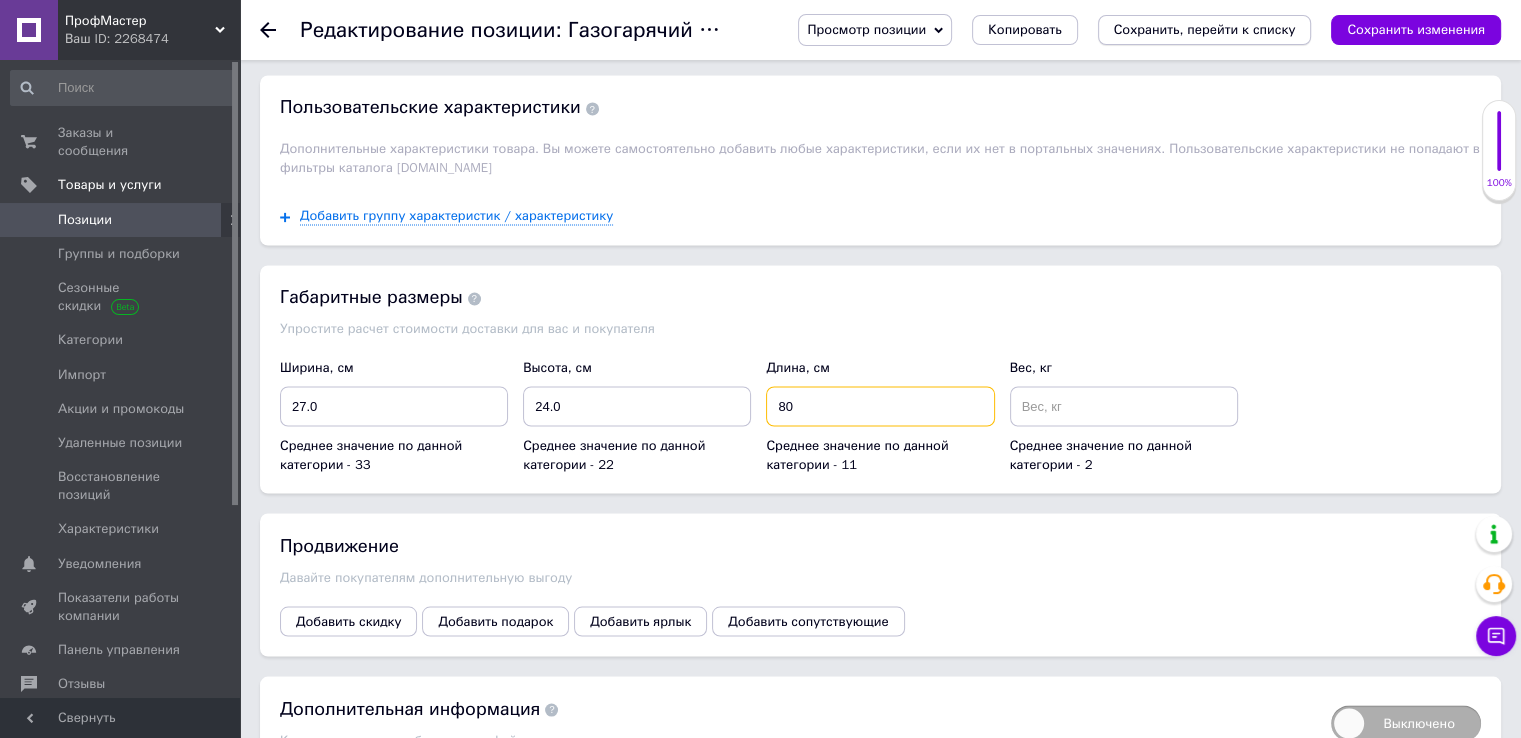 type on "80" 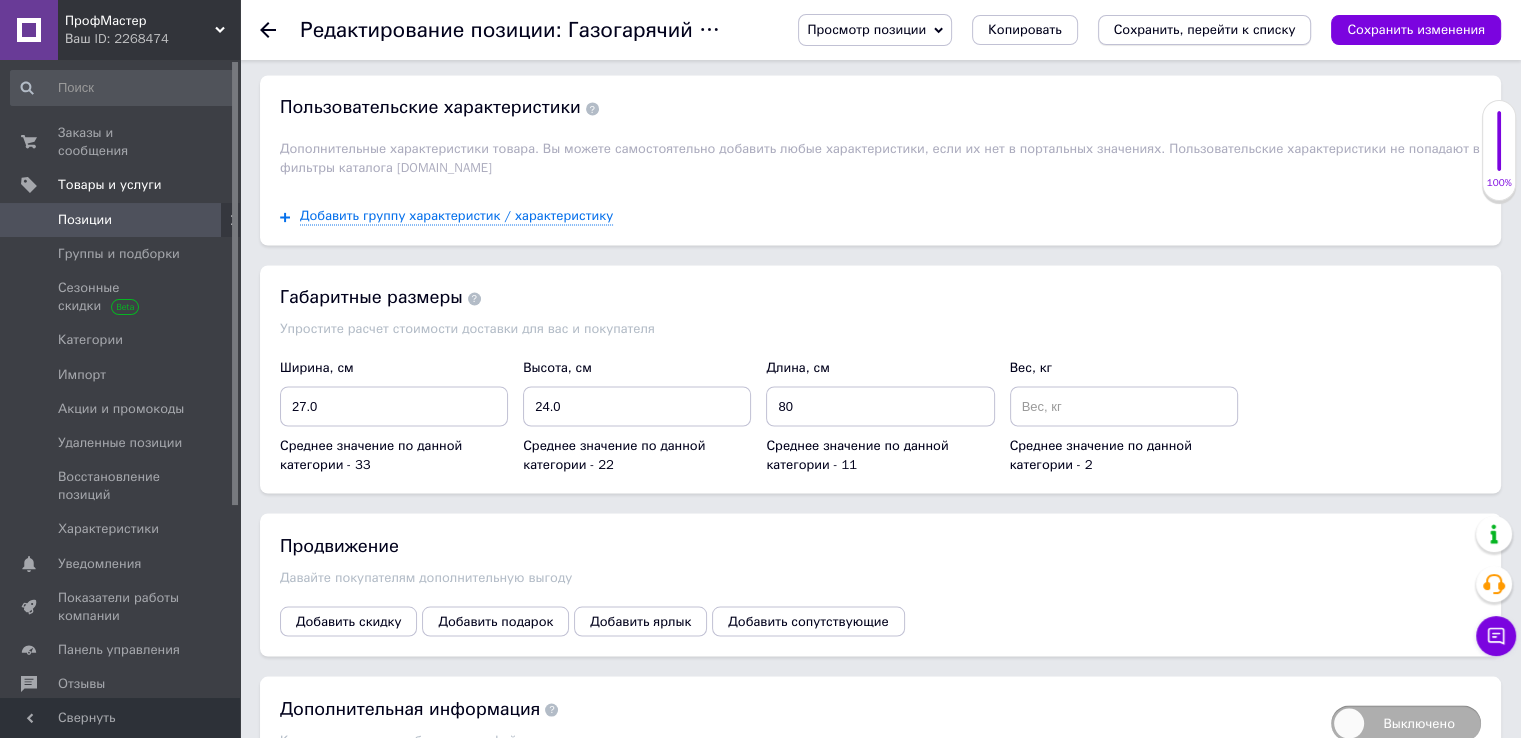click on "Сохранить, перейти к списку" at bounding box center [1205, 29] 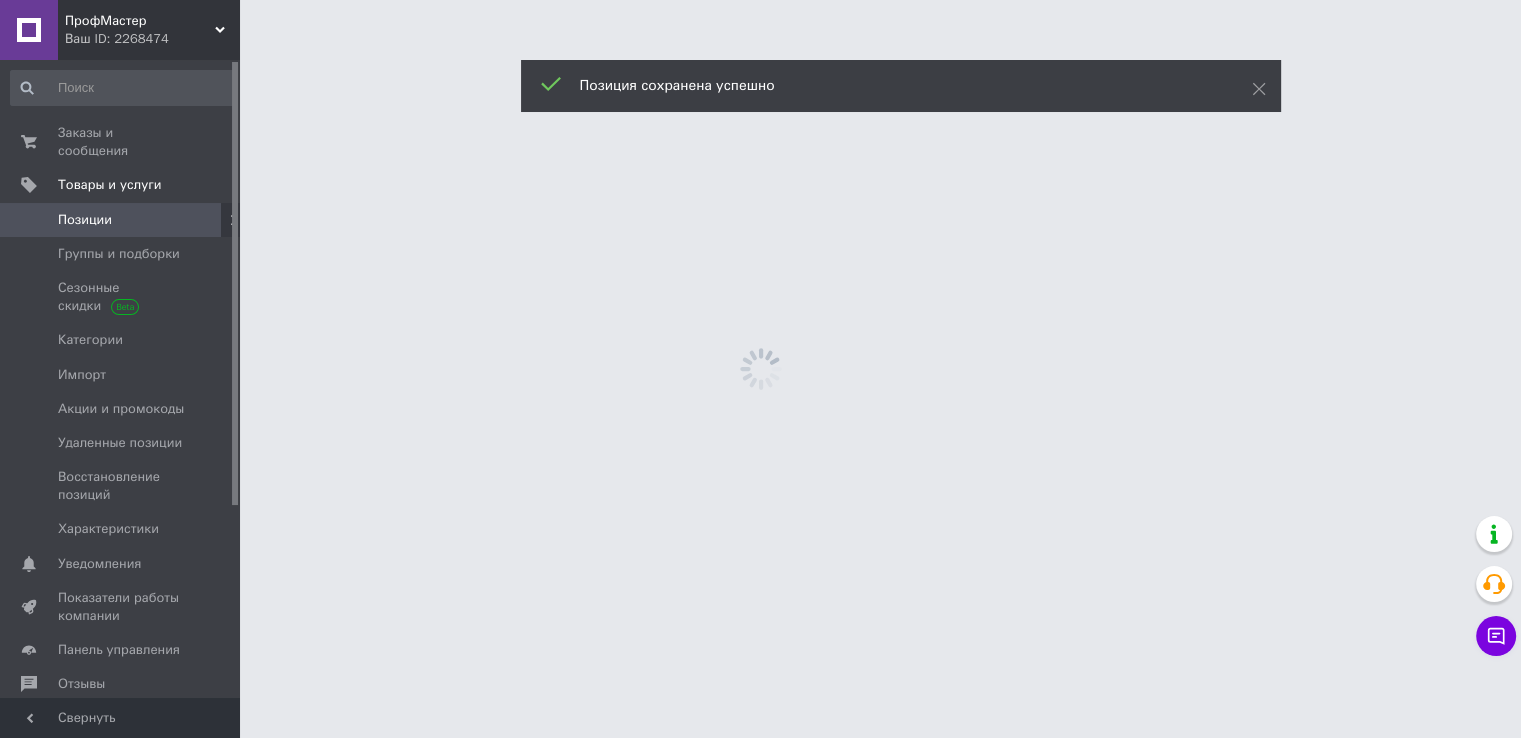 scroll, scrollTop: 0, scrollLeft: 0, axis: both 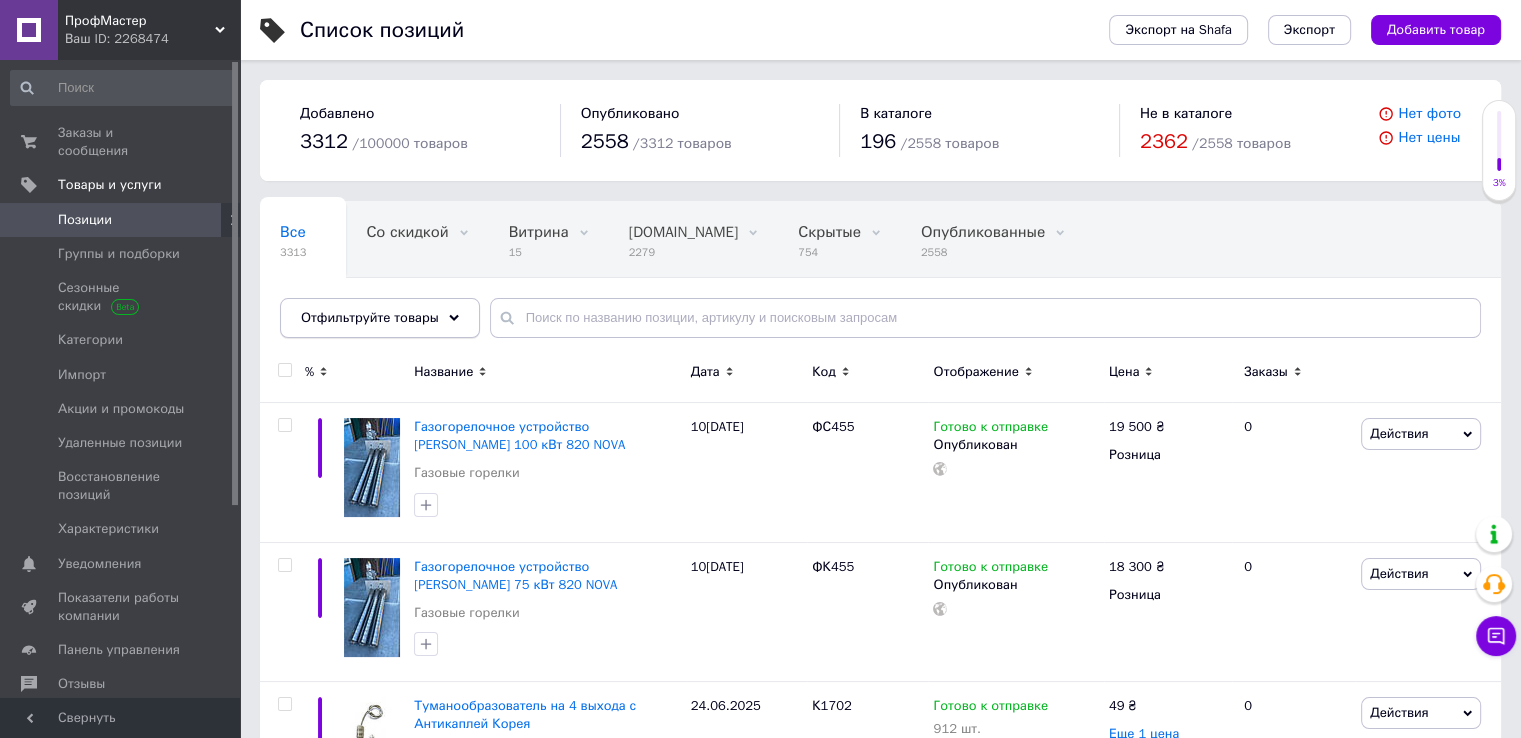 click 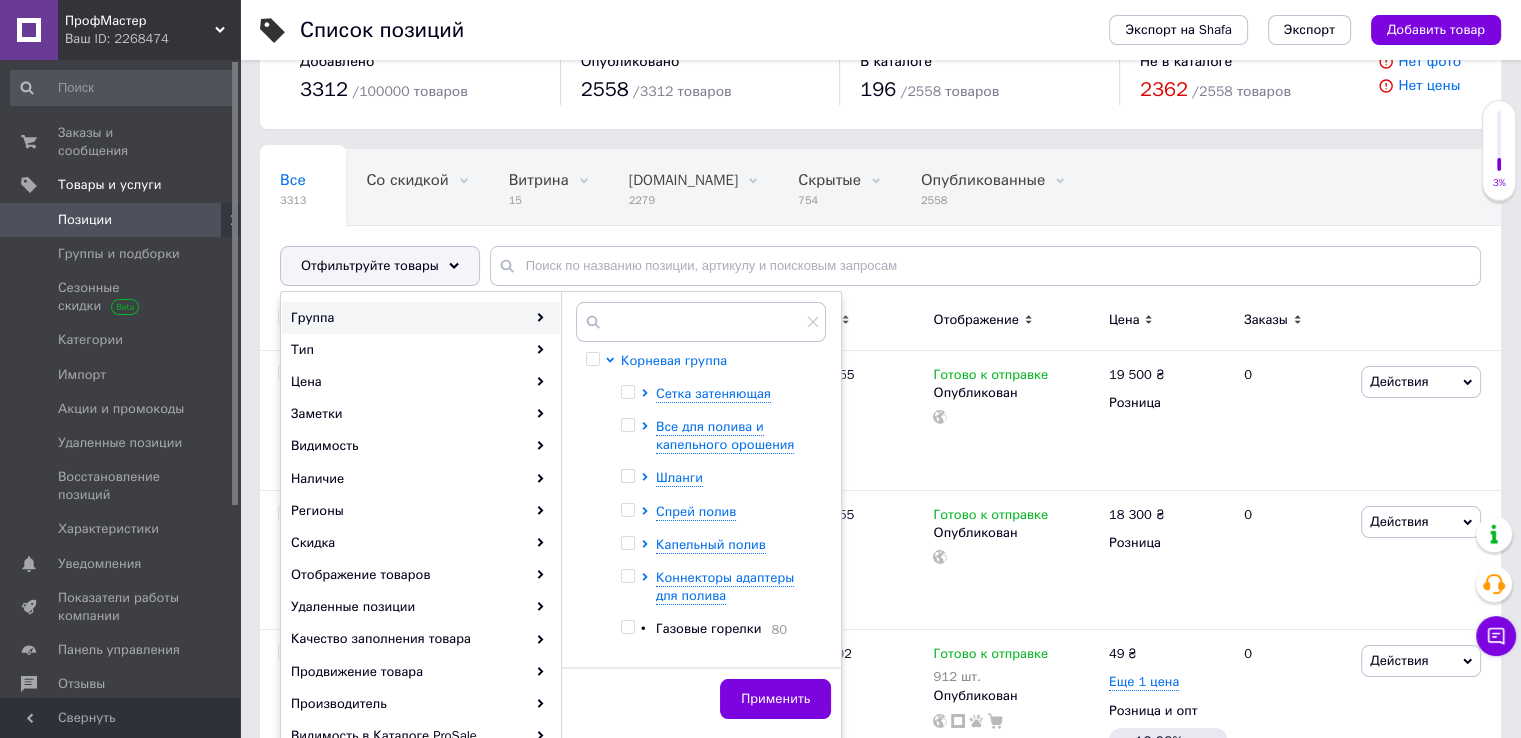 scroll, scrollTop: 100, scrollLeft: 0, axis: vertical 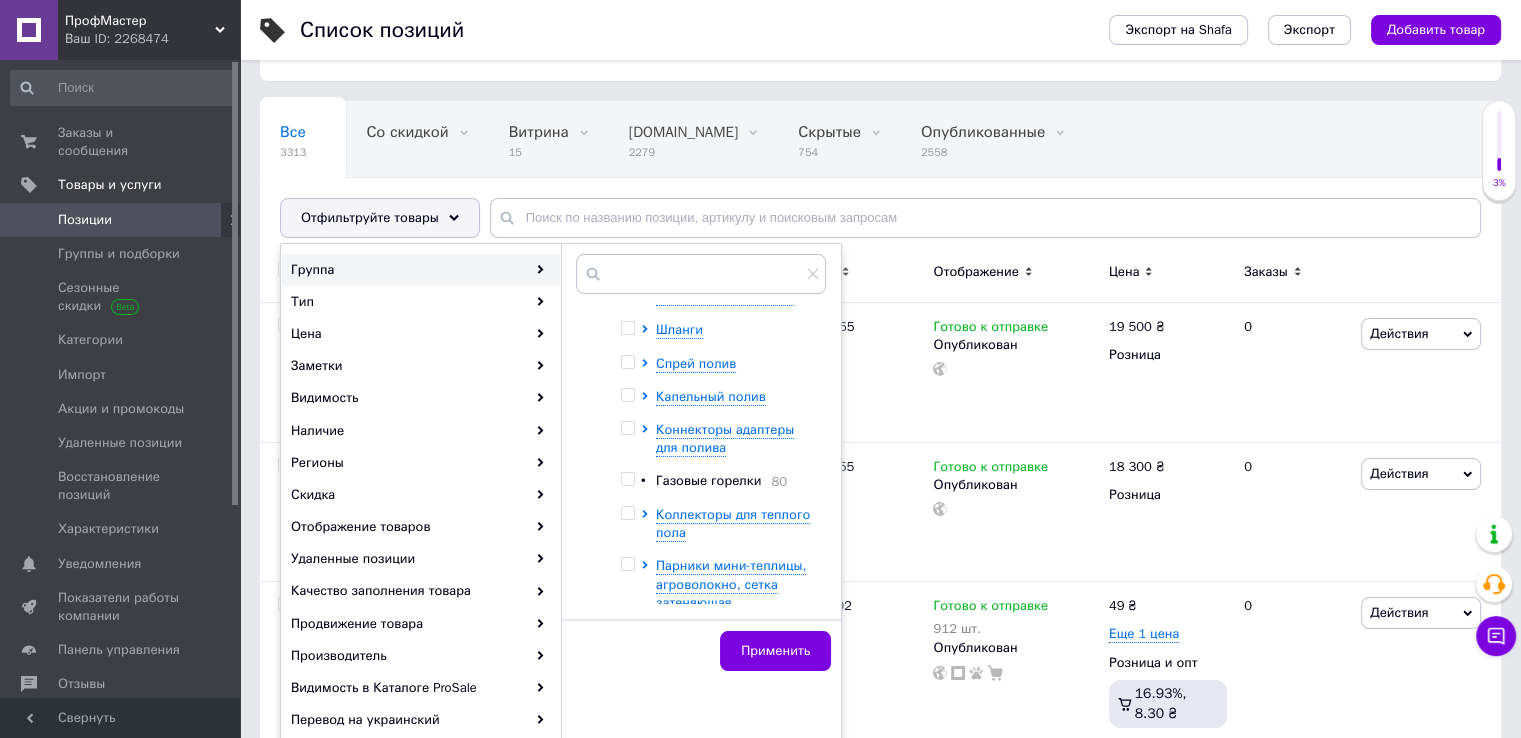 click at bounding box center [627, 479] 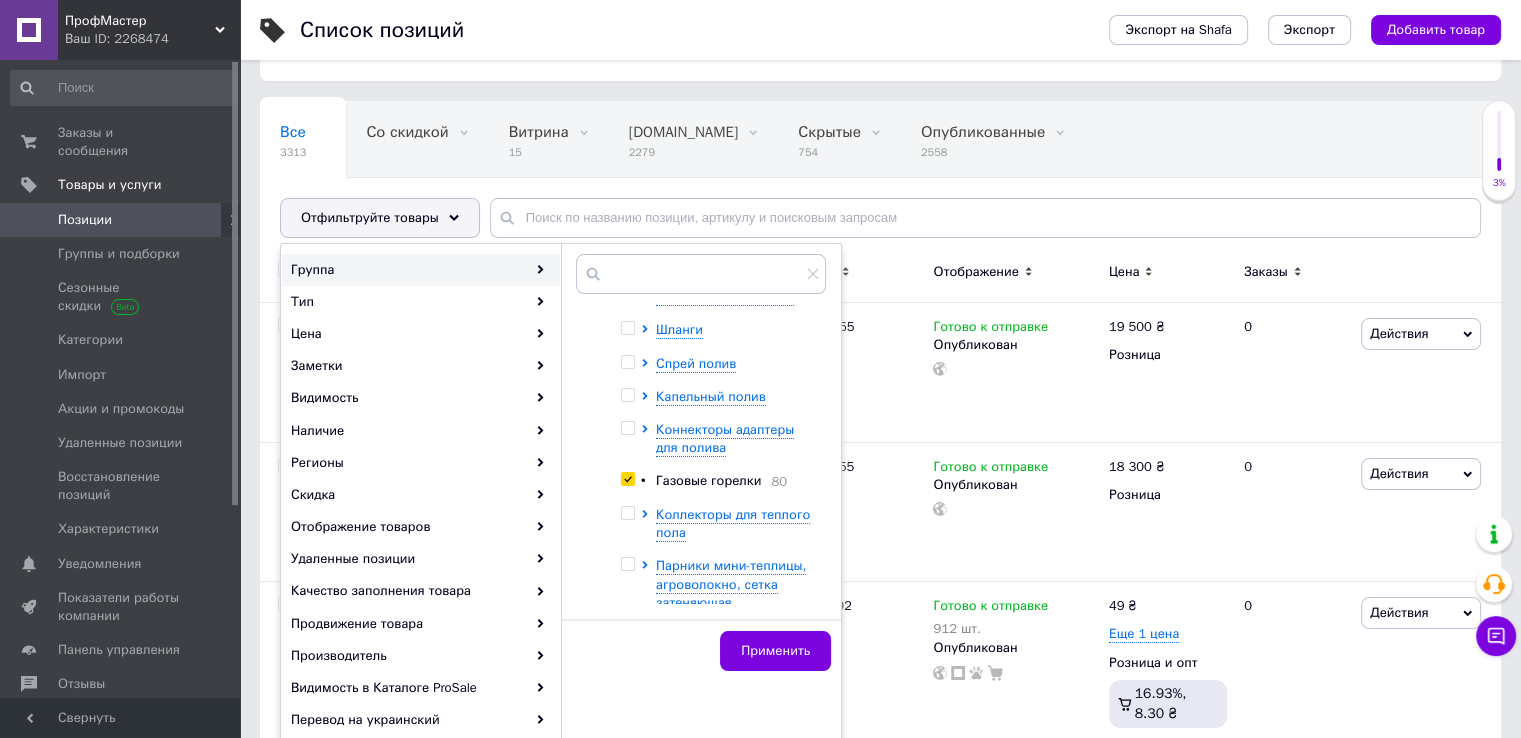 checkbox on "true" 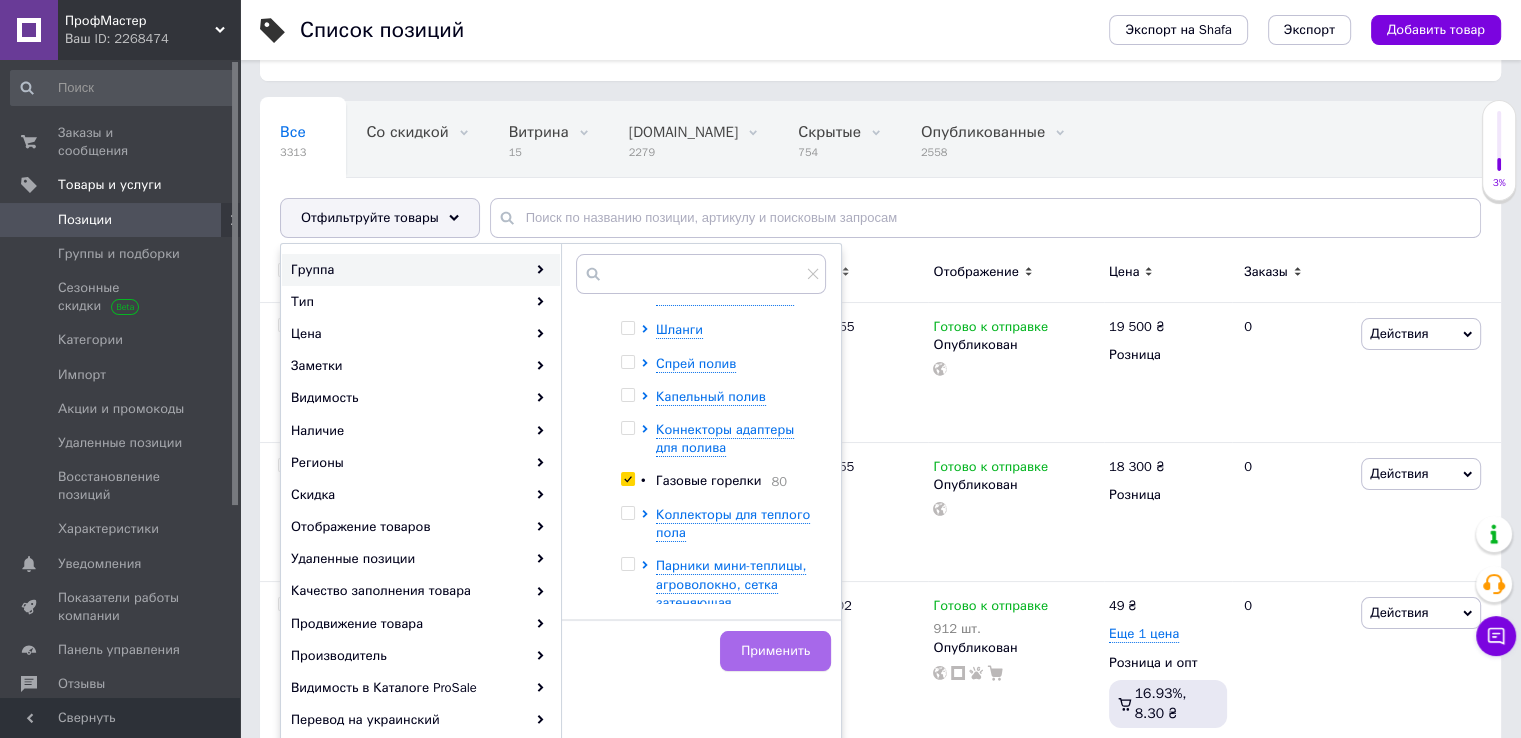 click on "Применить" at bounding box center (775, 651) 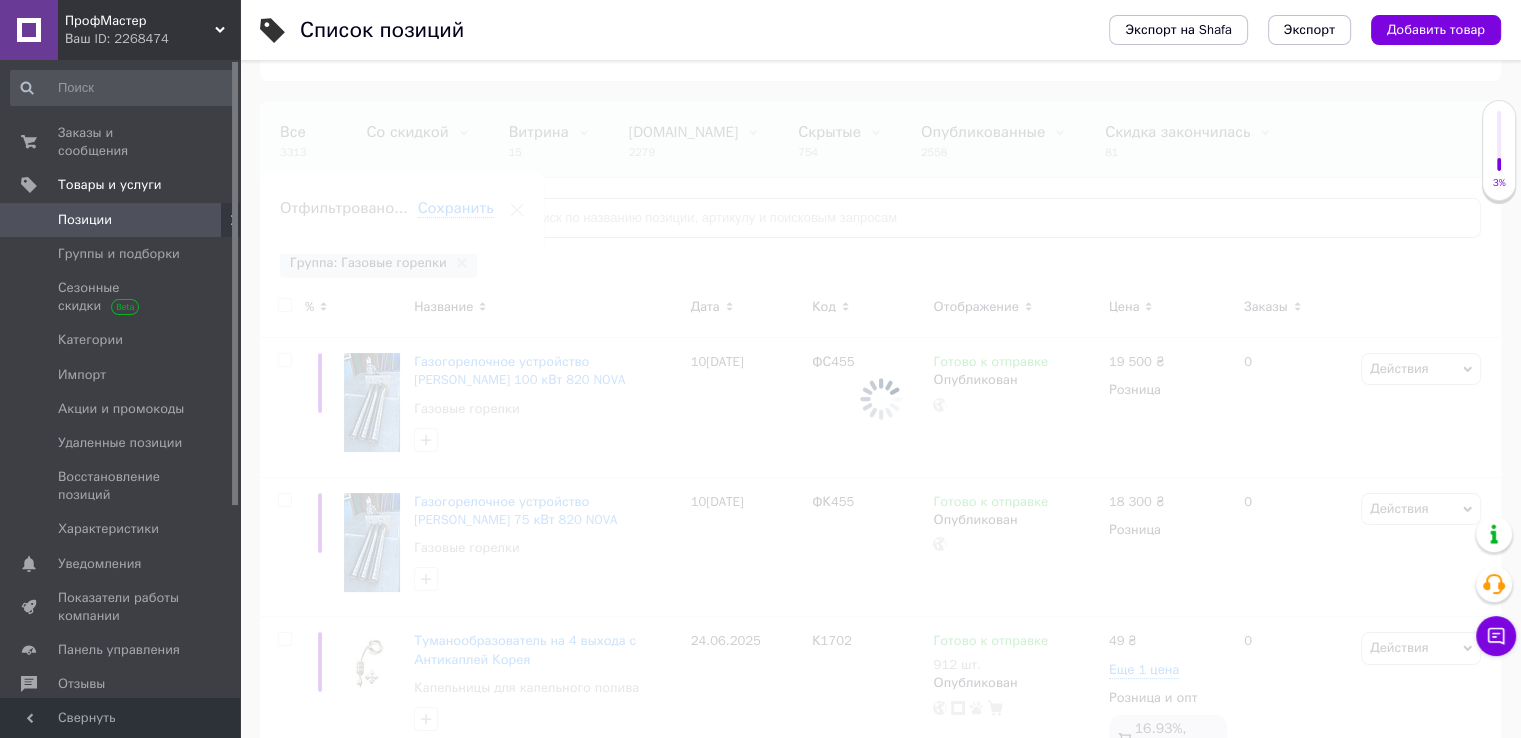 scroll, scrollTop: 0, scrollLeft: 156, axis: horizontal 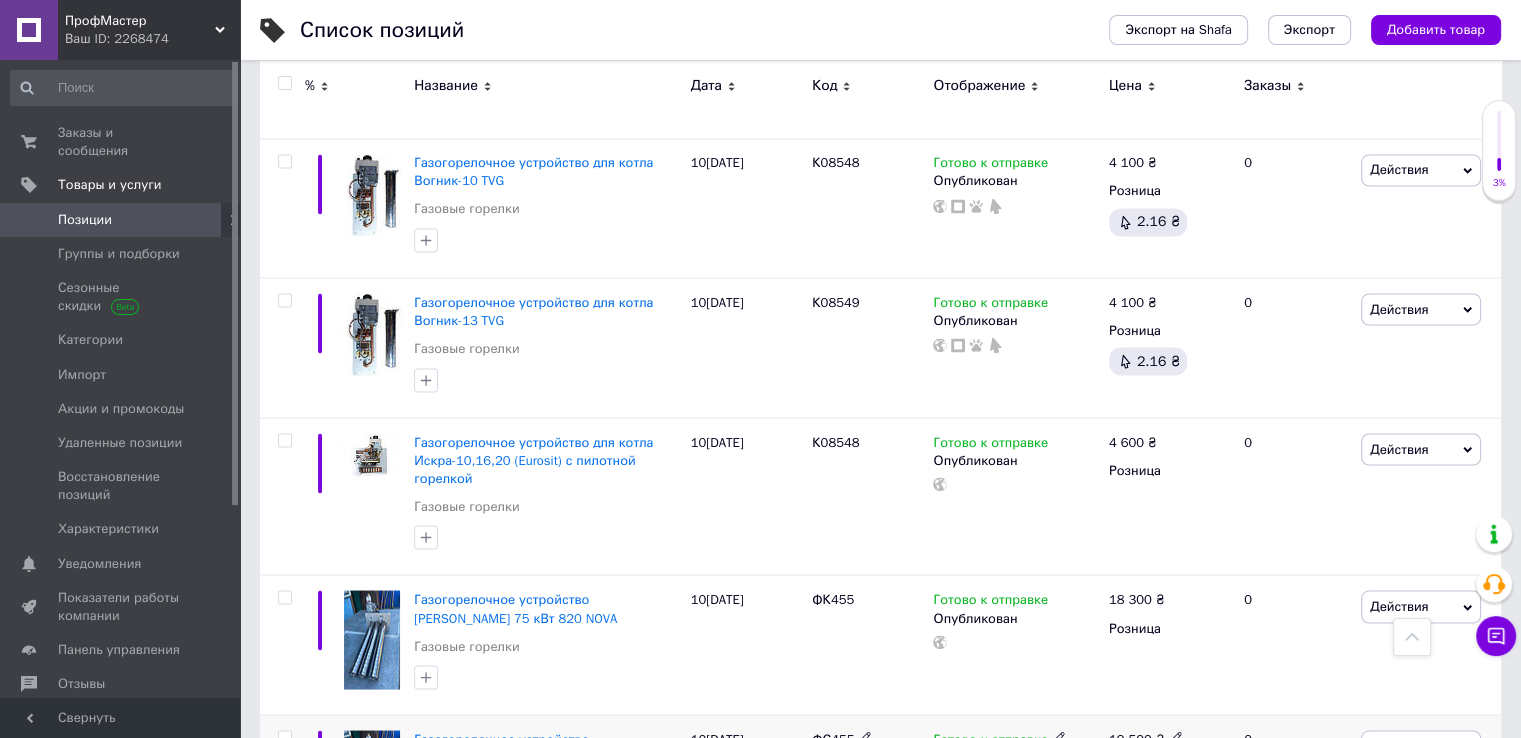 click at bounding box center (284, 737) 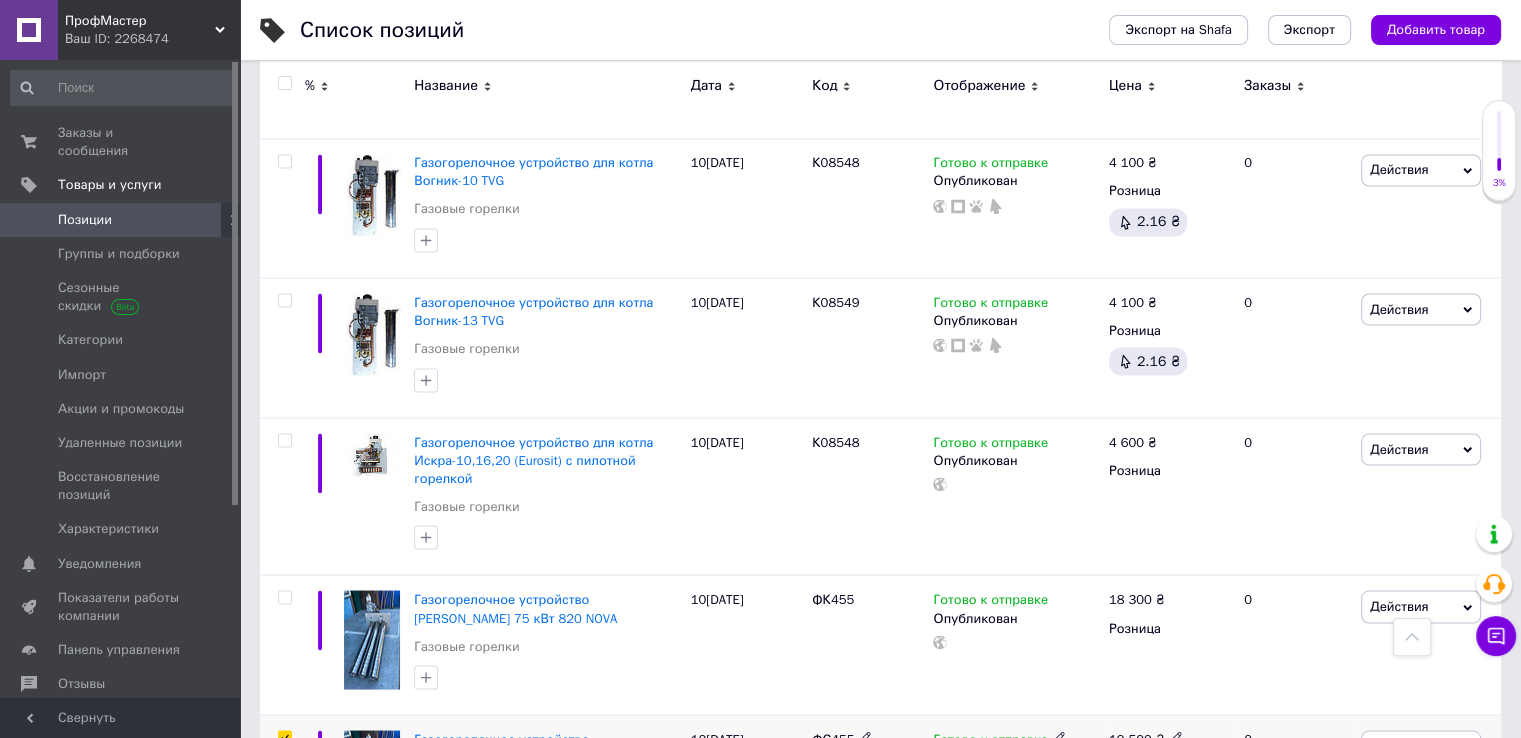 checkbox on "true" 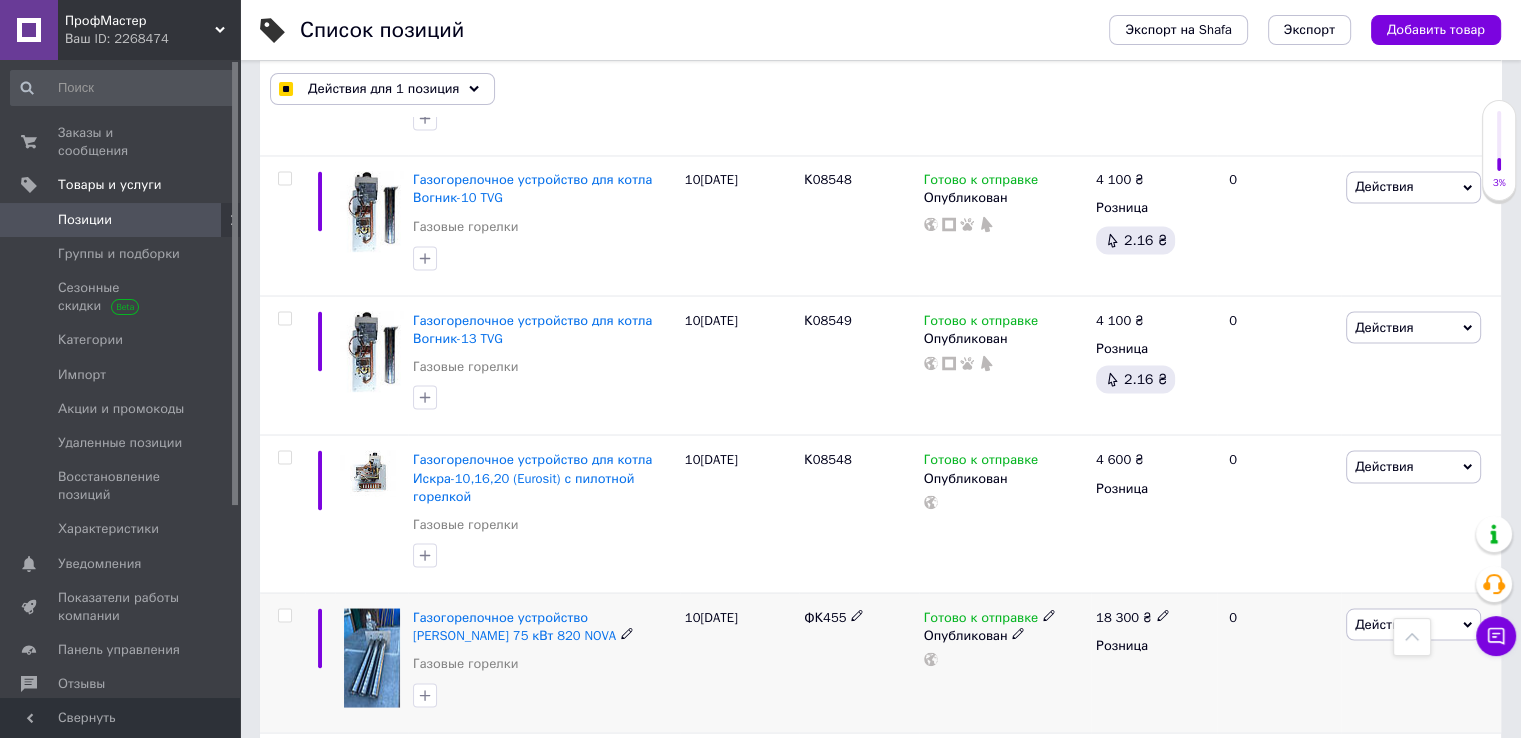 scroll, scrollTop: 11166, scrollLeft: 0, axis: vertical 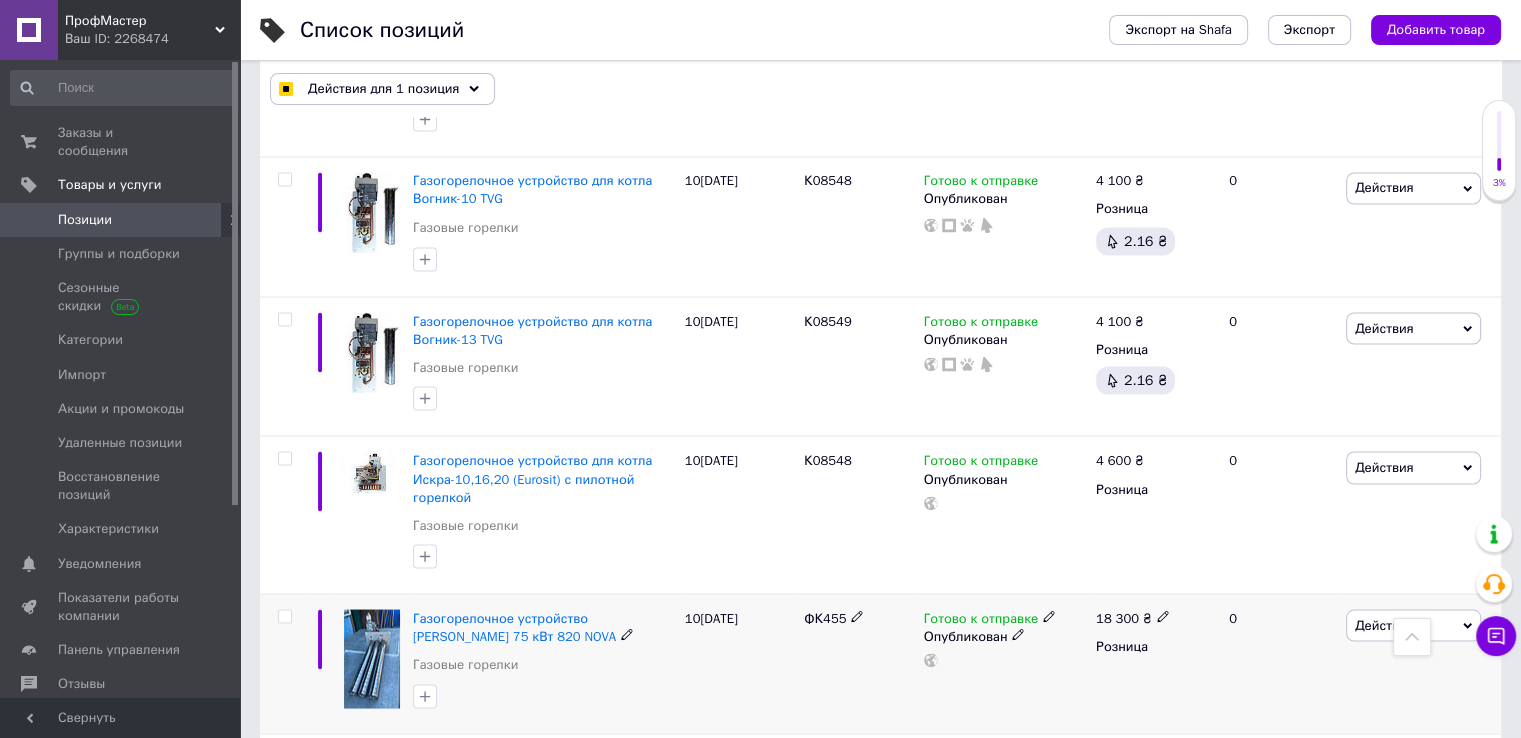 click at bounding box center [284, 616] 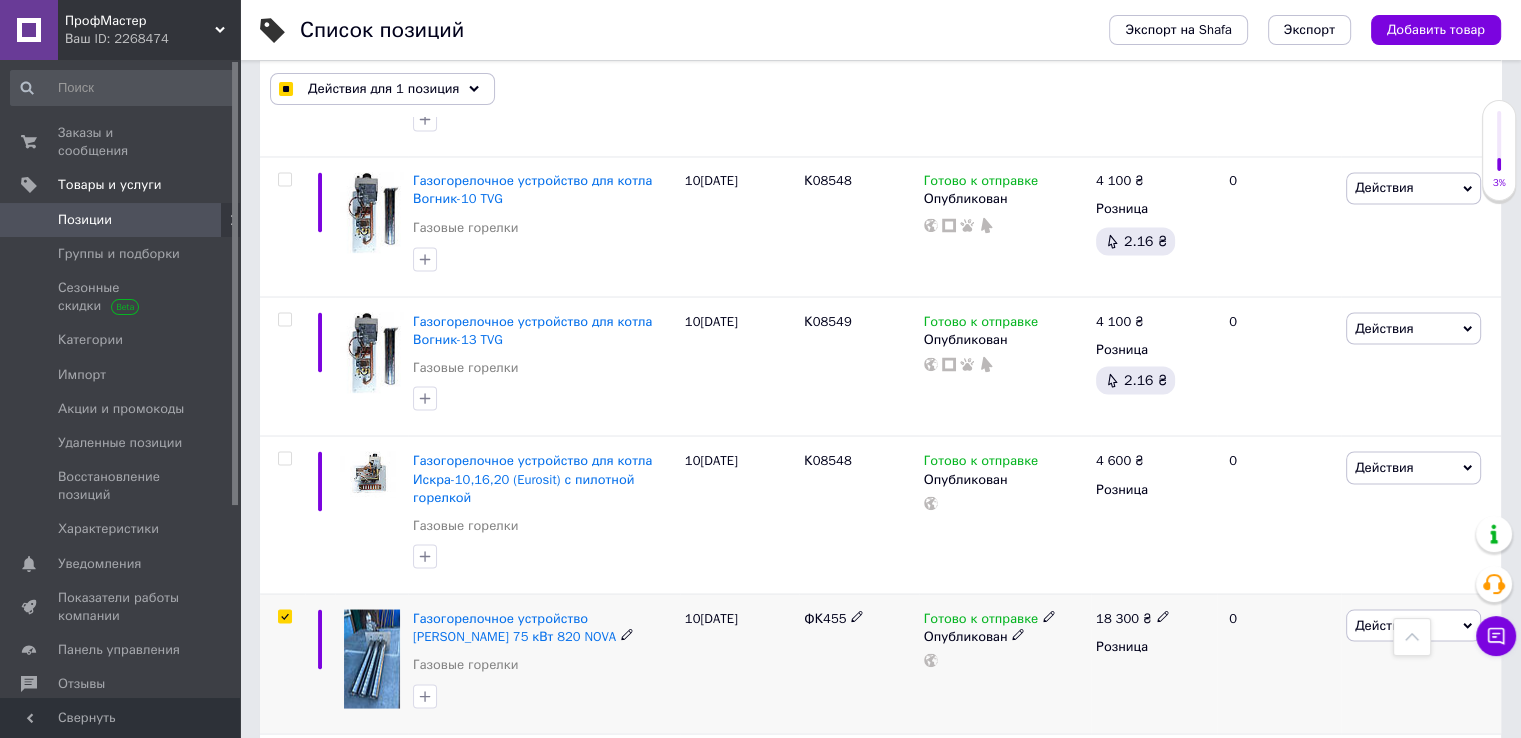 checkbox on "true" 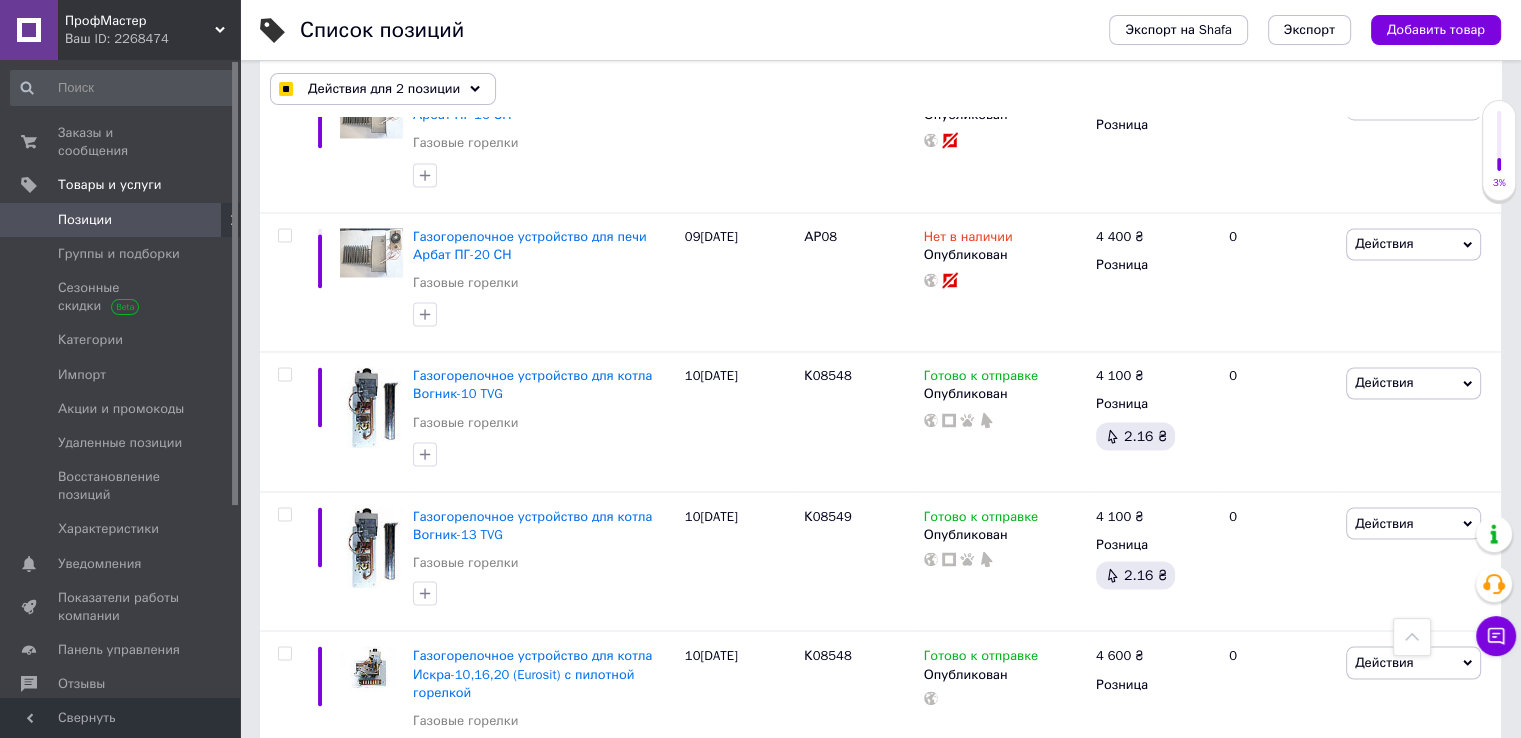 scroll, scrollTop: 10966, scrollLeft: 0, axis: vertical 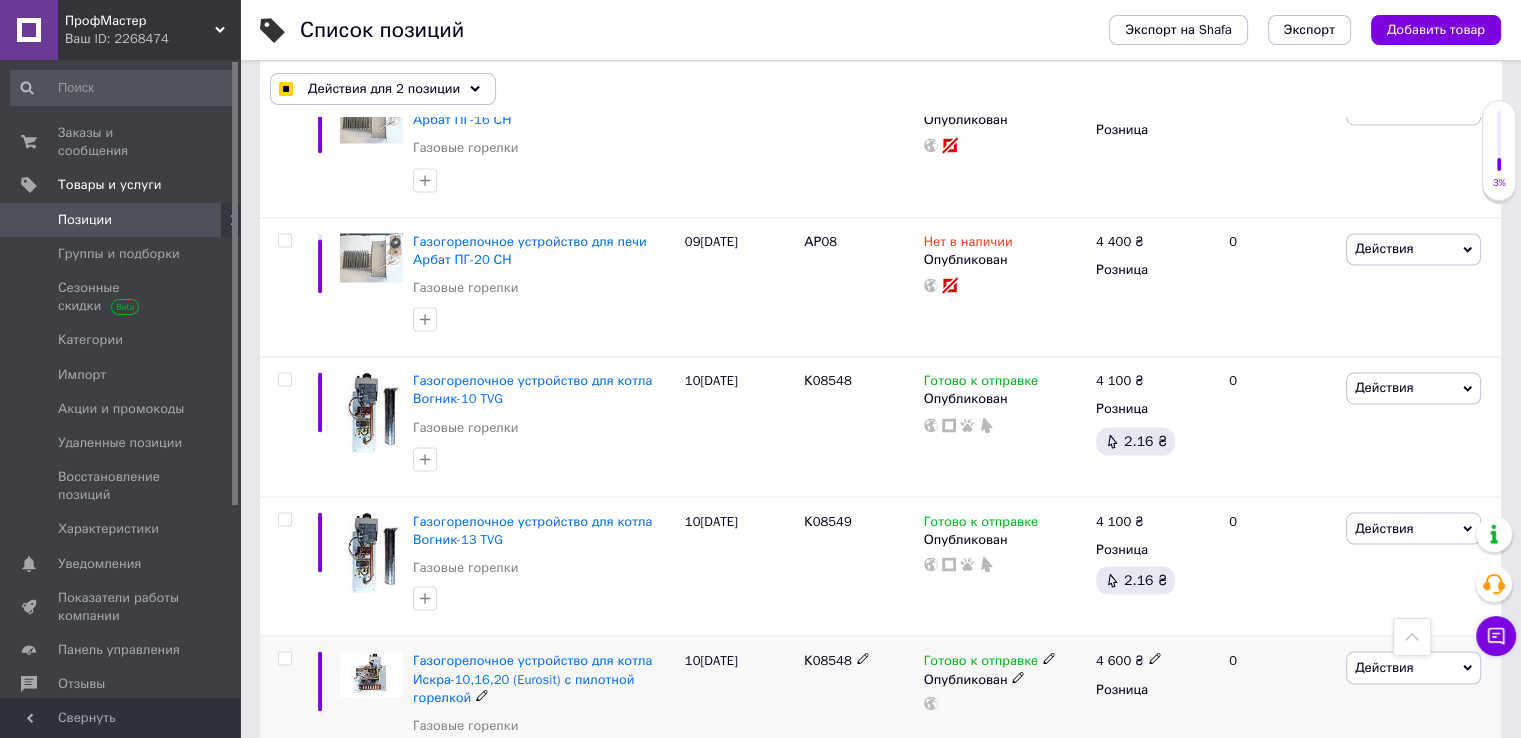 click at bounding box center (284, 658) 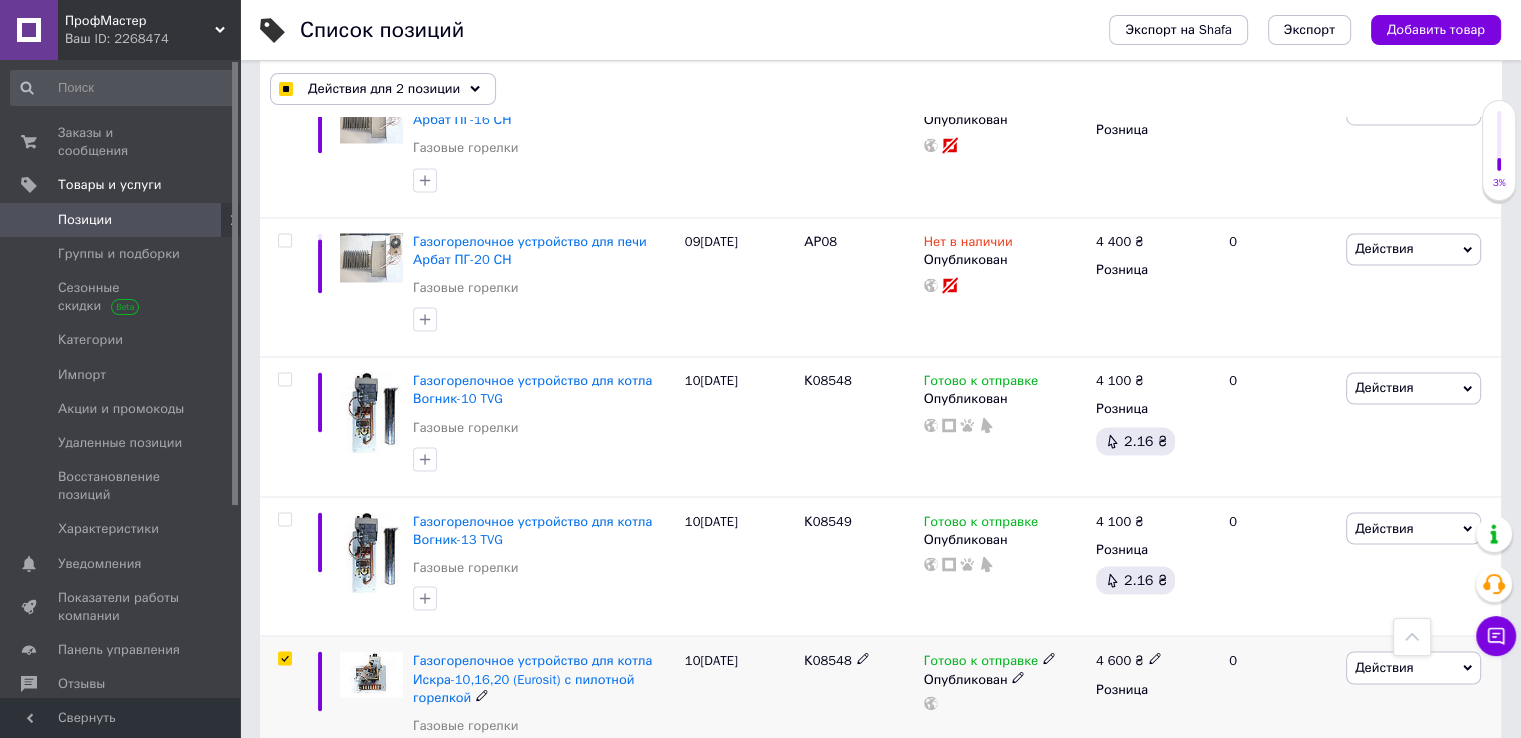 checkbox on "true" 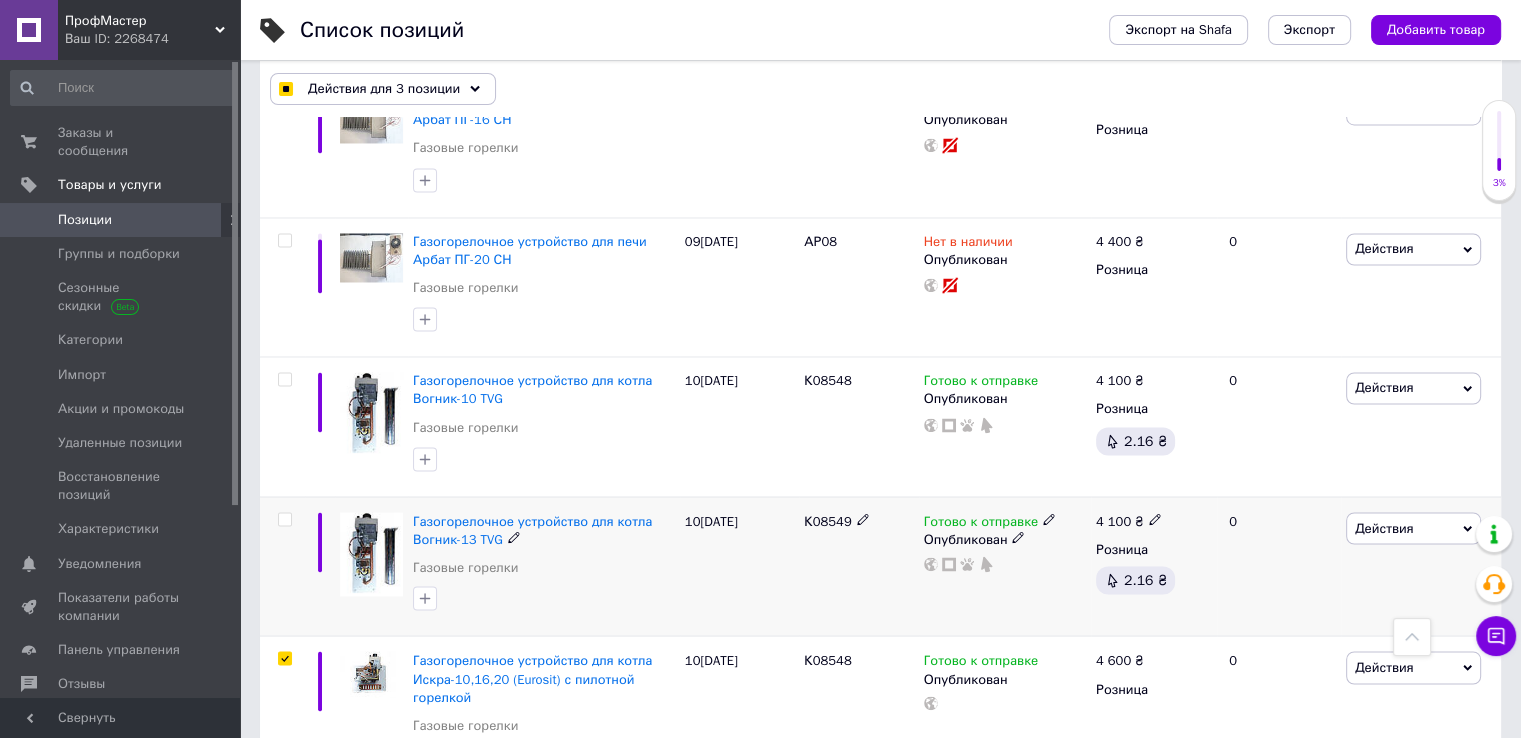 click at bounding box center (284, 519) 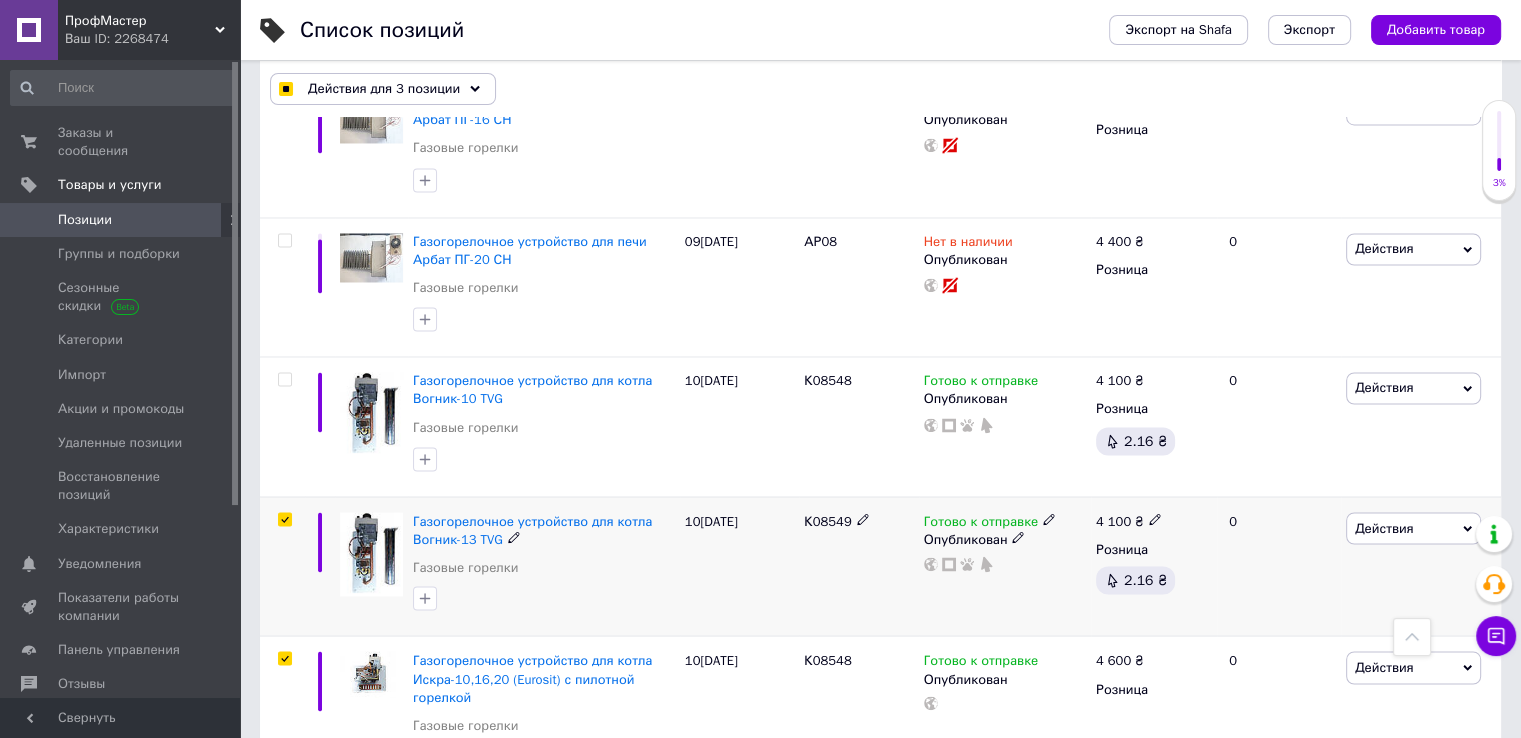 checkbox on "true" 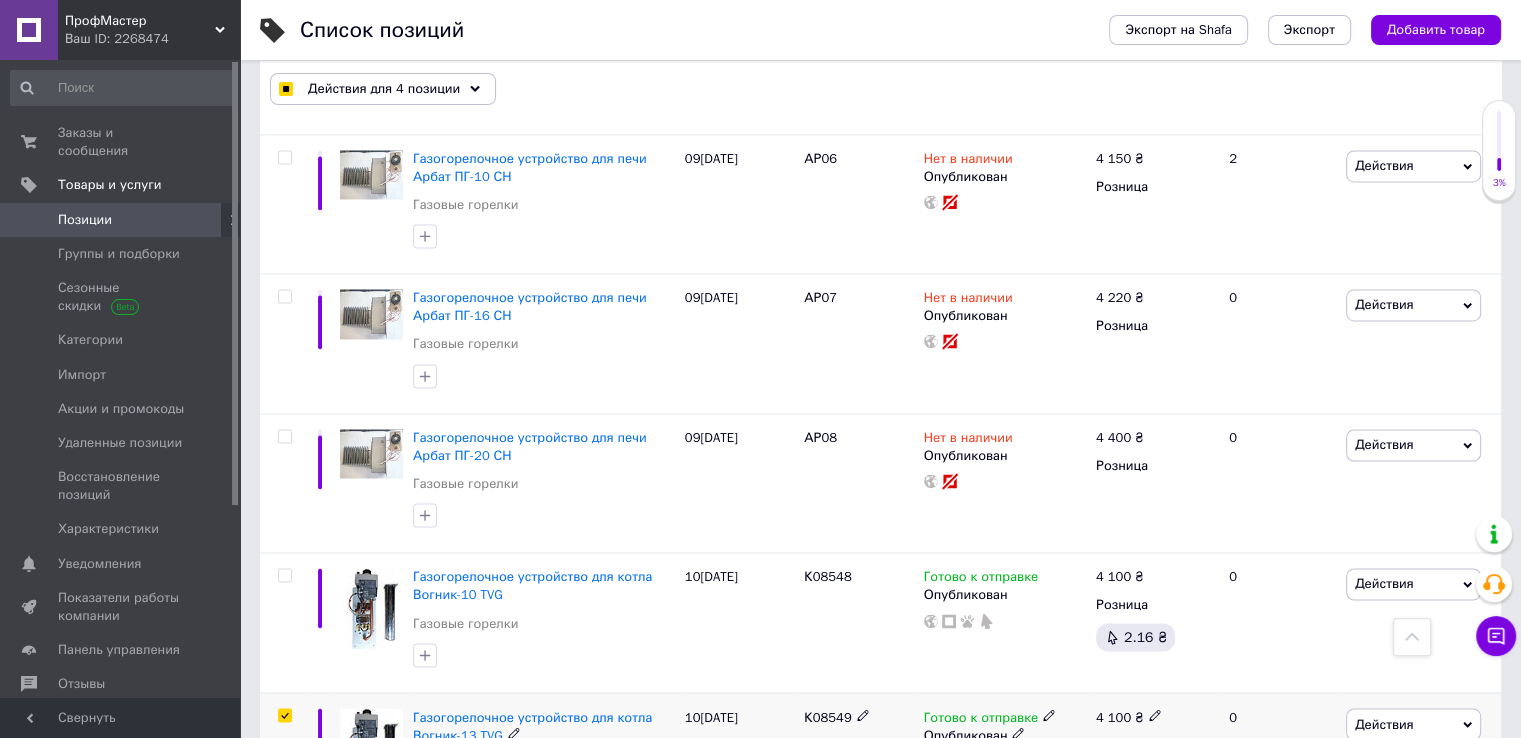 scroll, scrollTop: 10766, scrollLeft: 0, axis: vertical 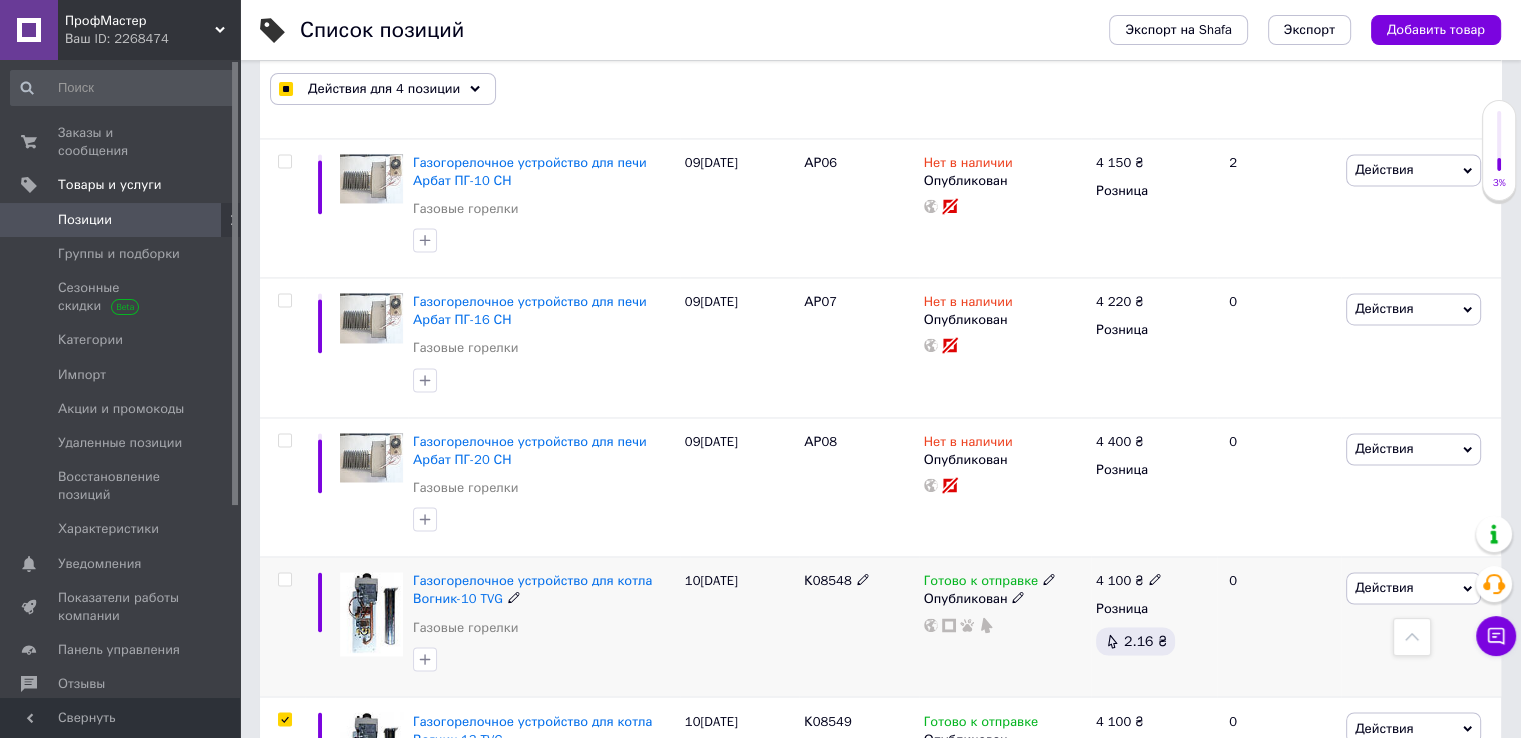 click at bounding box center [284, 579] 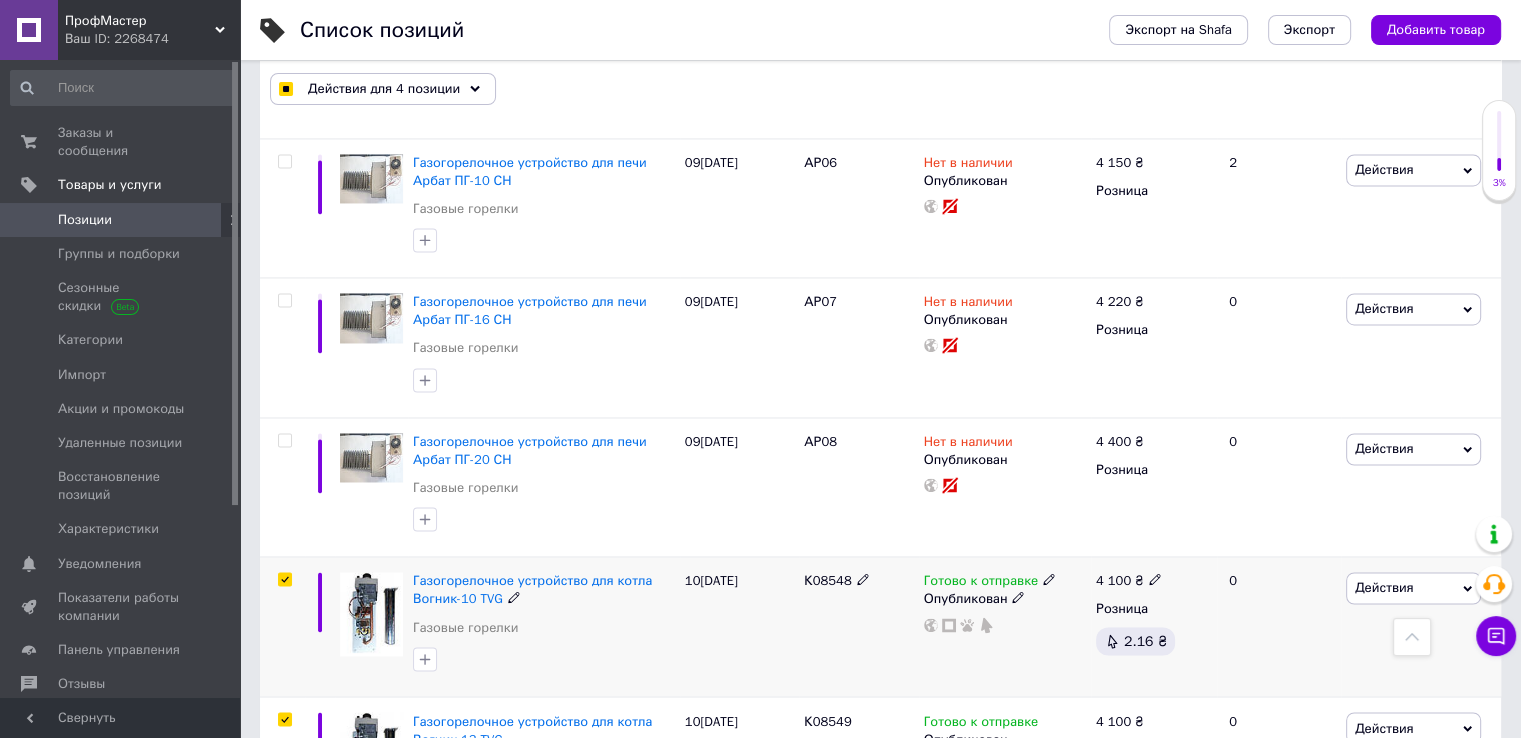 checkbox on "true" 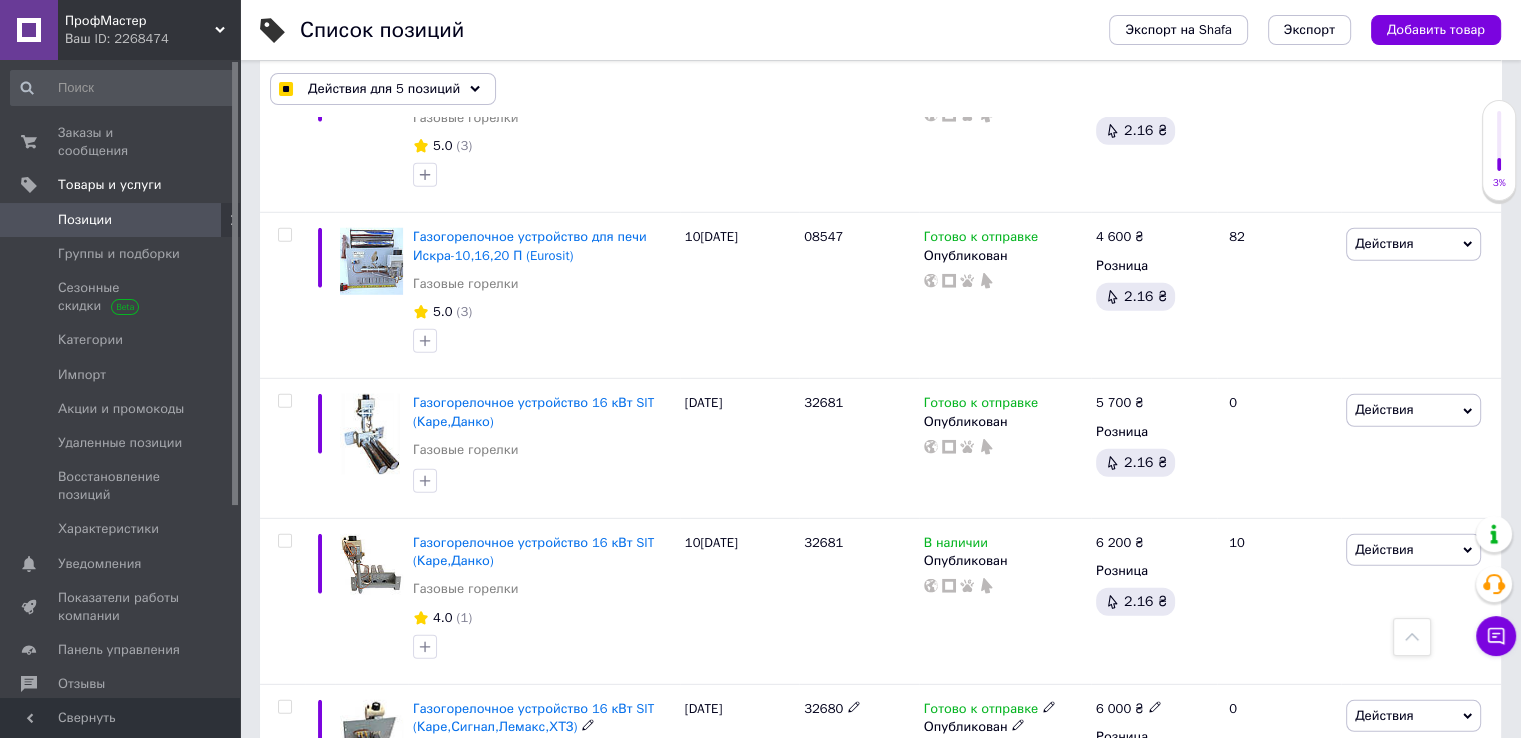 scroll, scrollTop: 5566, scrollLeft: 0, axis: vertical 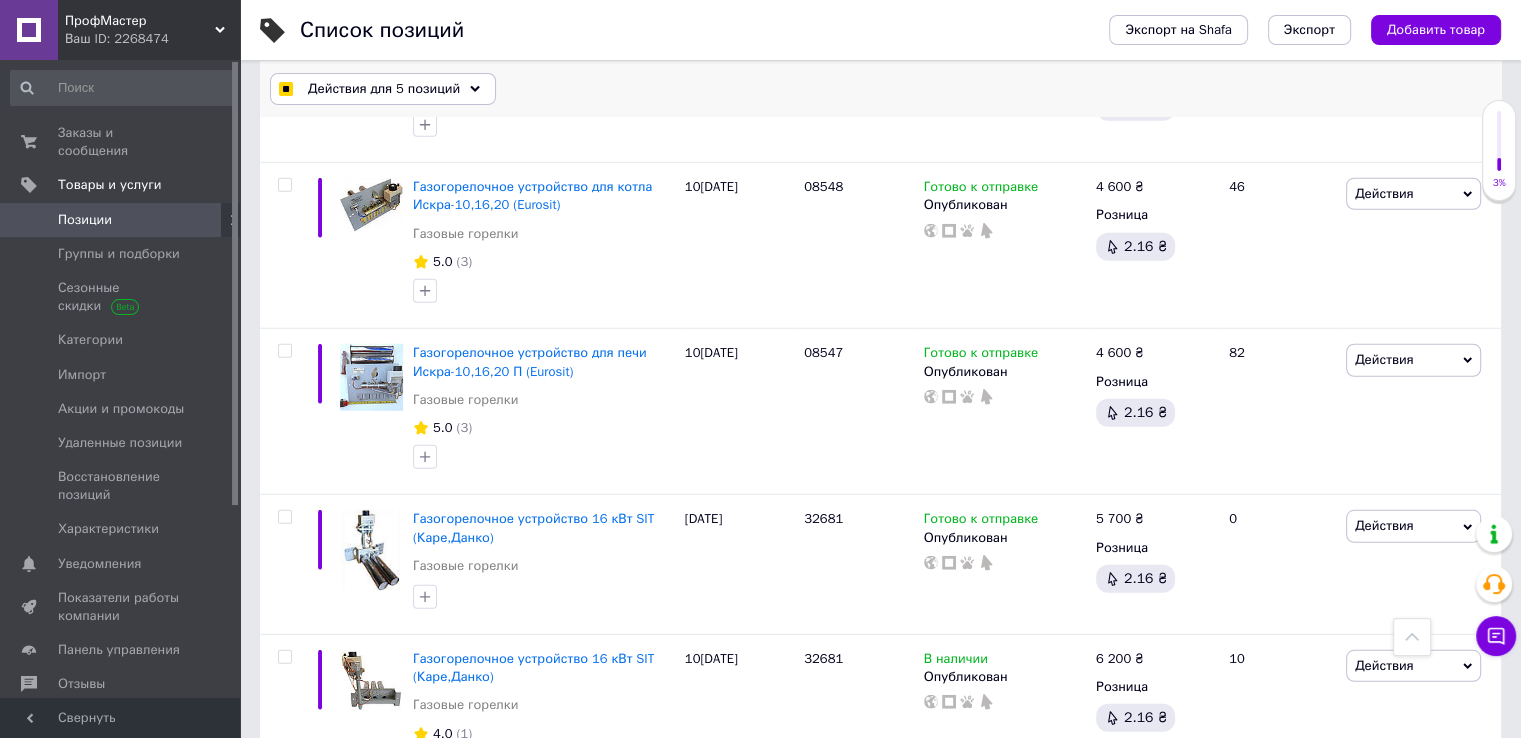 click 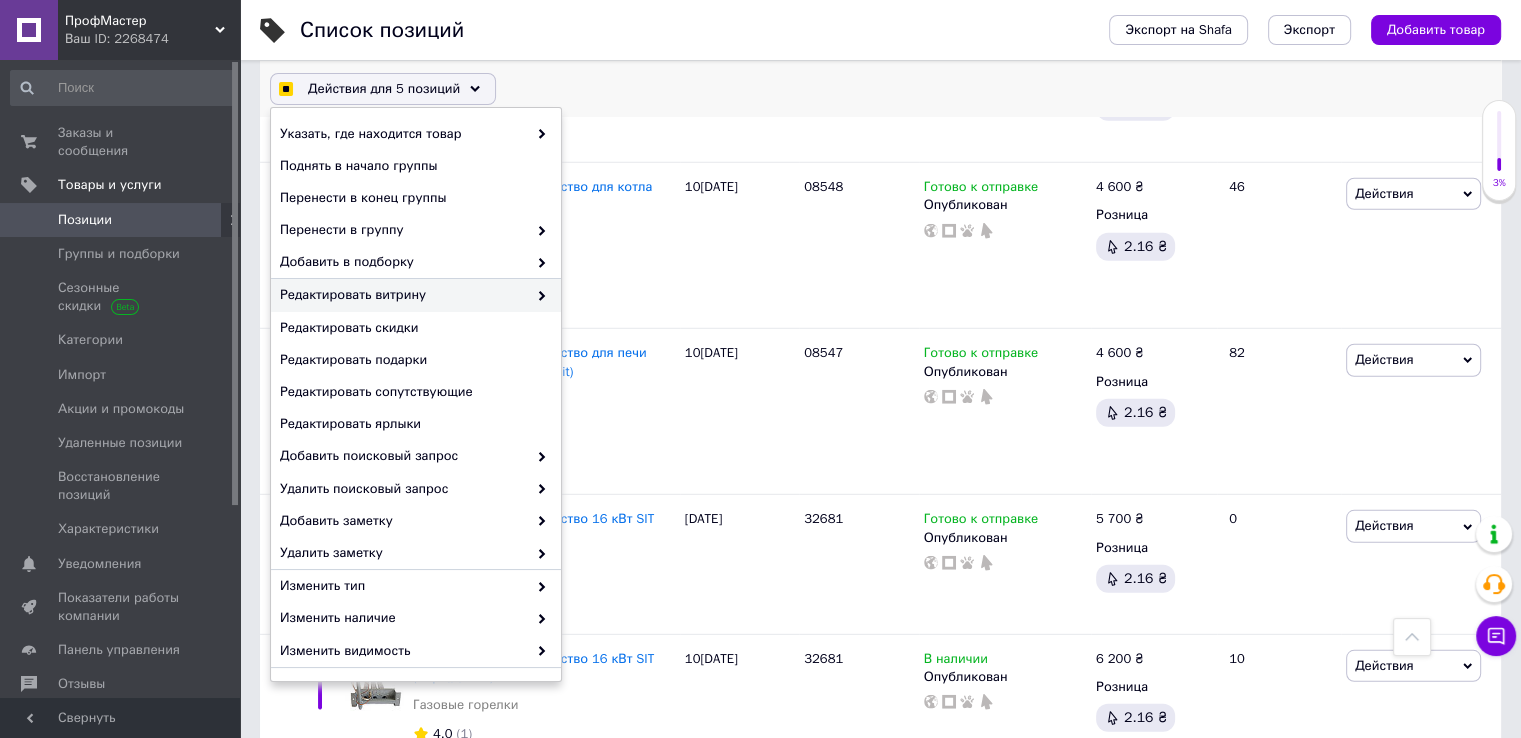 checkbox on "true" 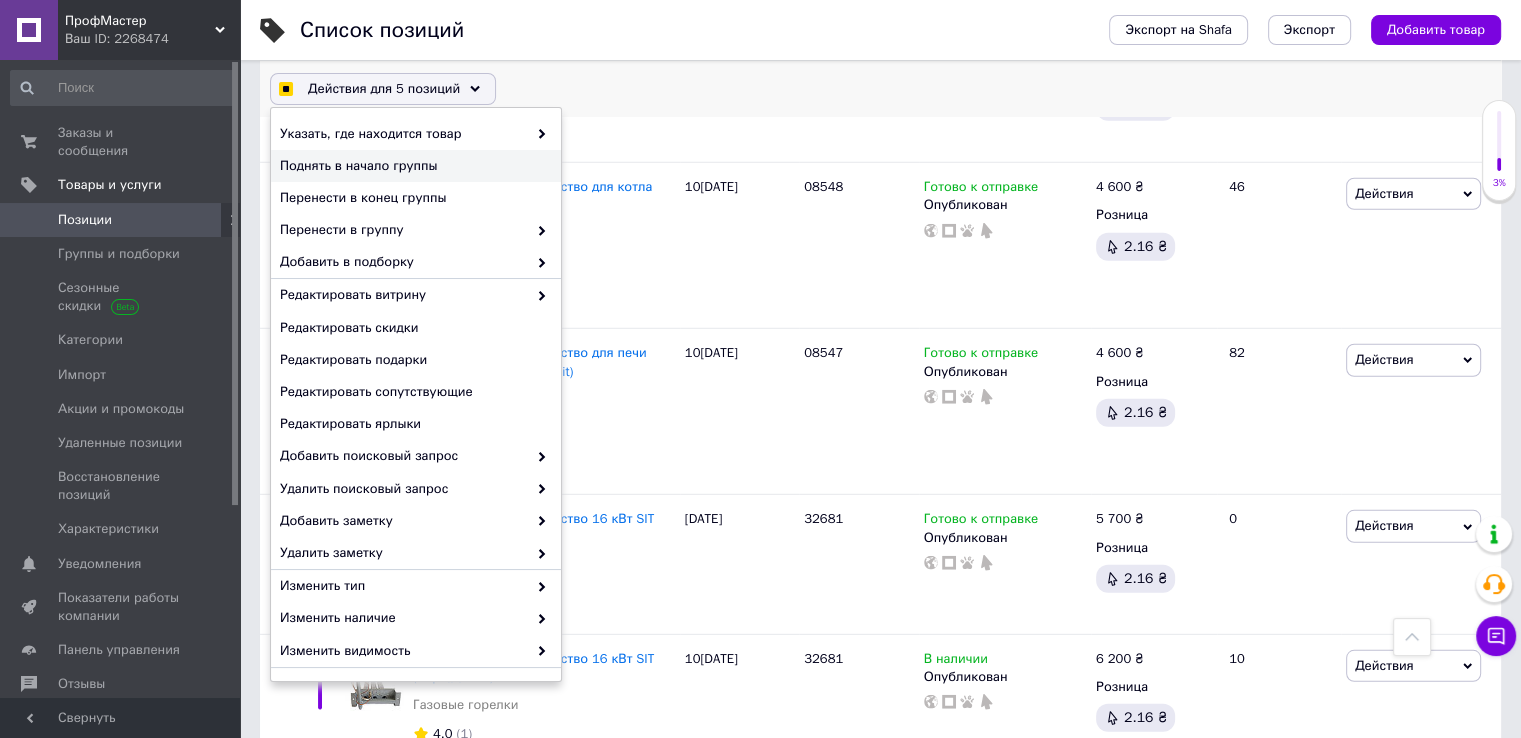 checkbox on "true" 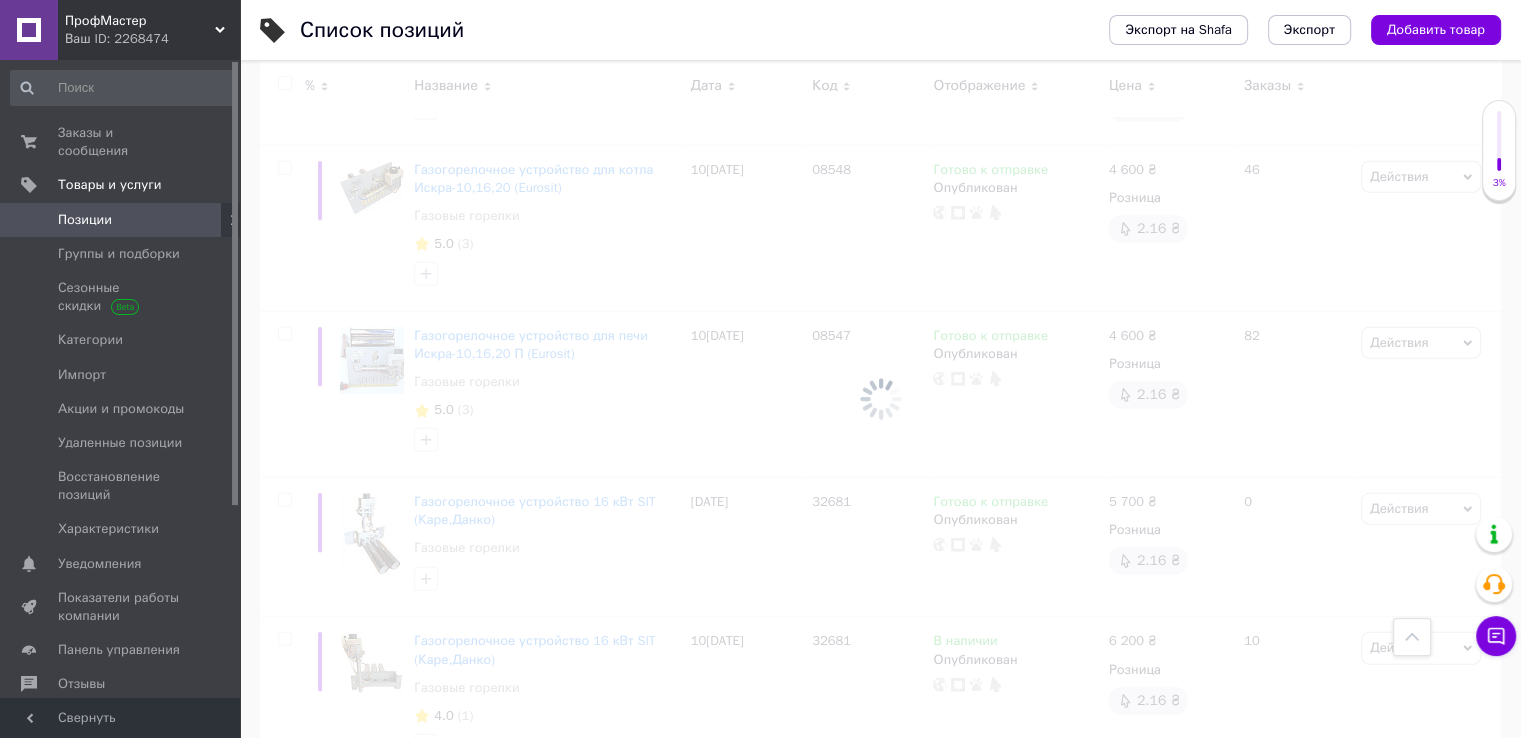 scroll, scrollTop: 5567, scrollLeft: 0, axis: vertical 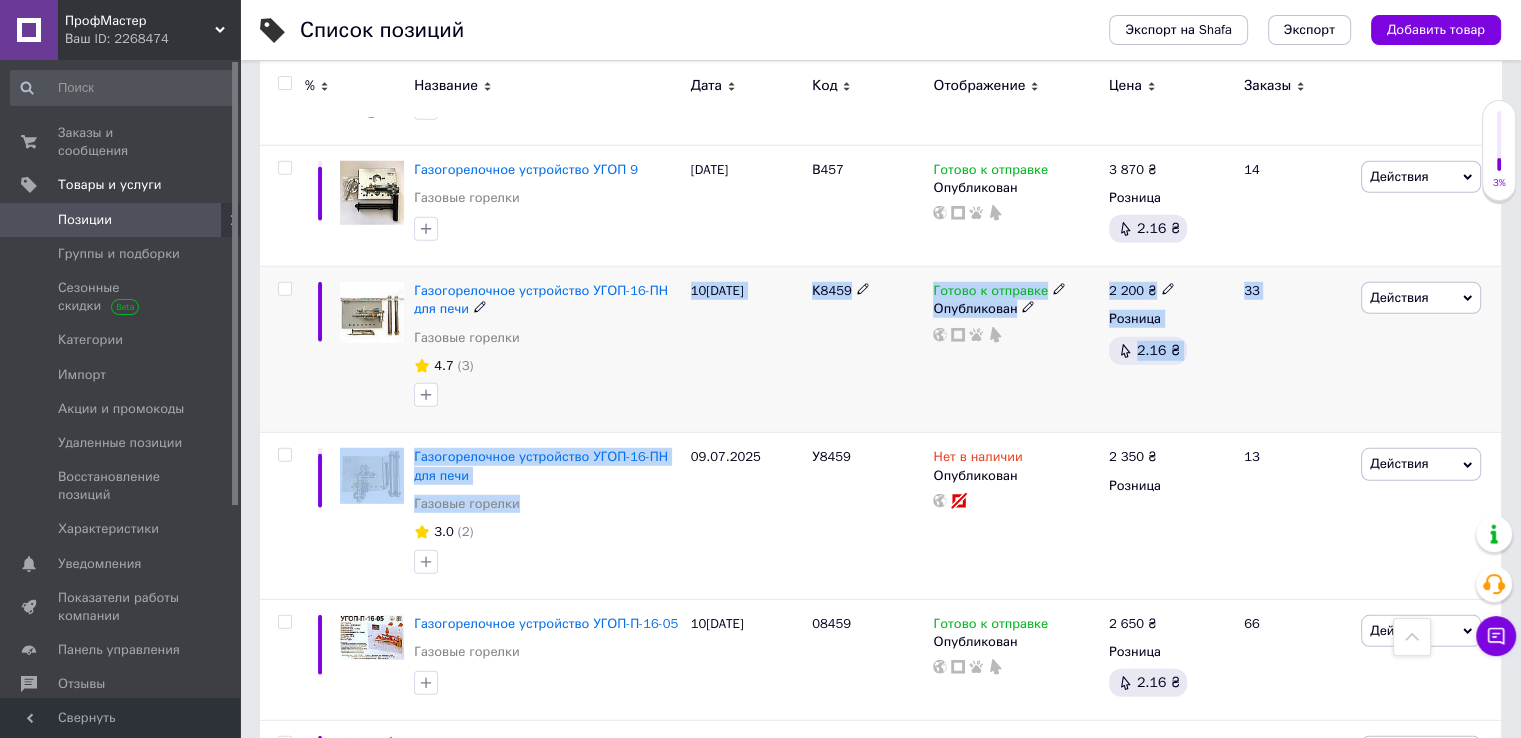 drag, startPoint x: 528, startPoint y: 361, endPoint x: 547, endPoint y: 283, distance: 80.280754 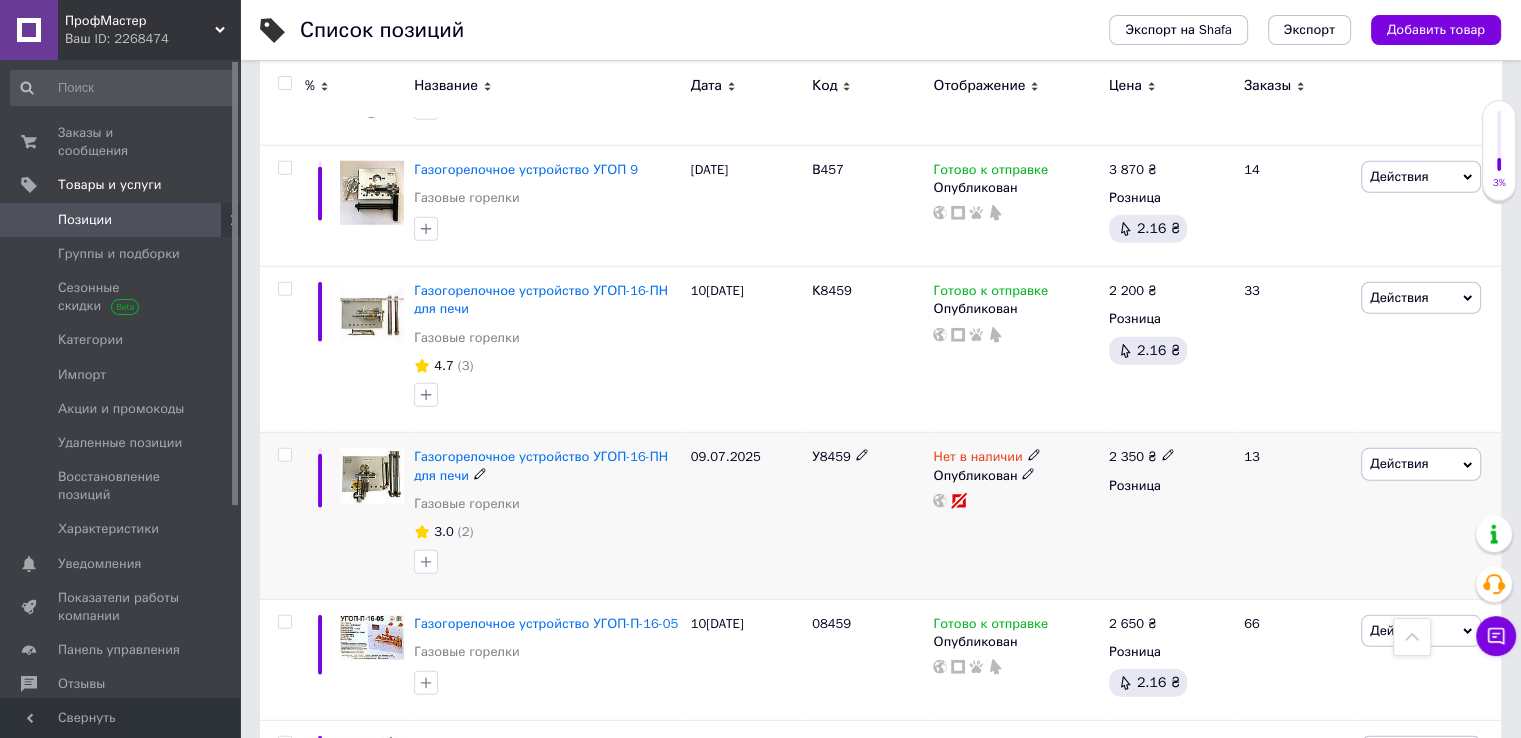 click at bounding box center (547, 562) 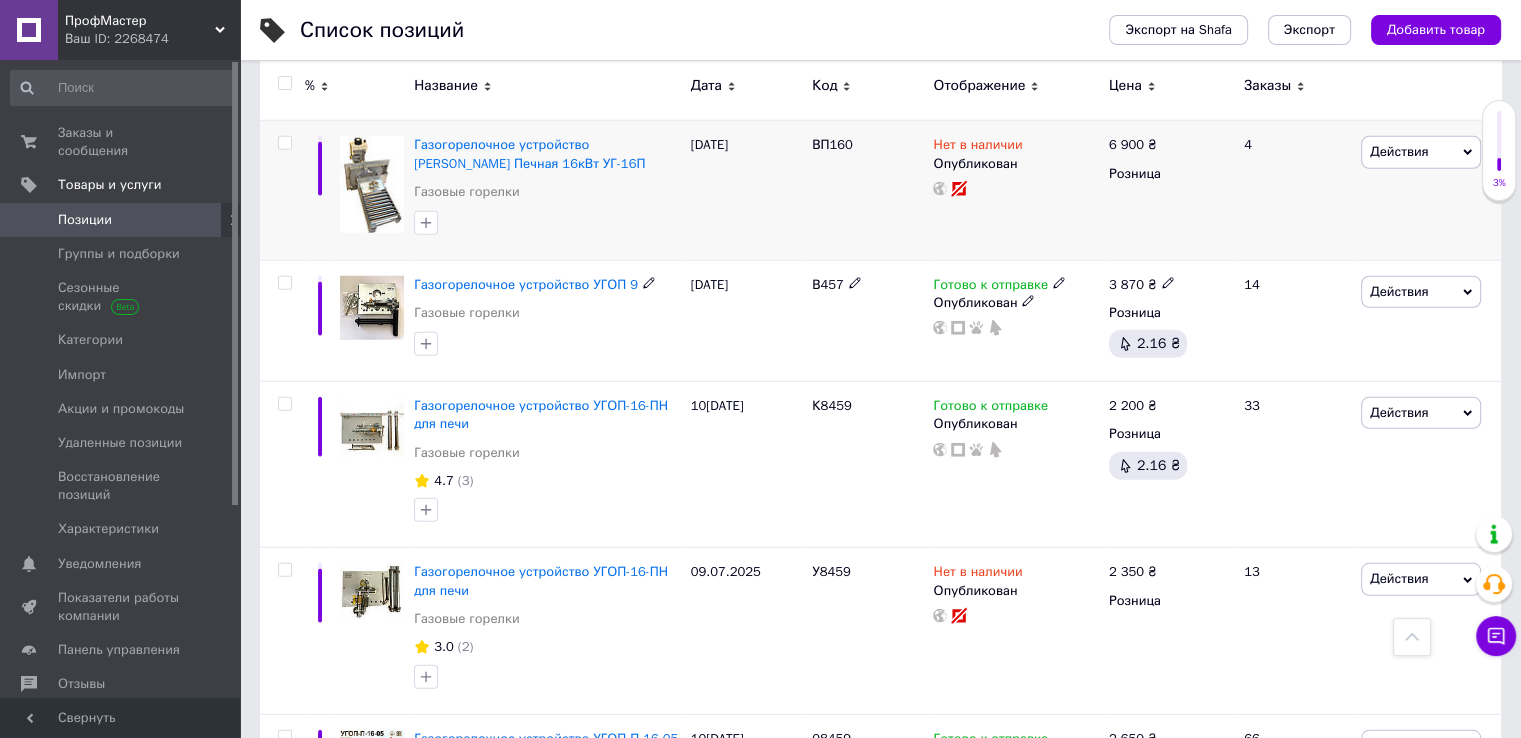 scroll, scrollTop: 5267, scrollLeft: 0, axis: vertical 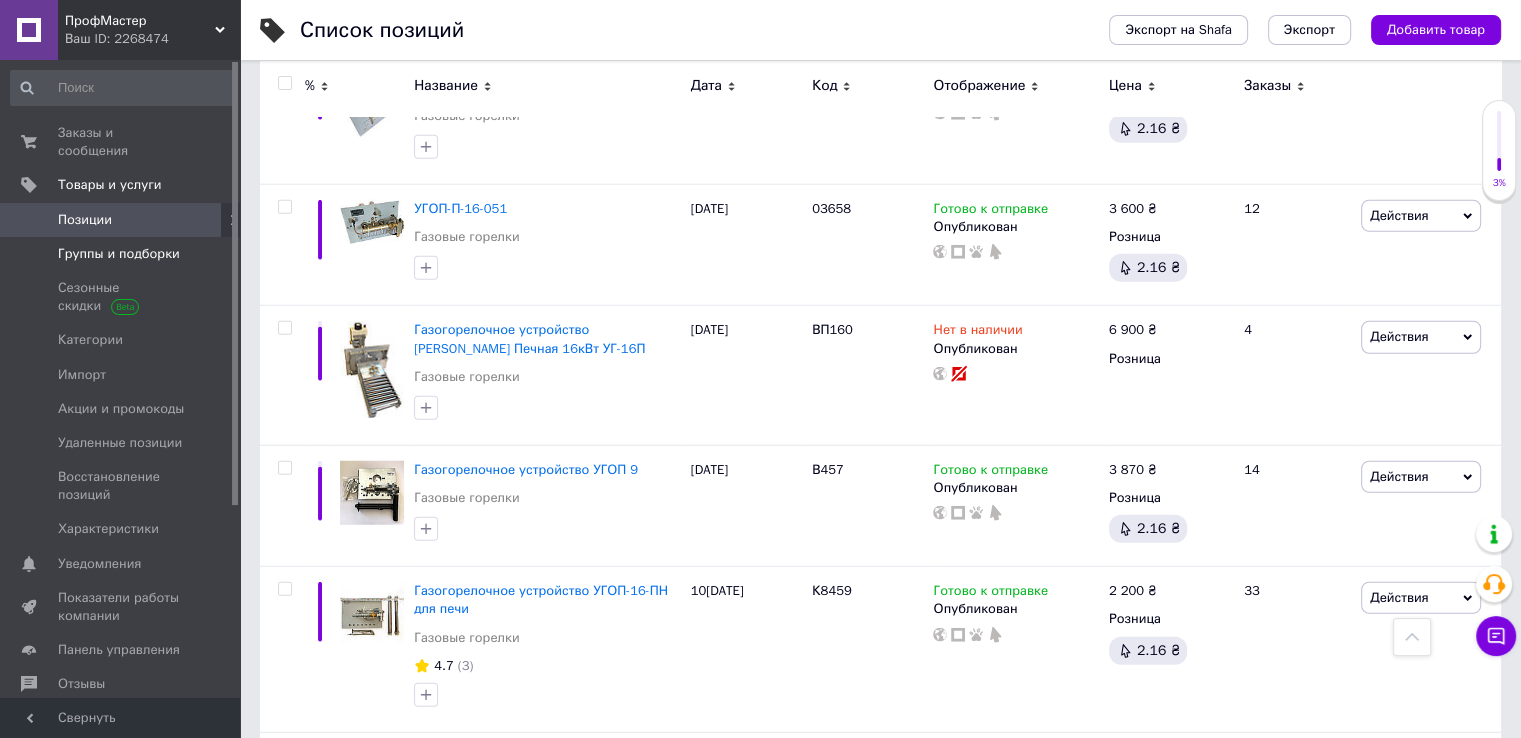 click on "Группы и подборки" at bounding box center (119, 254) 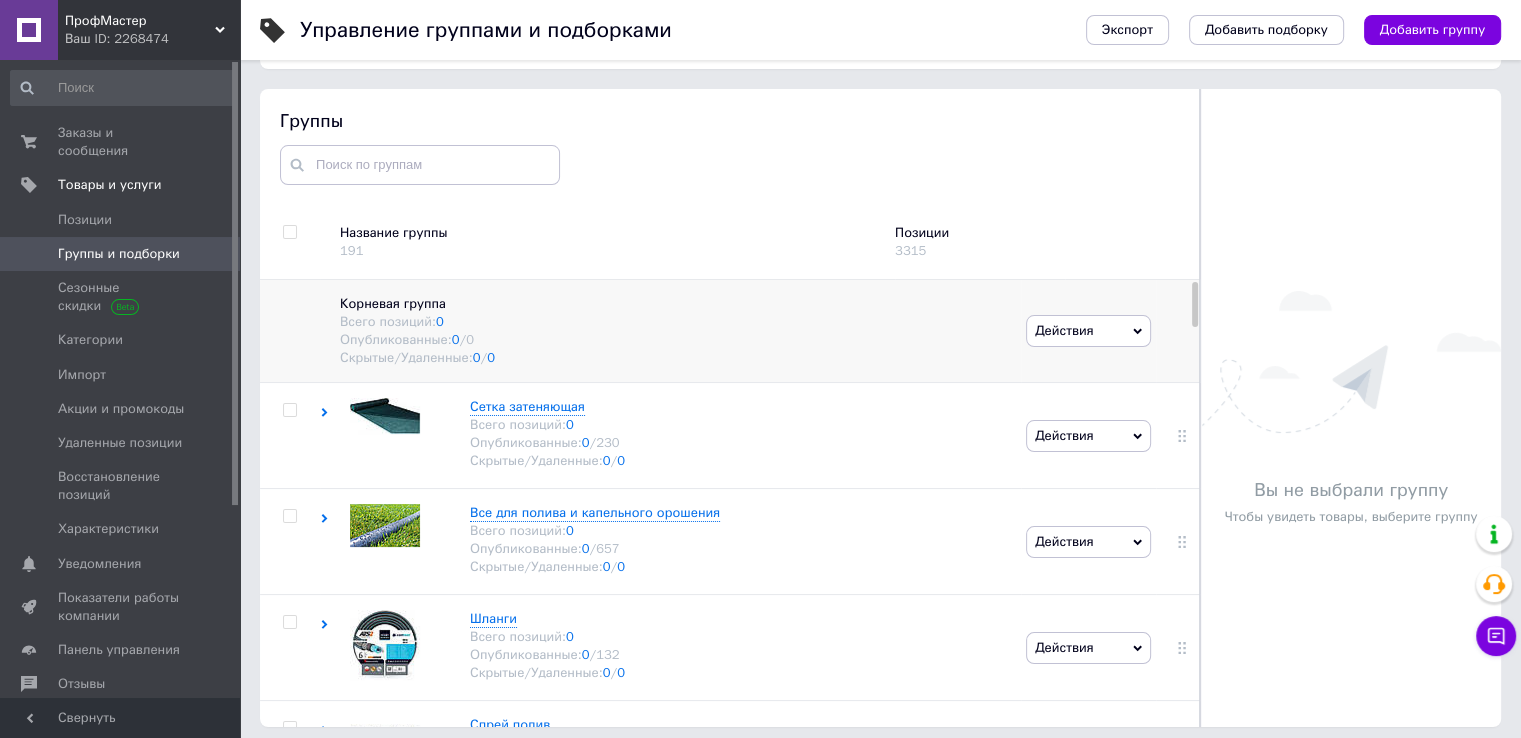 scroll, scrollTop: 113, scrollLeft: 0, axis: vertical 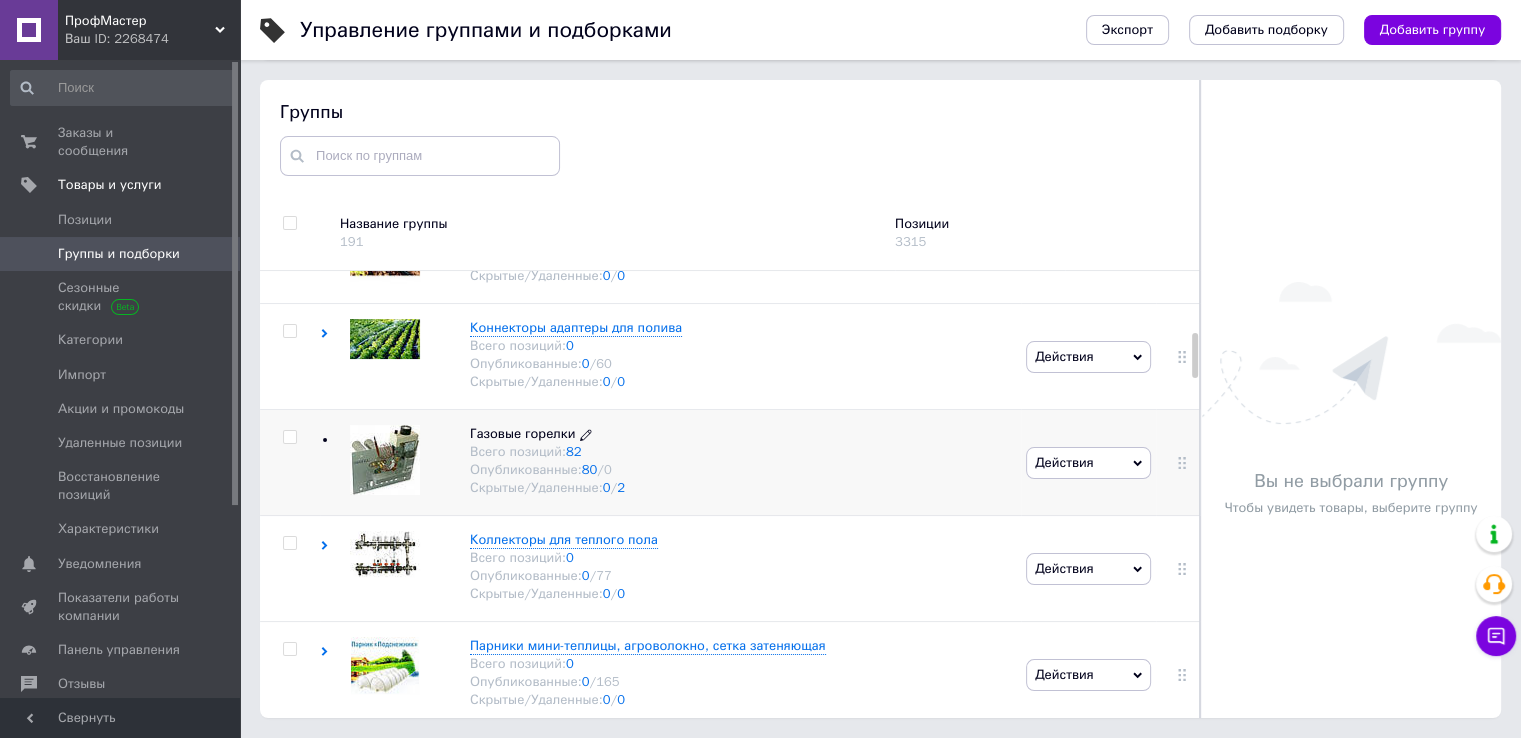 click on "Газовые горелки" at bounding box center (522, 433) 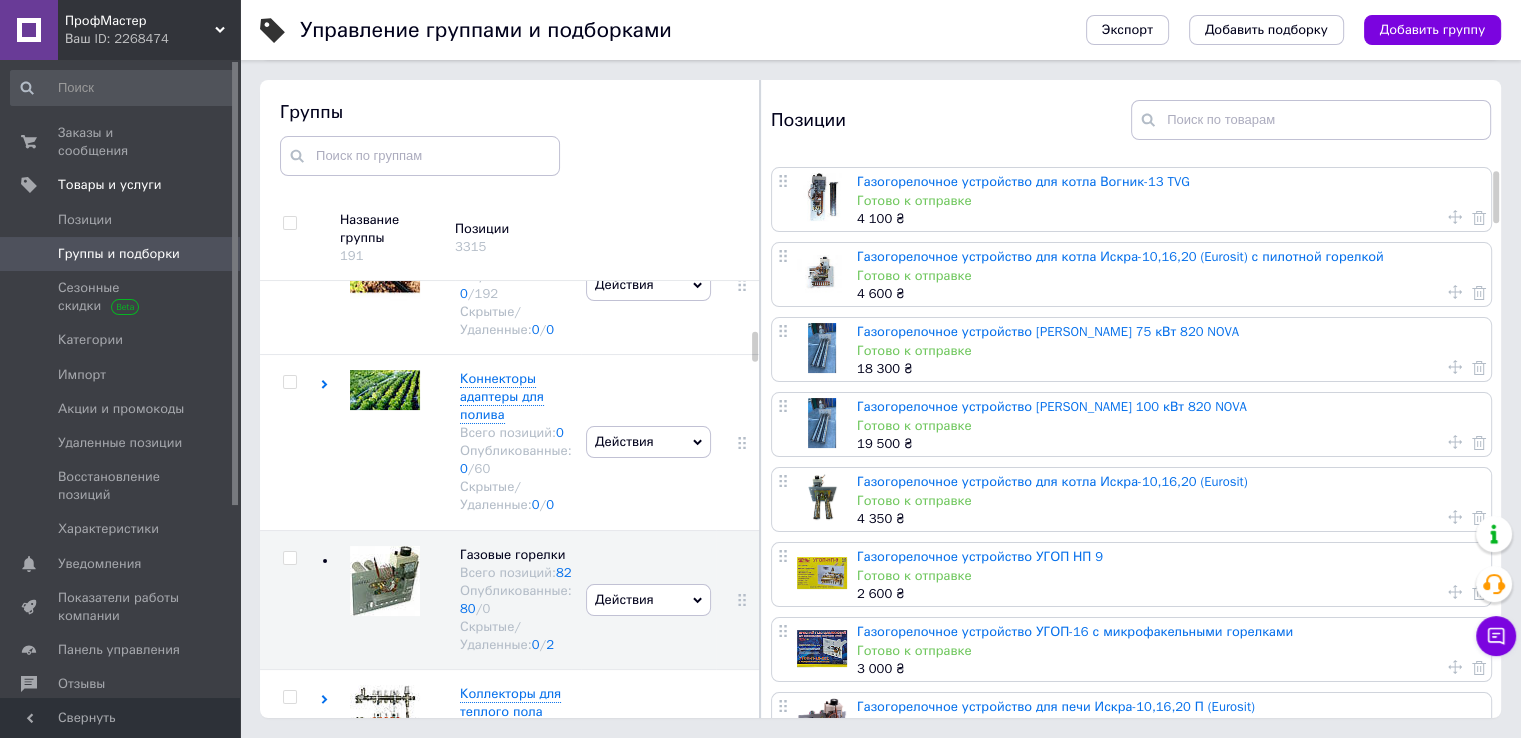 scroll, scrollTop: 100, scrollLeft: 0, axis: vertical 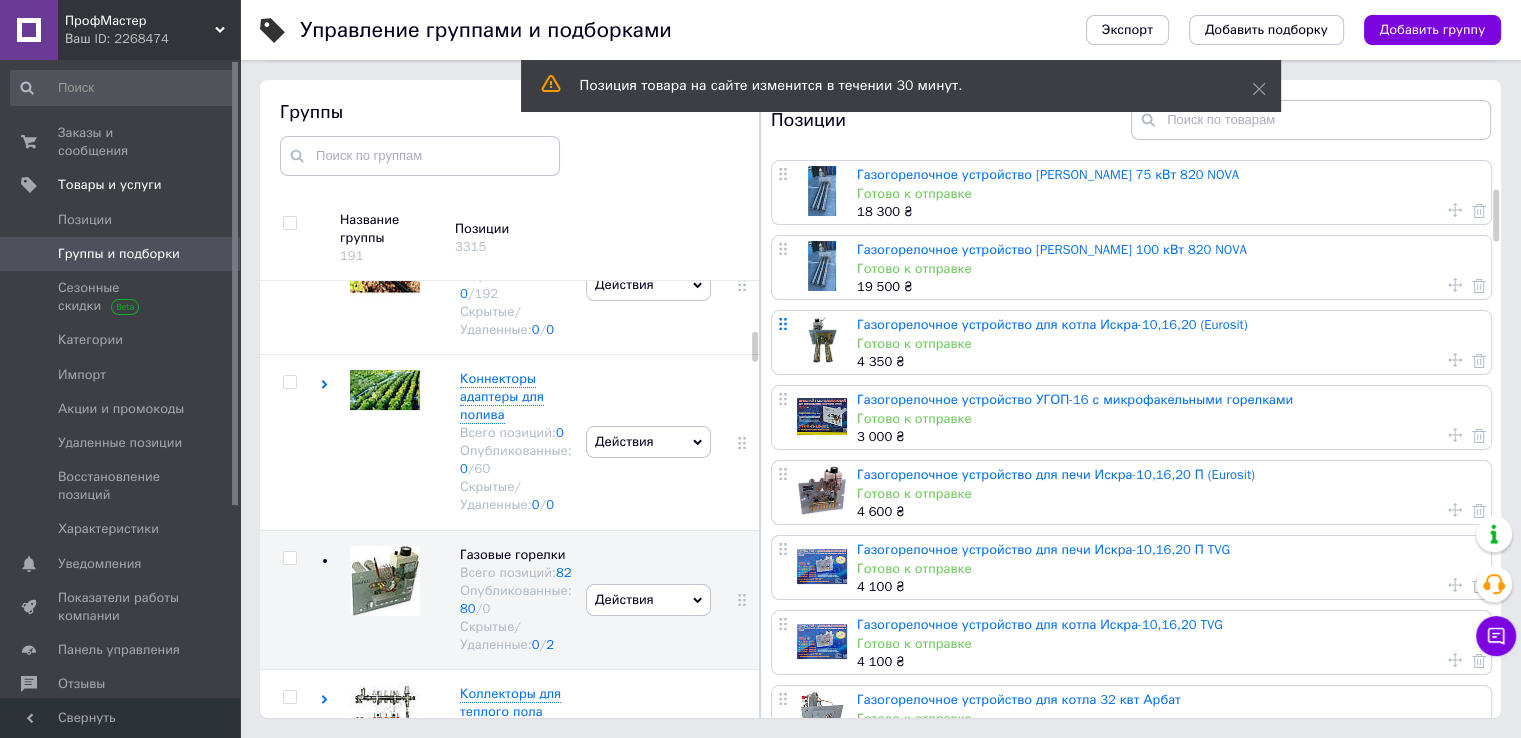 click 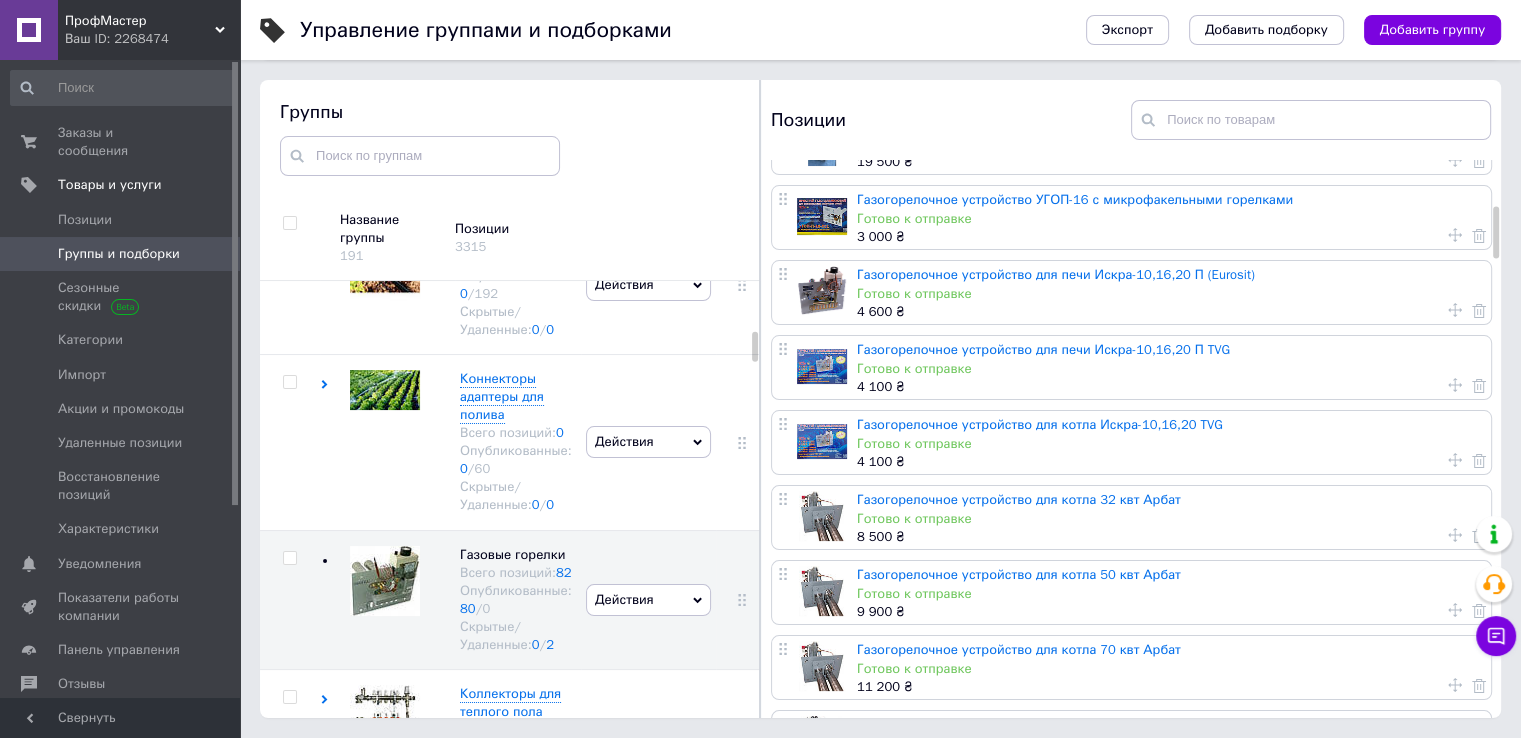 scroll, scrollTop: 400, scrollLeft: 0, axis: vertical 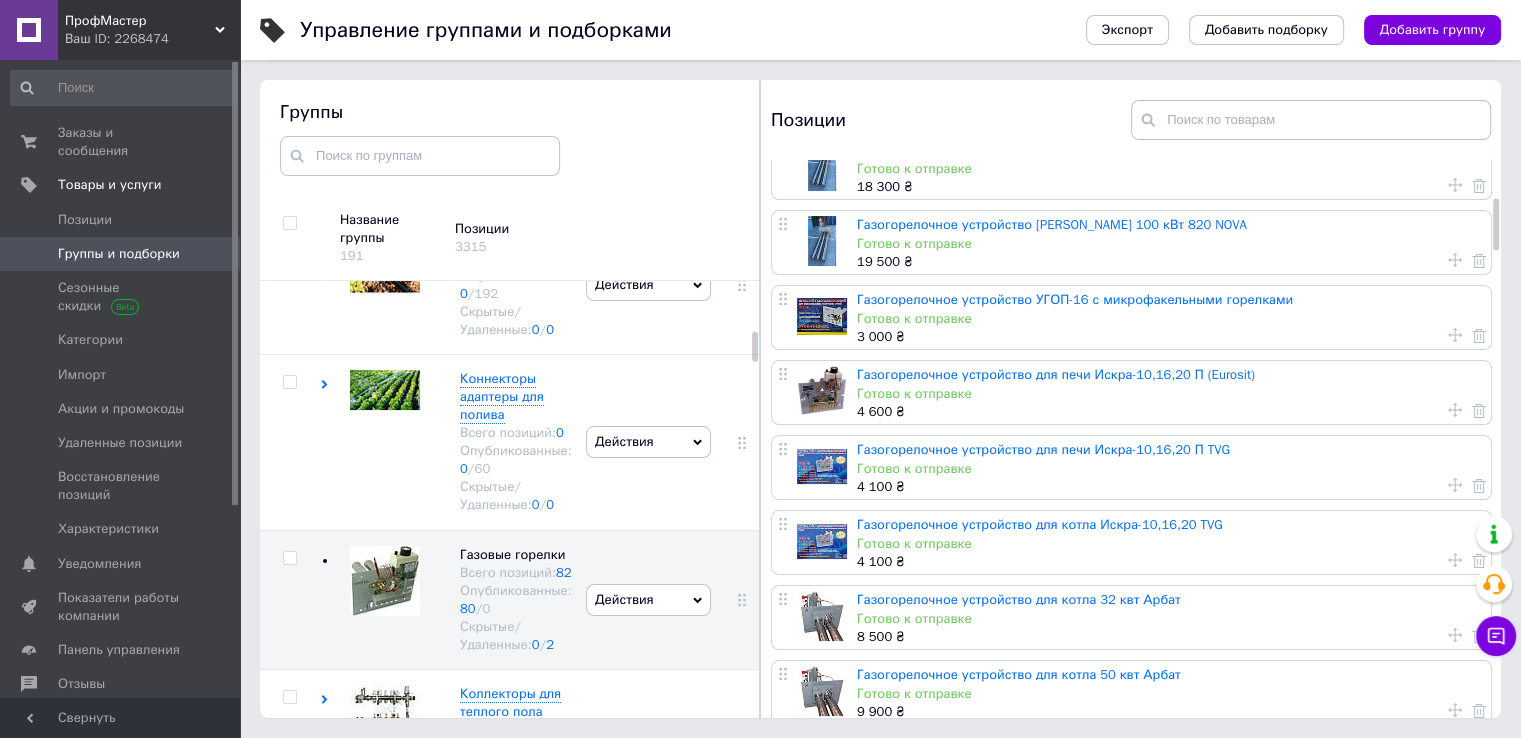 click 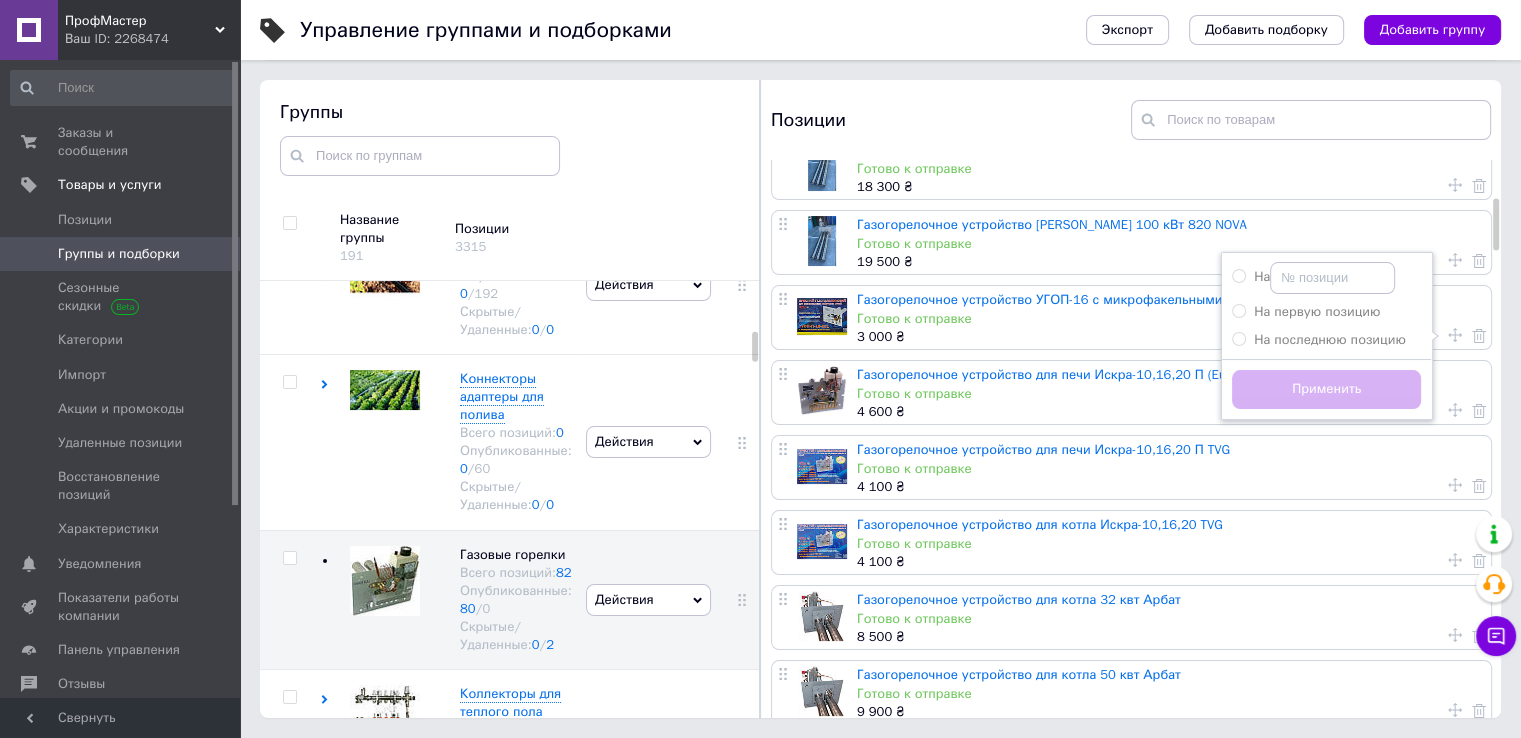click on "Газогорелочное устройство [PERSON_NAME] 100 кВт 820 NOVA Готово к отправке 19 500   ₴" at bounding box center [1171, 242] 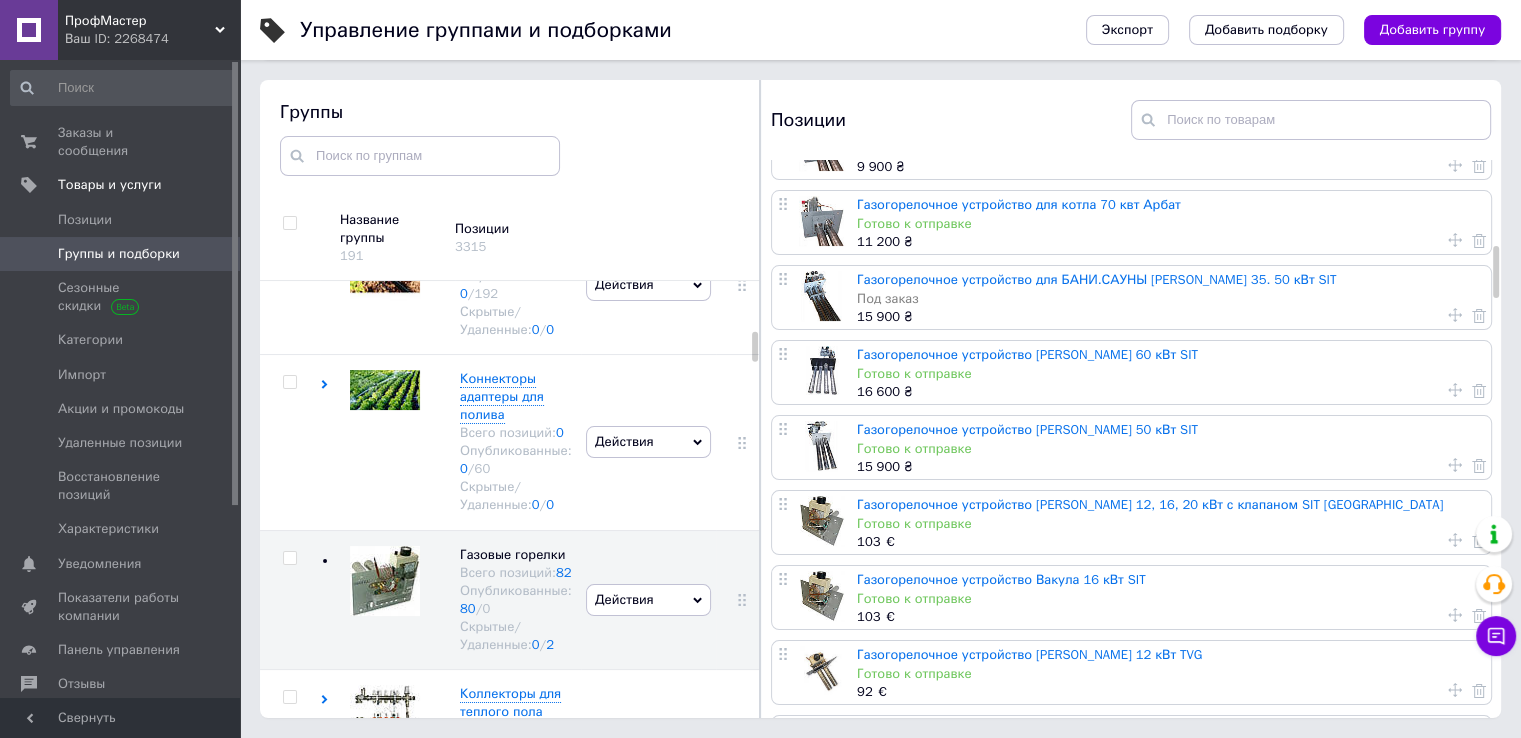 scroll, scrollTop: 900, scrollLeft: 0, axis: vertical 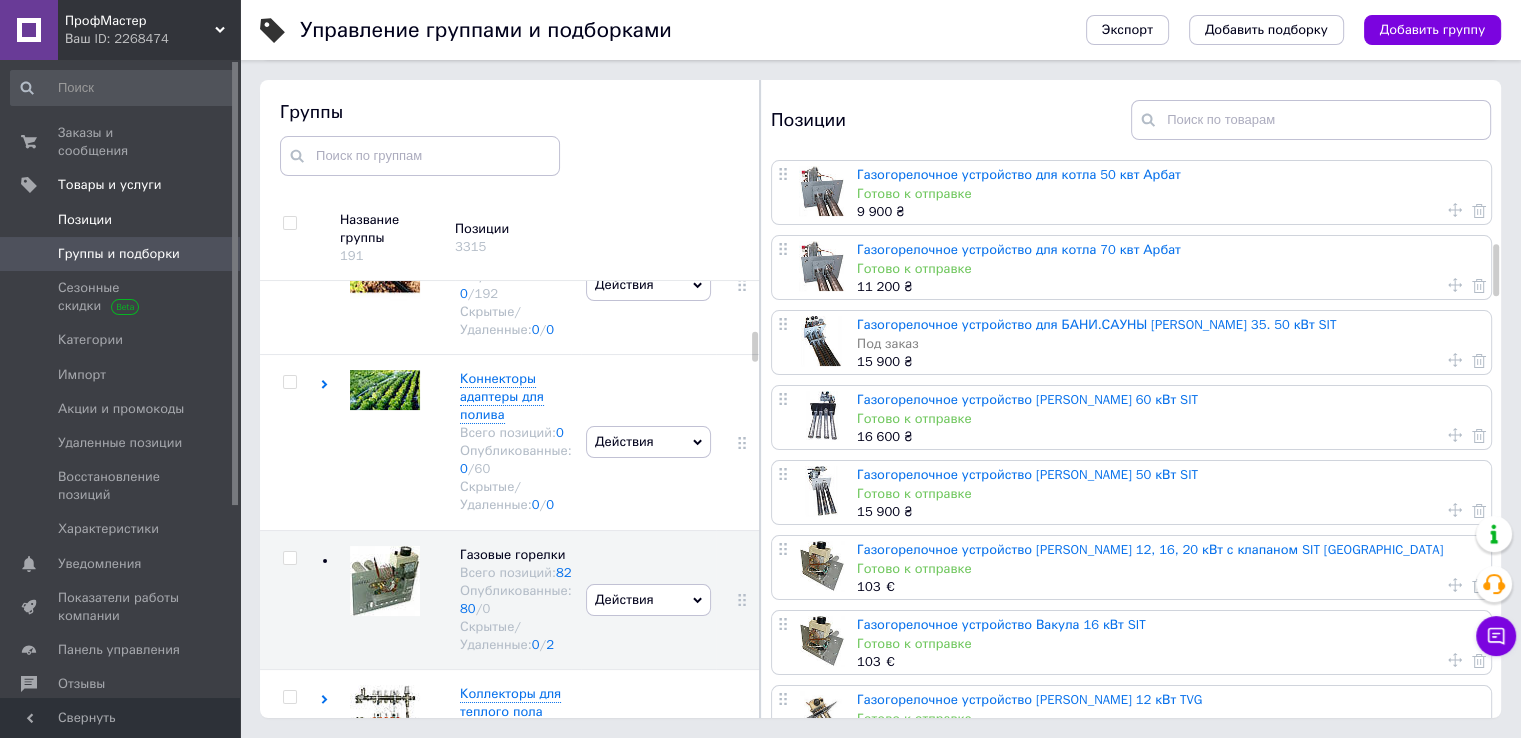 click on "Позиции" at bounding box center [85, 220] 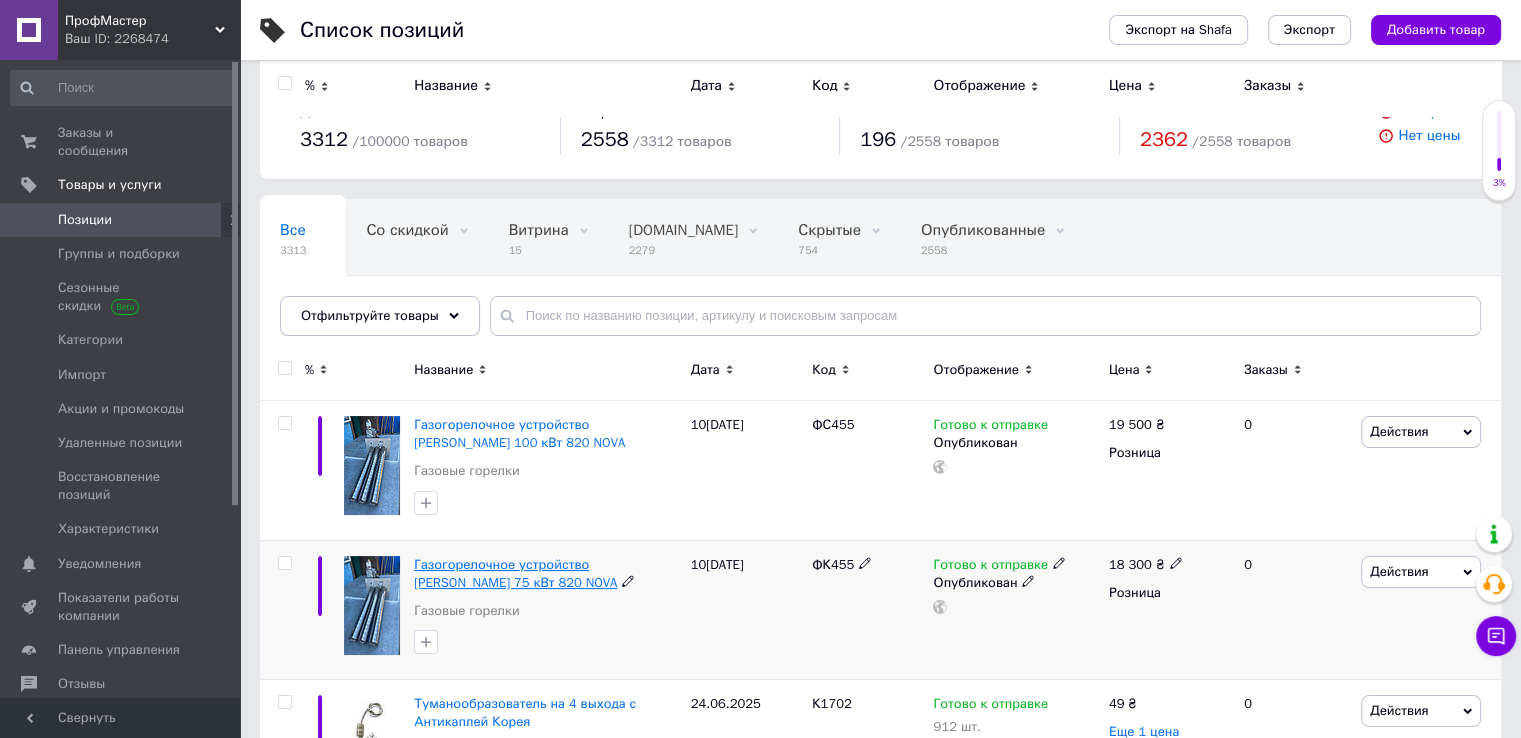 scroll, scrollTop: 0, scrollLeft: 0, axis: both 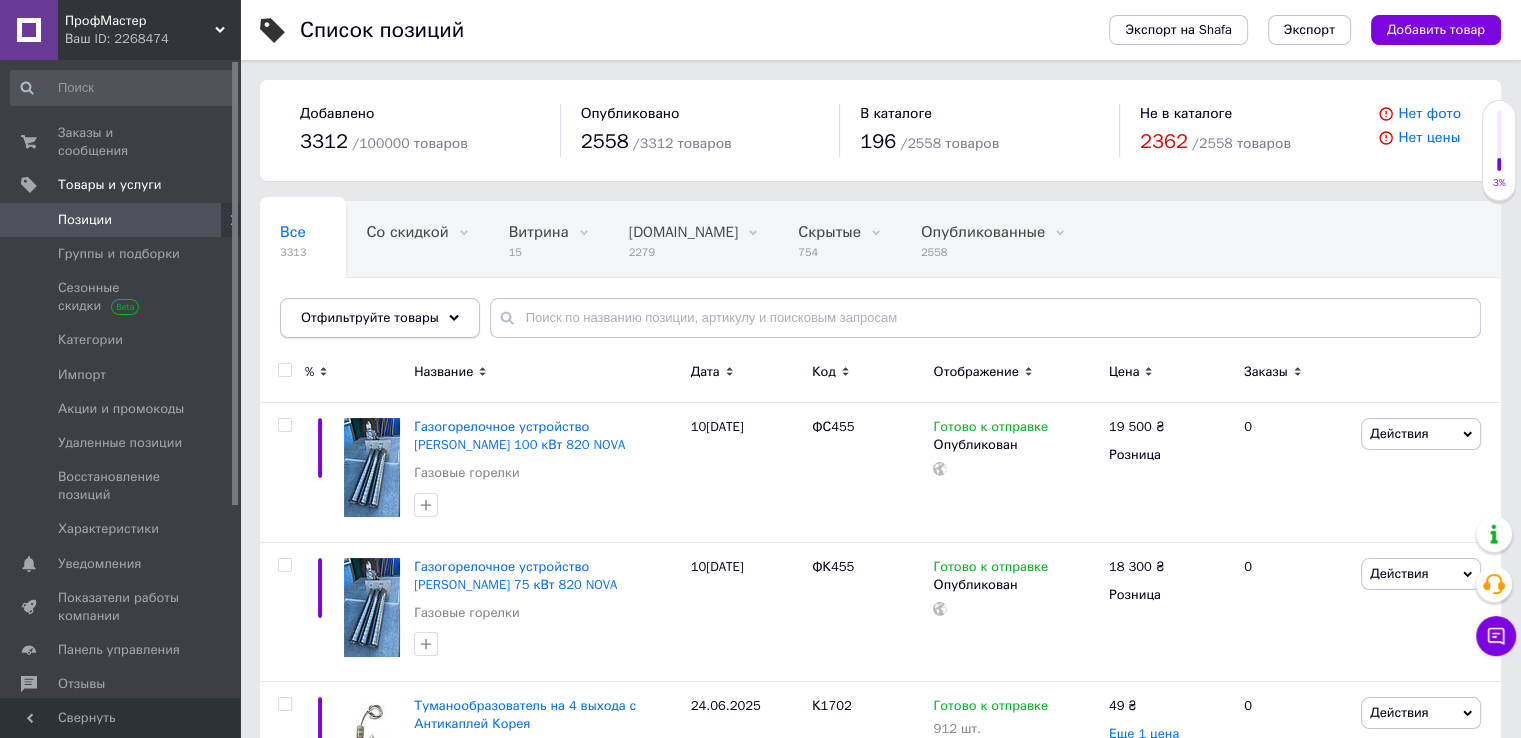click 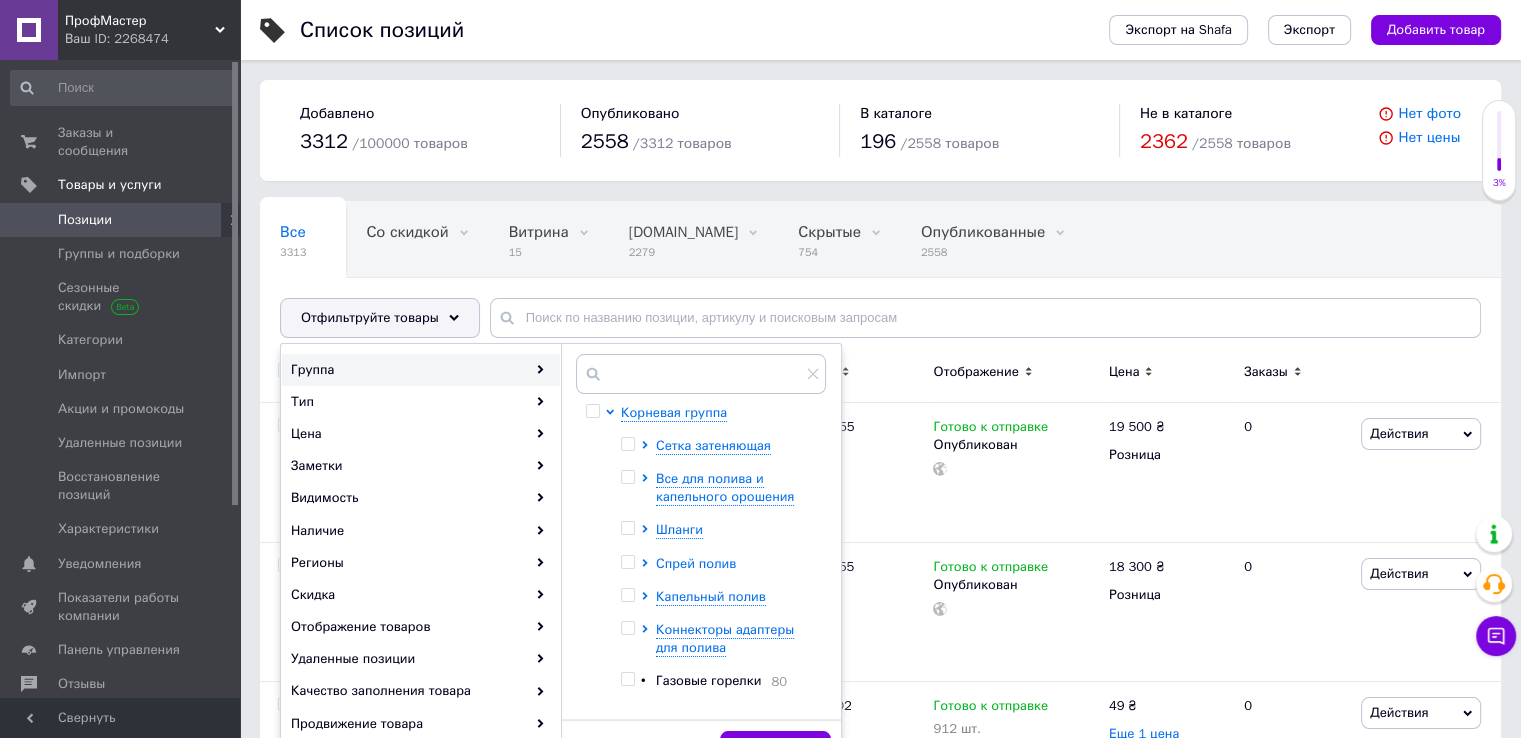 scroll, scrollTop: 100, scrollLeft: 0, axis: vertical 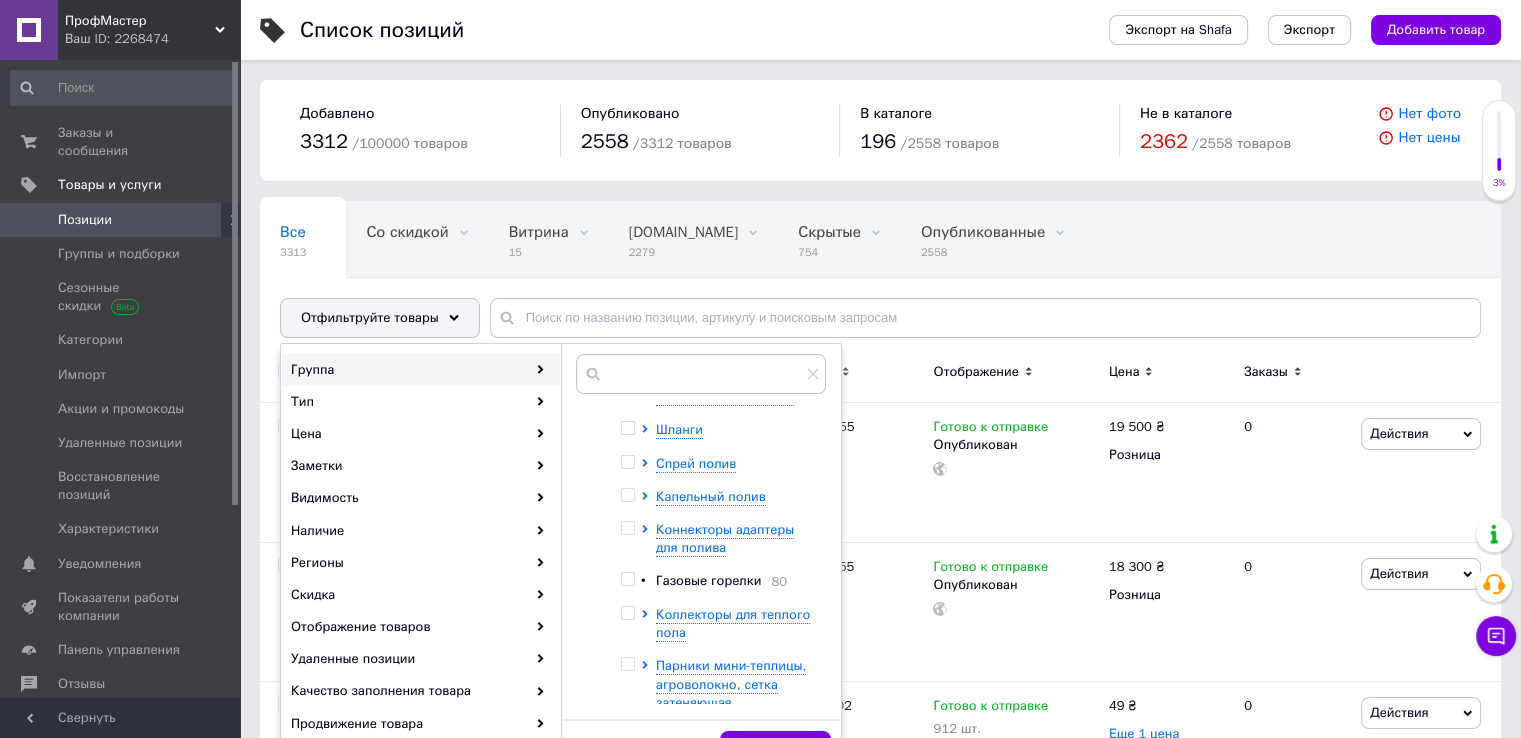 click at bounding box center (627, 579) 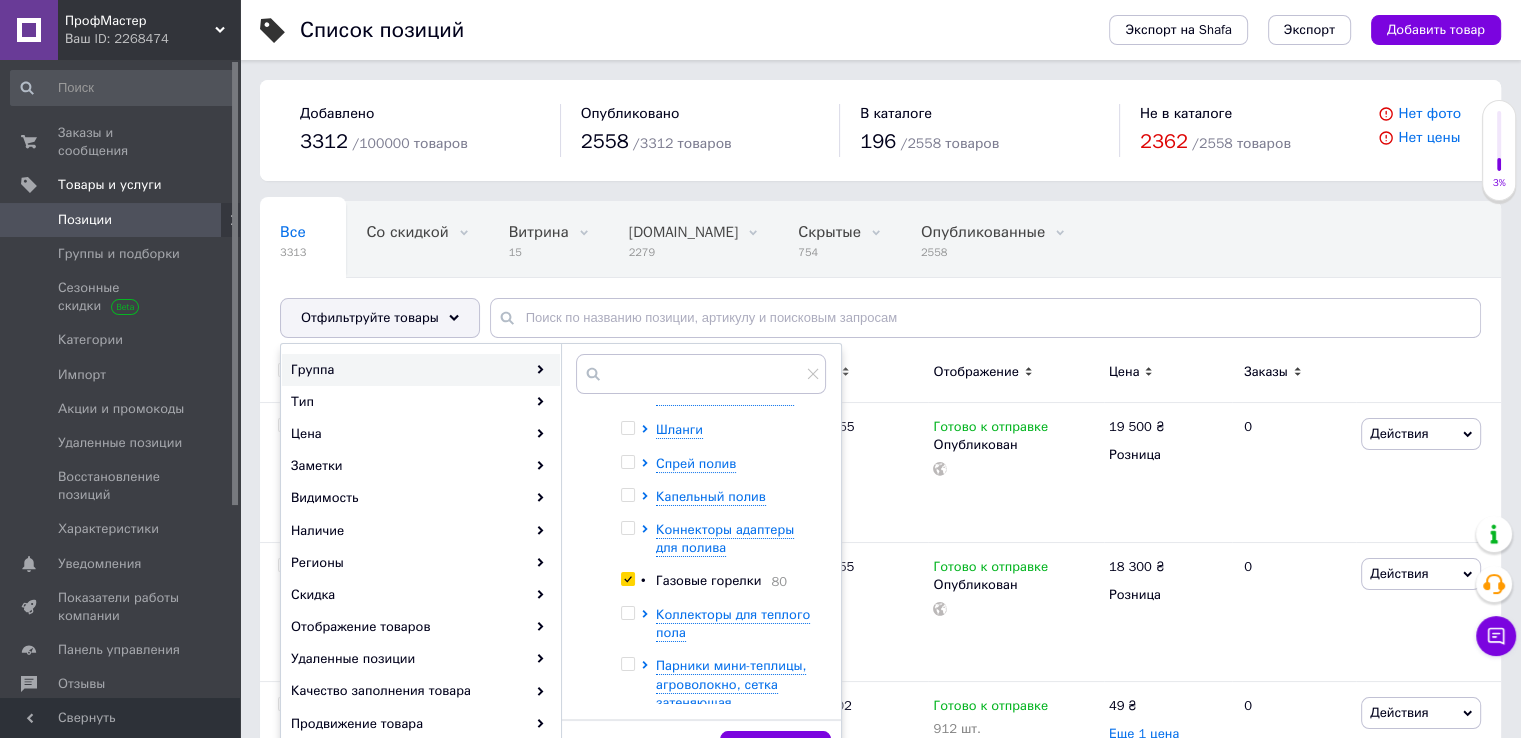 checkbox on "true" 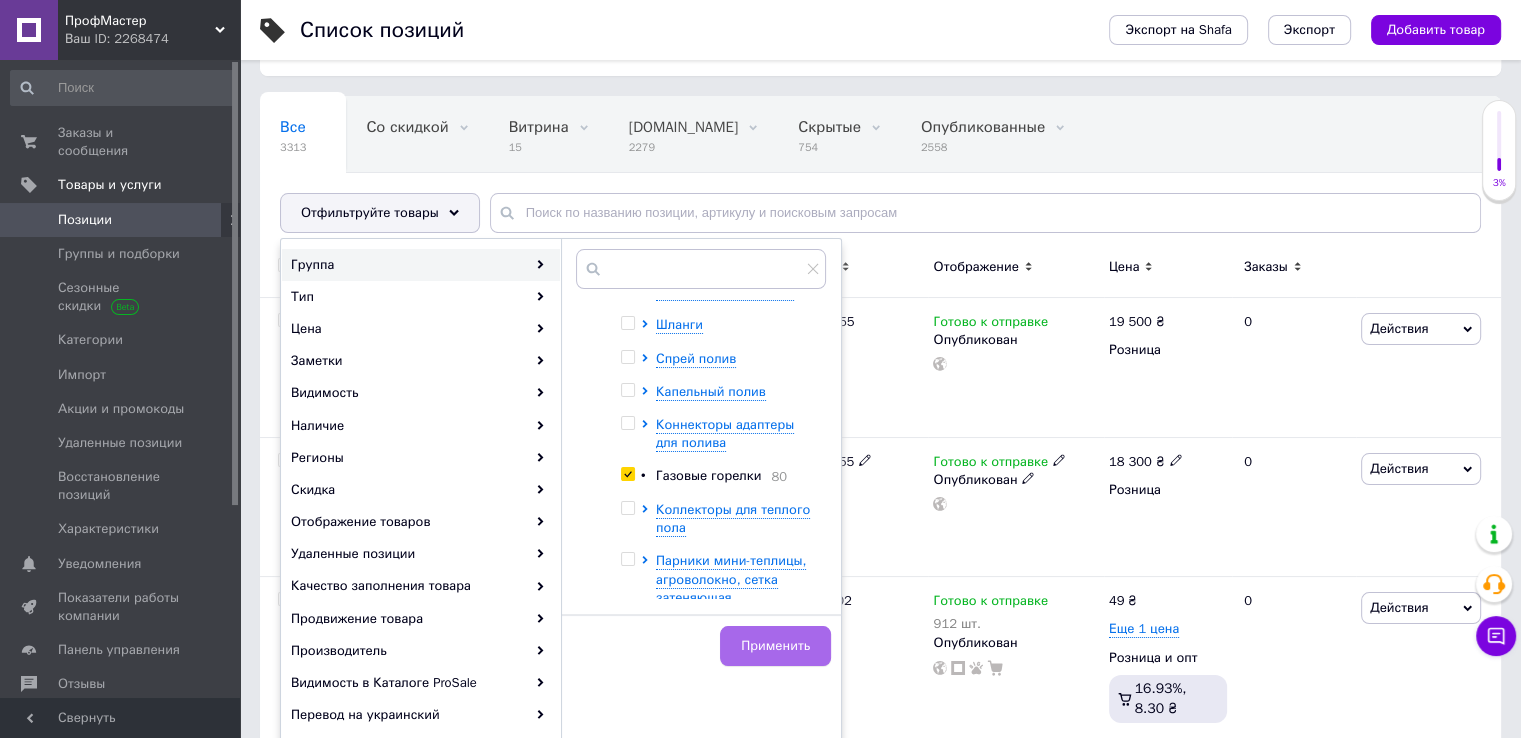 scroll, scrollTop: 200, scrollLeft: 0, axis: vertical 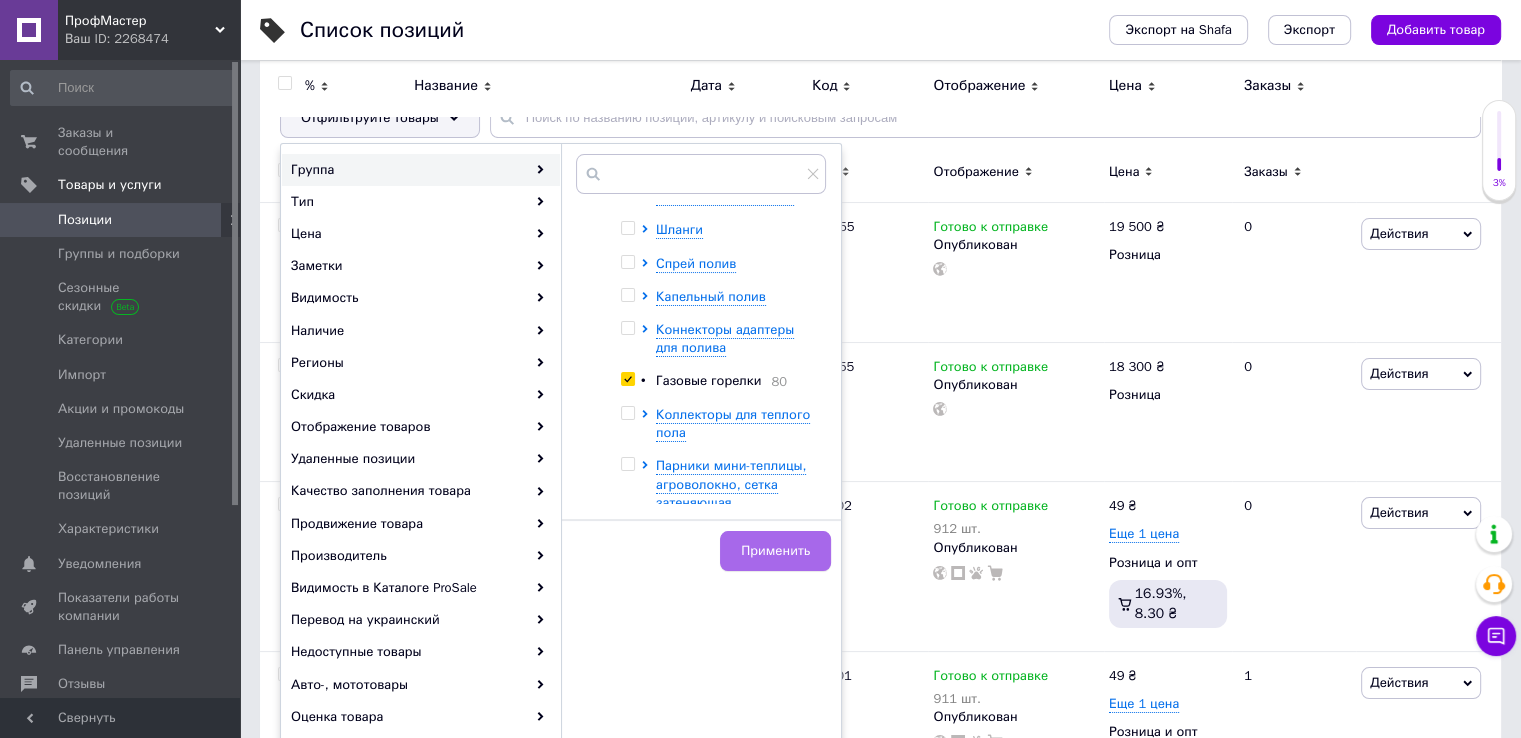 click on "Применить" at bounding box center (775, 551) 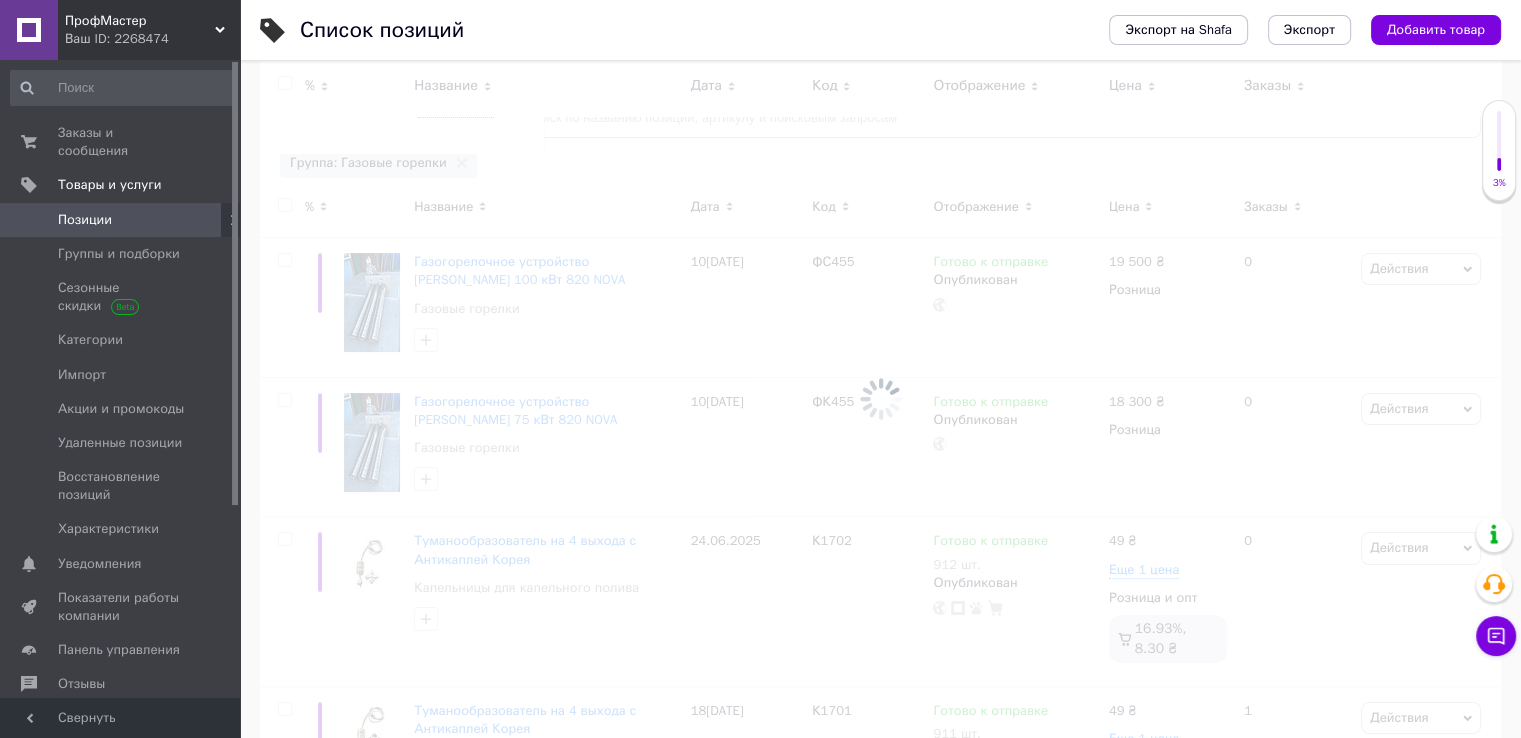 scroll, scrollTop: 0, scrollLeft: 156, axis: horizontal 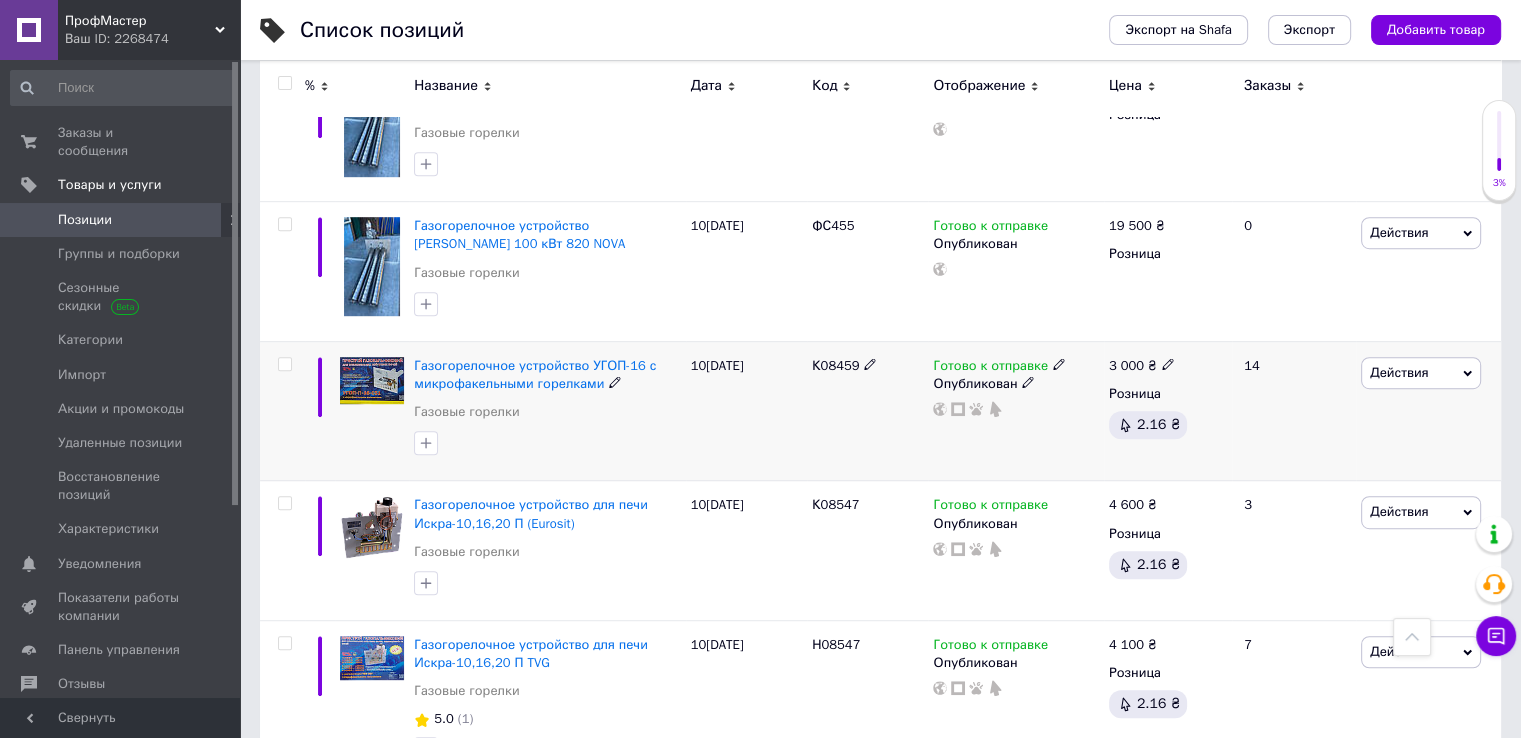 click at bounding box center [284, 364] 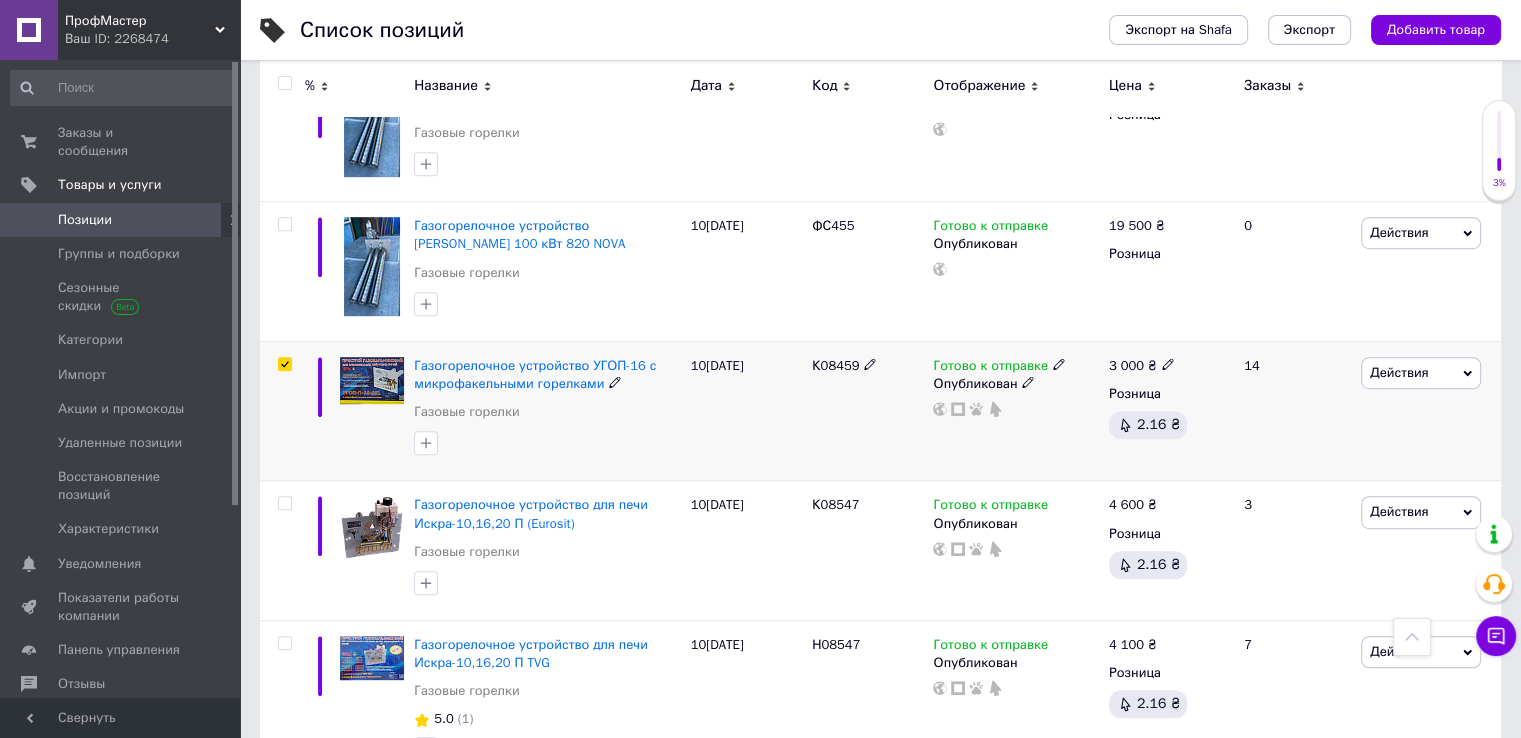 checkbox on "true" 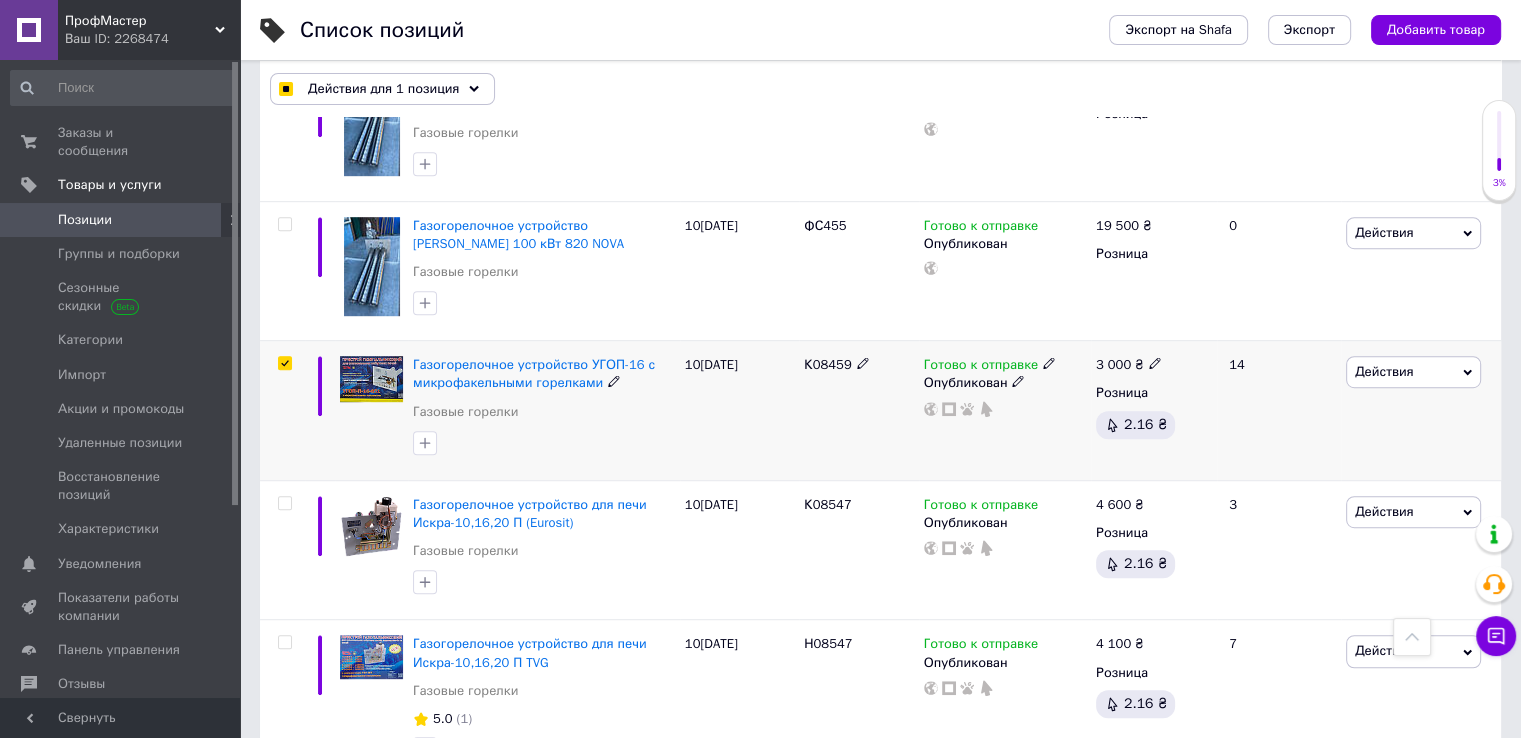 scroll, scrollTop: 1099, scrollLeft: 0, axis: vertical 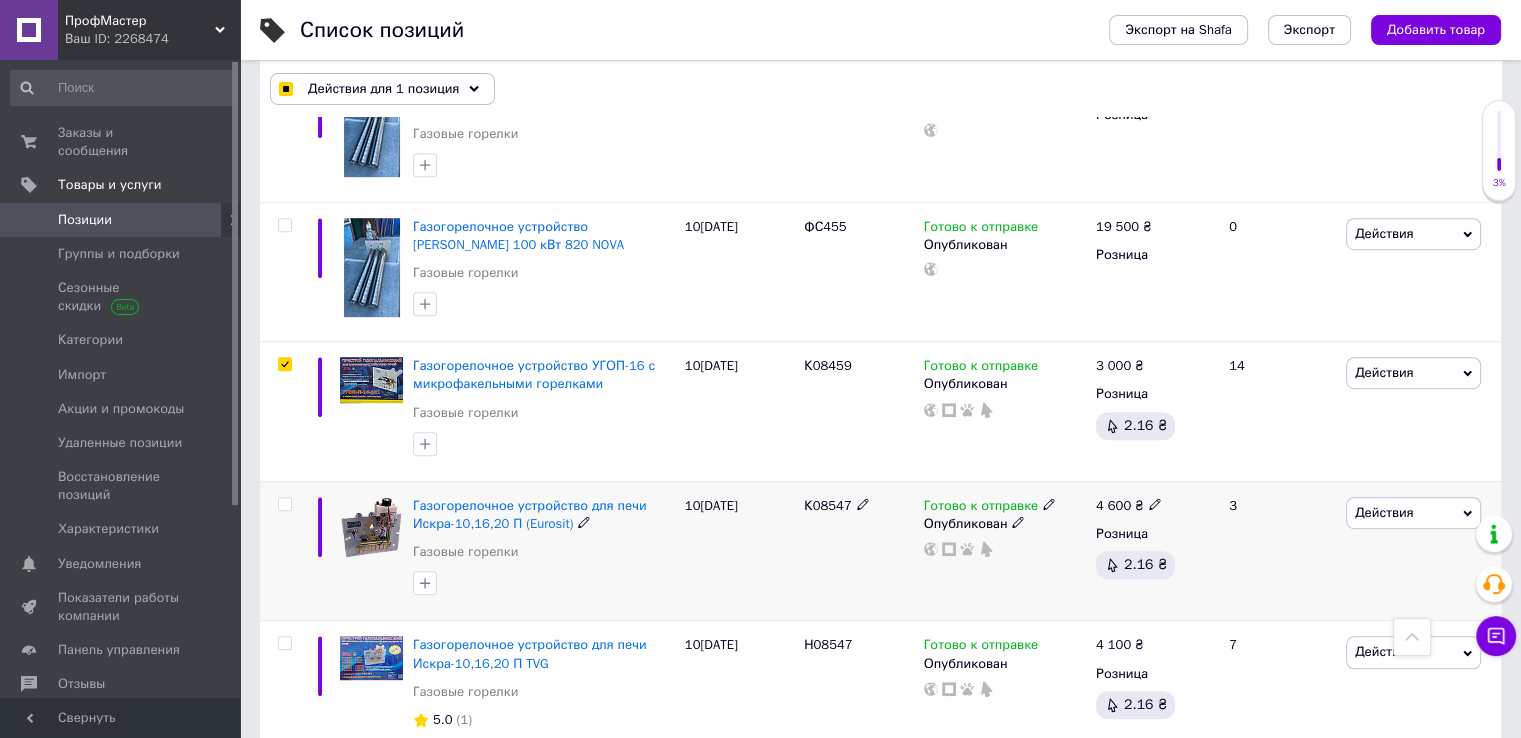 click at bounding box center (284, 504) 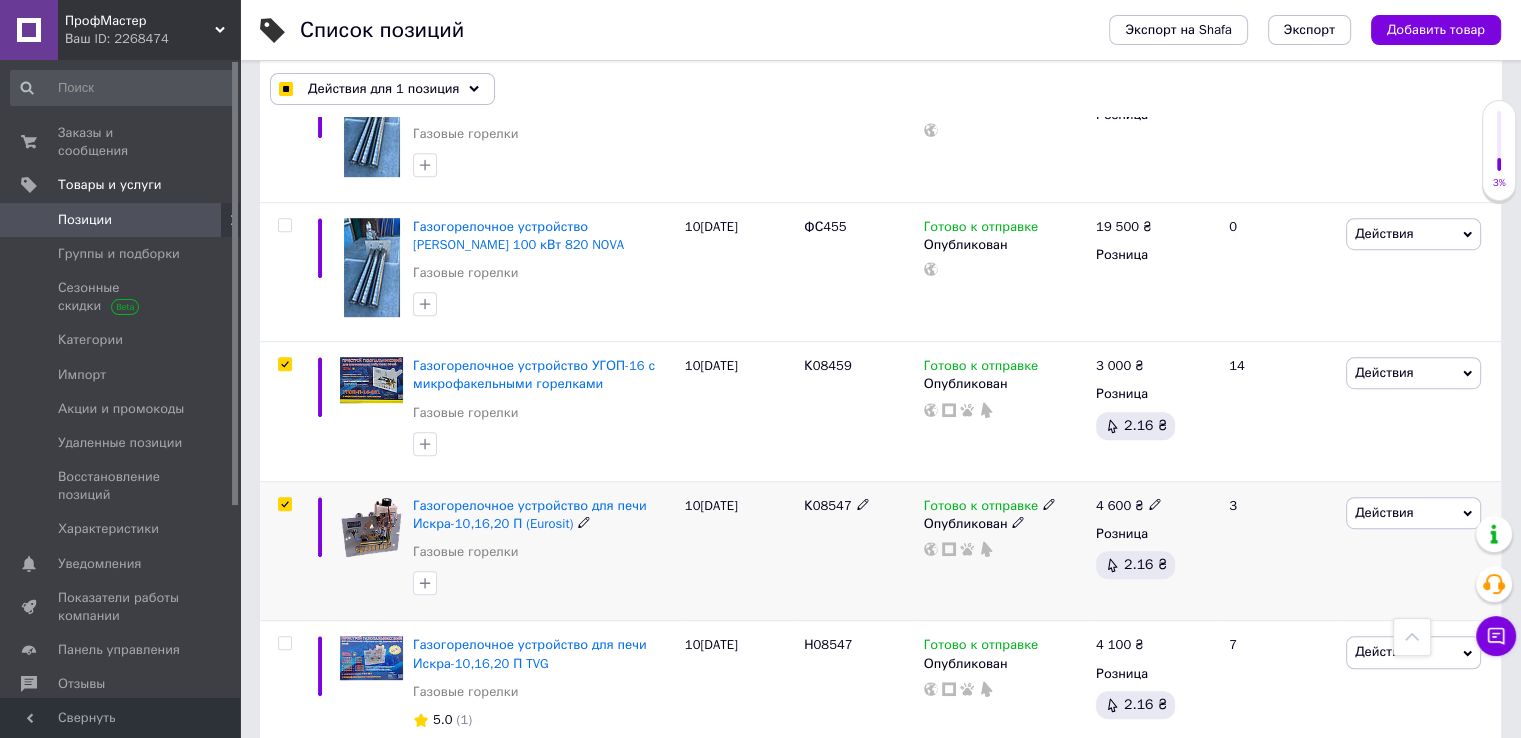 checkbox on "true" 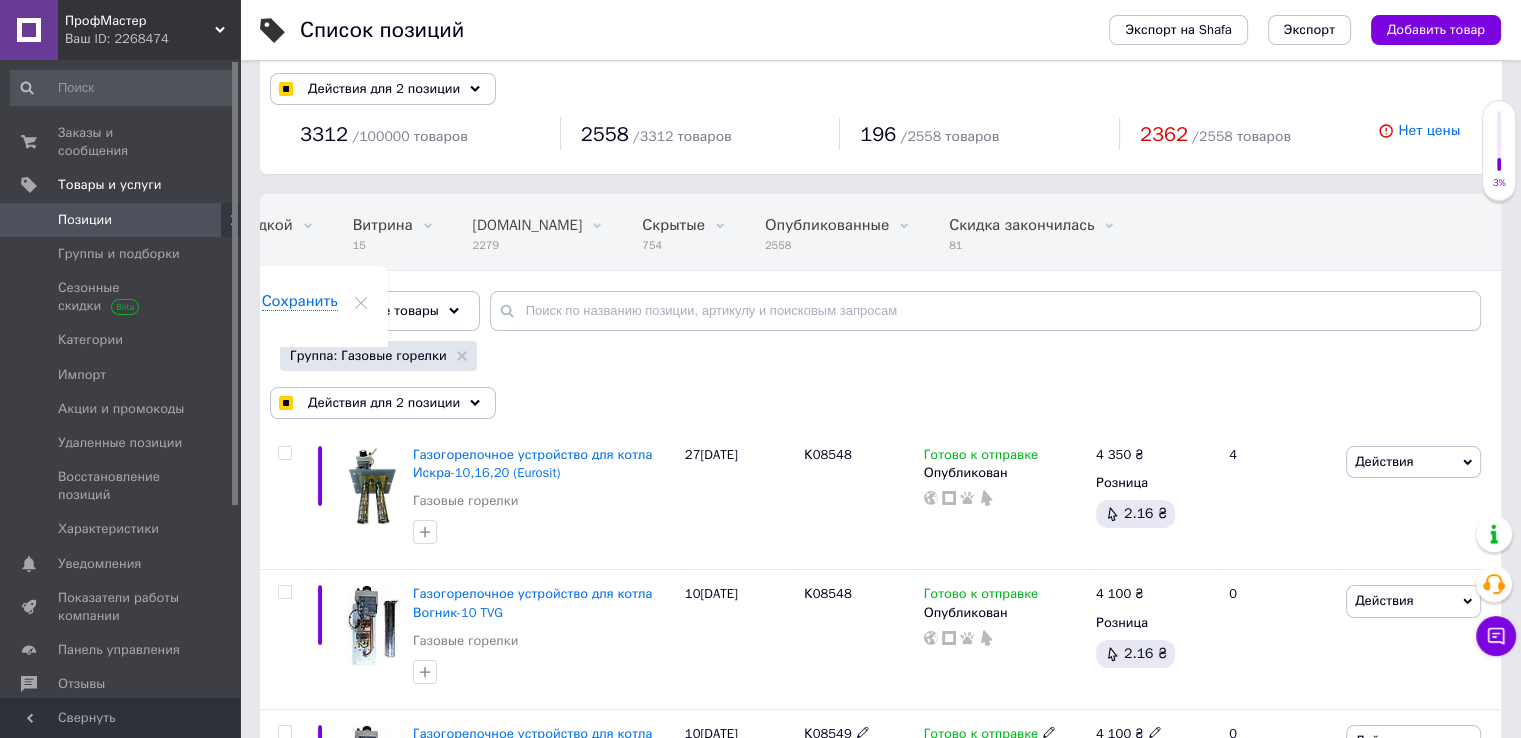 scroll, scrollTop: 0, scrollLeft: 0, axis: both 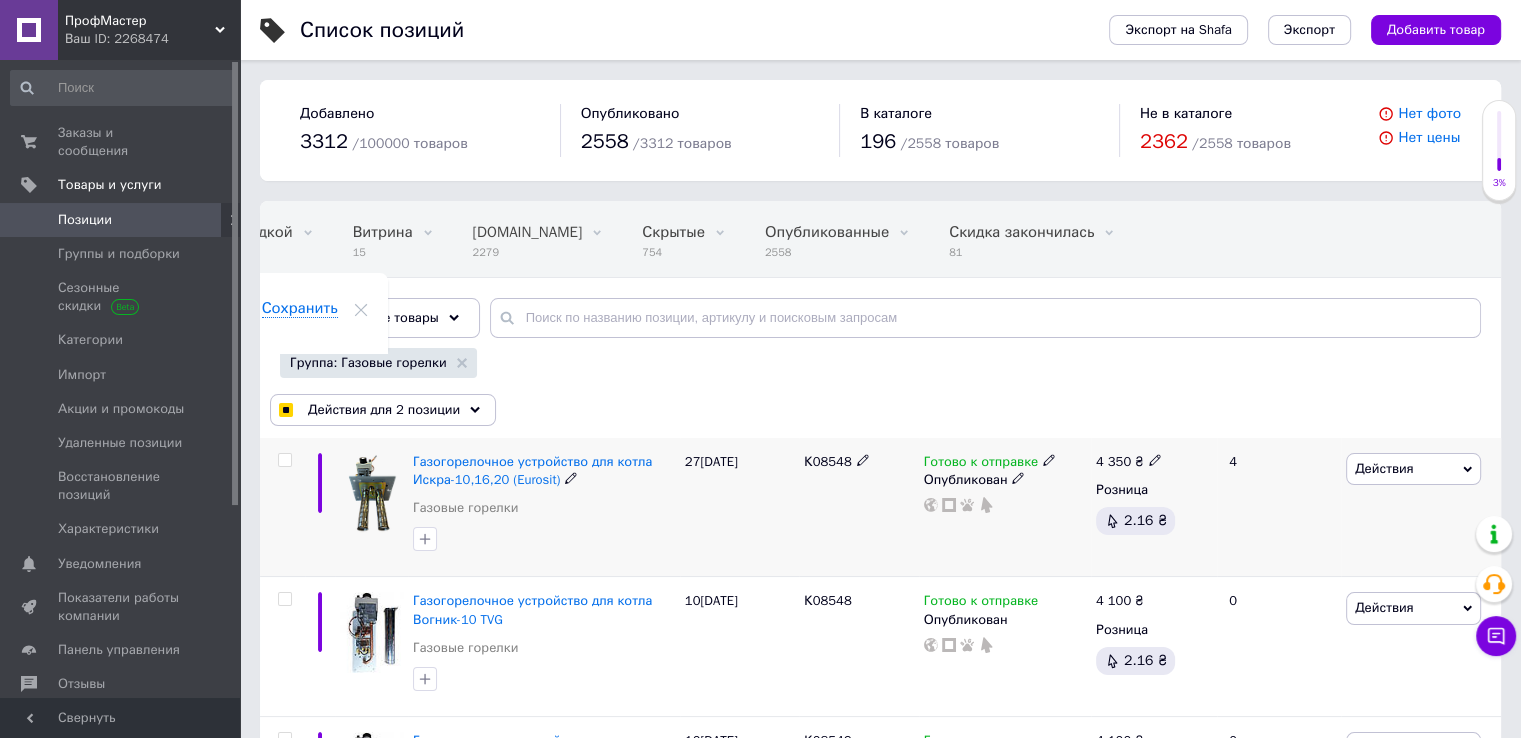 click at bounding box center (284, 460) 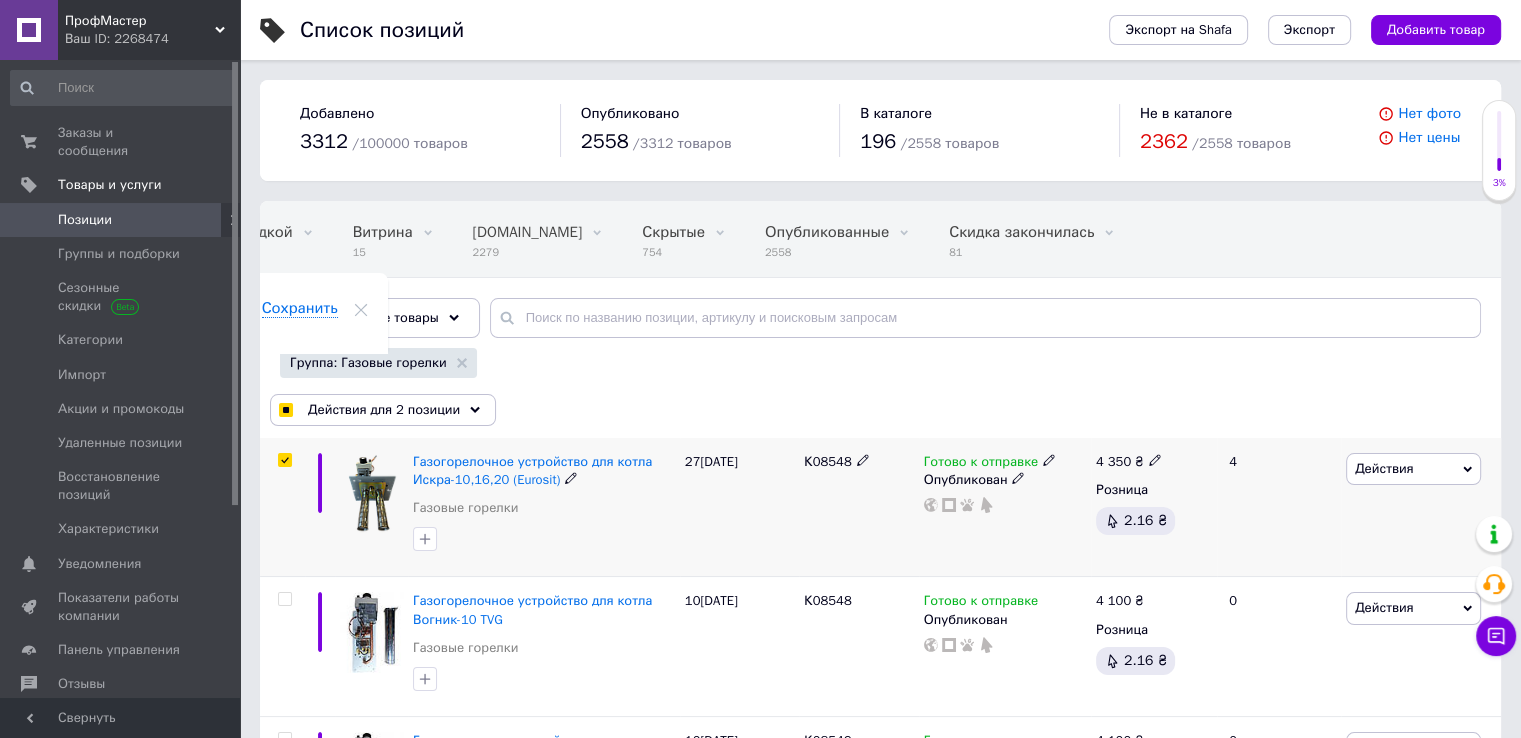 checkbox on "true" 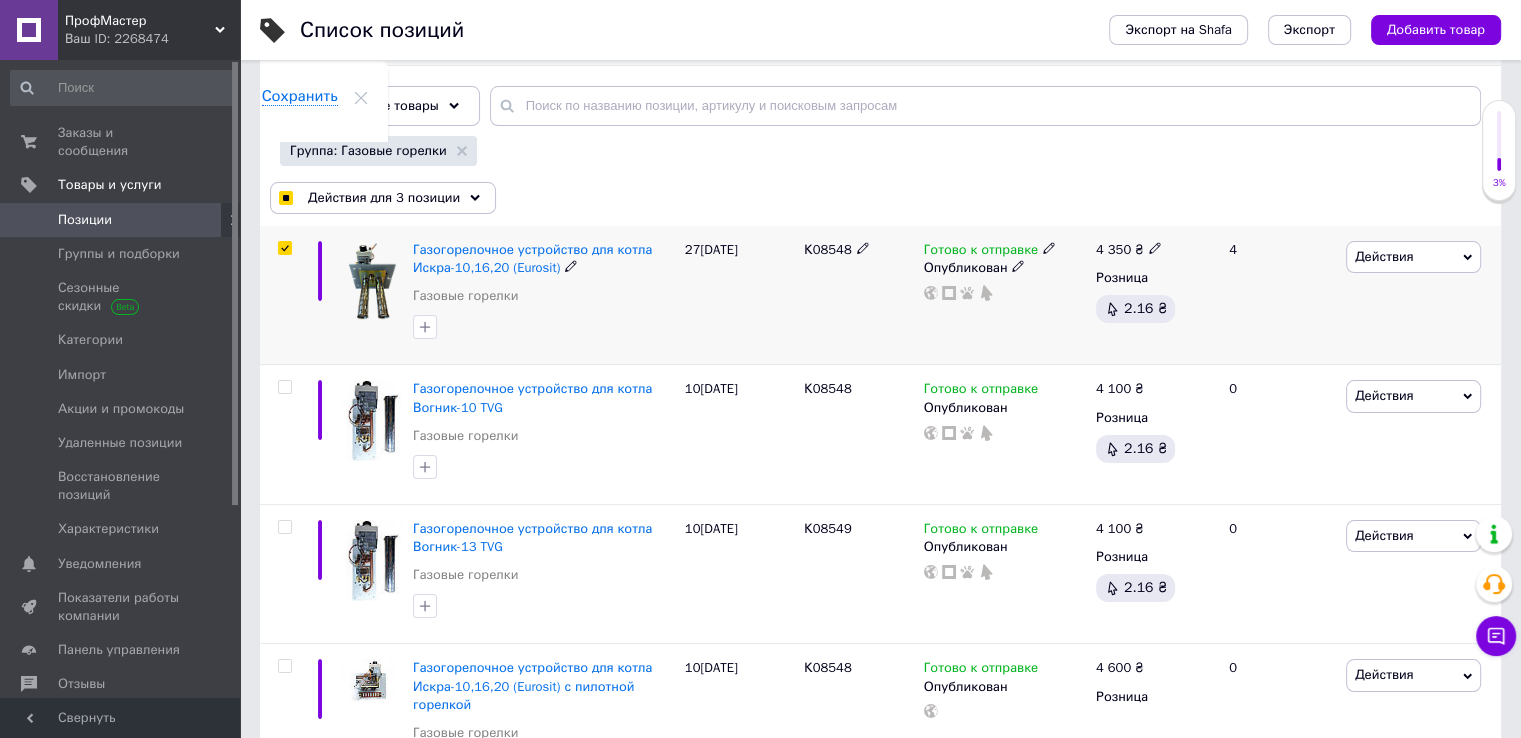 scroll, scrollTop: 300, scrollLeft: 0, axis: vertical 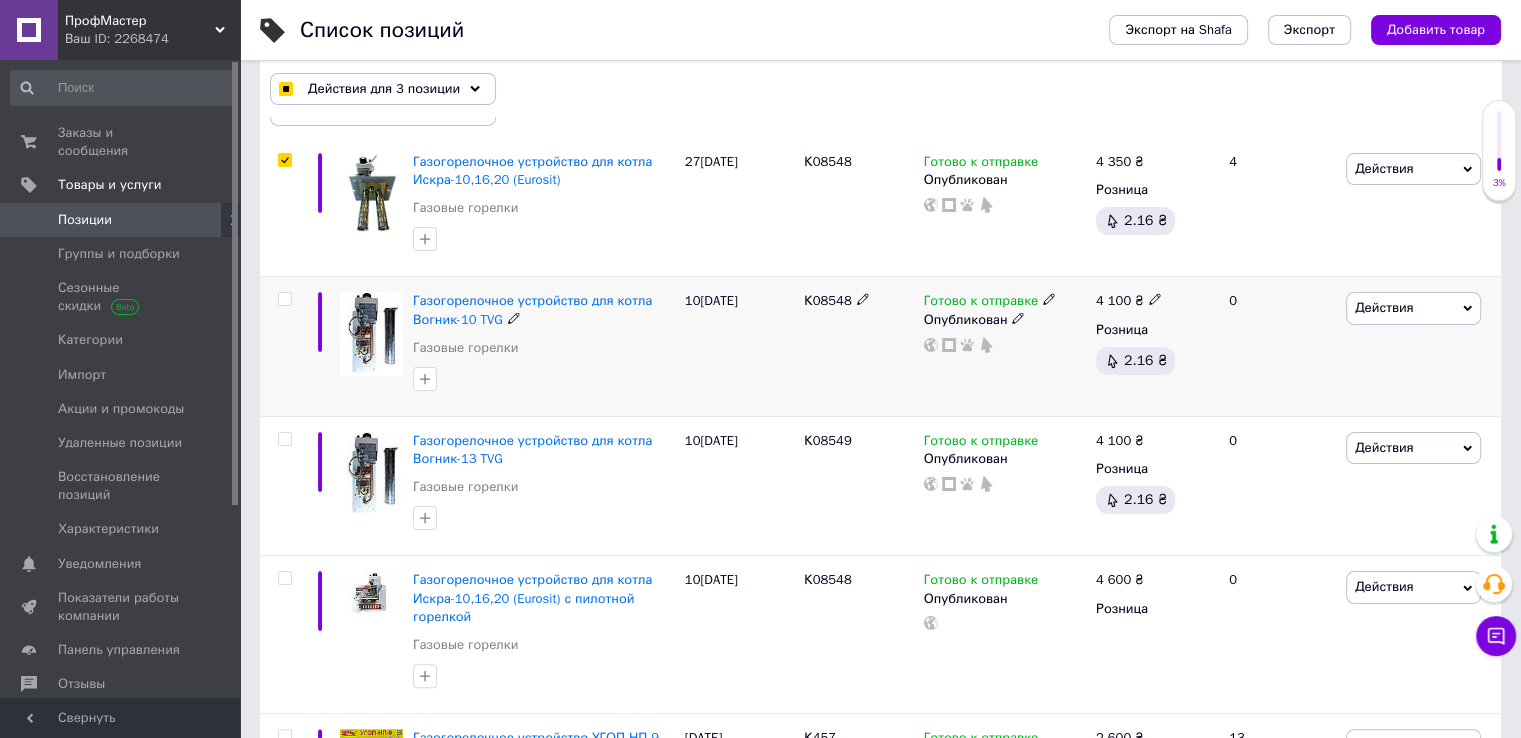 click at bounding box center [284, 299] 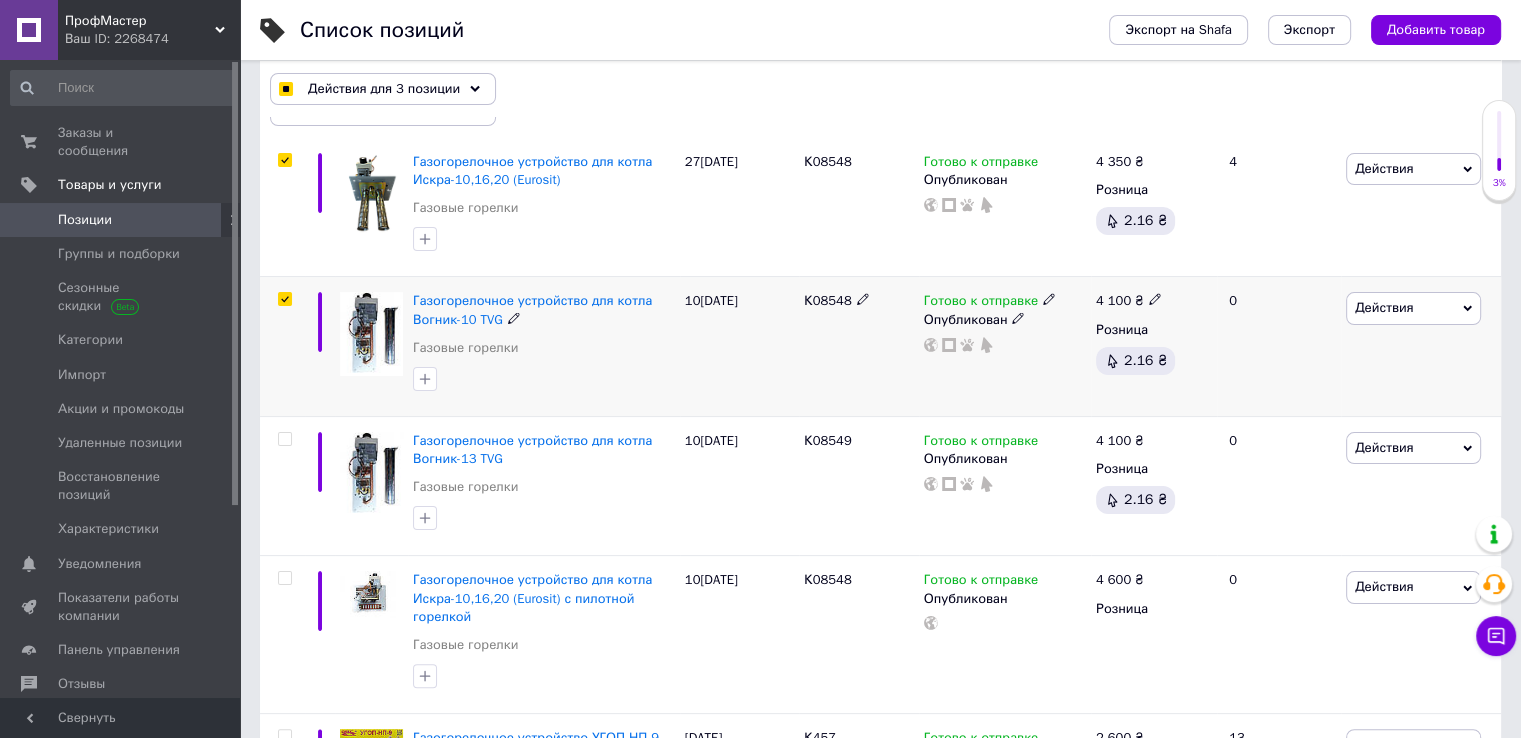 checkbox on "true" 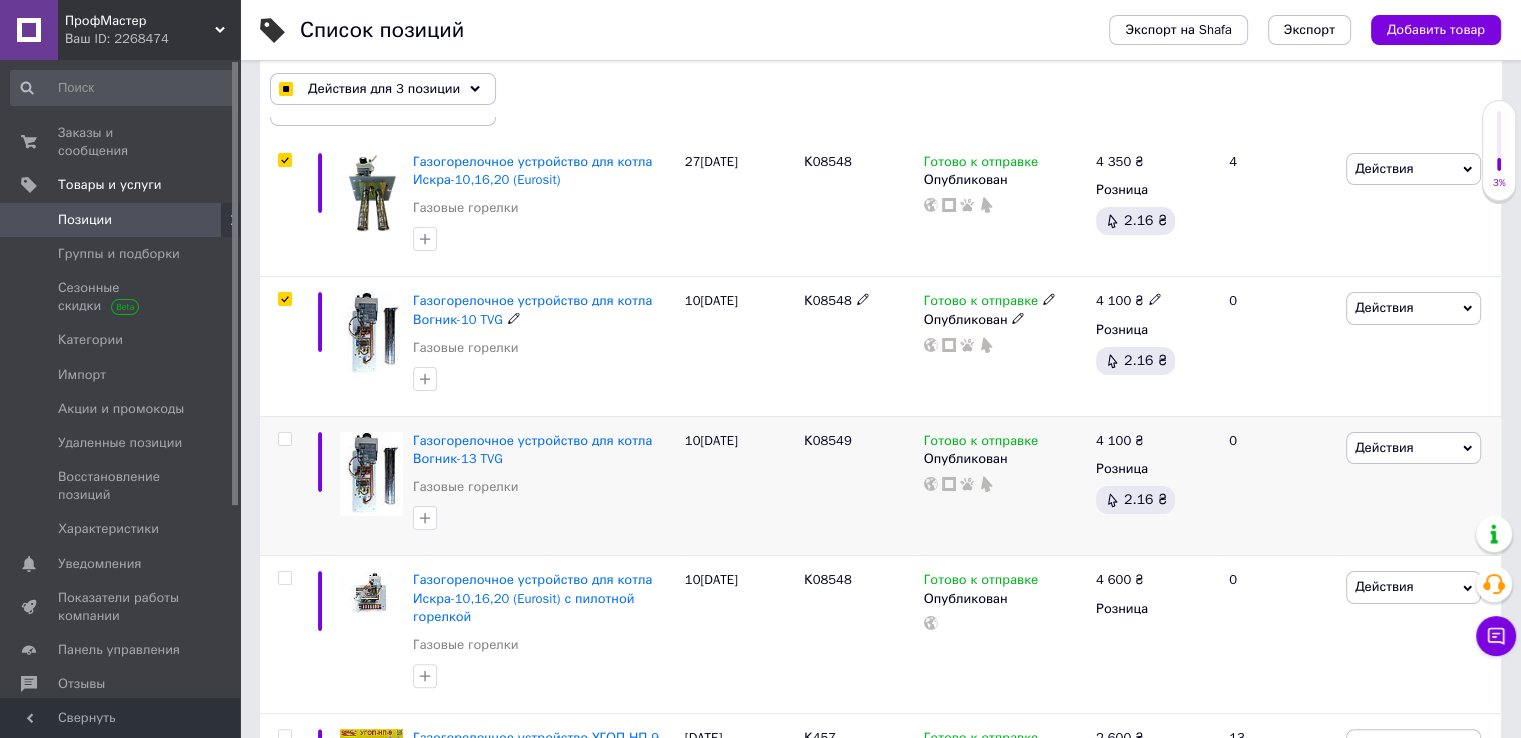 checkbox on "true" 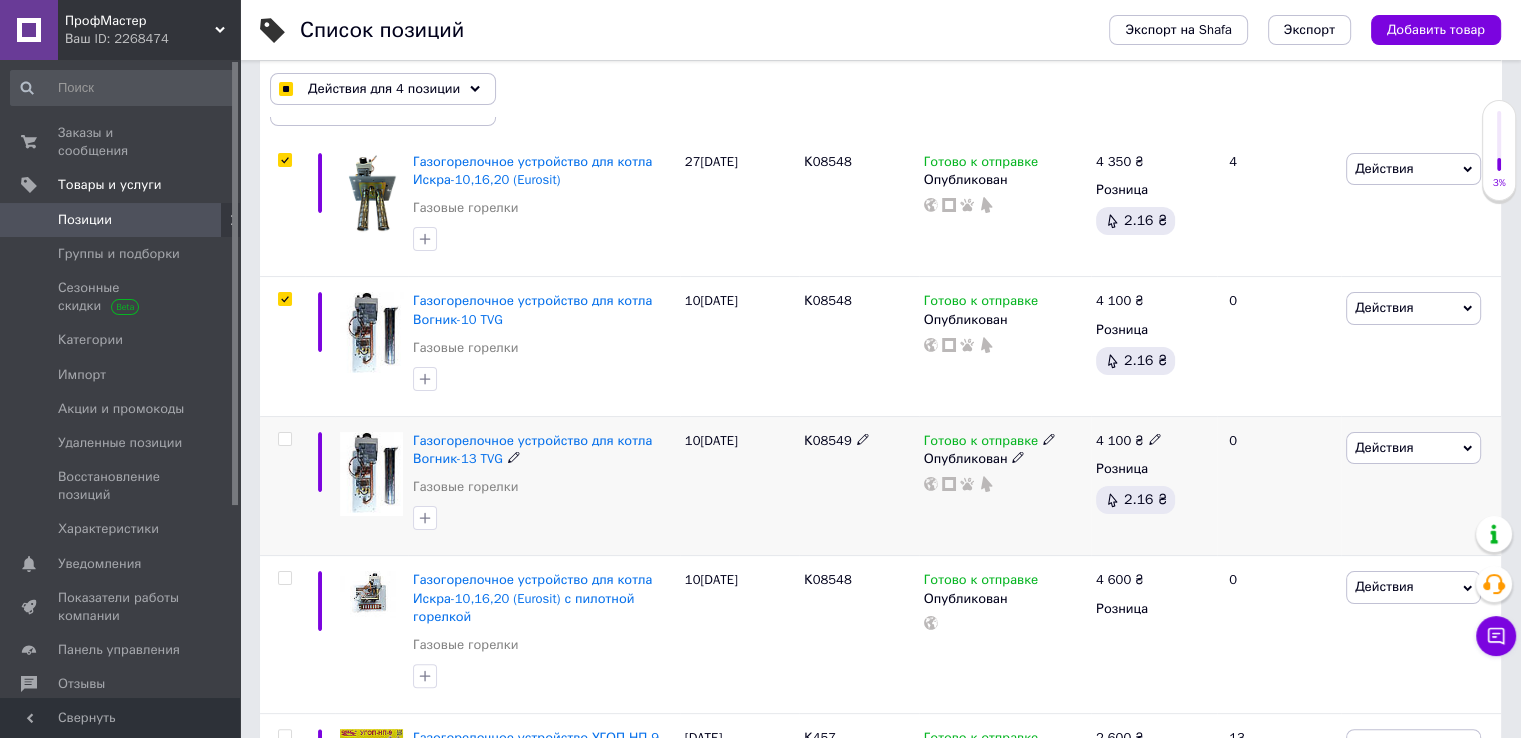 click at bounding box center [284, 439] 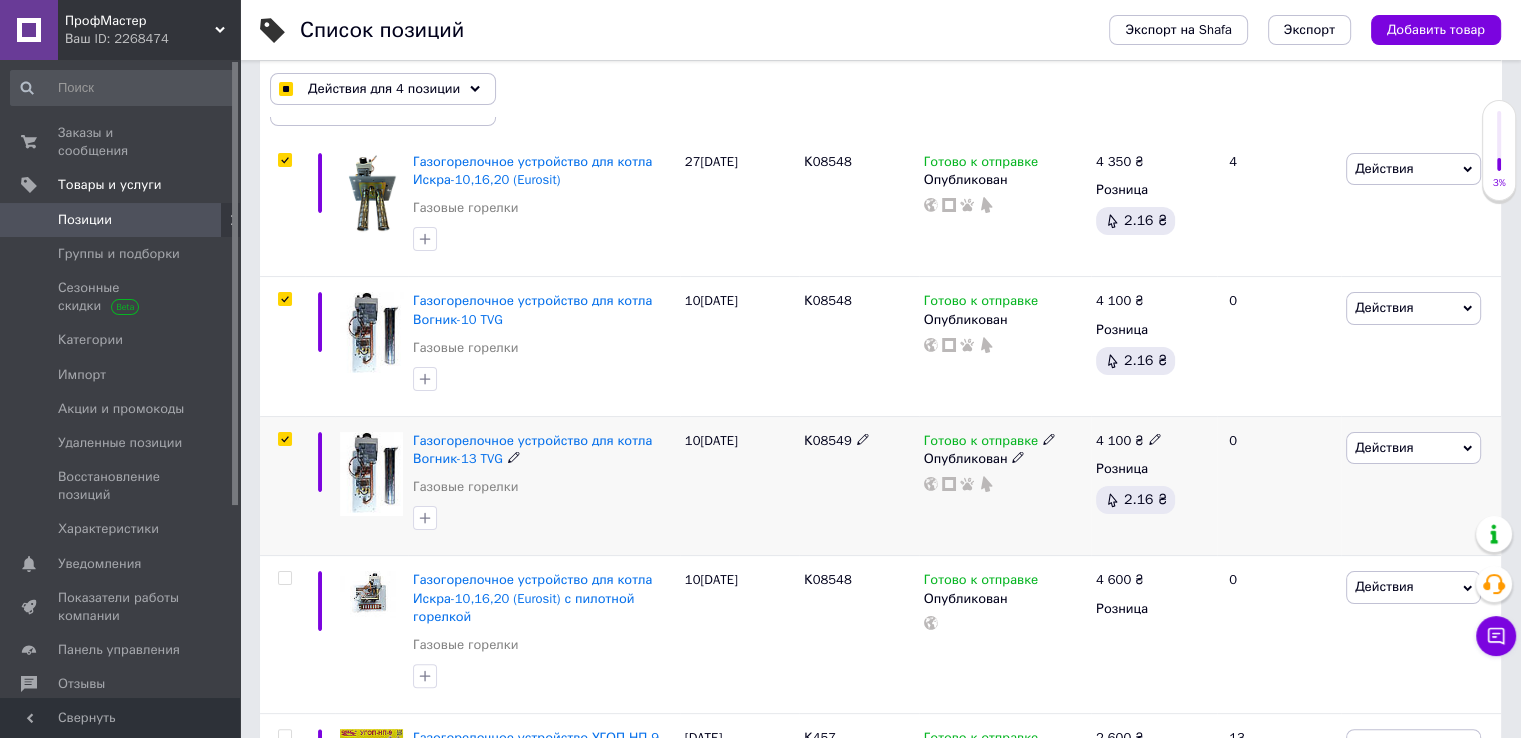 checkbox on "true" 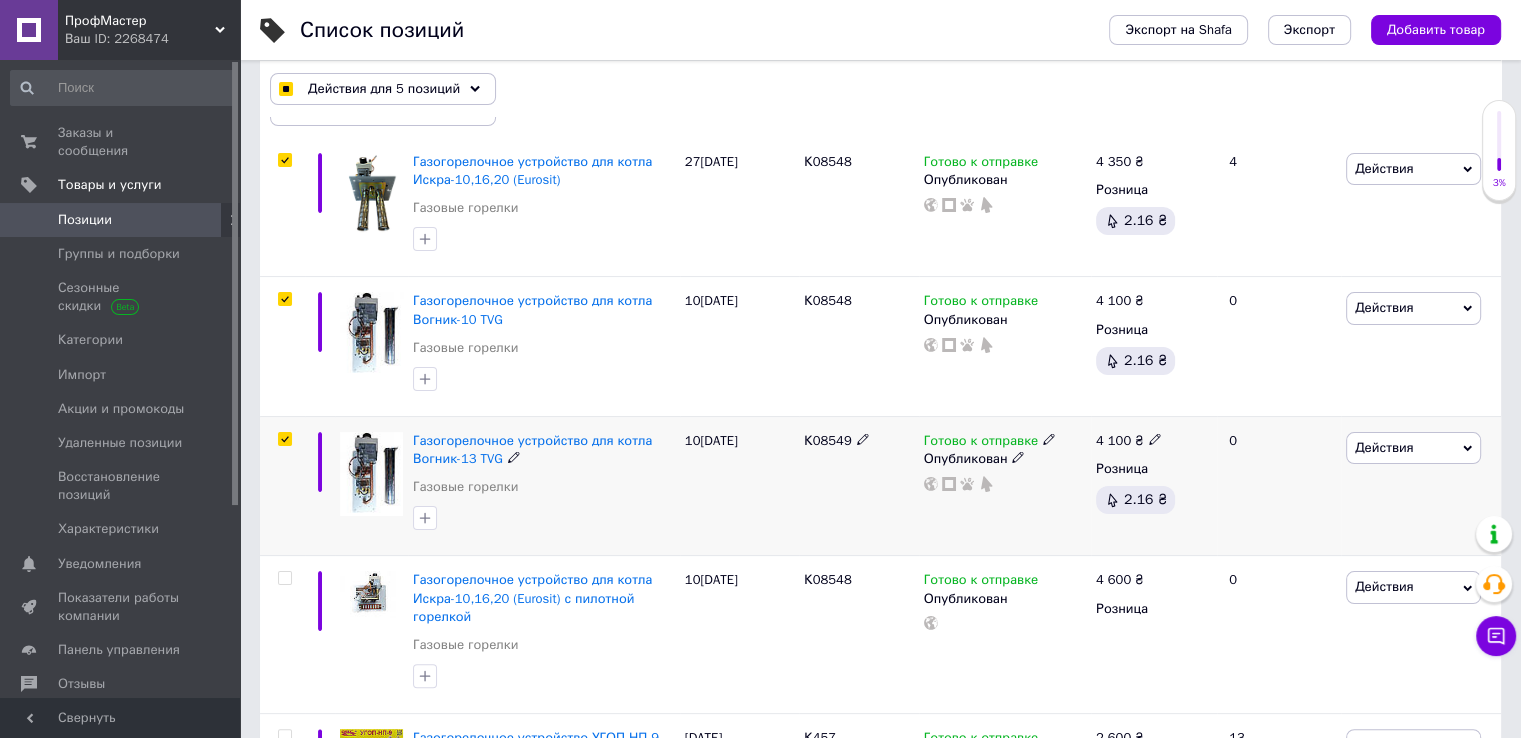scroll, scrollTop: 500, scrollLeft: 0, axis: vertical 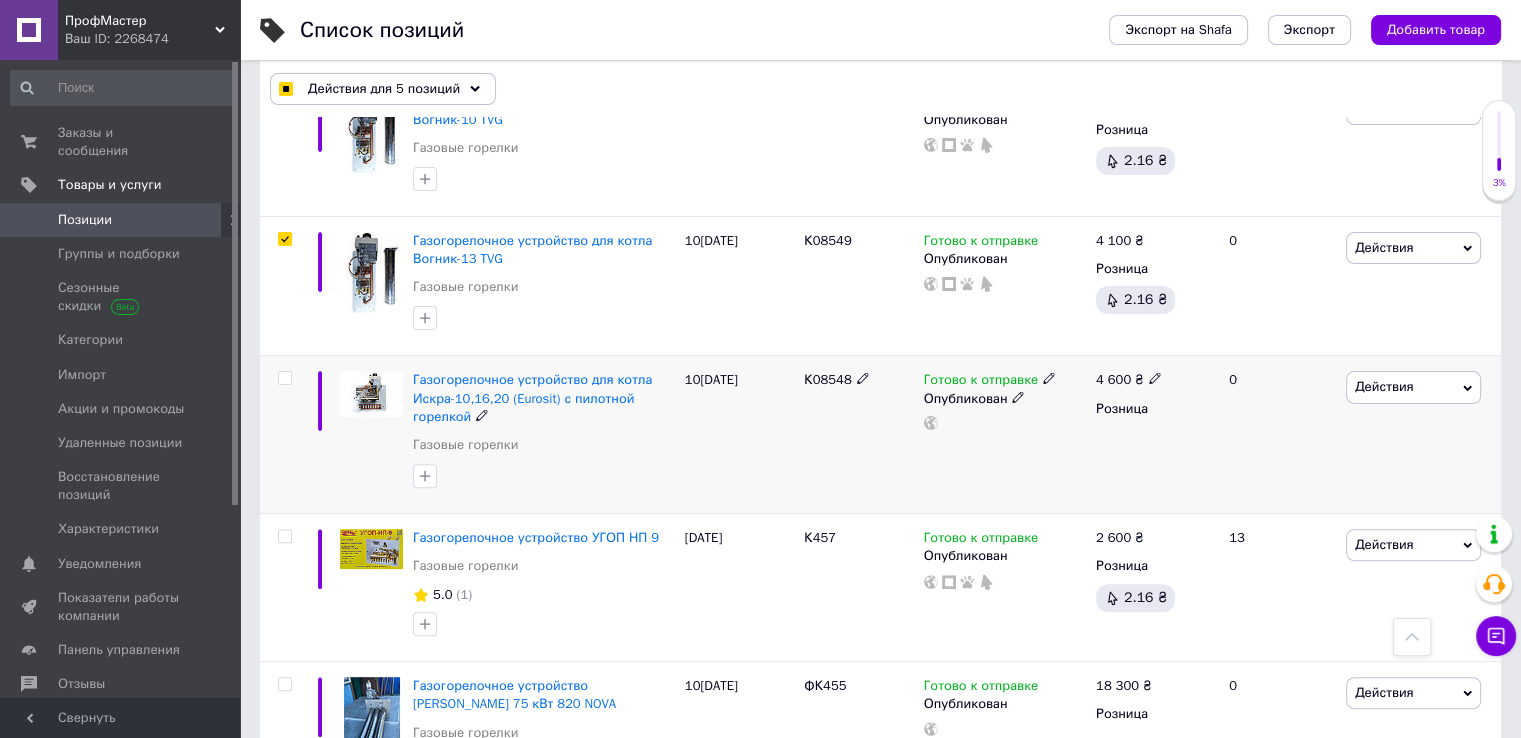 click at bounding box center (284, 378) 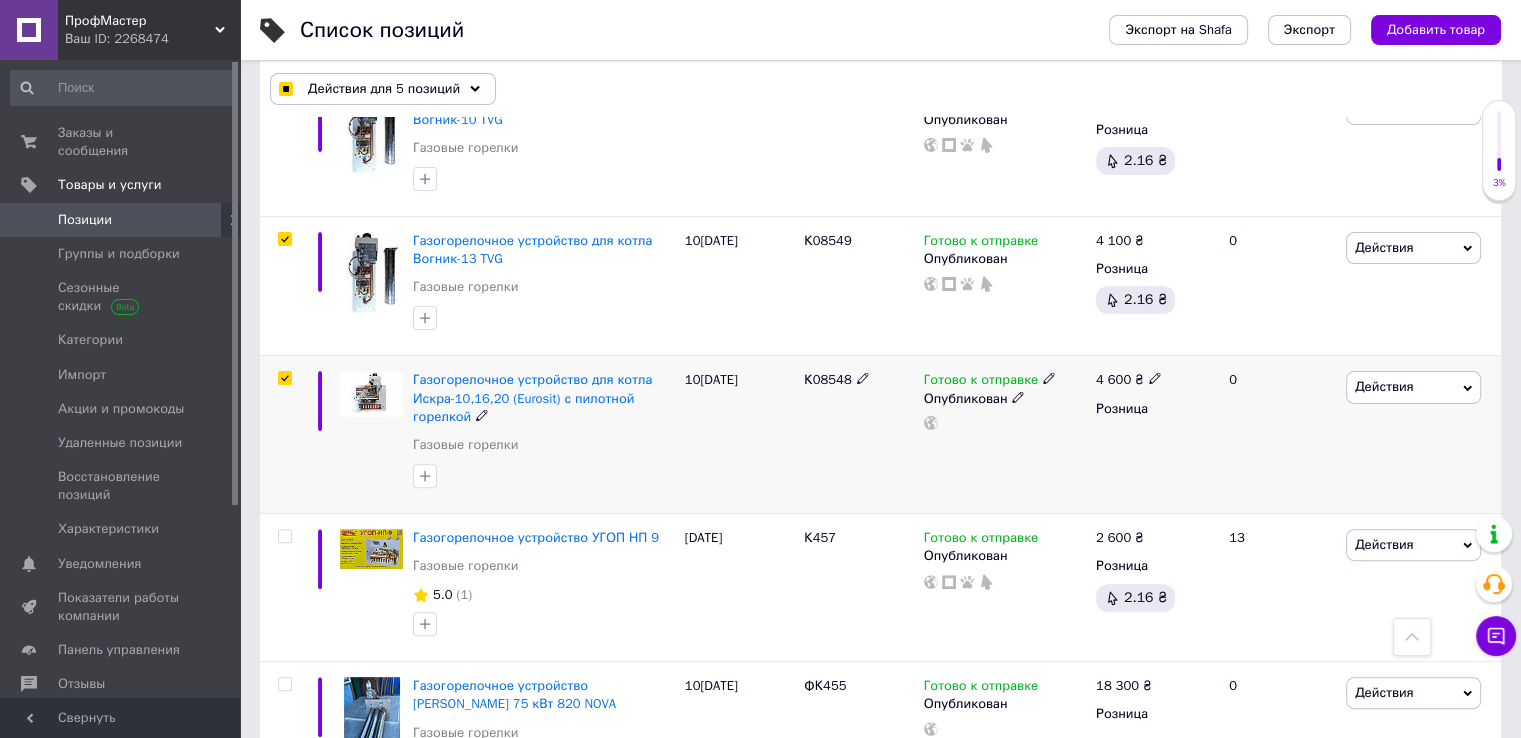 checkbox on "true" 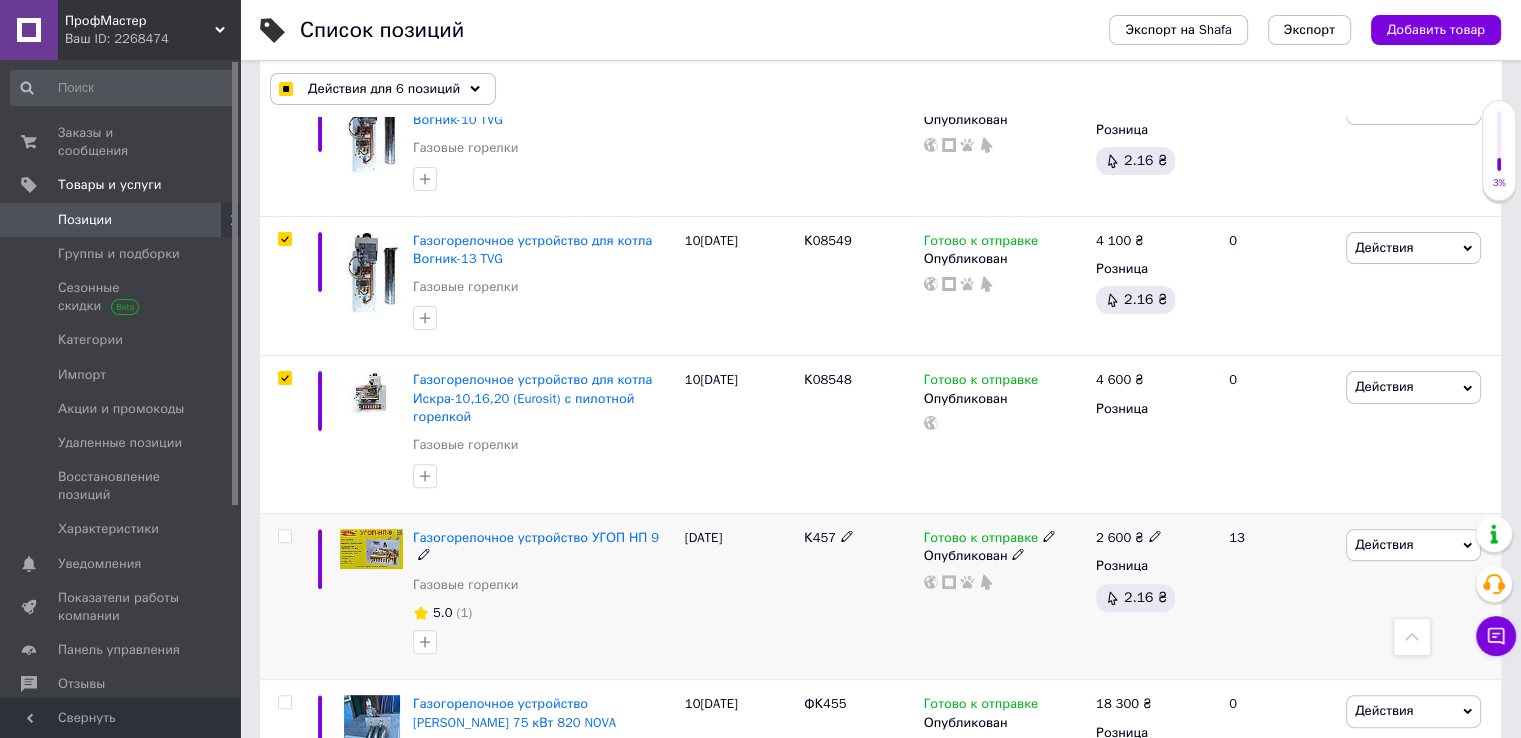 click at bounding box center (284, 536) 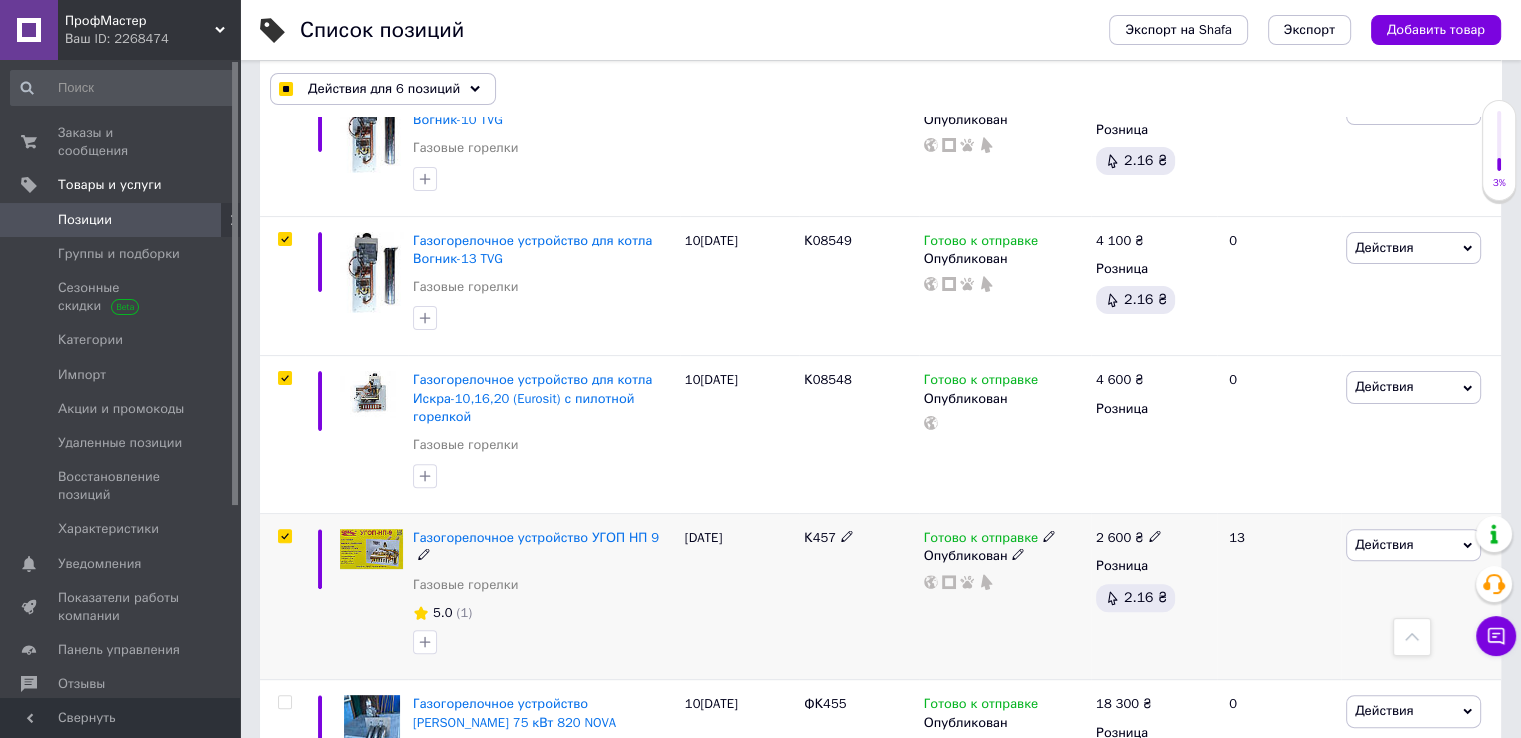 checkbox on "true" 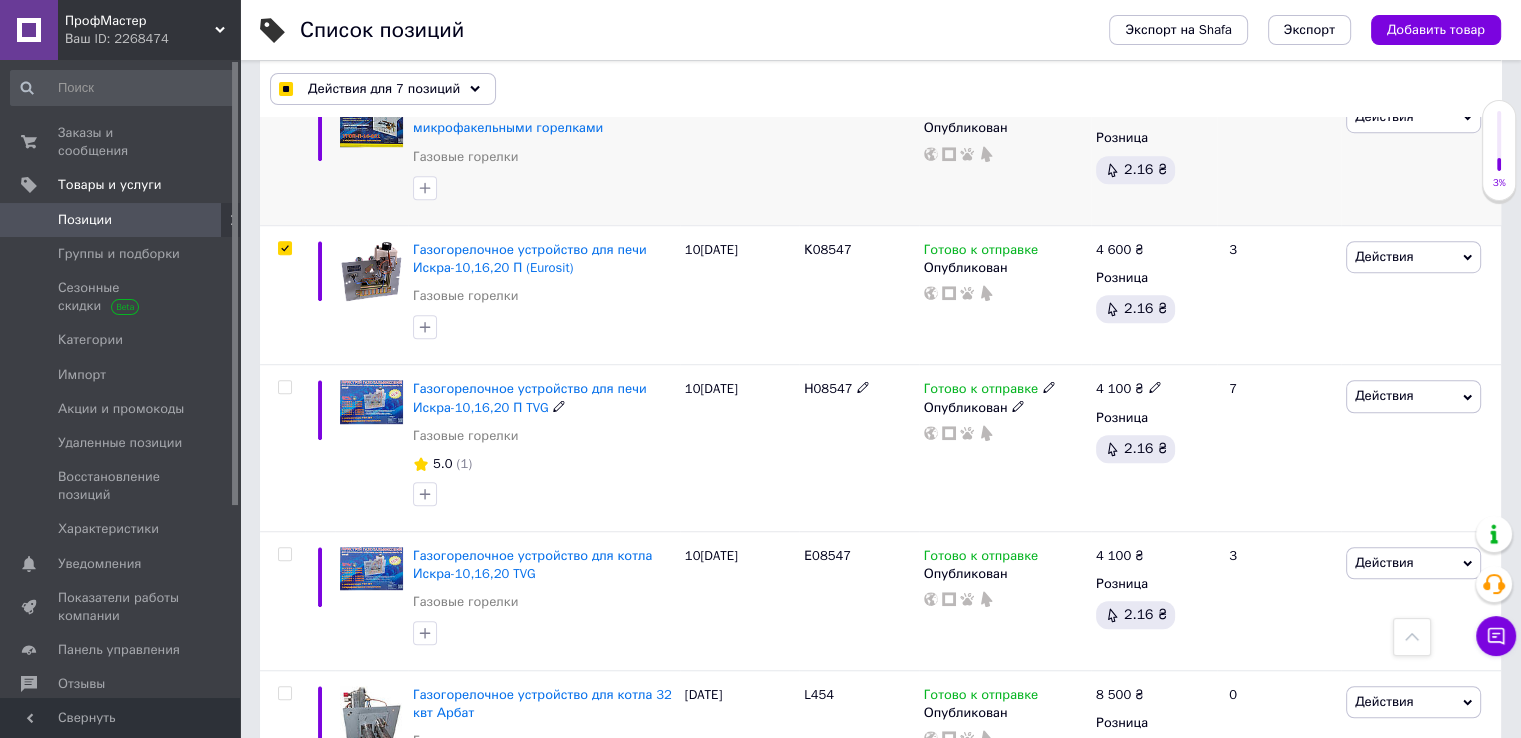 scroll, scrollTop: 1400, scrollLeft: 0, axis: vertical 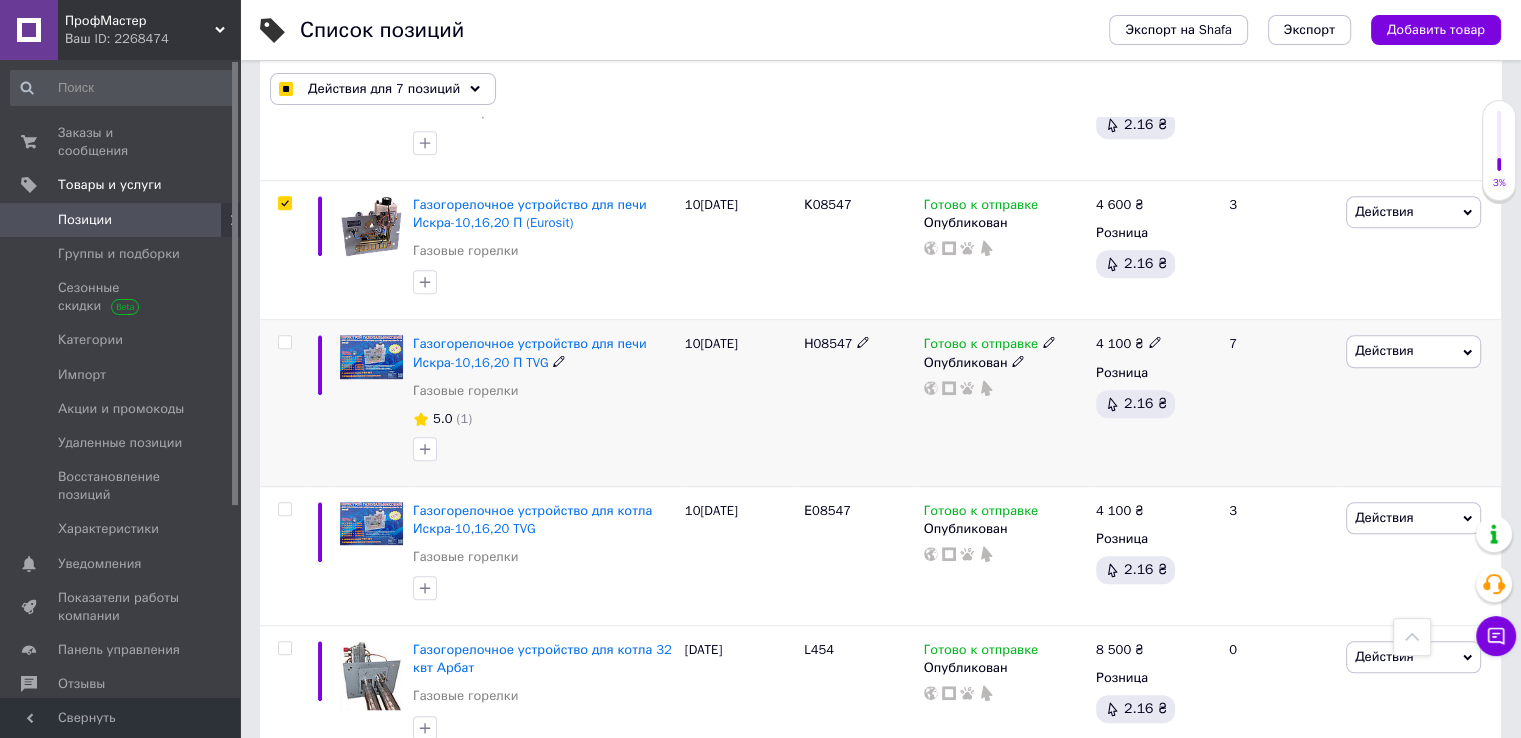 click at bounding box center (284, 342) 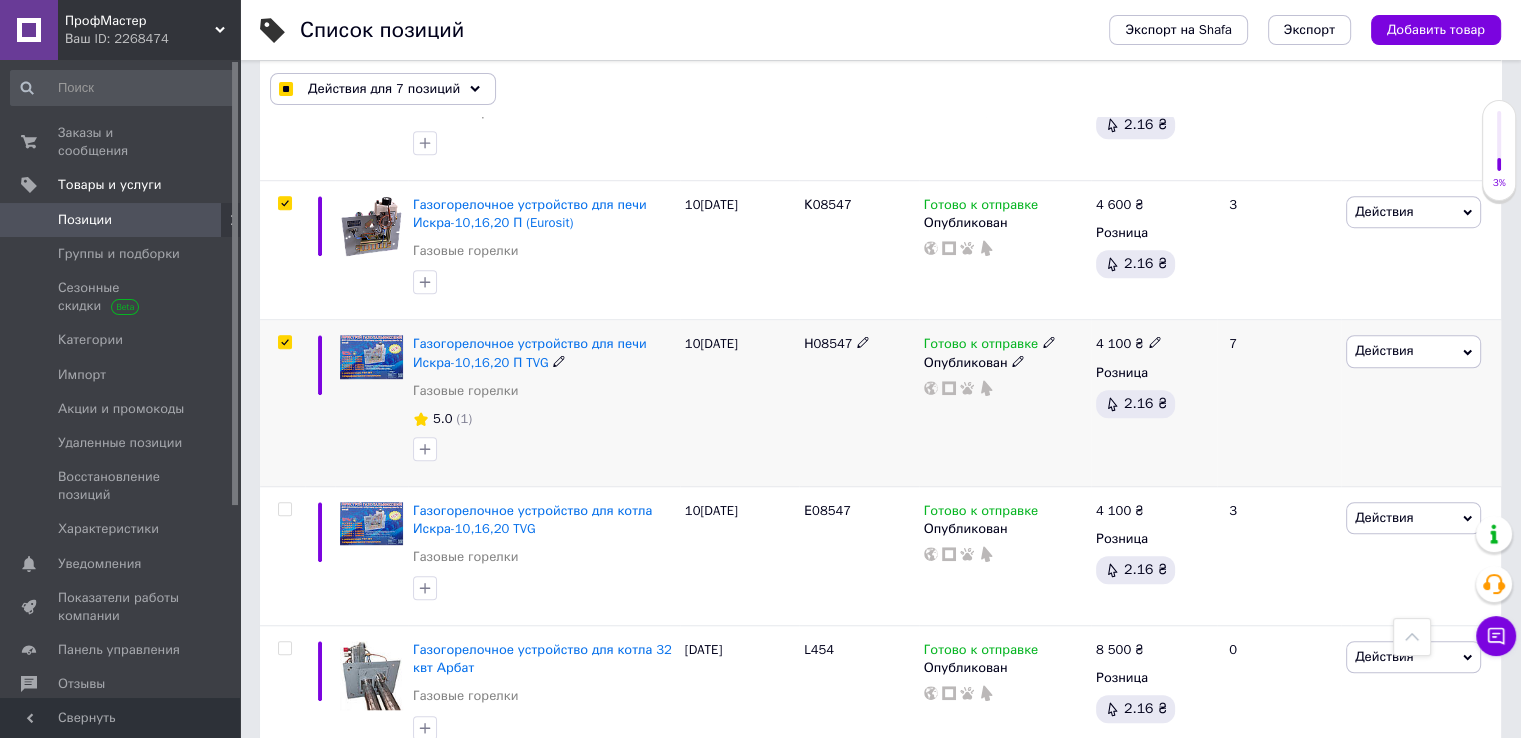 checkbox on "true" 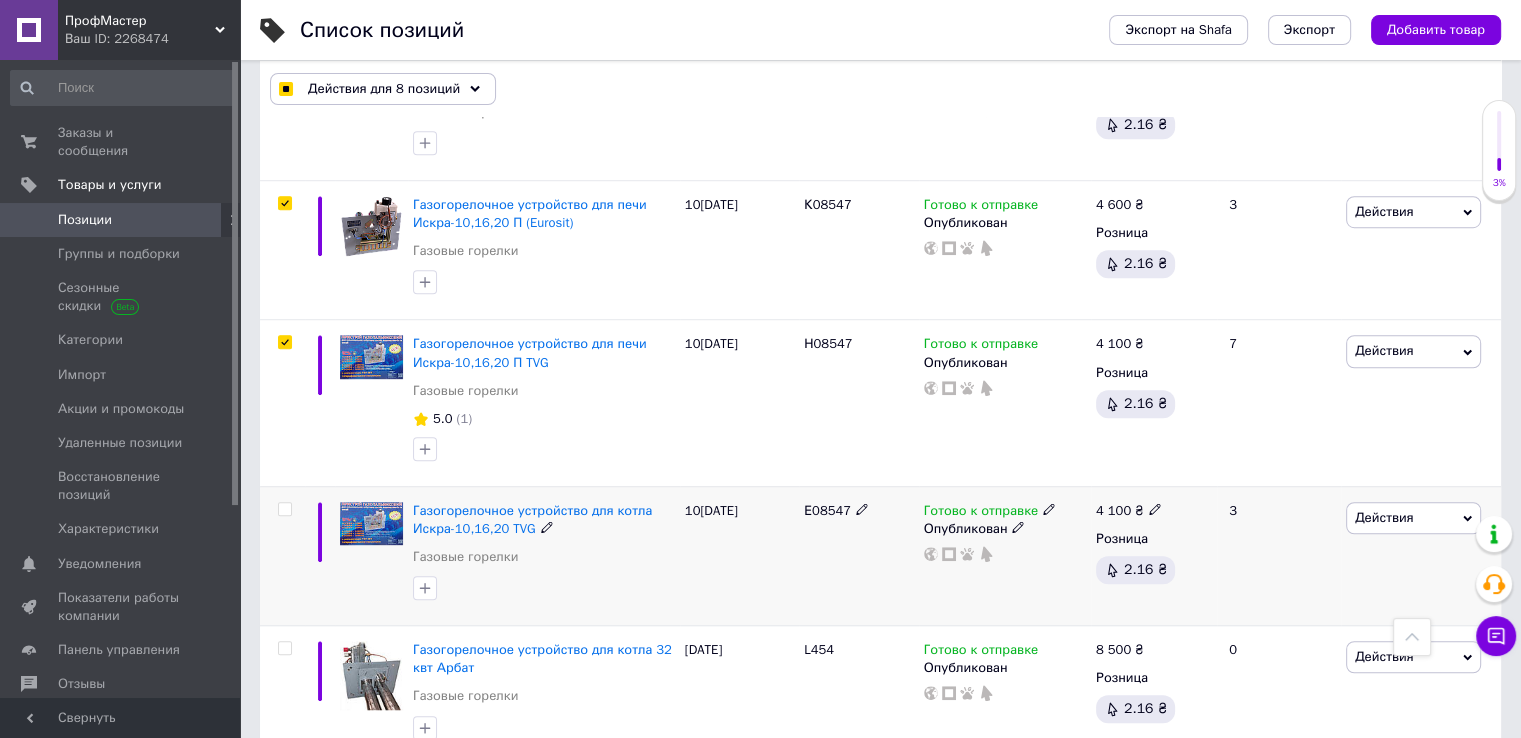 click at bounding box center [284, 509] 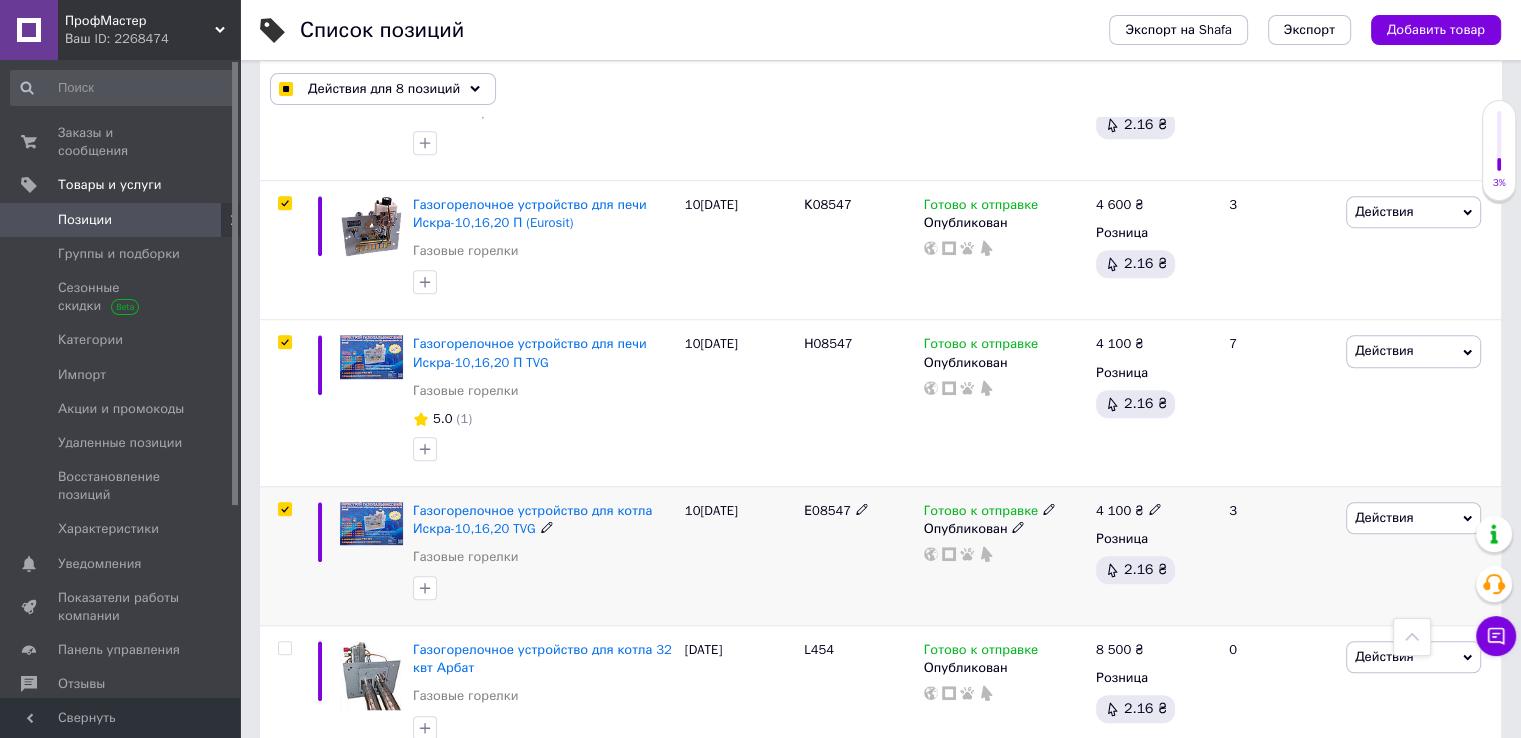 checkbox on "true" 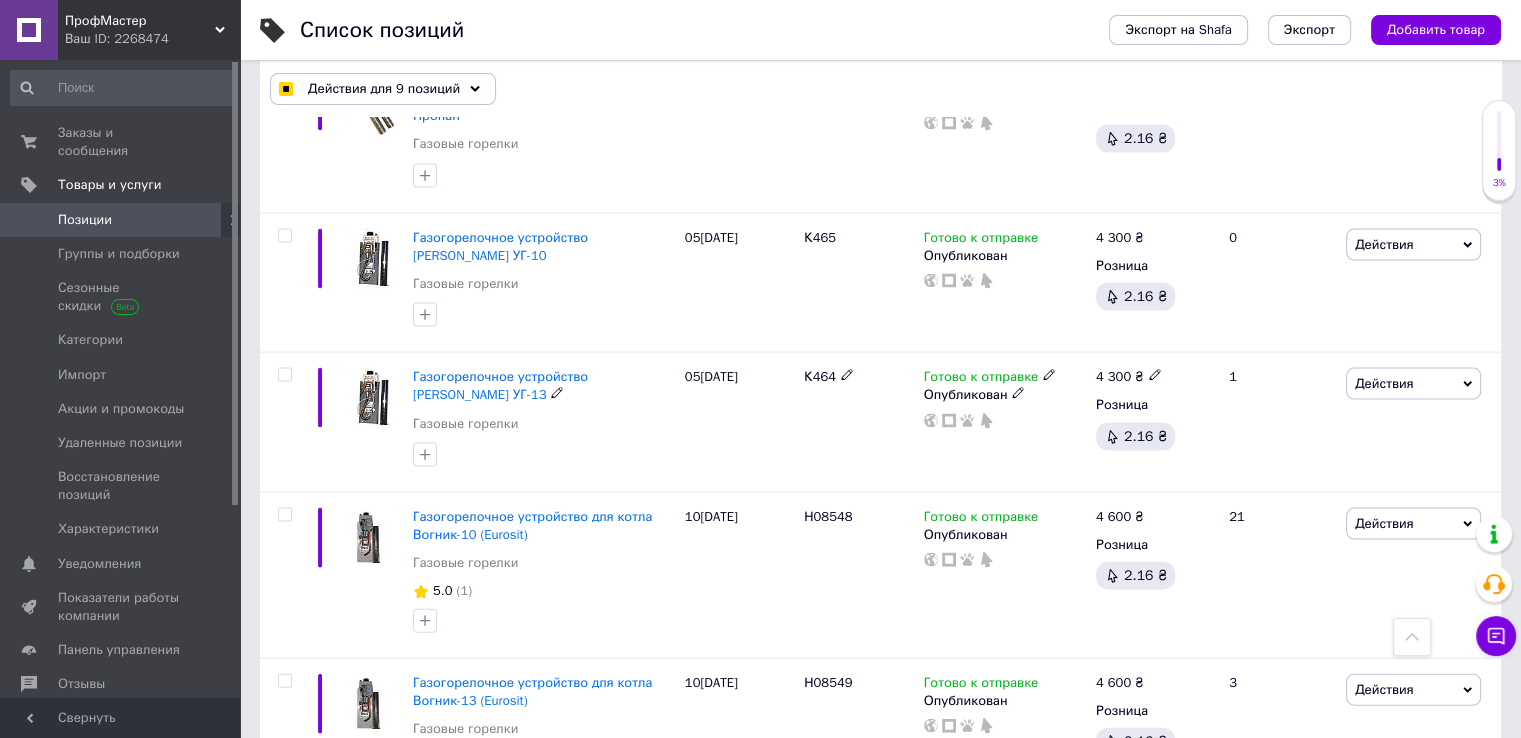 scroll, scrollTop: 4300, scrollLeft: 0, axis: vertical 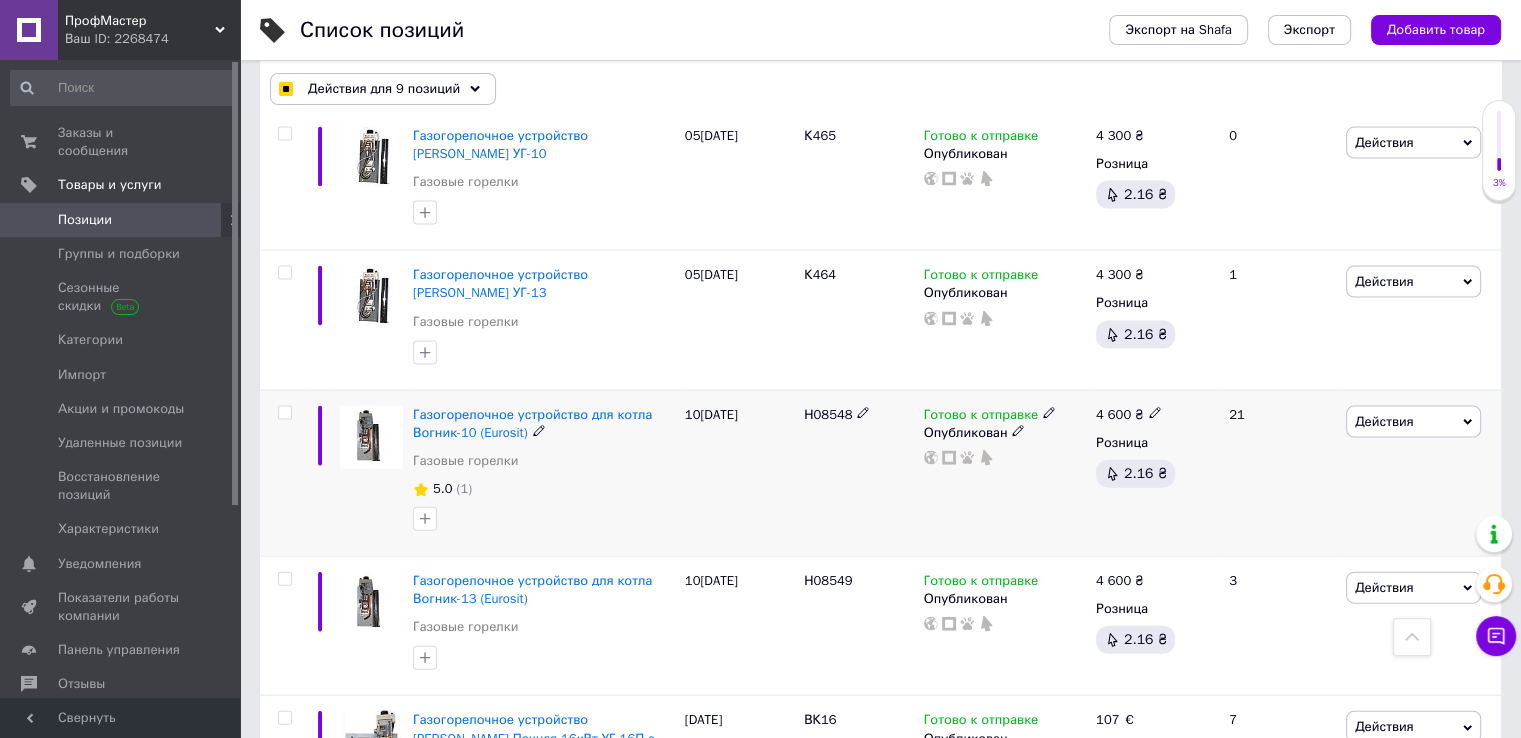 click at bounding box center [285, 413] 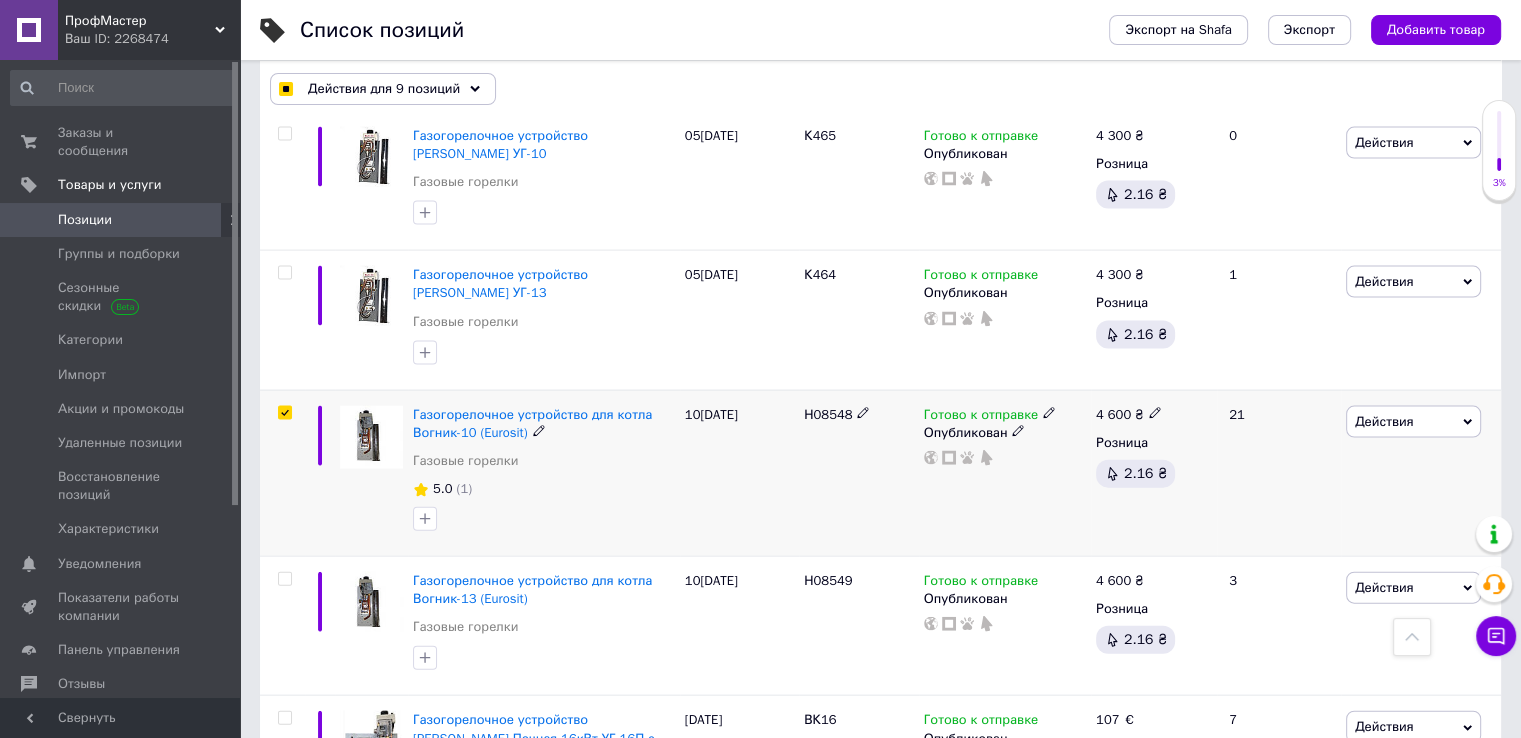 checkbox on "true" 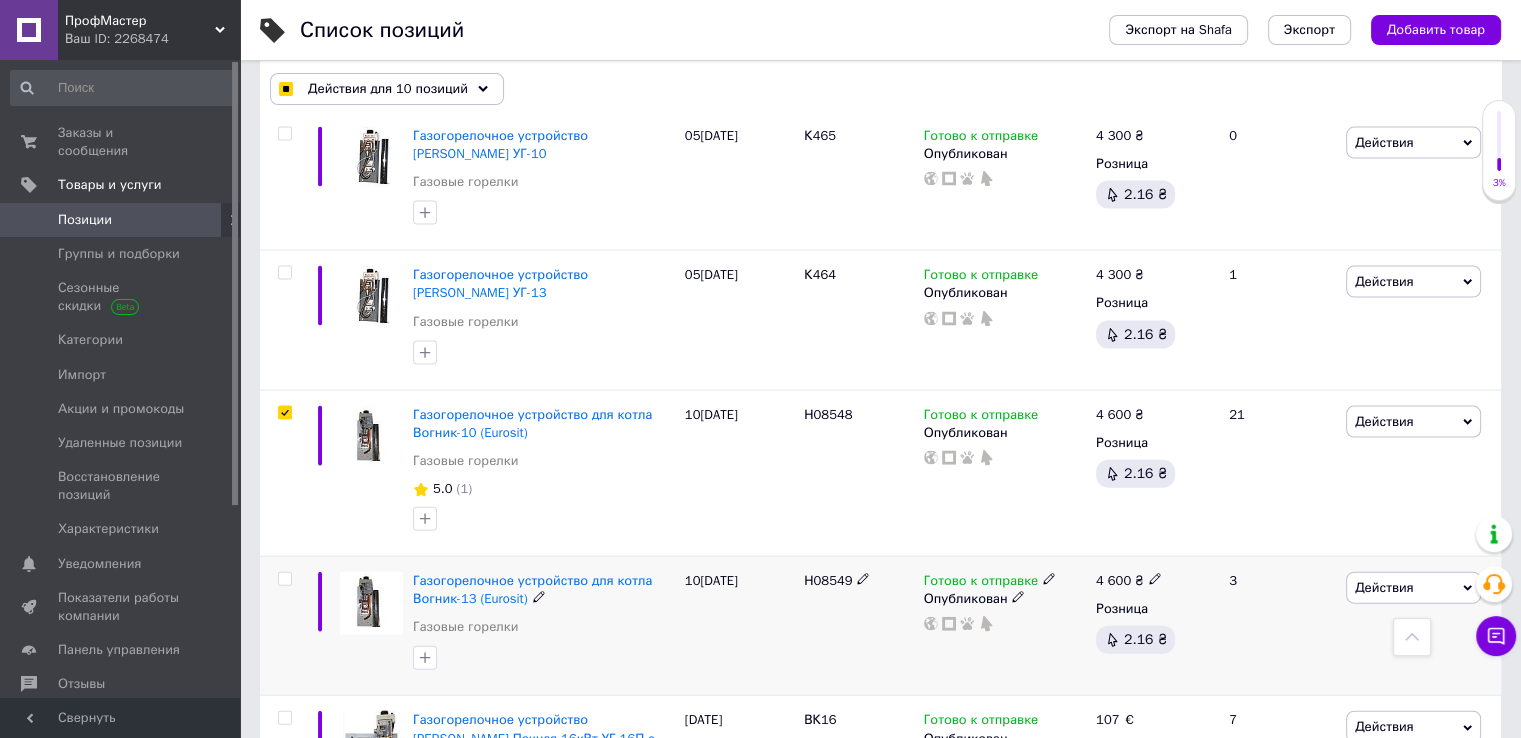 click at bounding box center [284, 579] 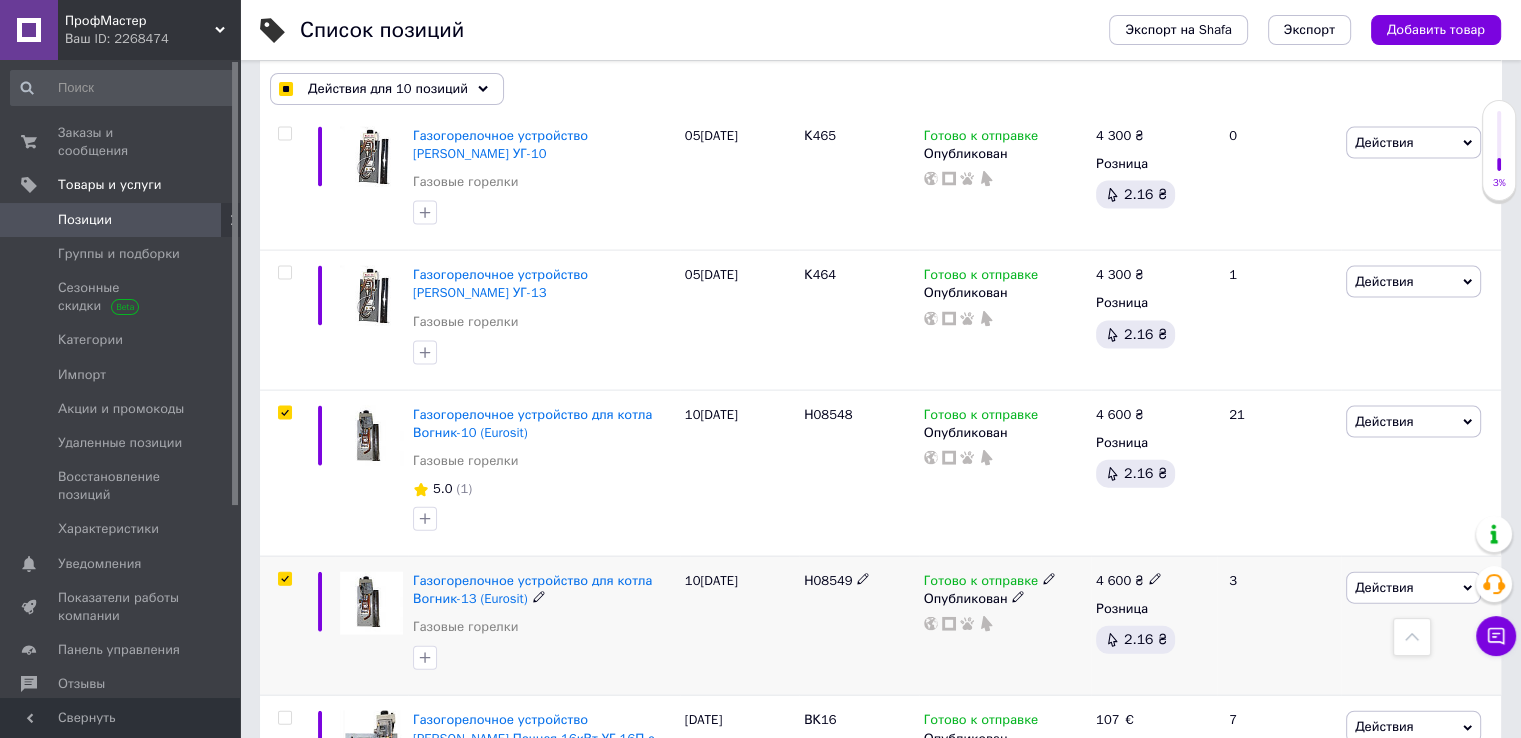 checkbox on "true" 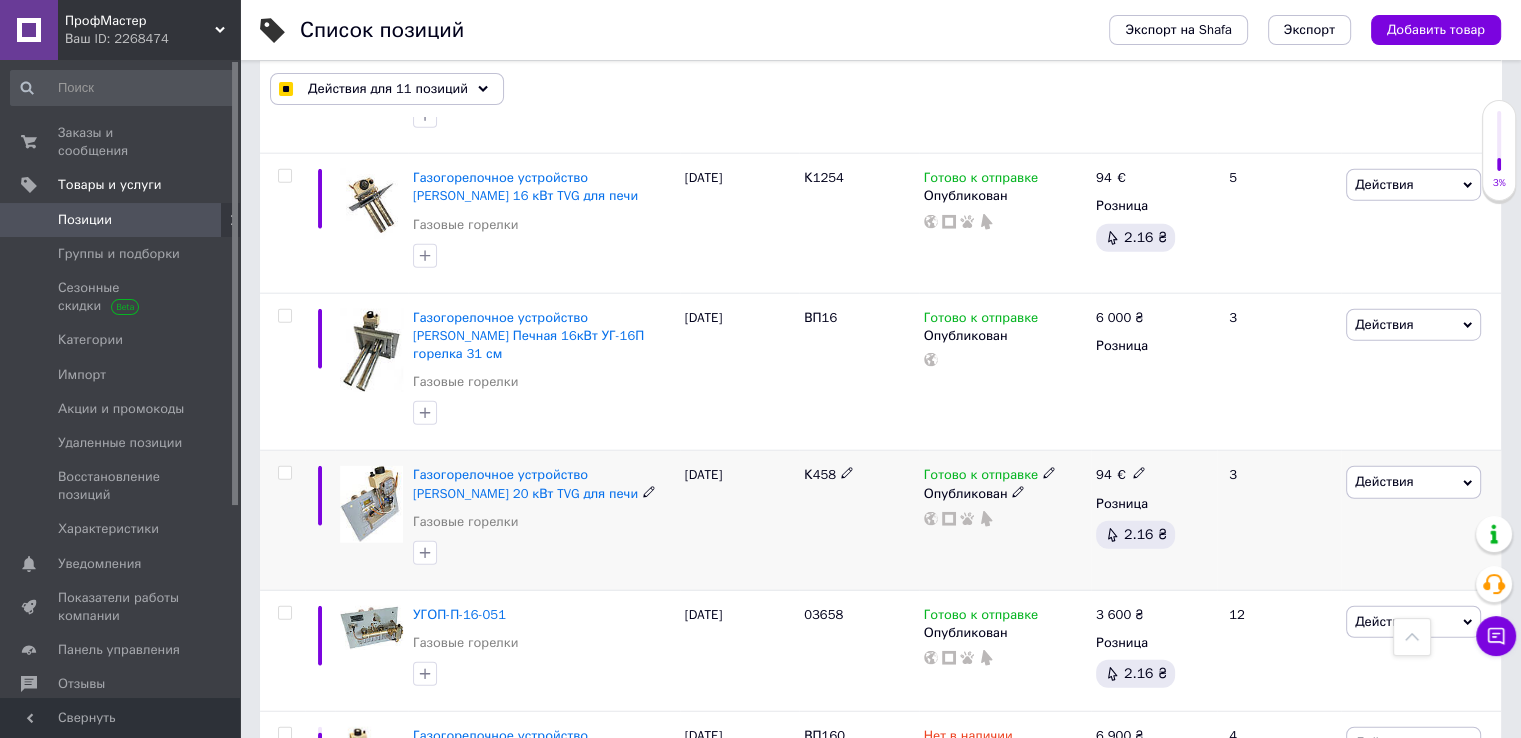 scroll, scrollTop: 5100, scrollLeft: 0, axis: vertical 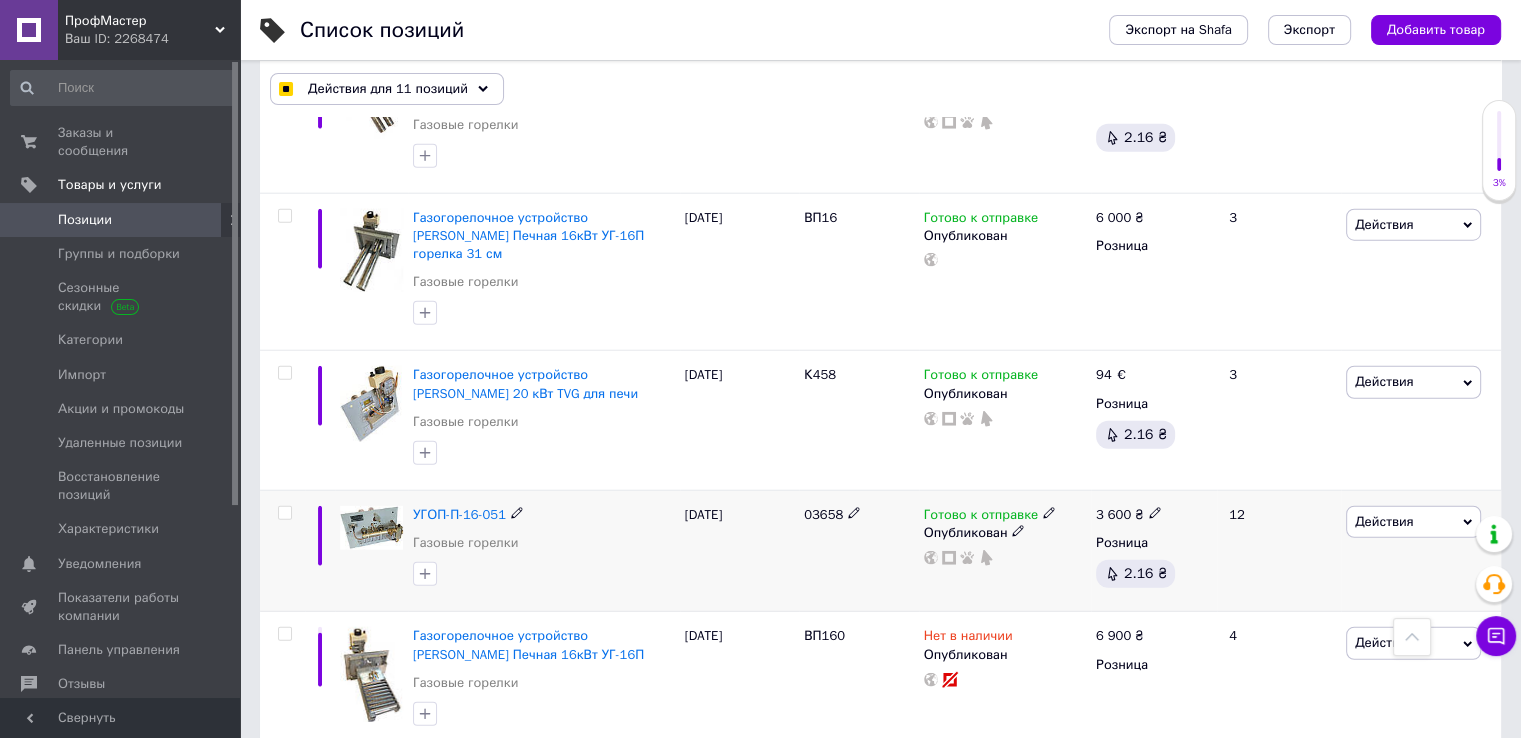 click at bounding box center (284, 513) 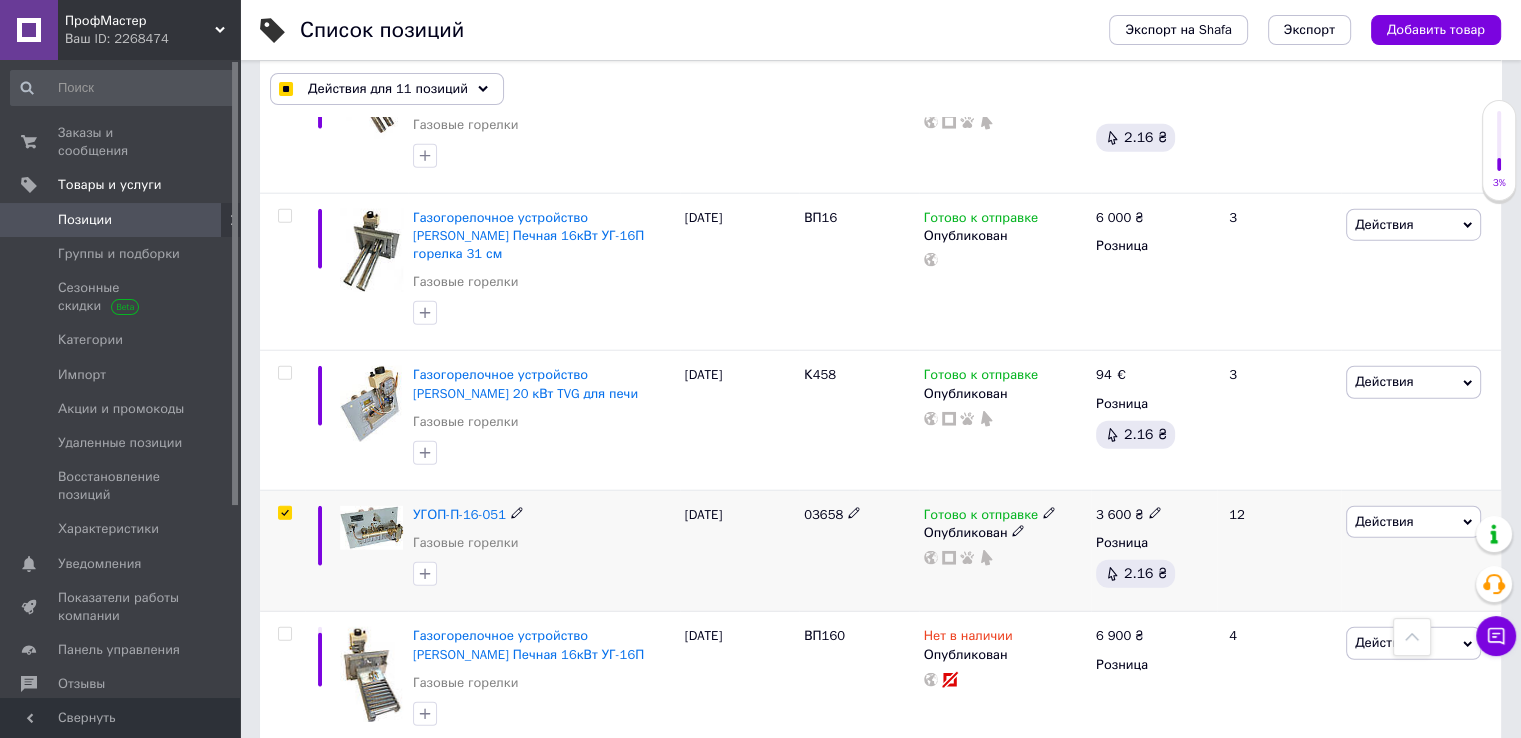checkbox on "true" 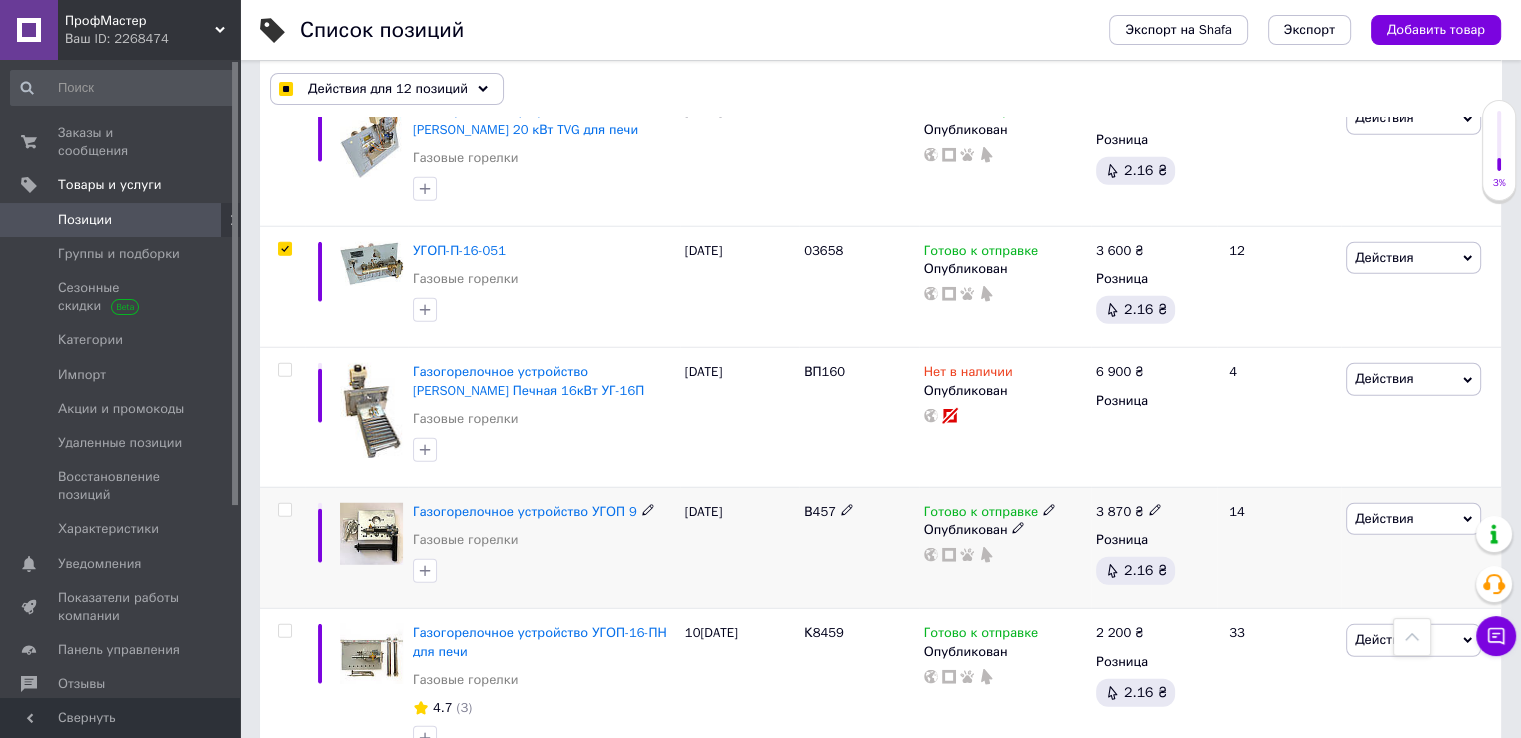scroll, scrollTop: 5400, scrollLeft: 0, axis: vertical 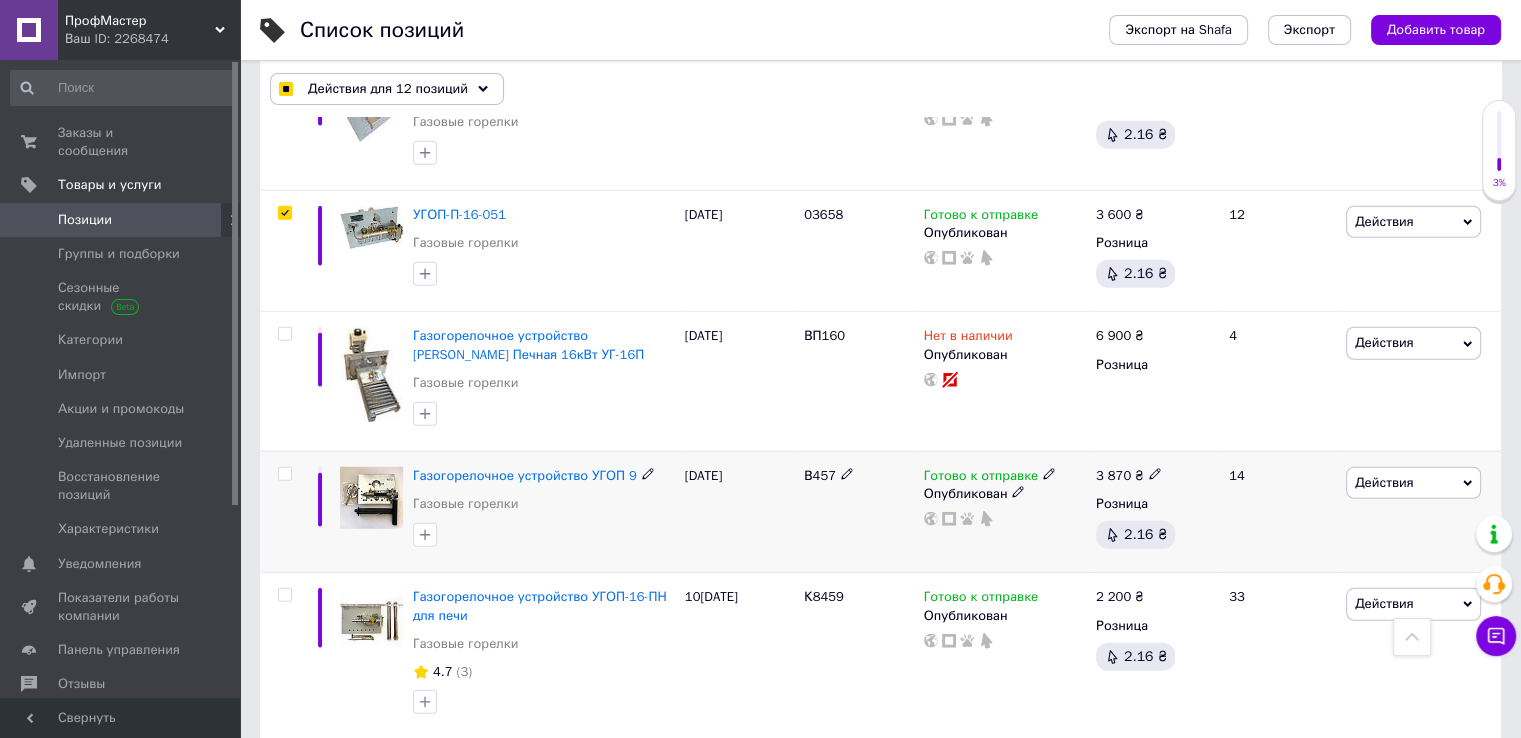 click at bounding box center (284, 474) 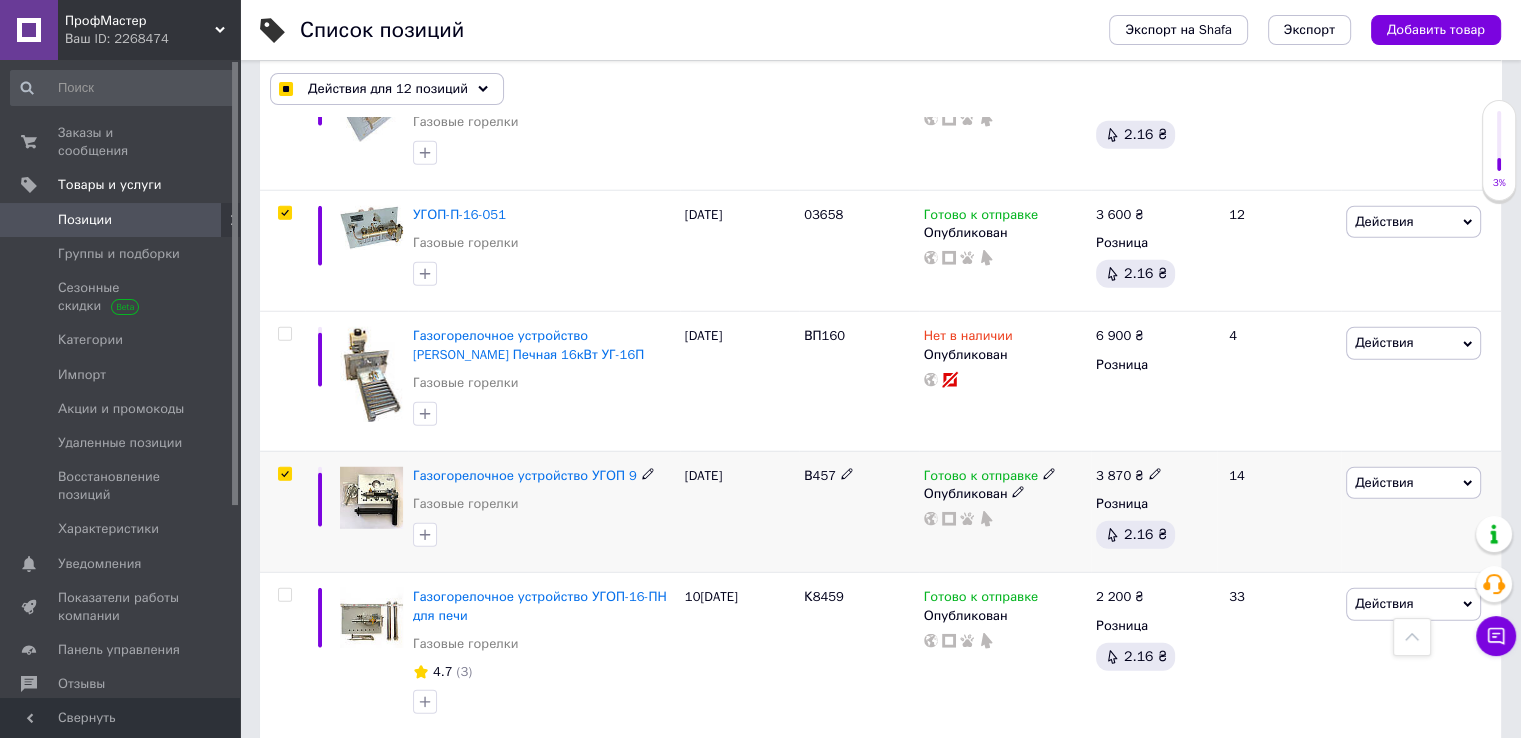 checkbox on "true" 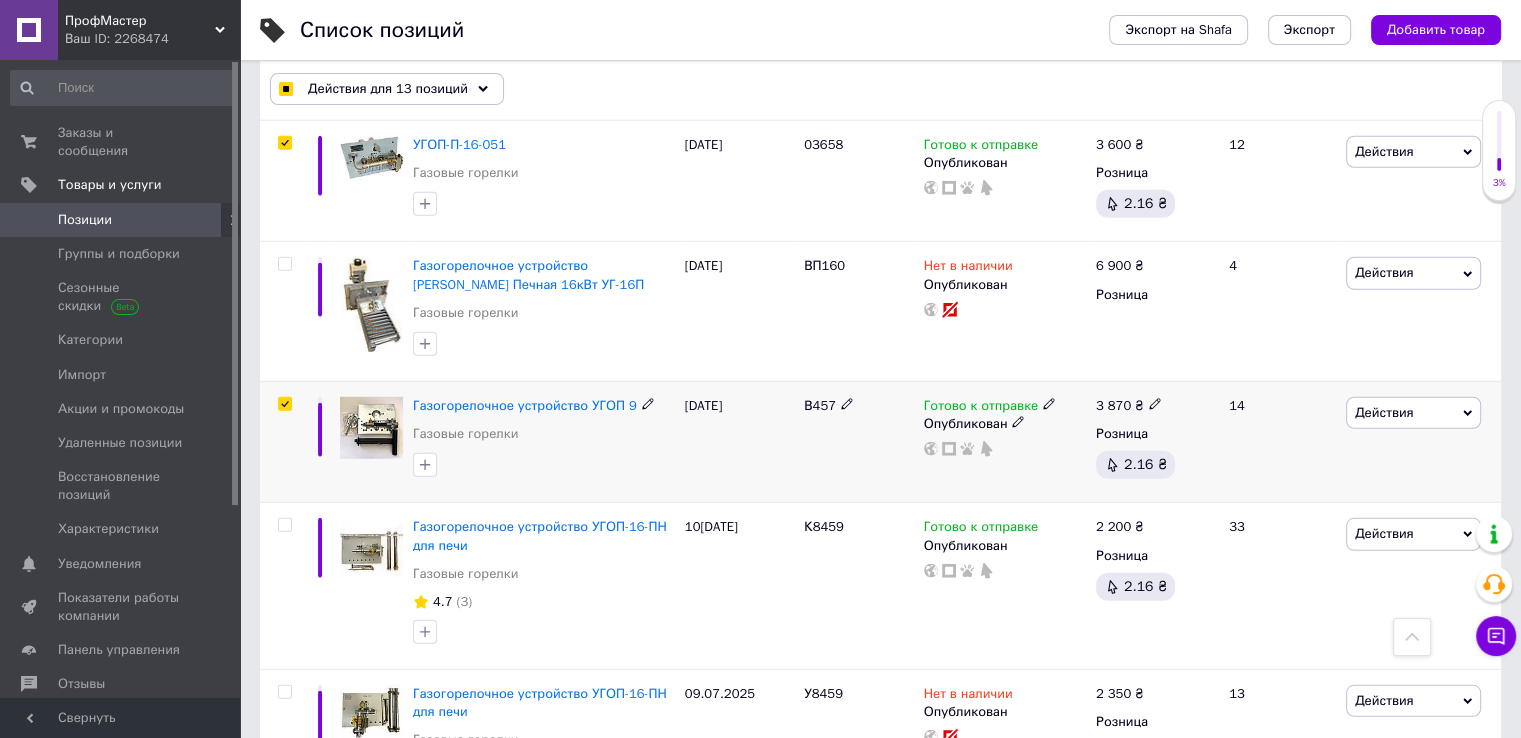 scroll, scrollTop: 5500, scrollLeft: 0, axis: vertical 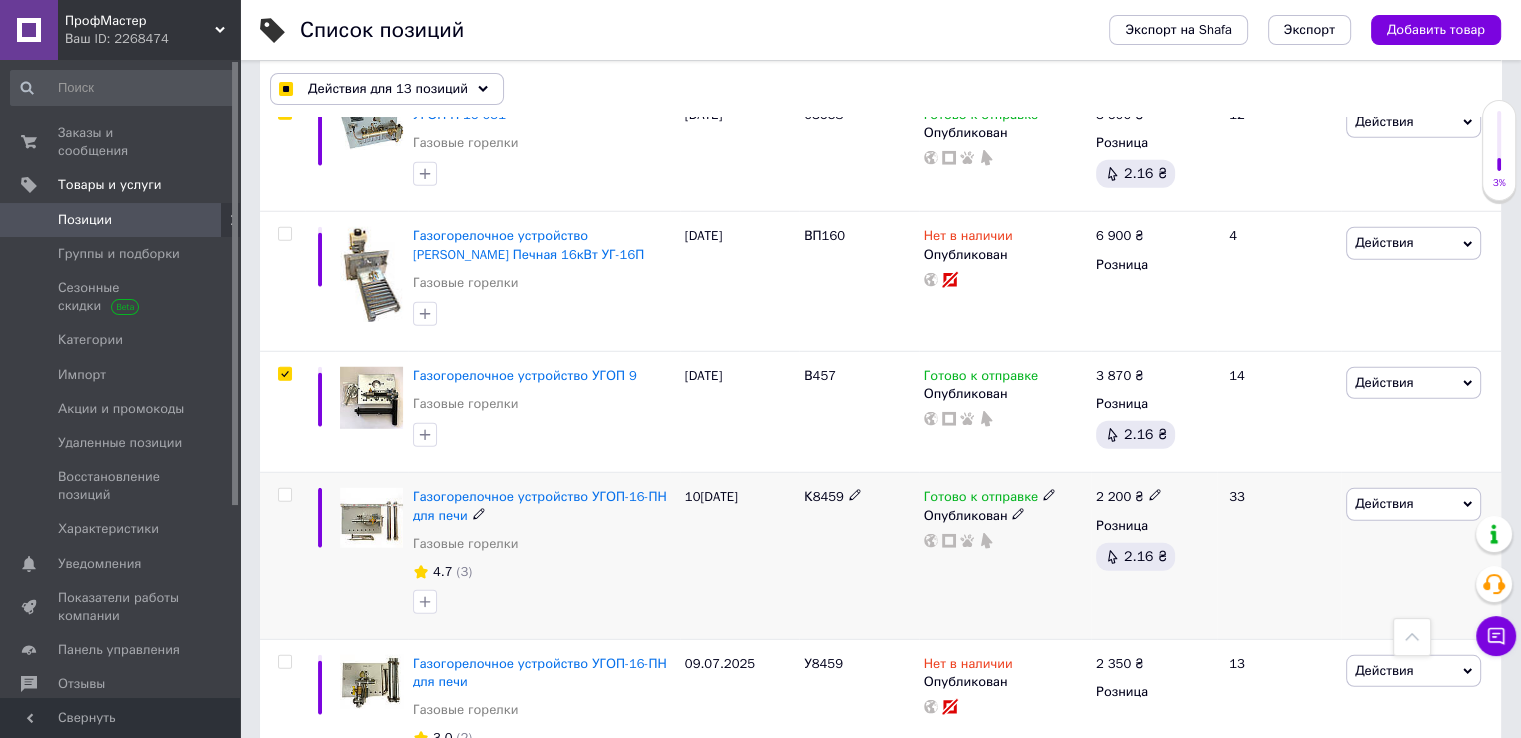 click at bounding box center (284, 495) 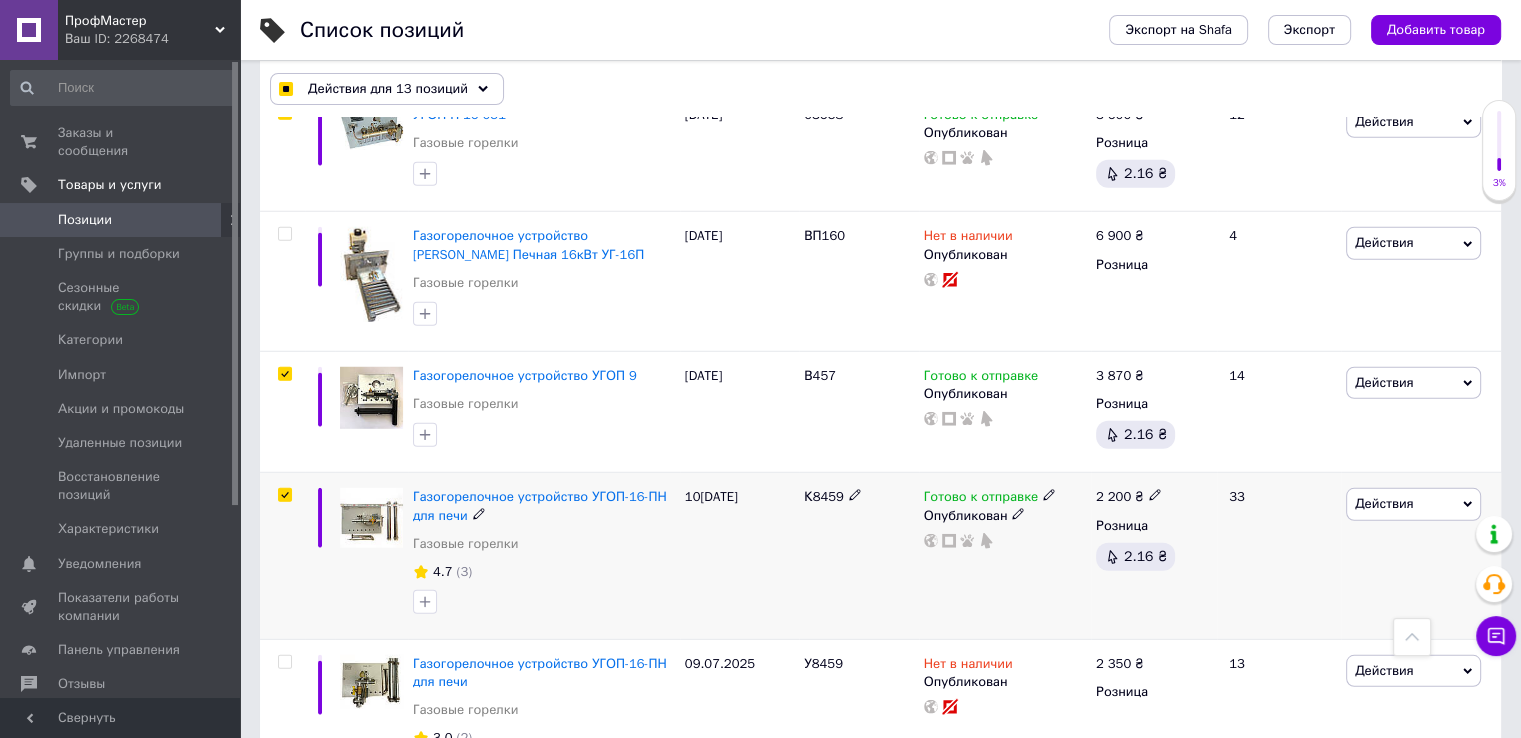 checkbox on "true" 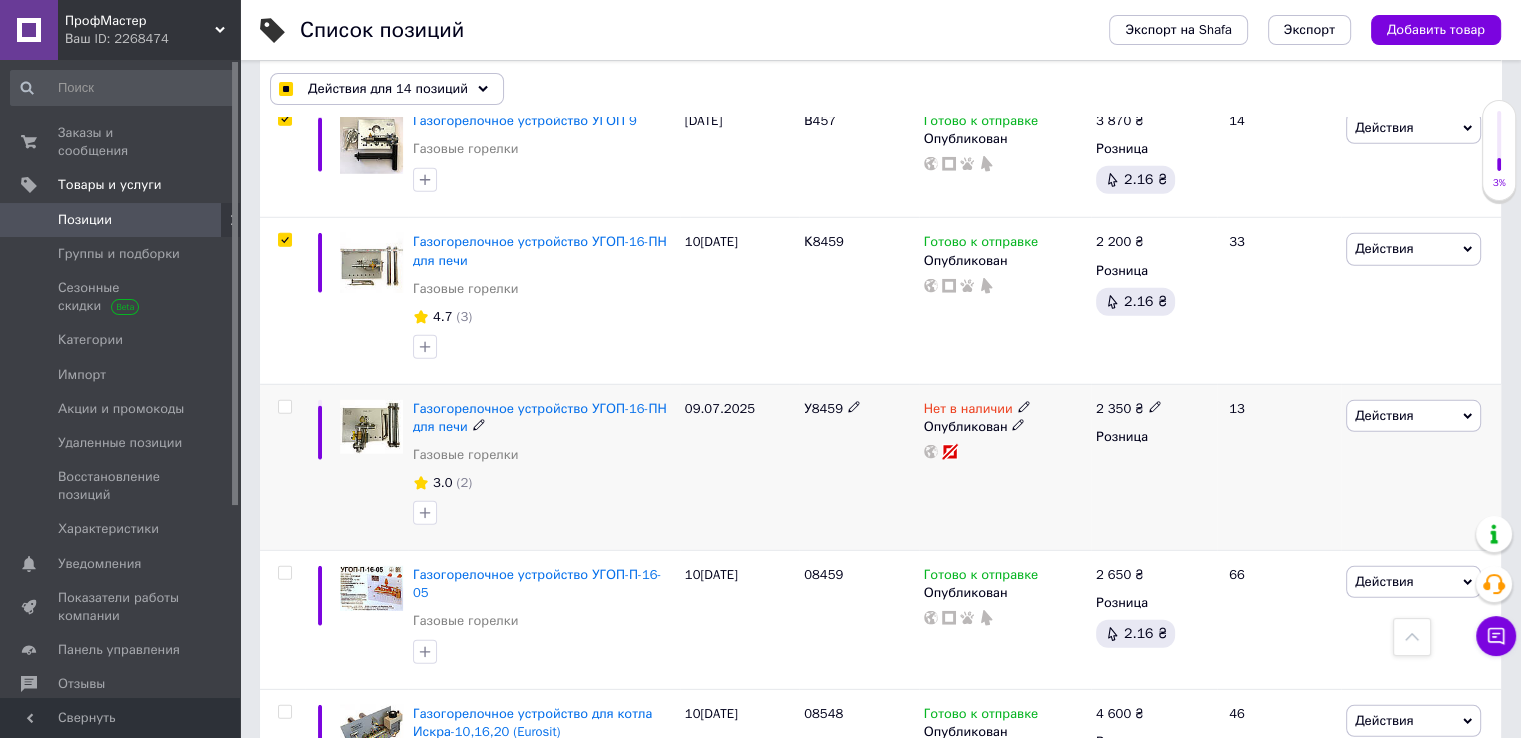 scroll, scrollTop: 5800, scrollLeft: 0, axis: vertical 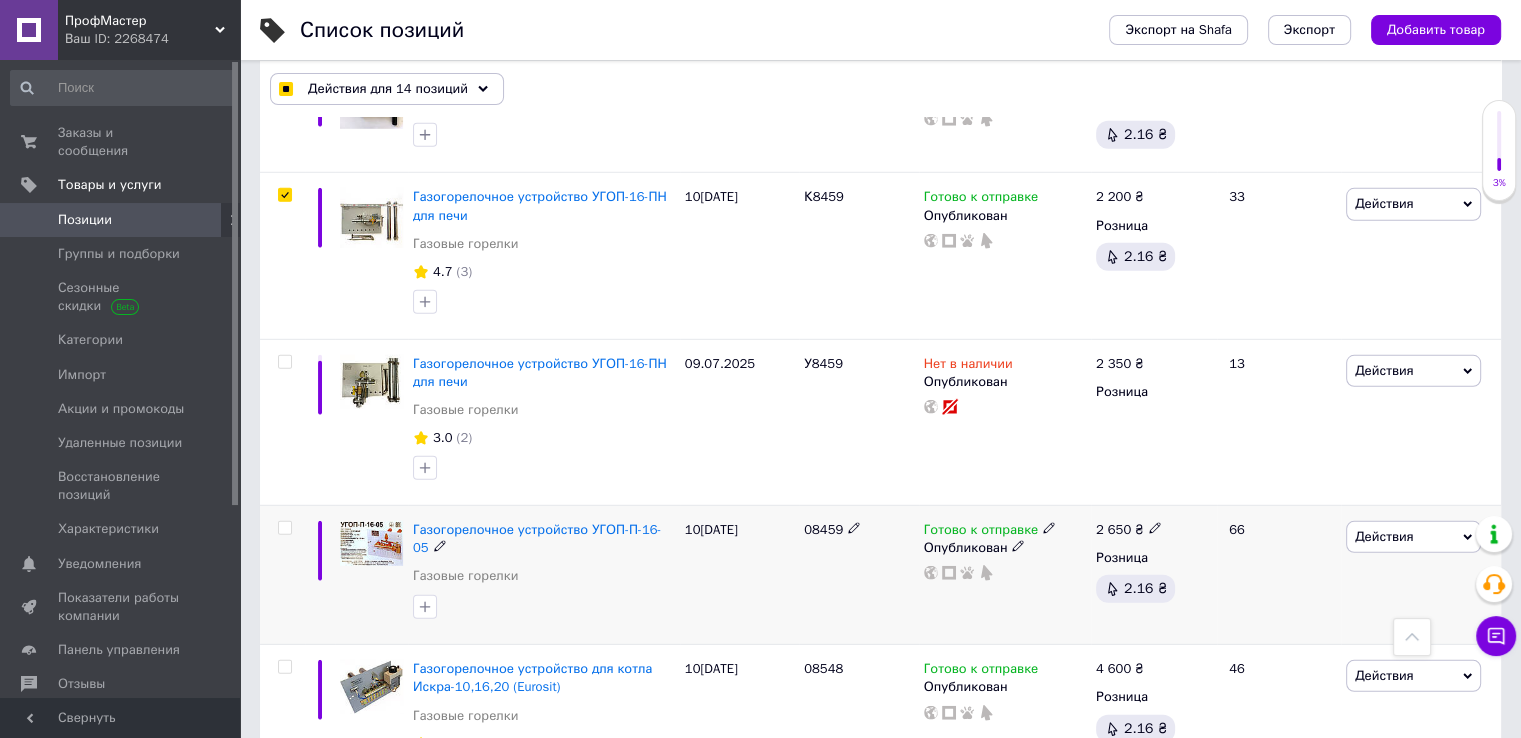 click at bounding box center [284, 528] 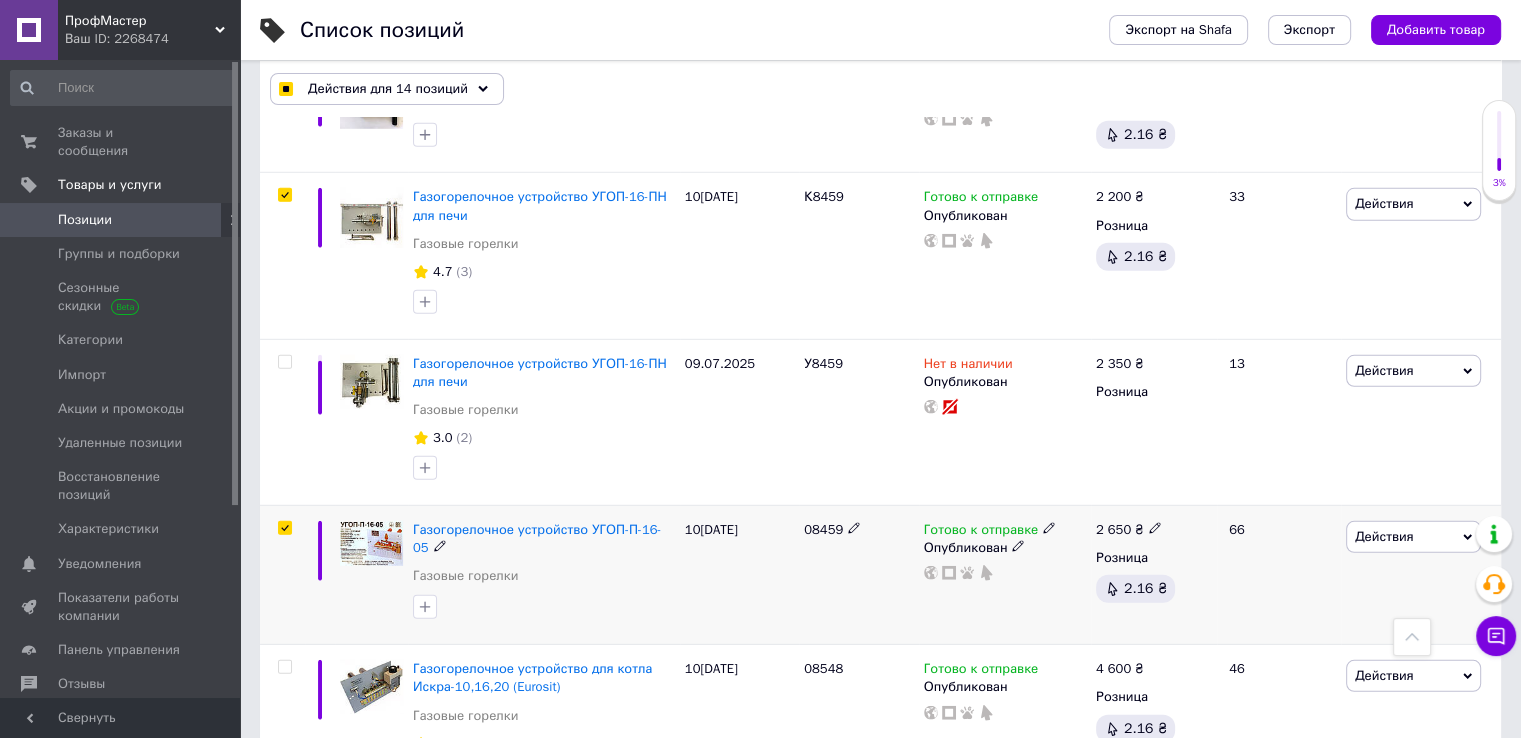 checkbox on "true" 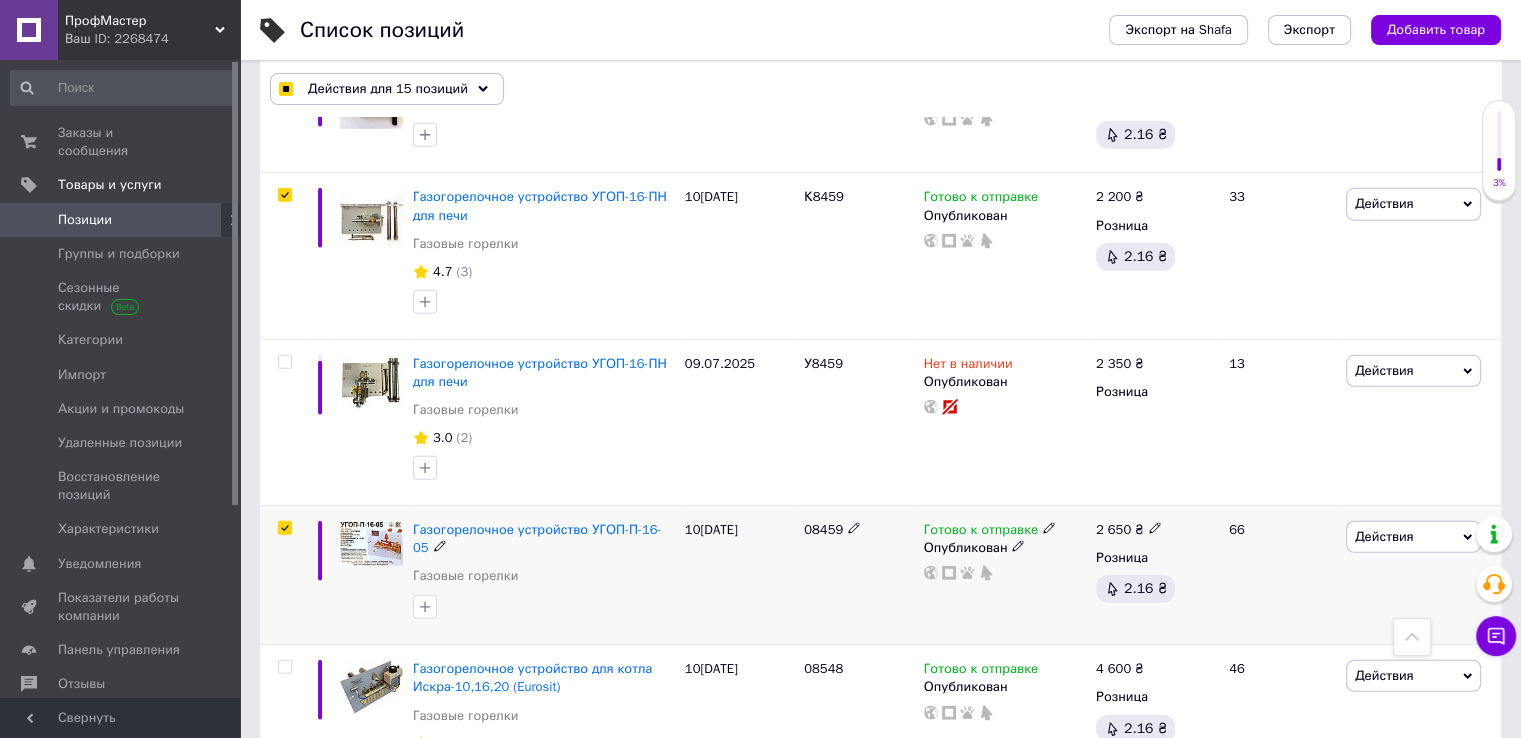 checkbox on "true" 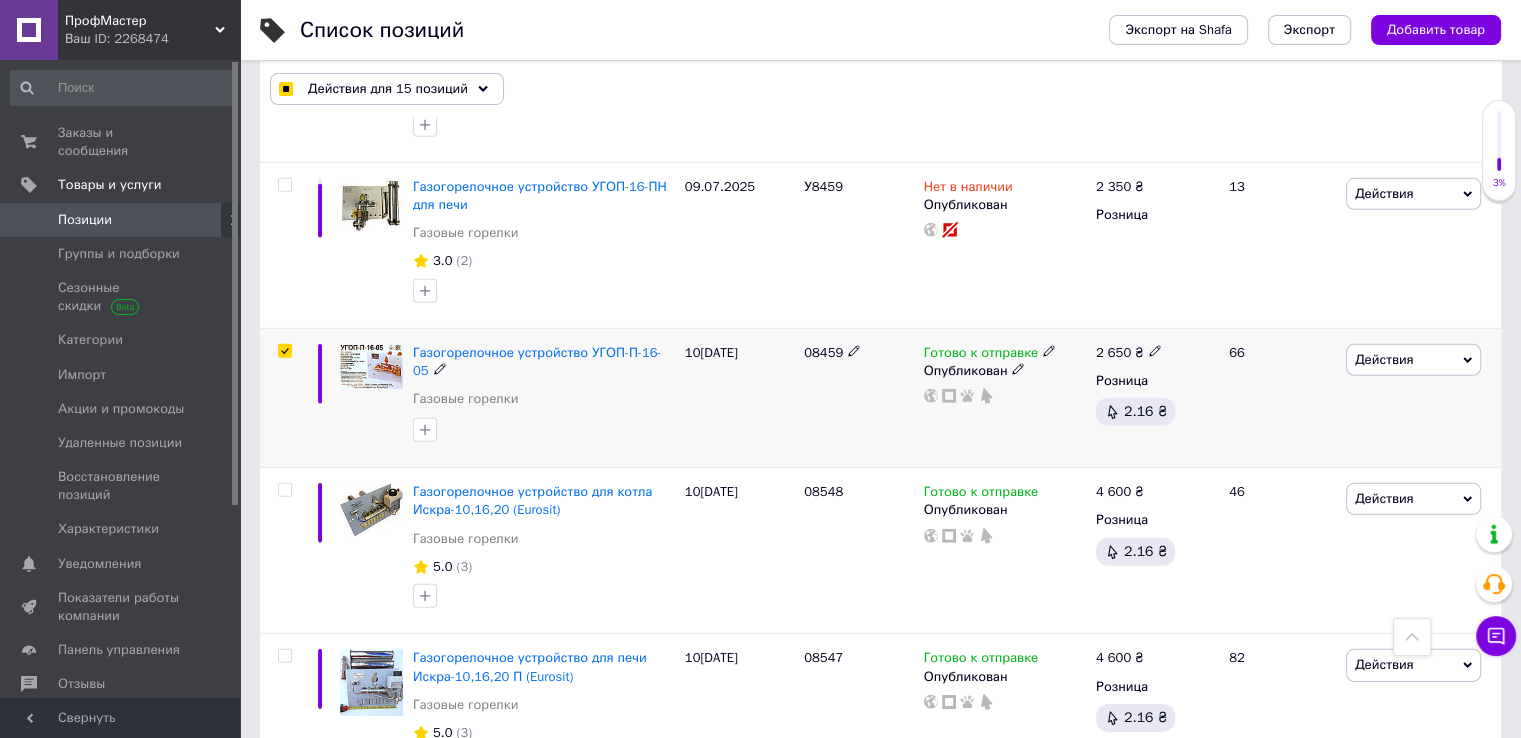 scroll, scrollTop: 6000, scrollLeft: 0, axis: vertical 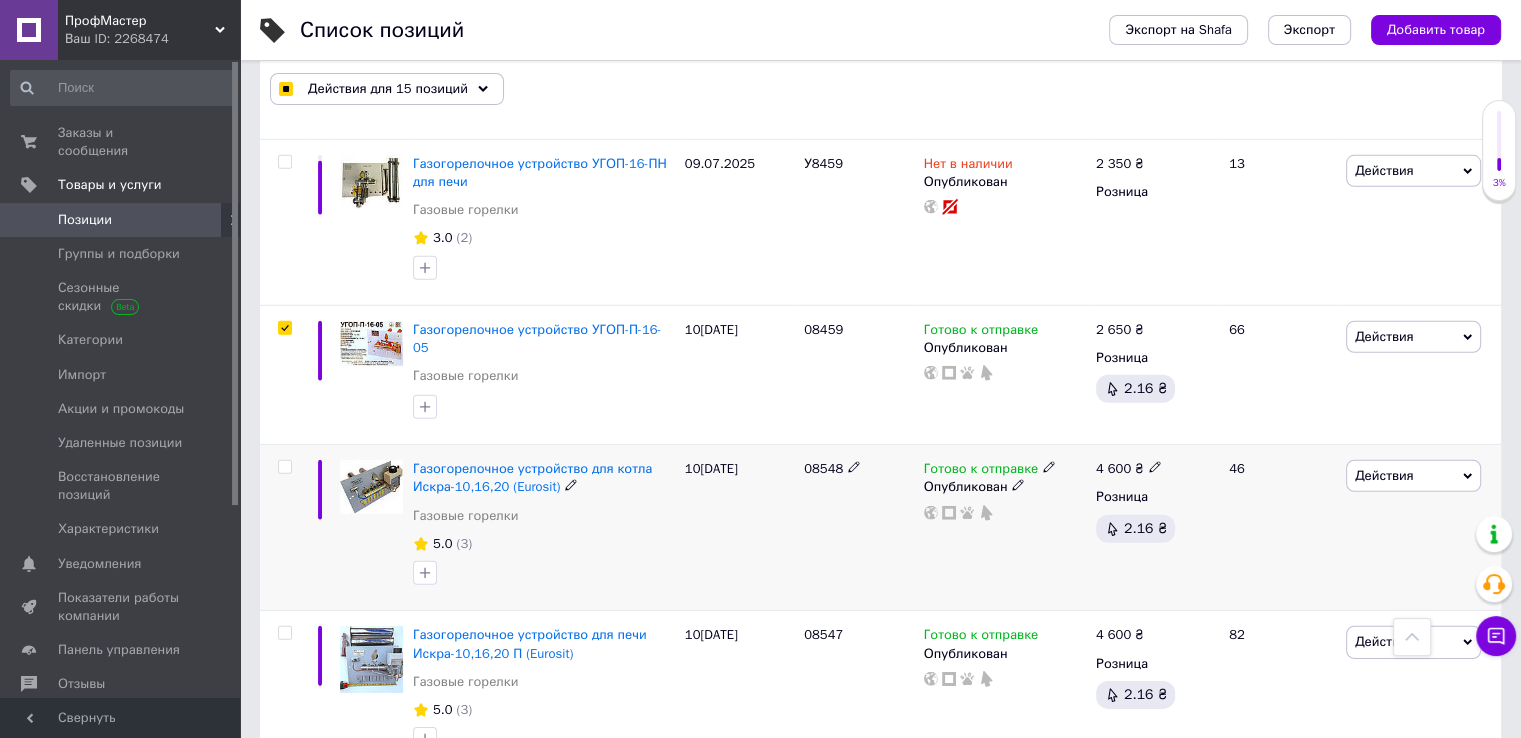 click at bounding box center [284, 467] 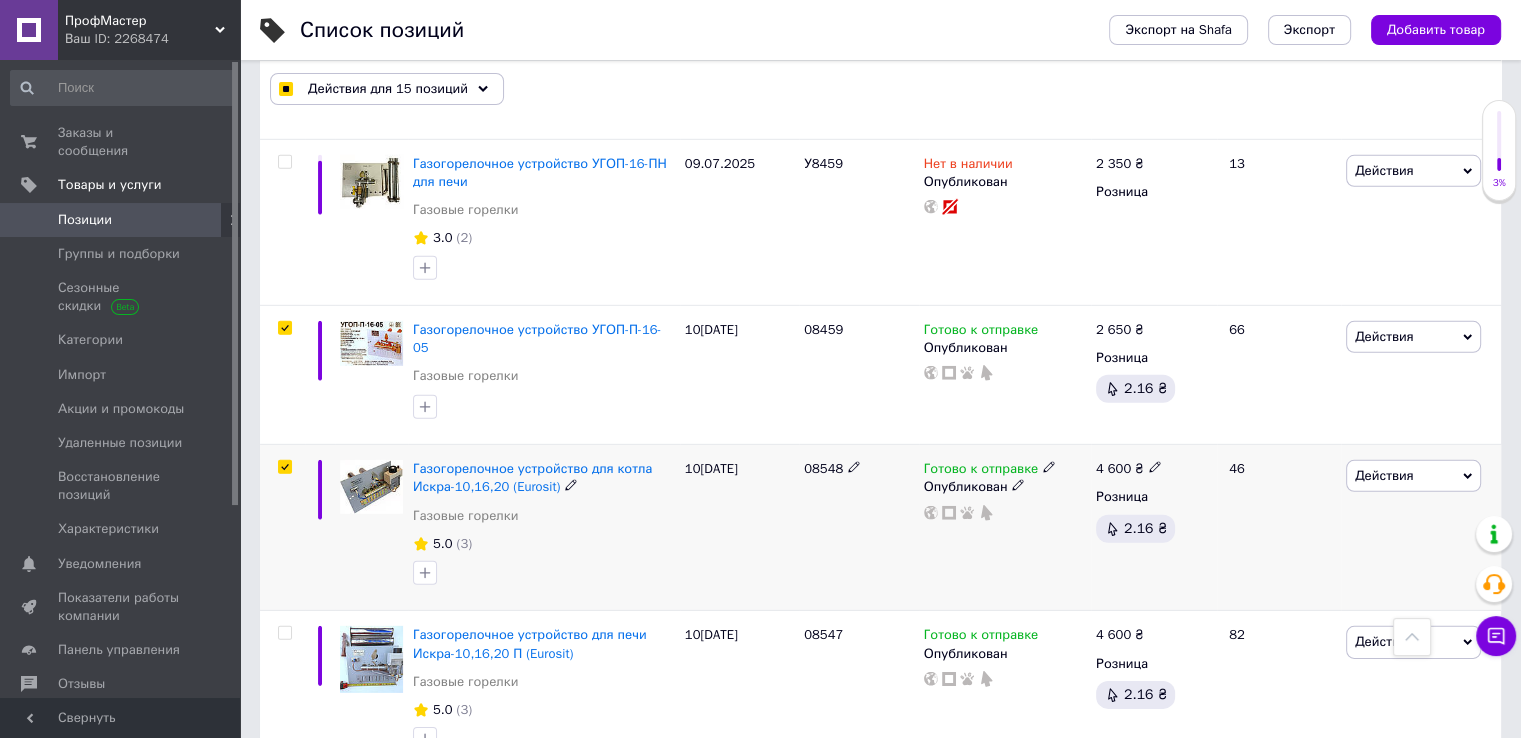 checkbox on "true" 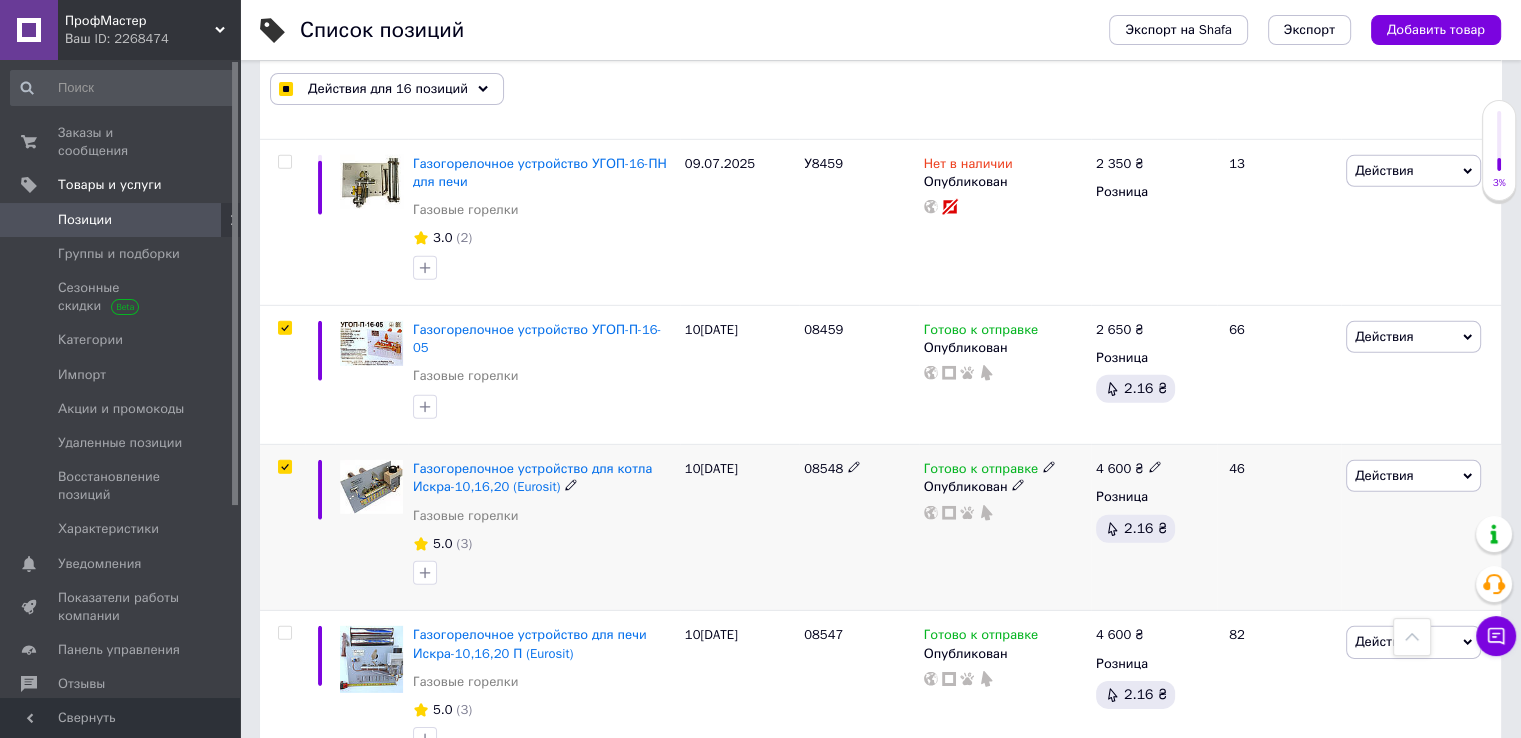 scroll, scrollTop: 6100, scrollLeft: 0, axis: vertical 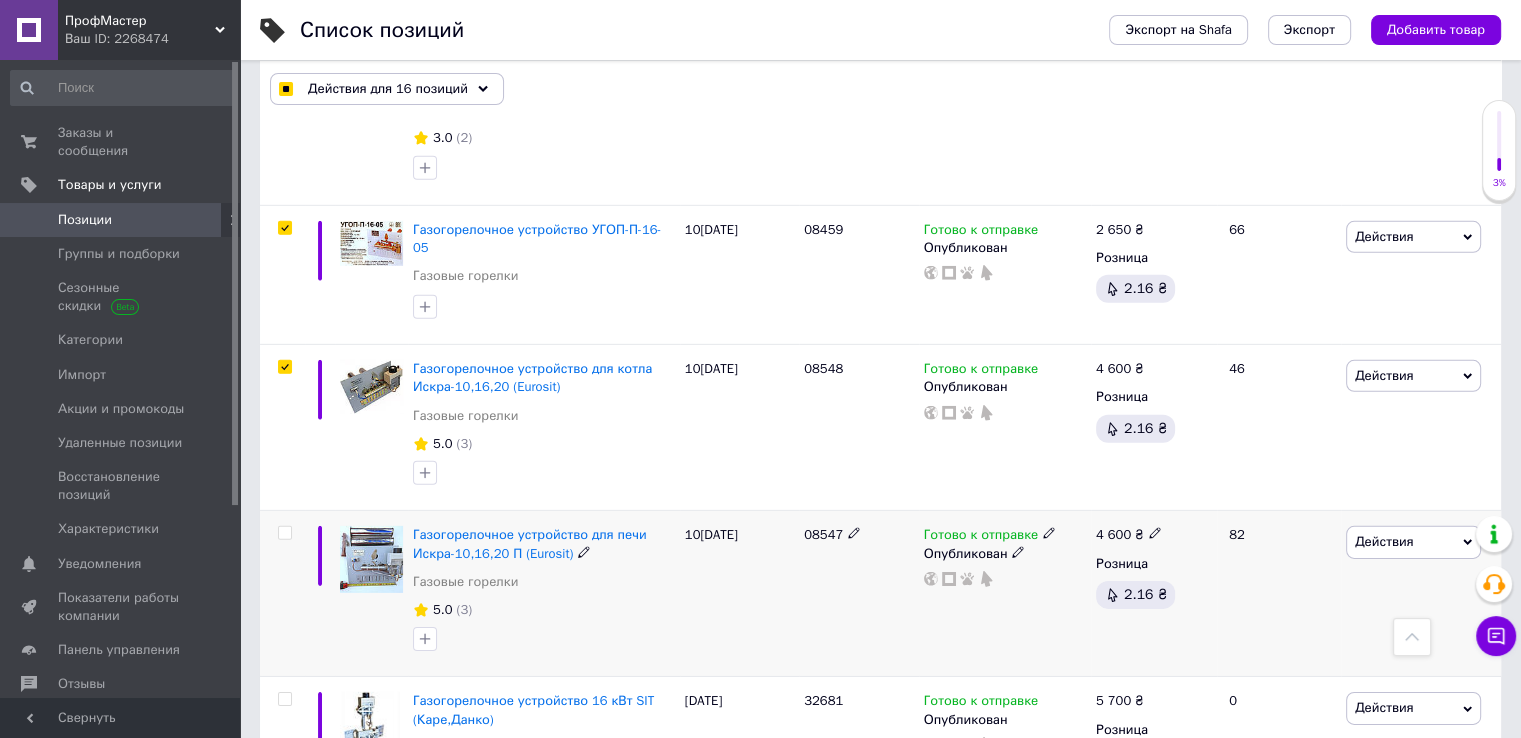 click at bounding box center (284, 533) 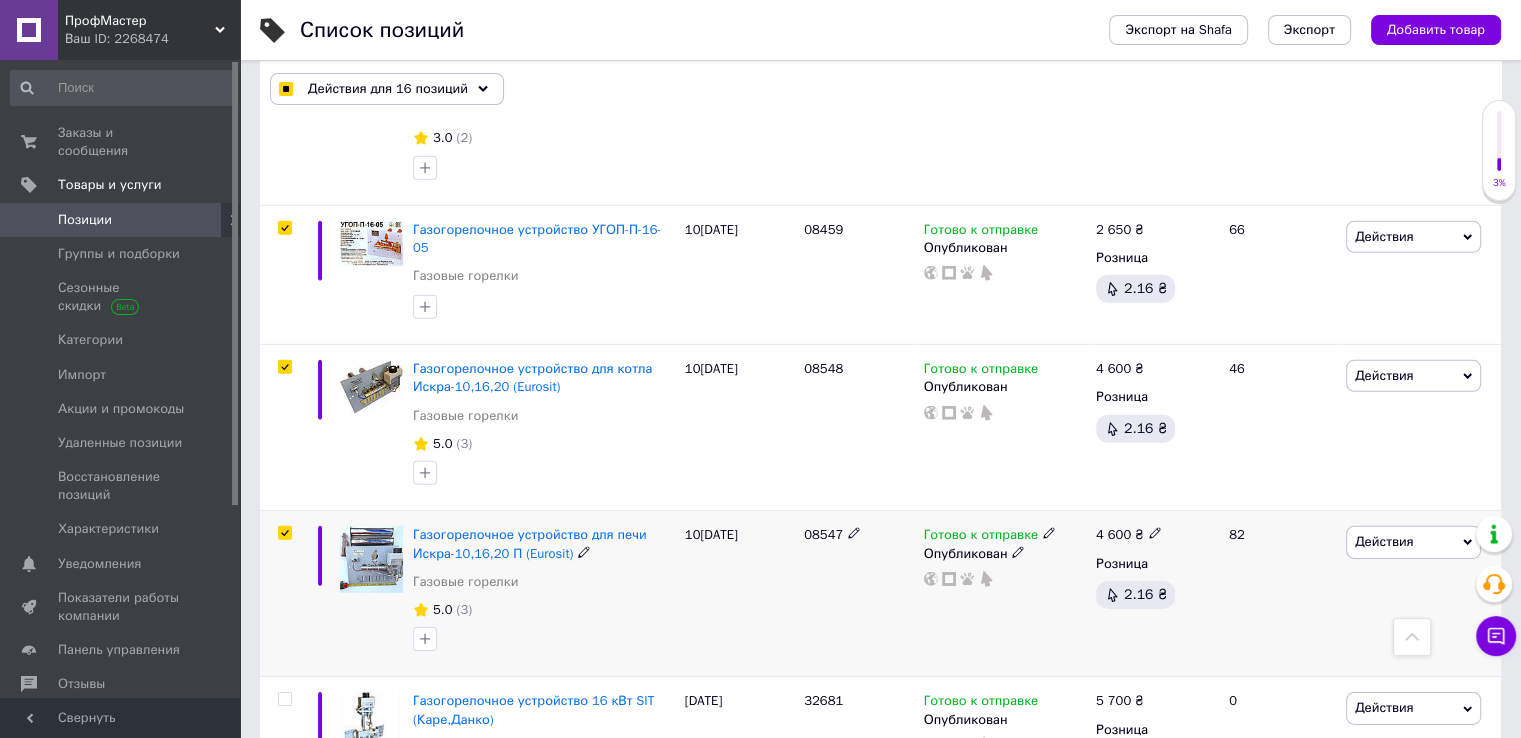 checkbox on "true" 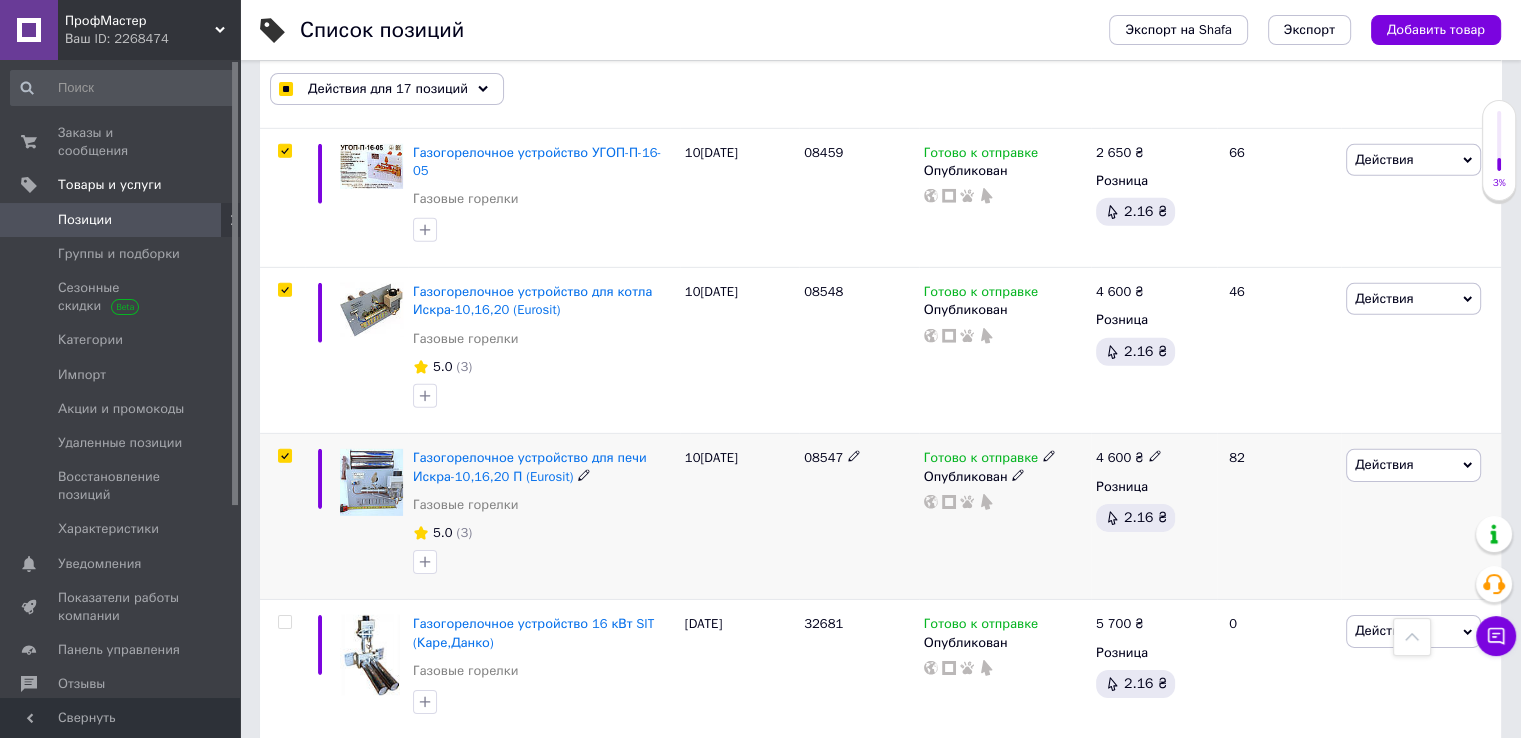 scroll, scrollTop: 6300, scrollLeft: 0, axis: vertical 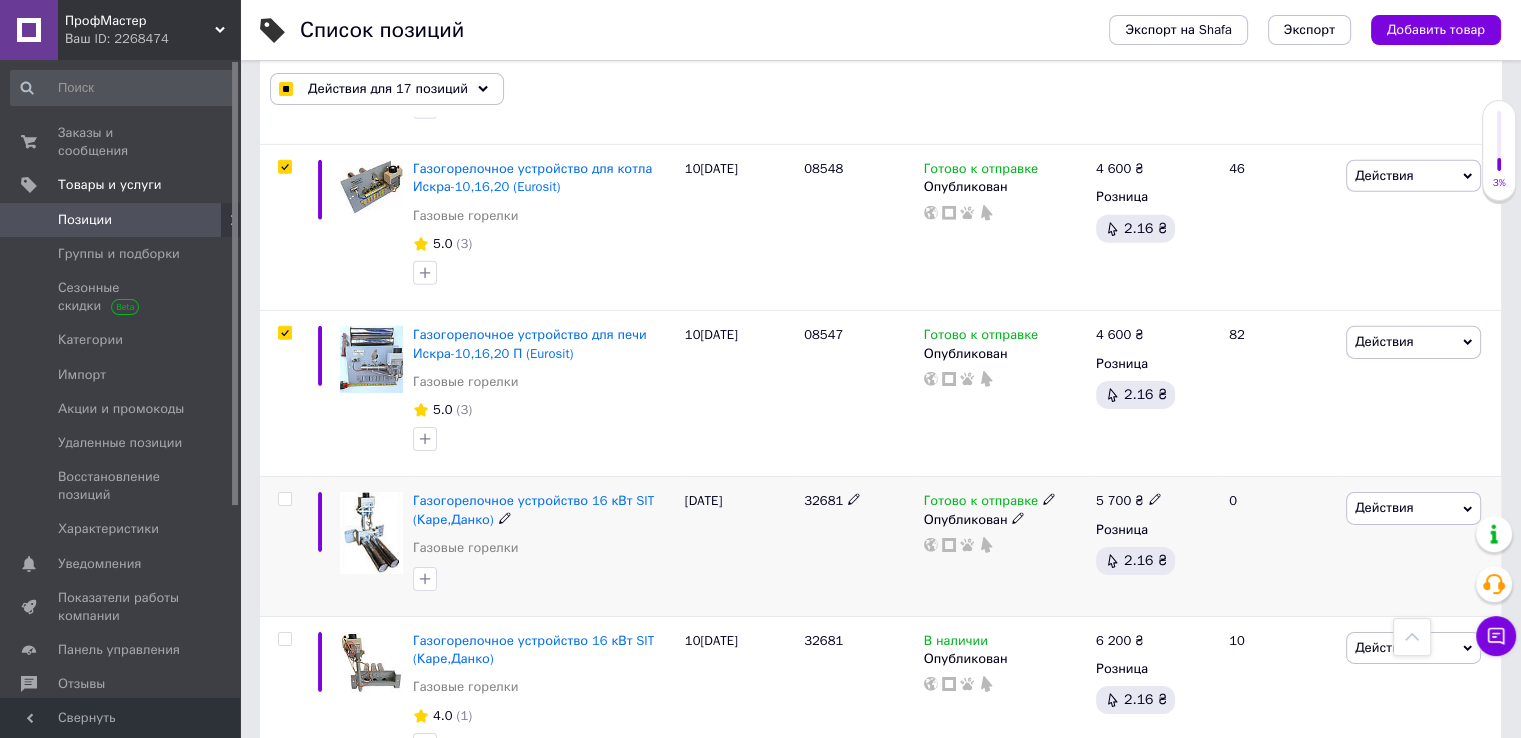 click at bounding box center (284, 499) 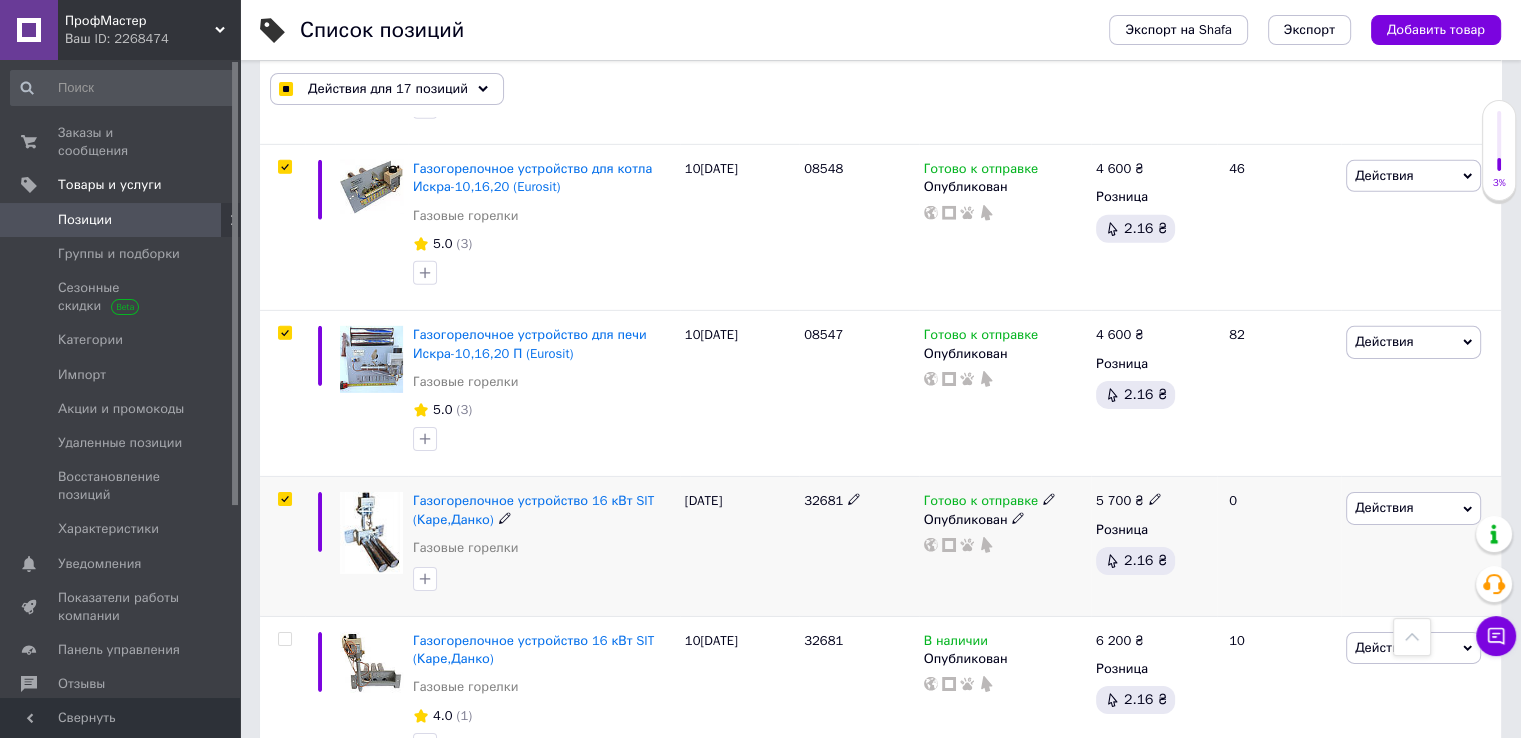 checkbox on "true" 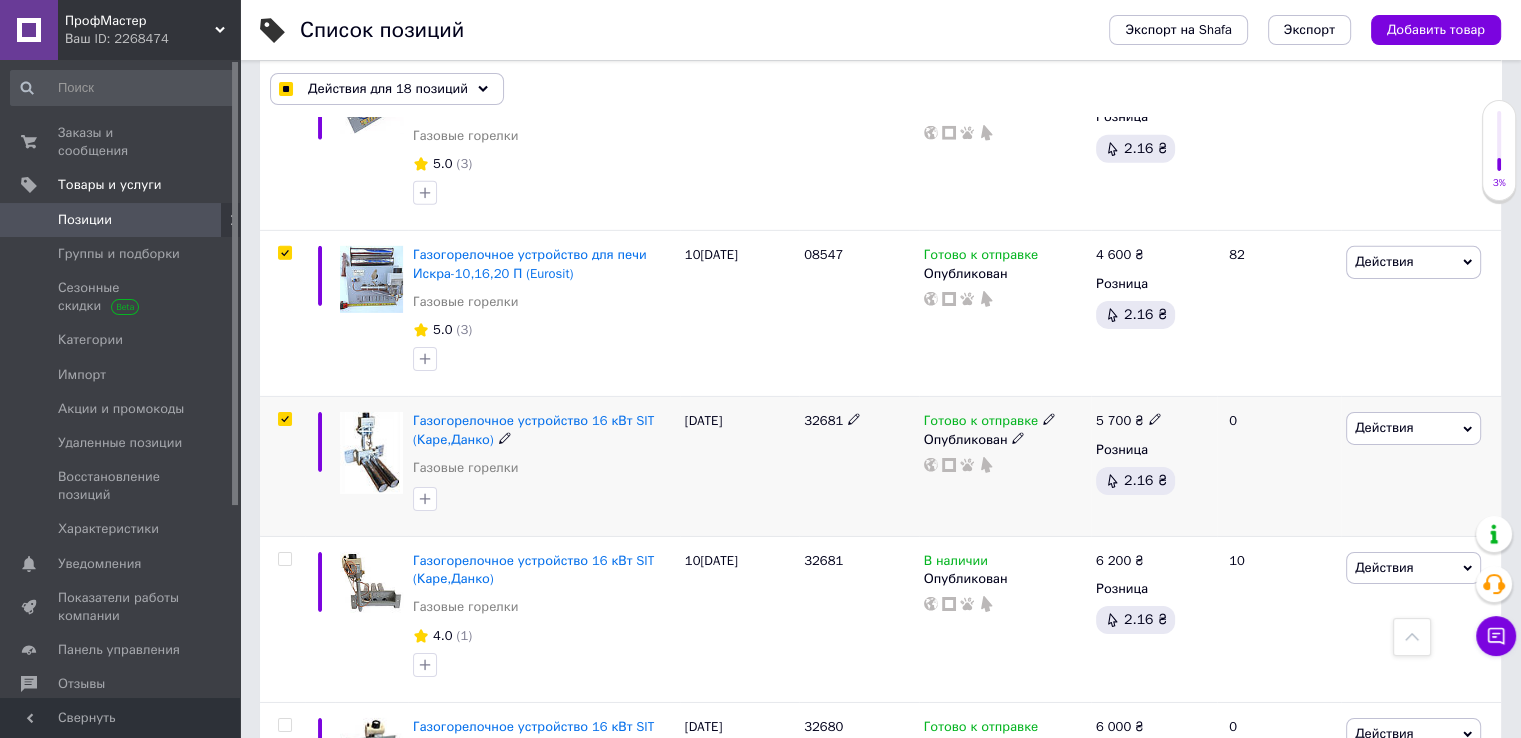 scroll, scrollTop: 6500, scrollLeft: 0, axis: vertical 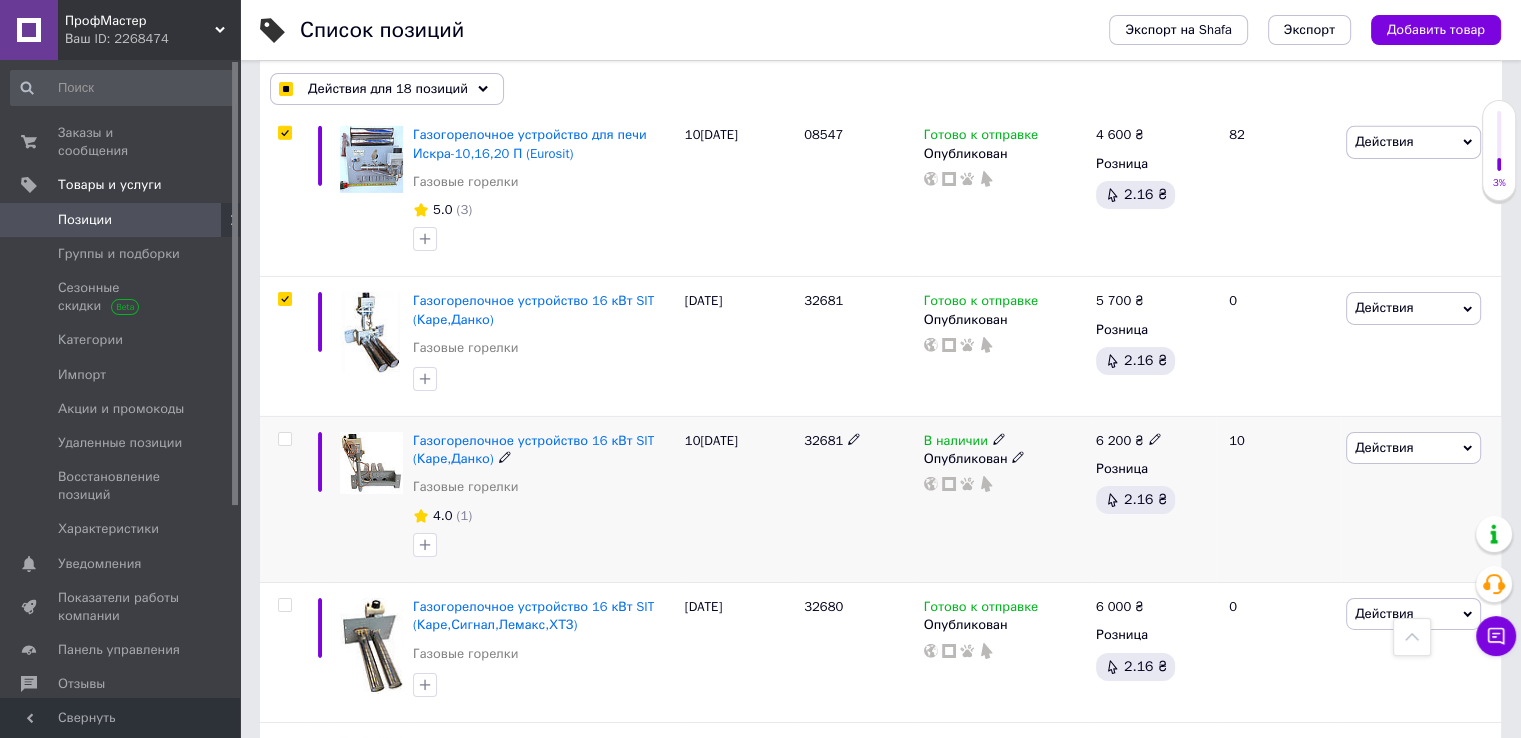 click at bounding box center (284, 439) 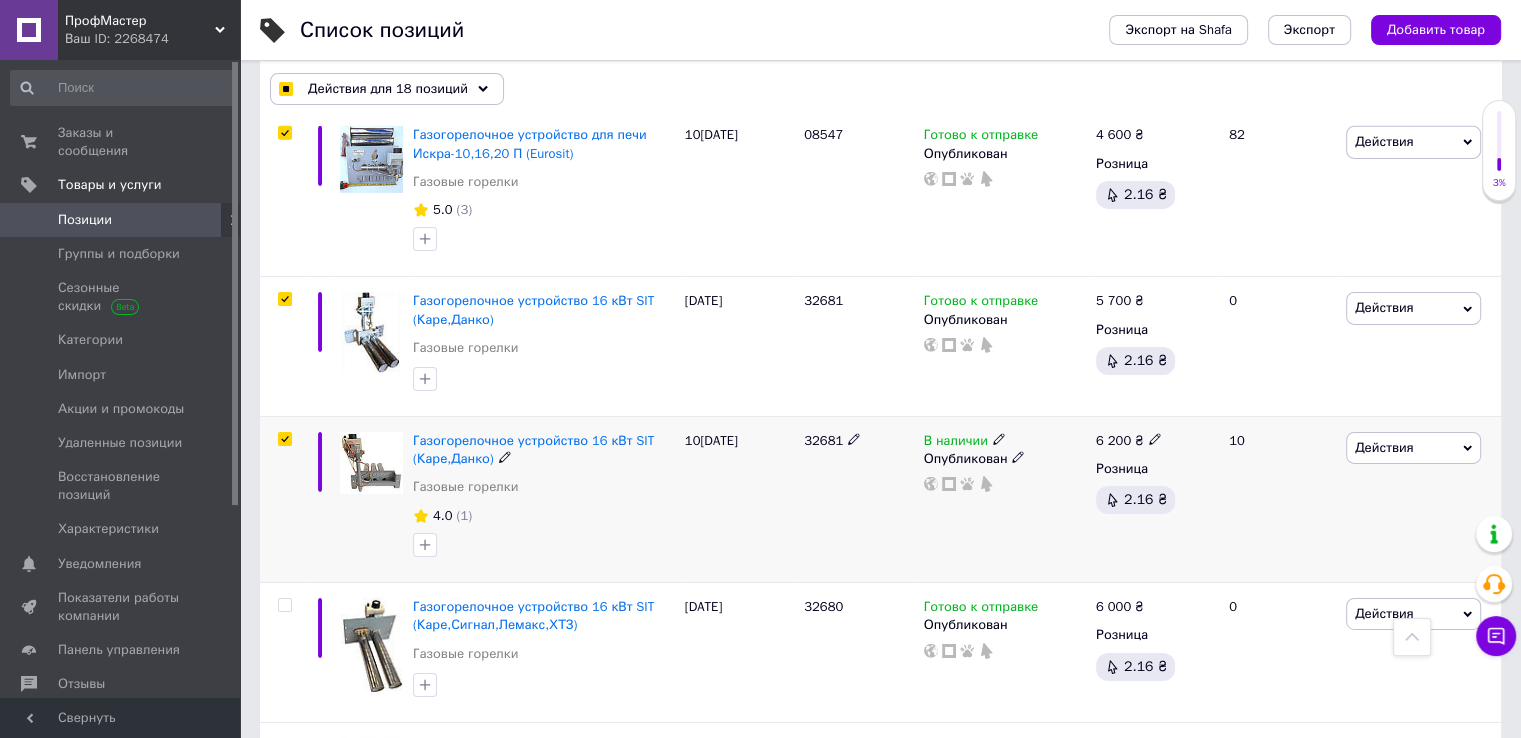 checkbox on "true" 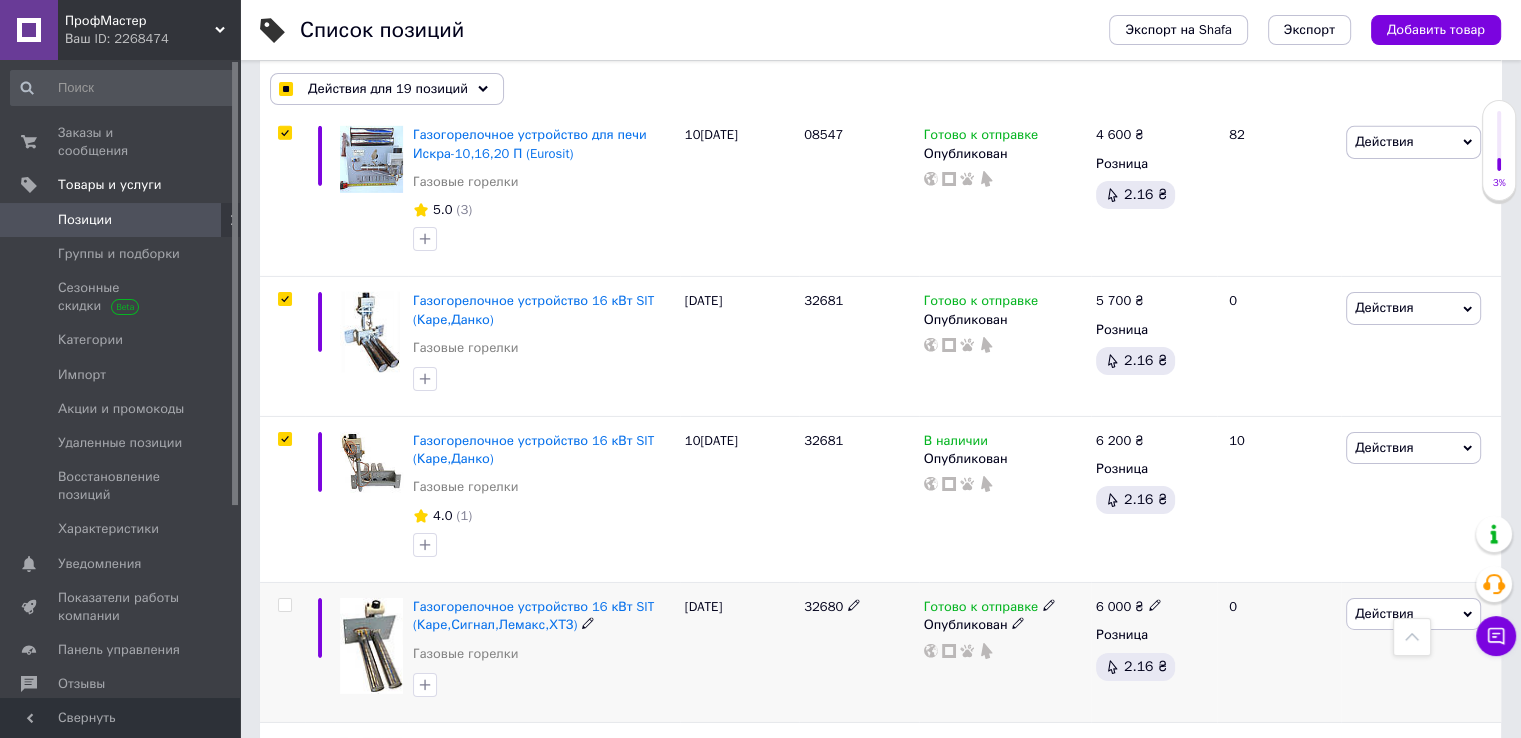 click at bounding box center (282, 653) 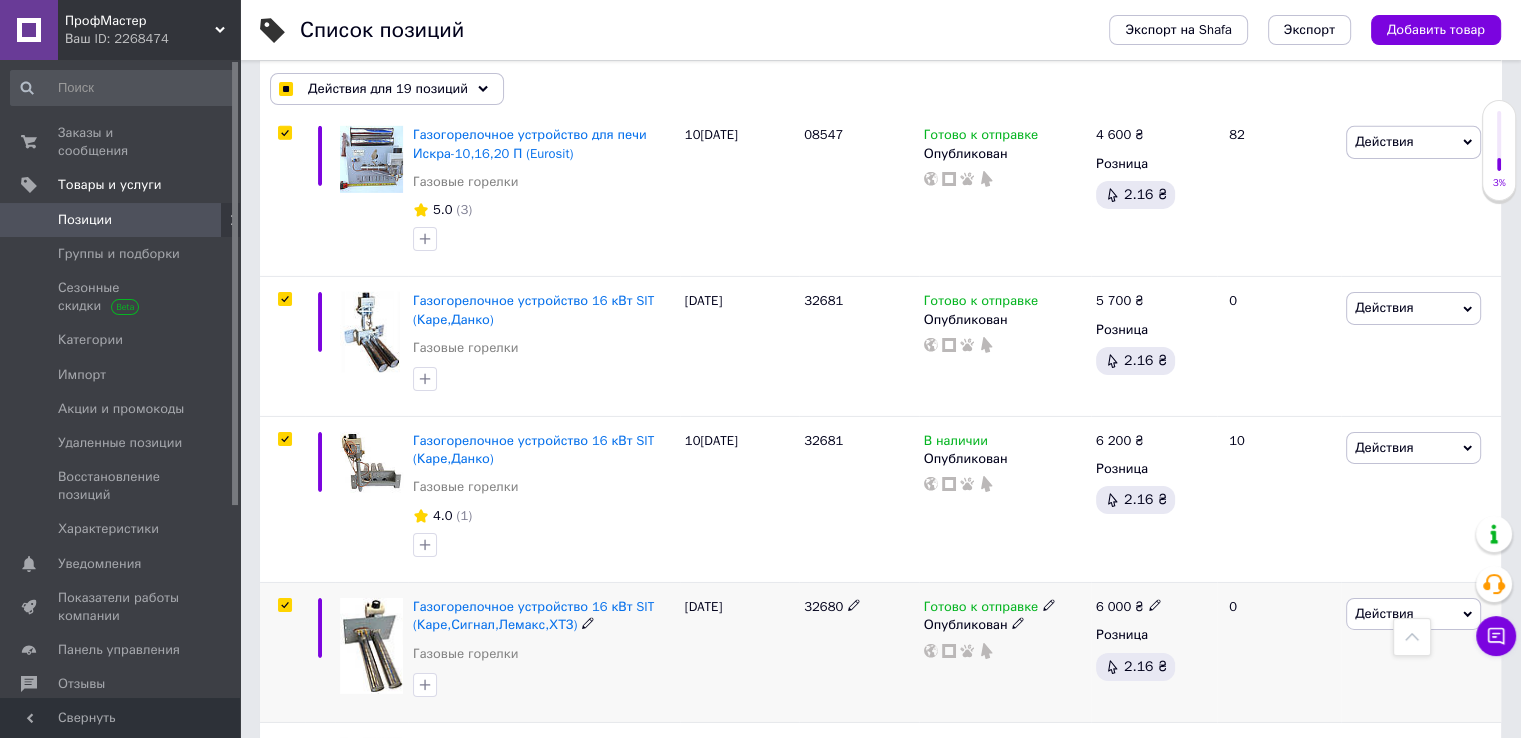 checkbox on "true" 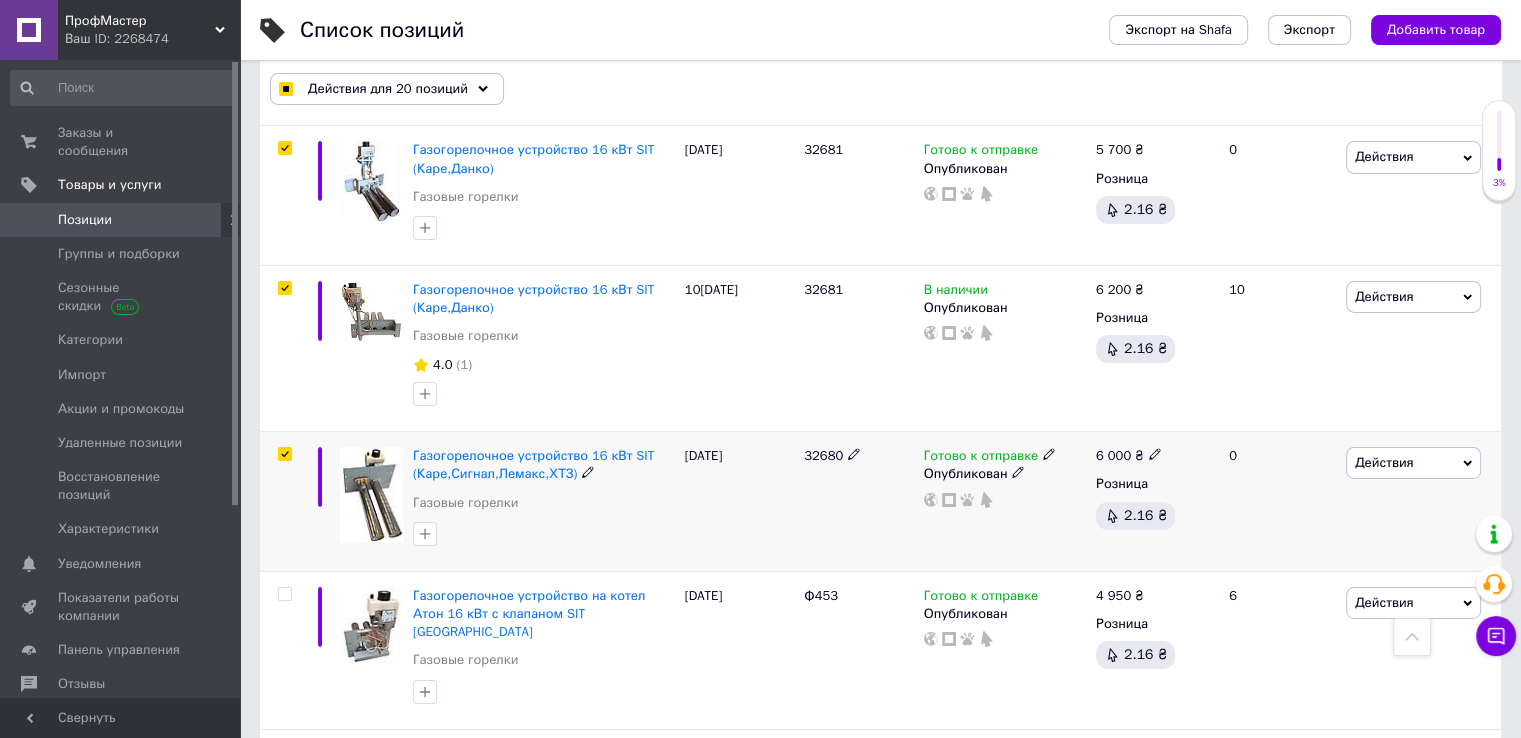 scroll, scrollTop: 6700, scrollLeft: 0, axis: vertical 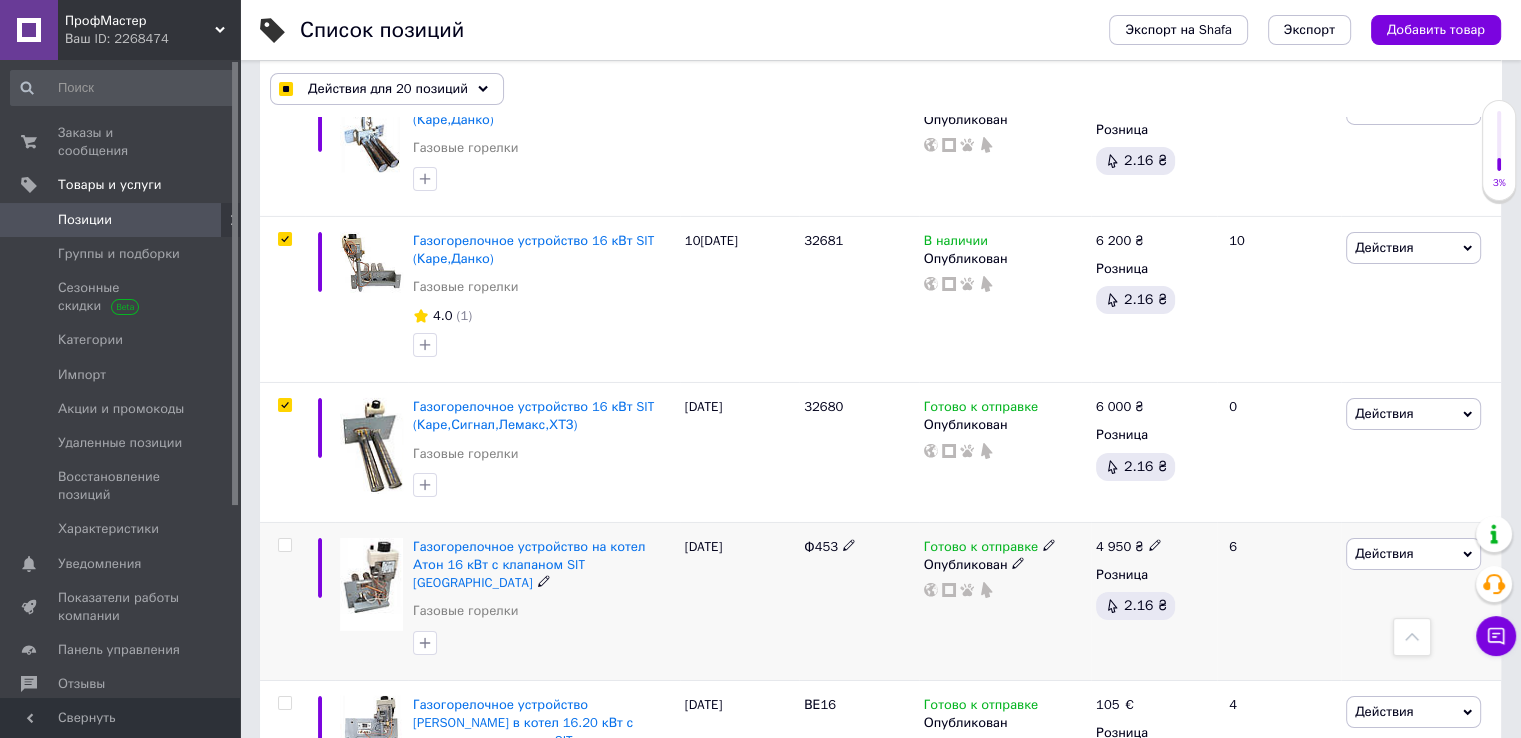 click at bounding box center [284, 545] 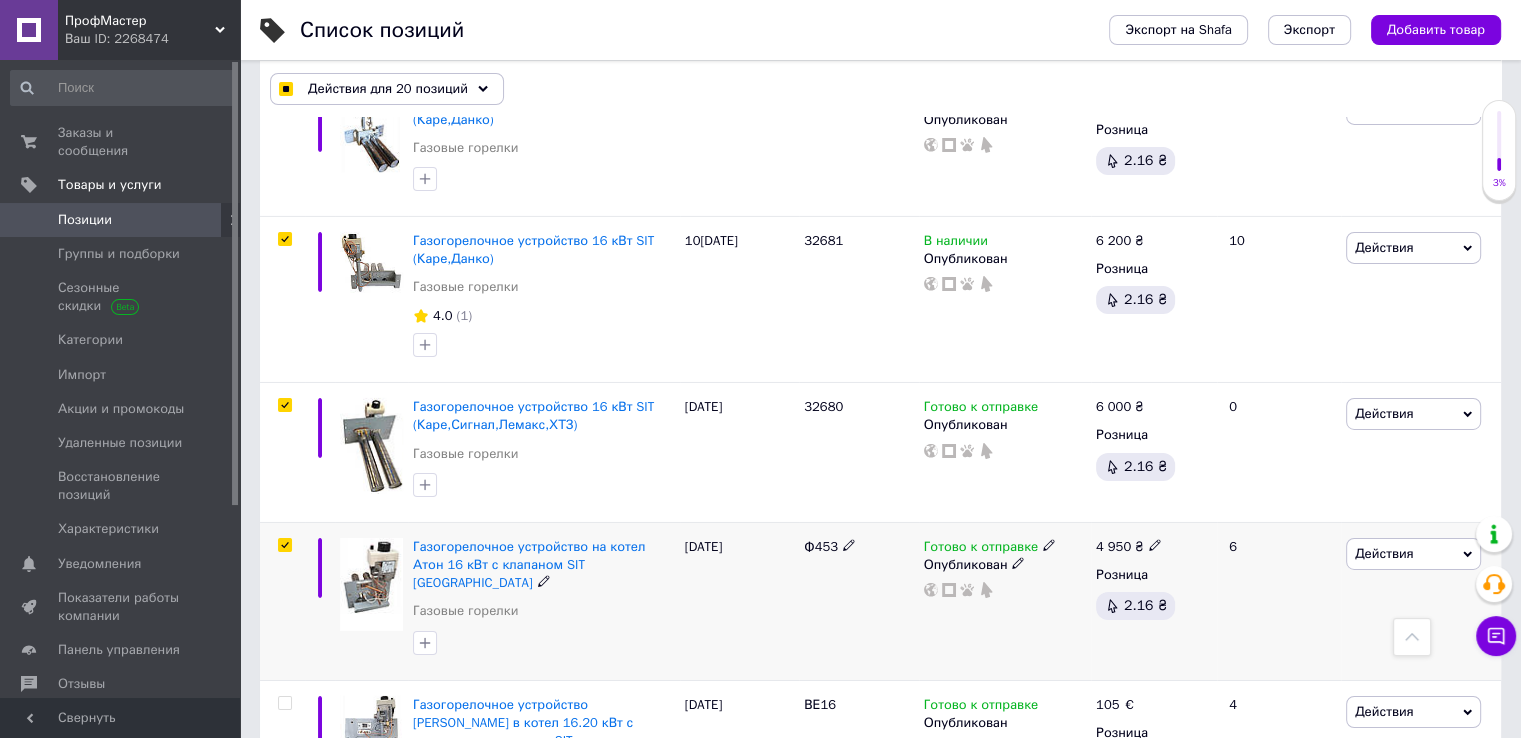 checkbox on "true" 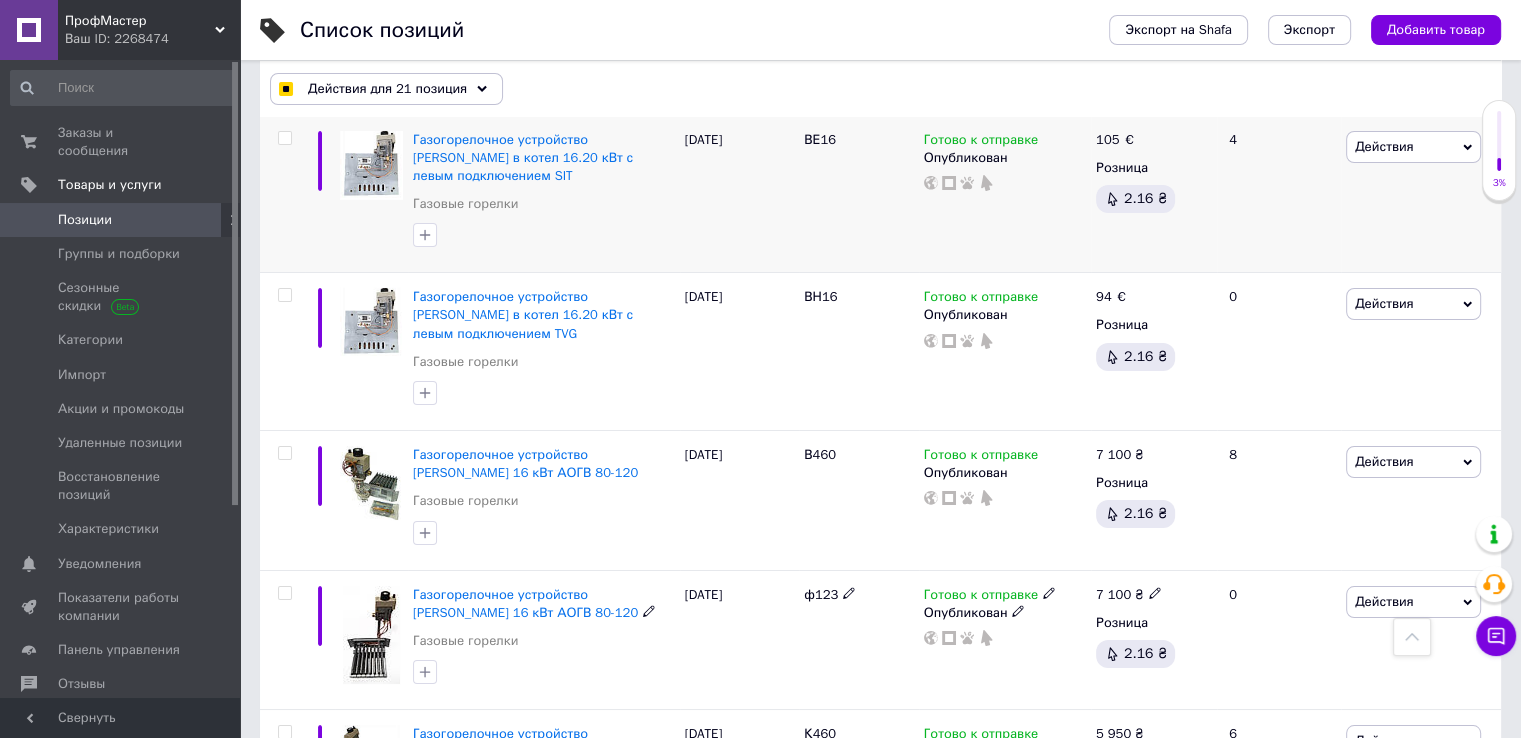 scroll, scrollTop: 7300, scrollLeft: 0, axis: vertical 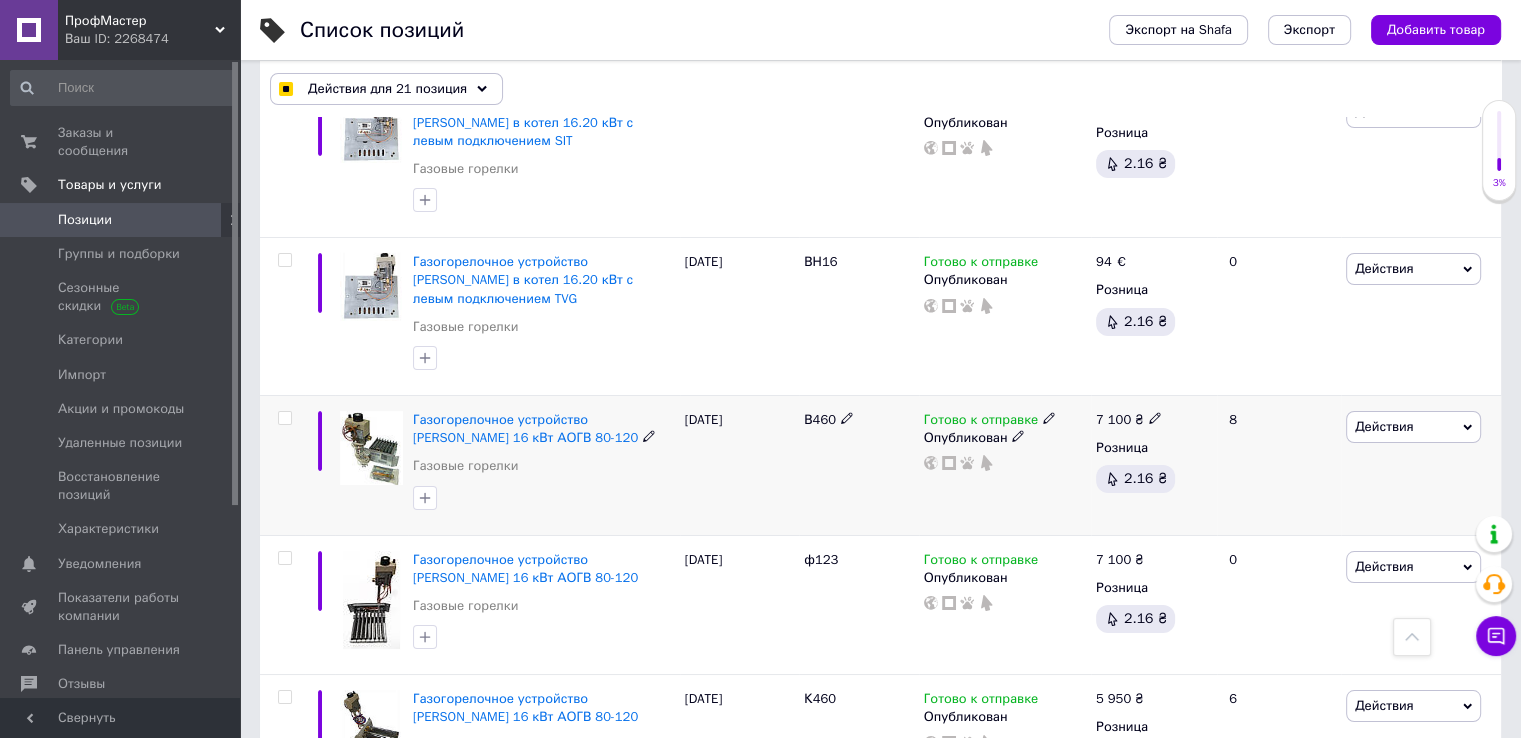 click at bounding box center [284, 418] 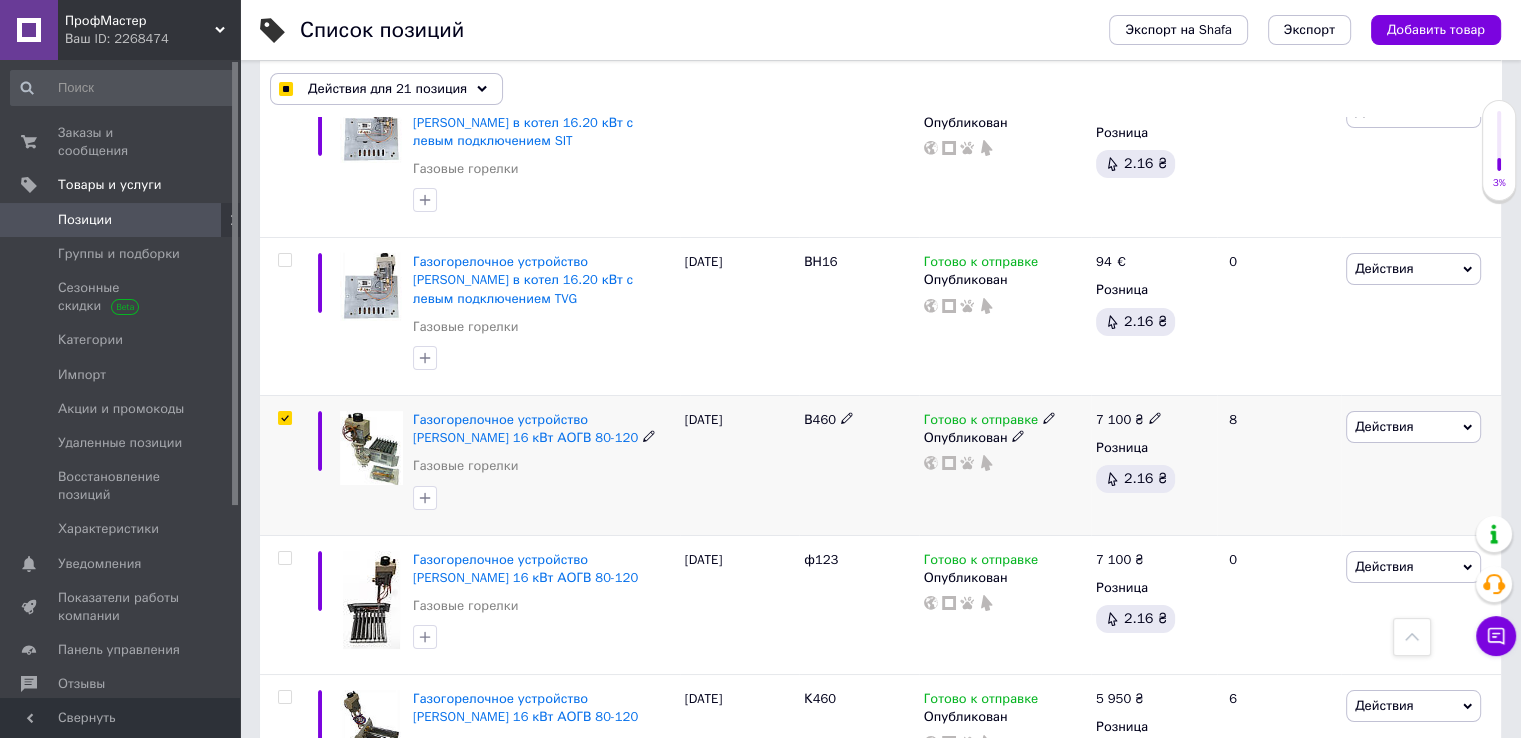 checkbox on "true" 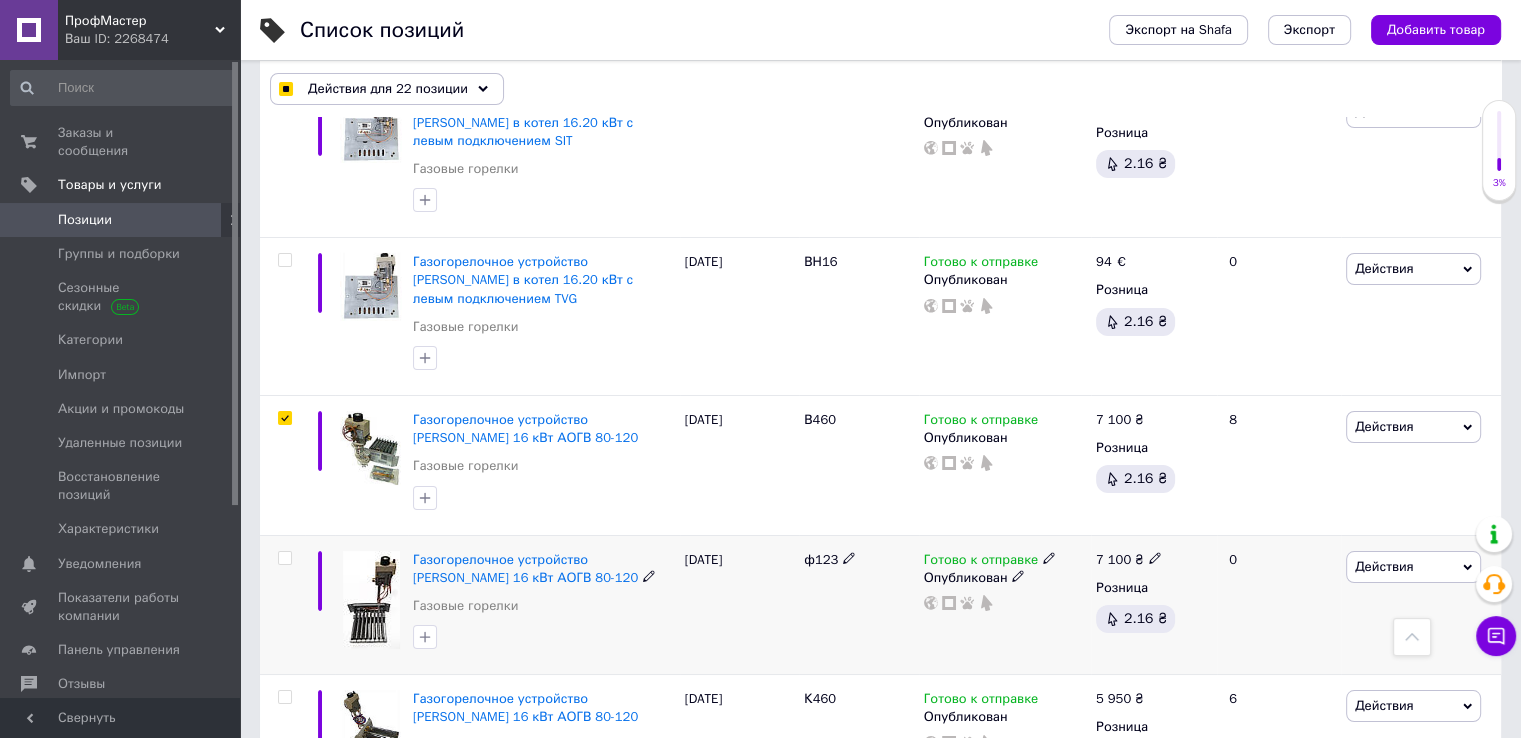 click at bounding box center [284, 558] 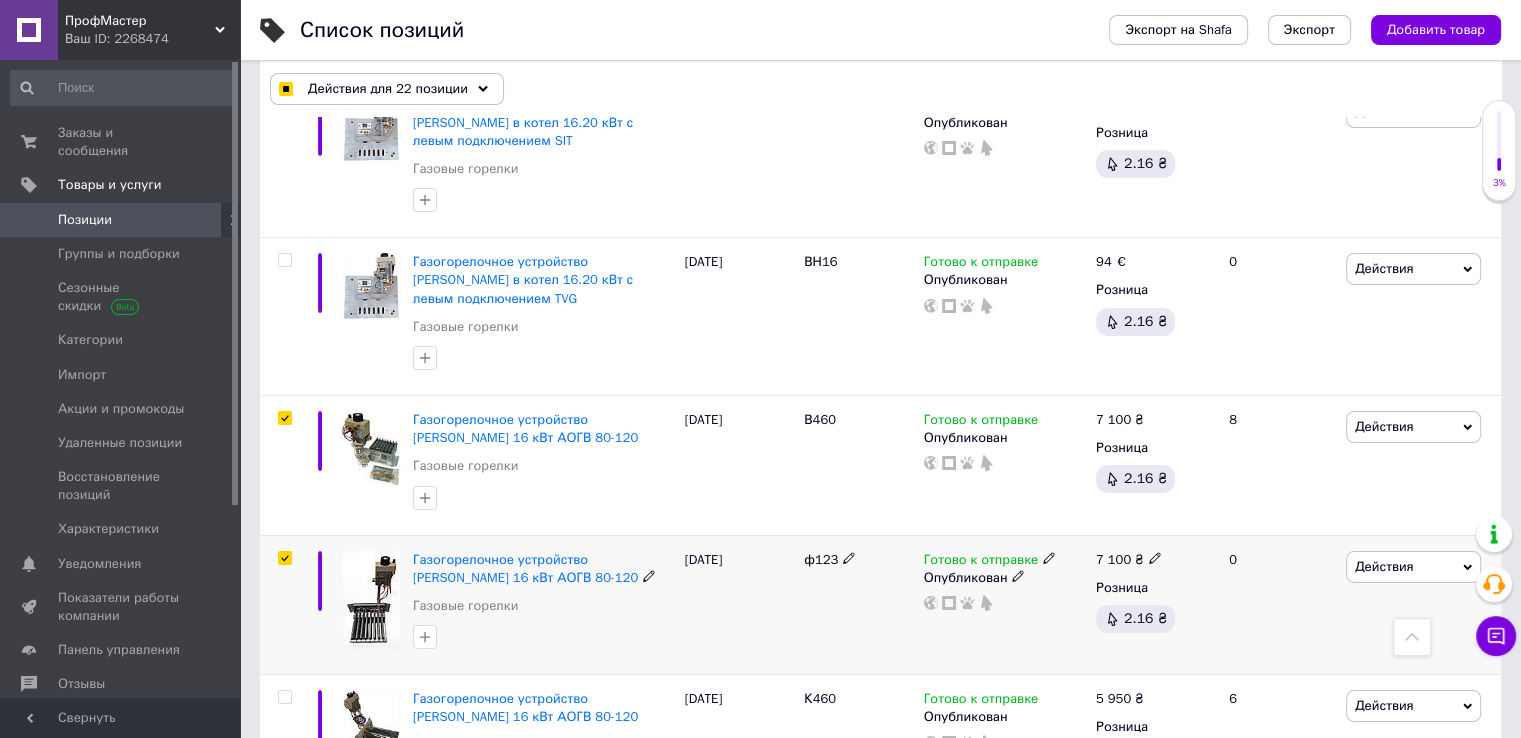 checkbox on "true" 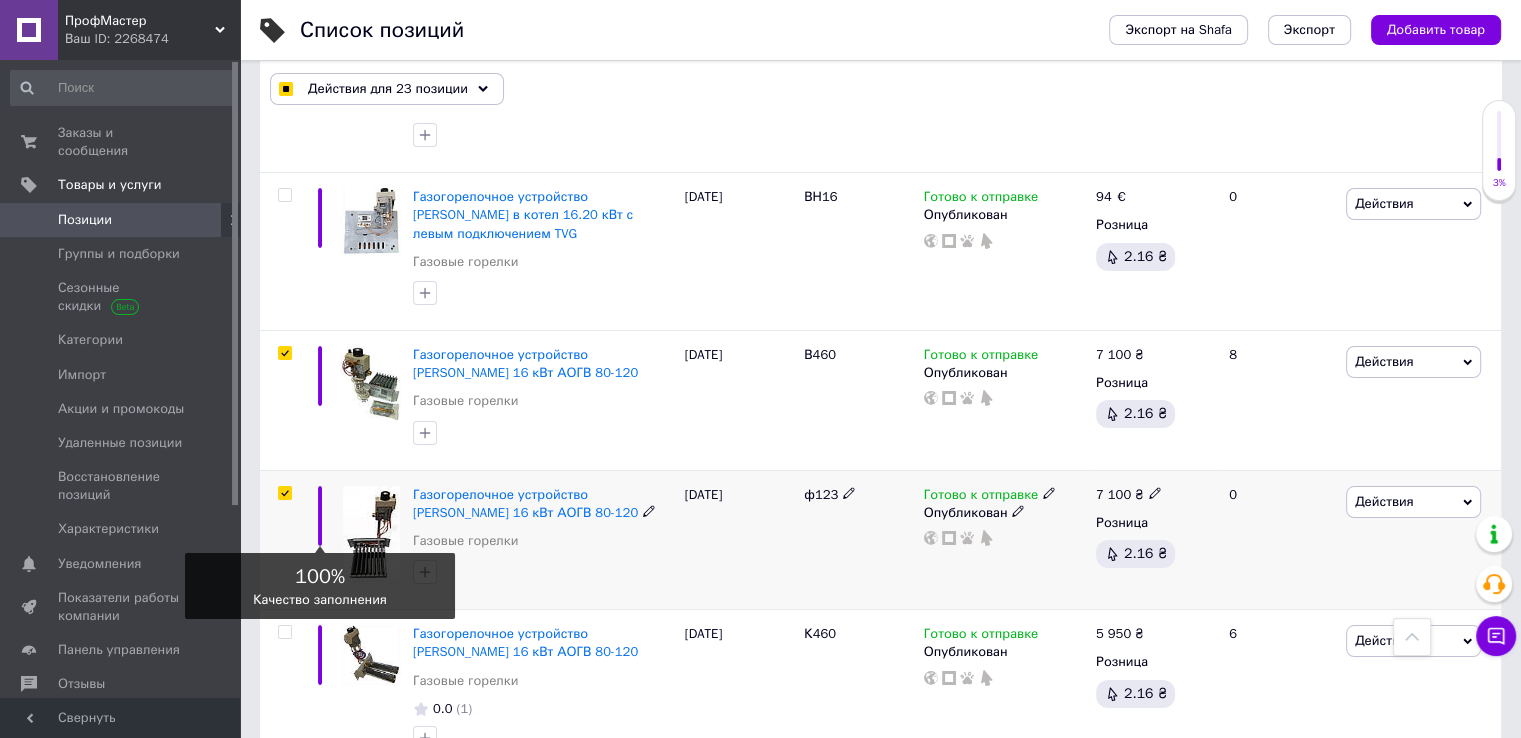 scroll, scrollTop: 7400, scrollLeft: 0, axis: vertical 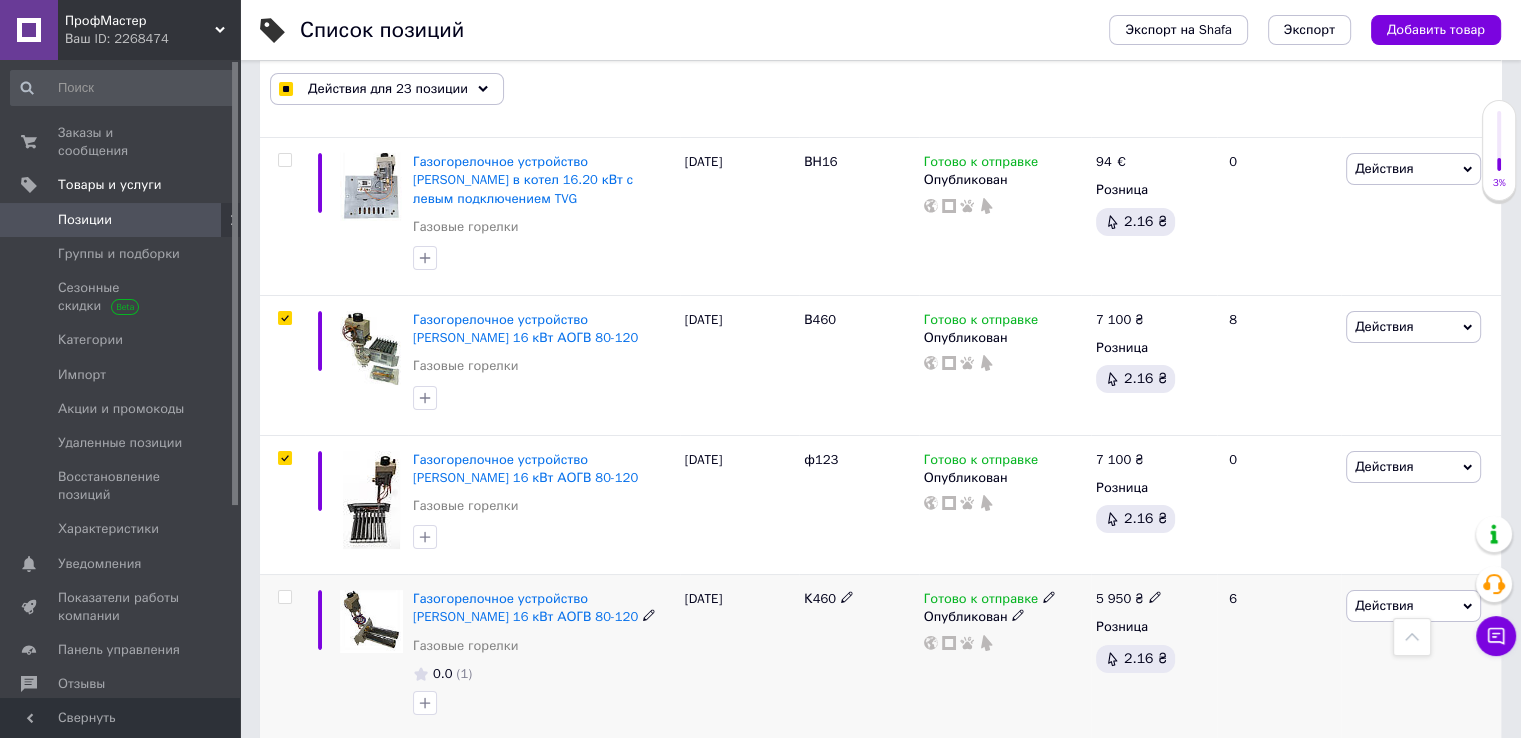 click at bounding box center [284, 597] 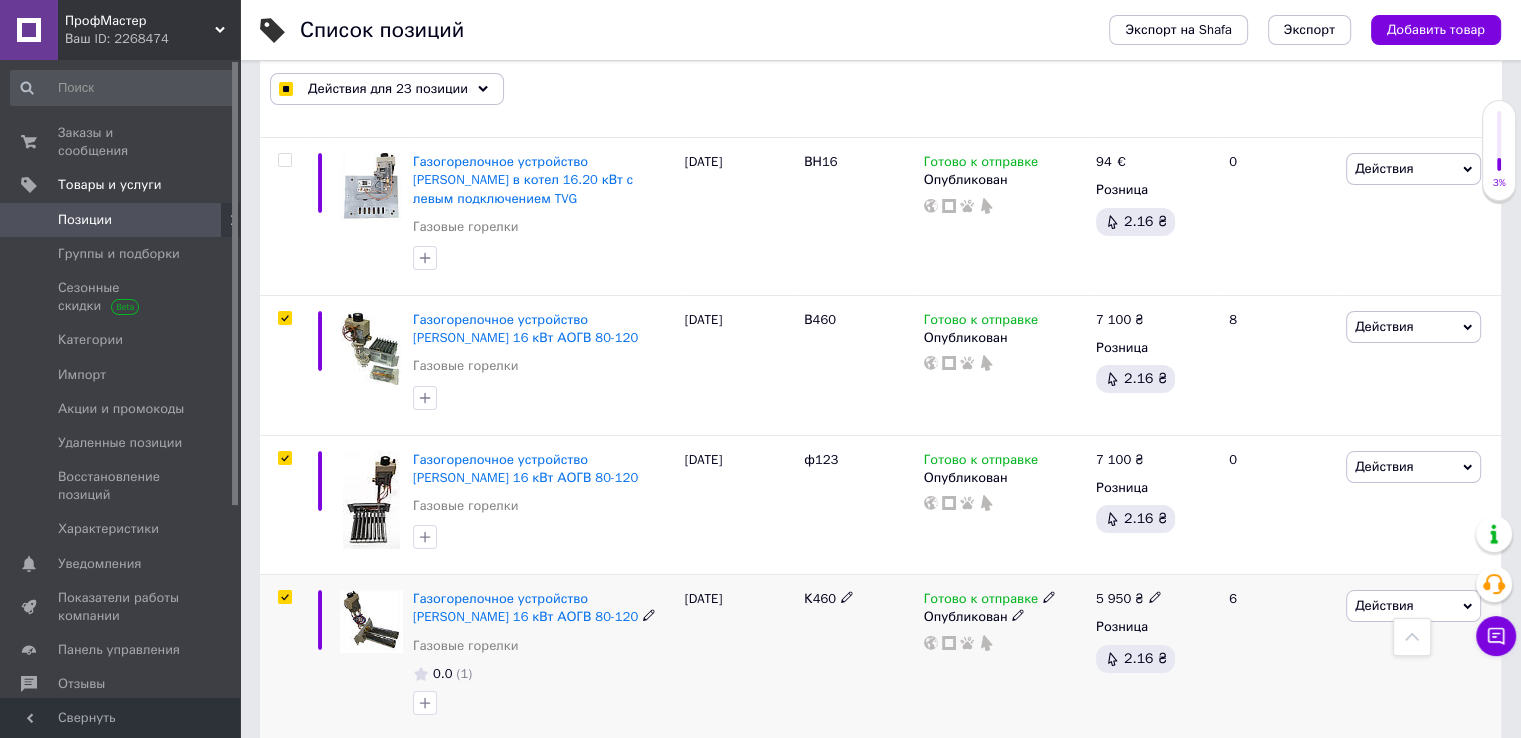 checkbox on "true" 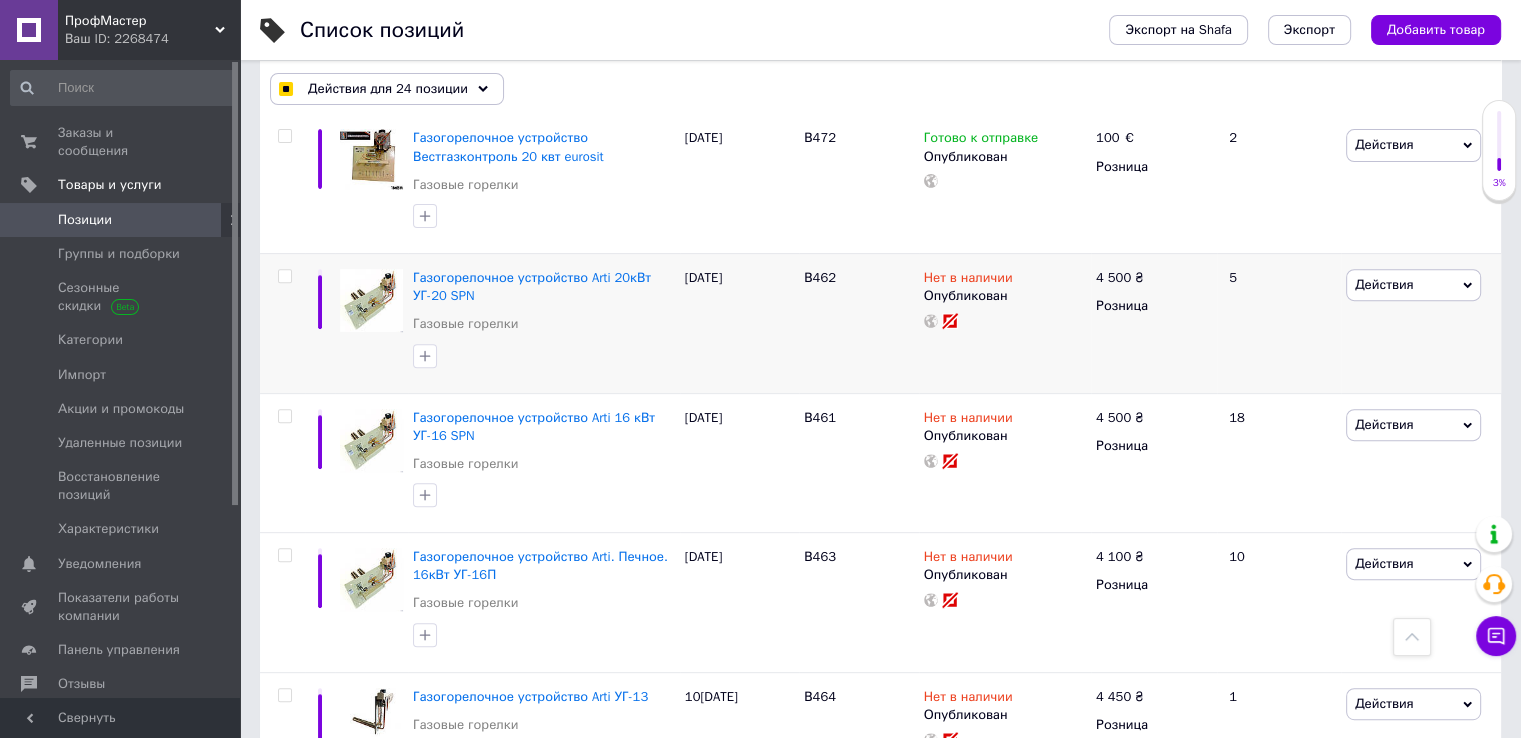 scroll, scrollTop: 8000, scrollLeft: 0, axis: vertical 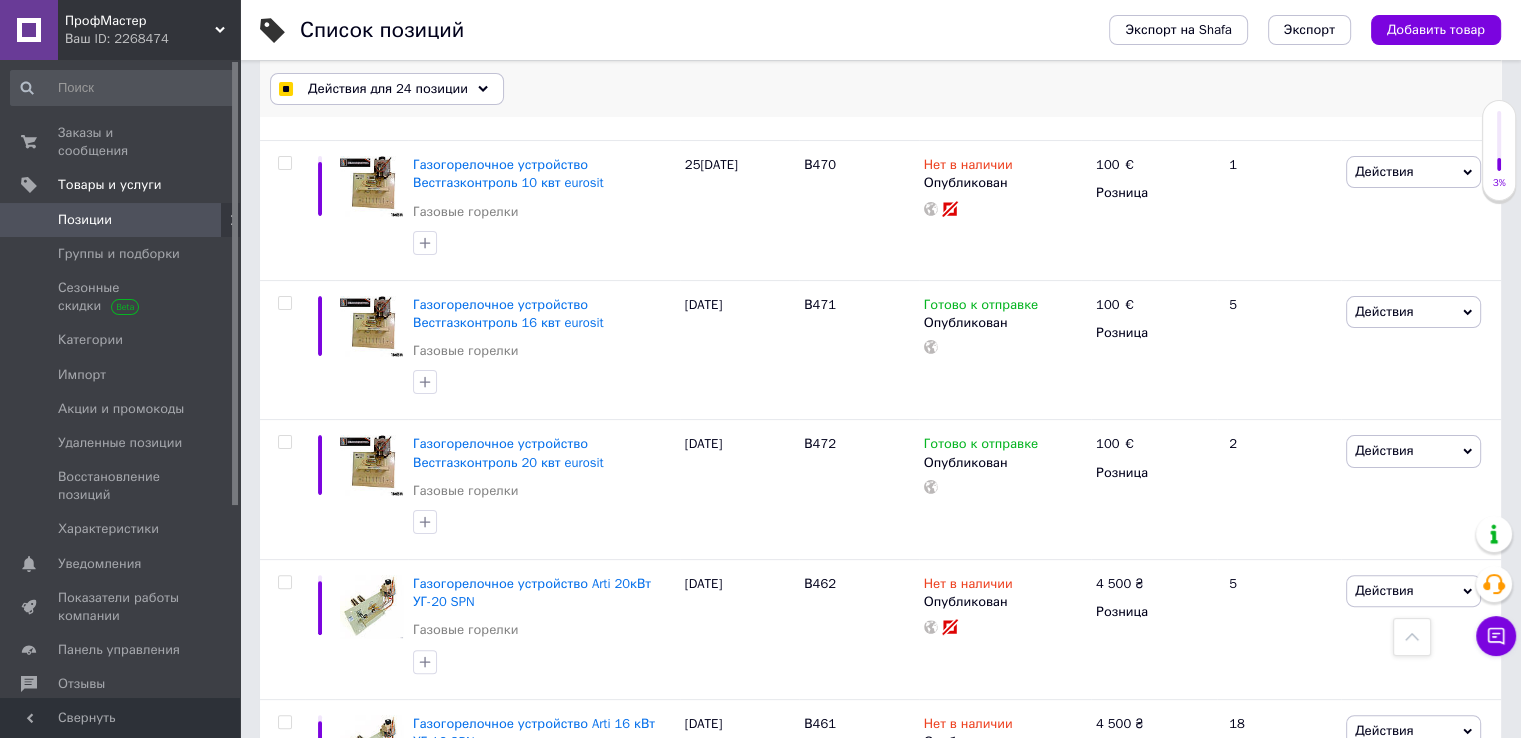 click 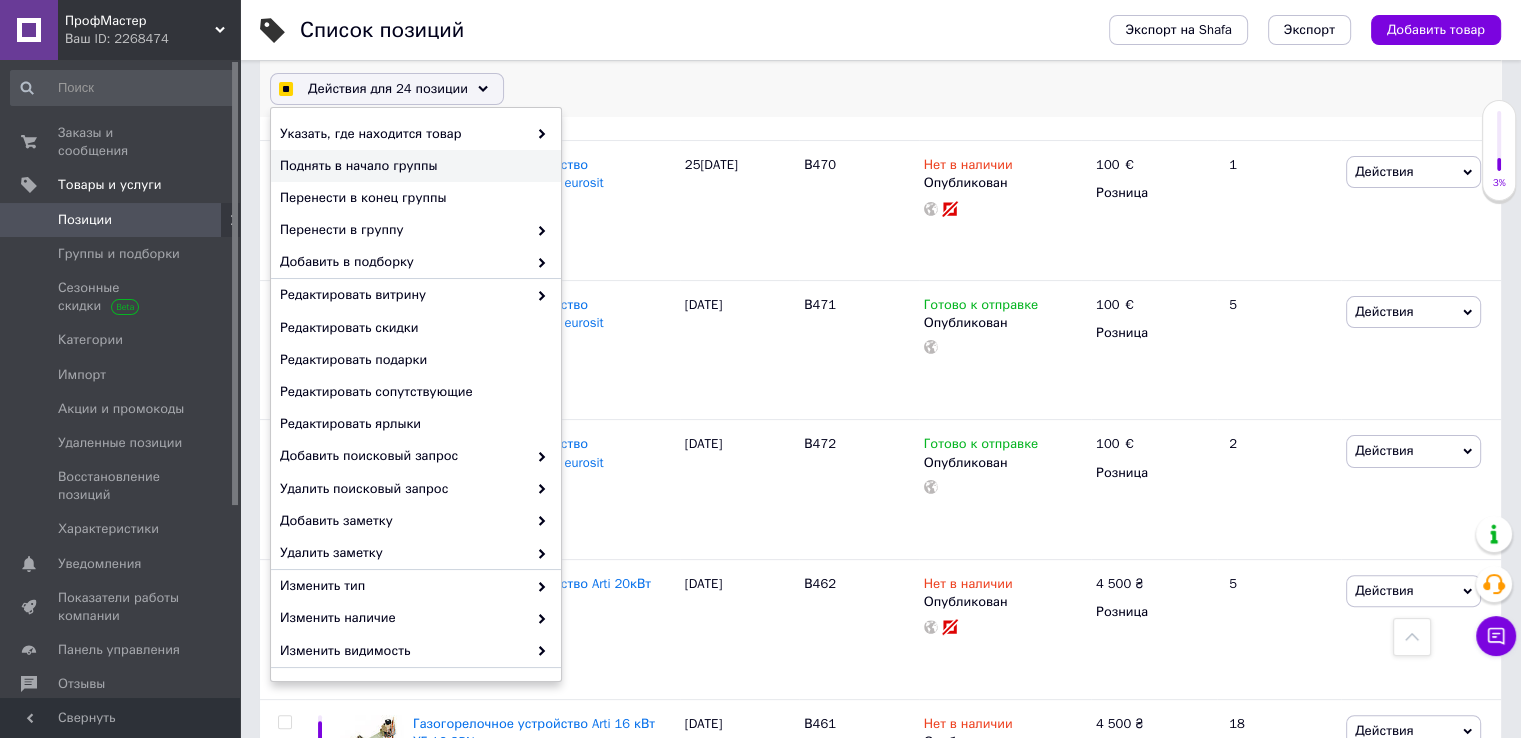 checkbox on "true" 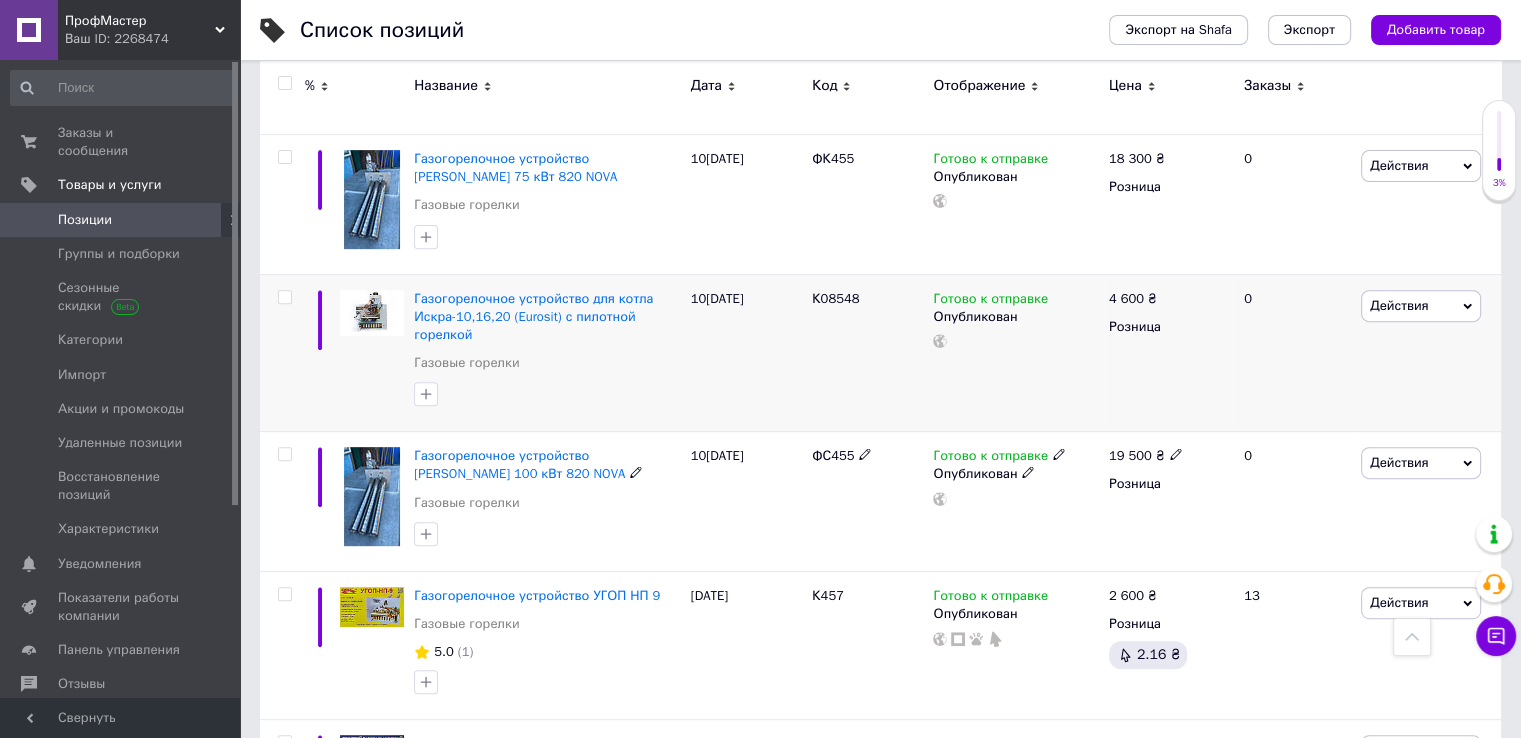 scroll, scrollTop: 600, scrollLeft: 0, axis: vertical 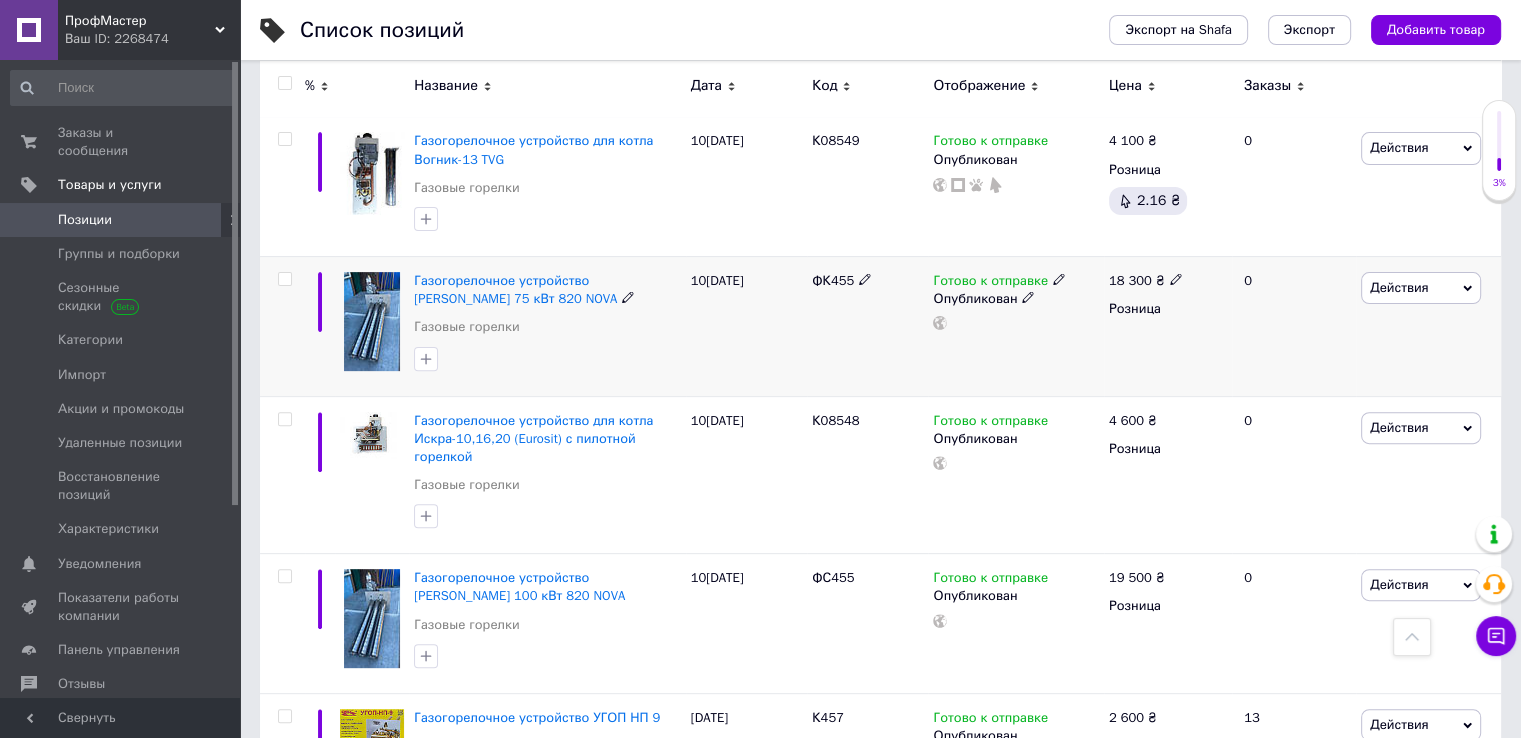 click at bounding box center (284, 279) 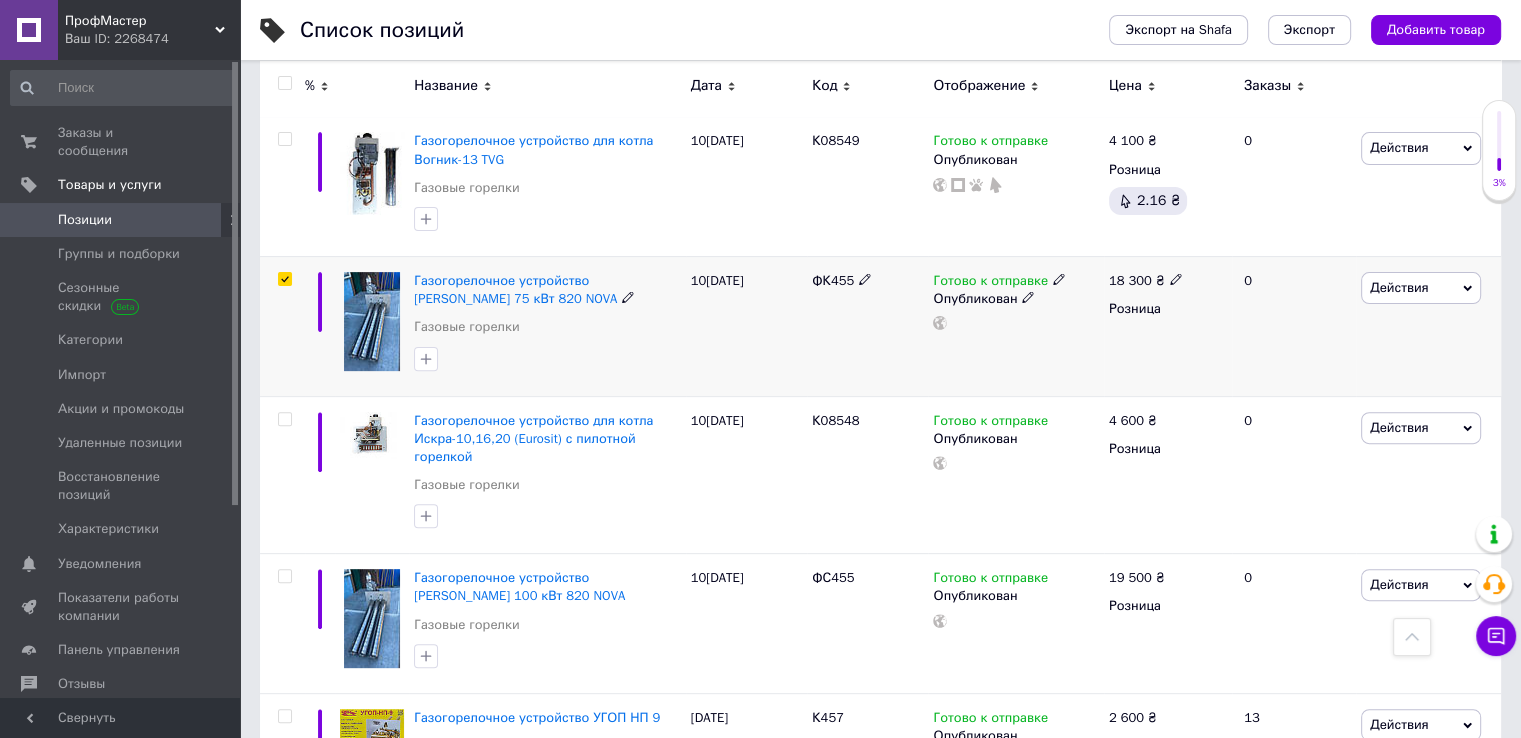 checkbox on "true" 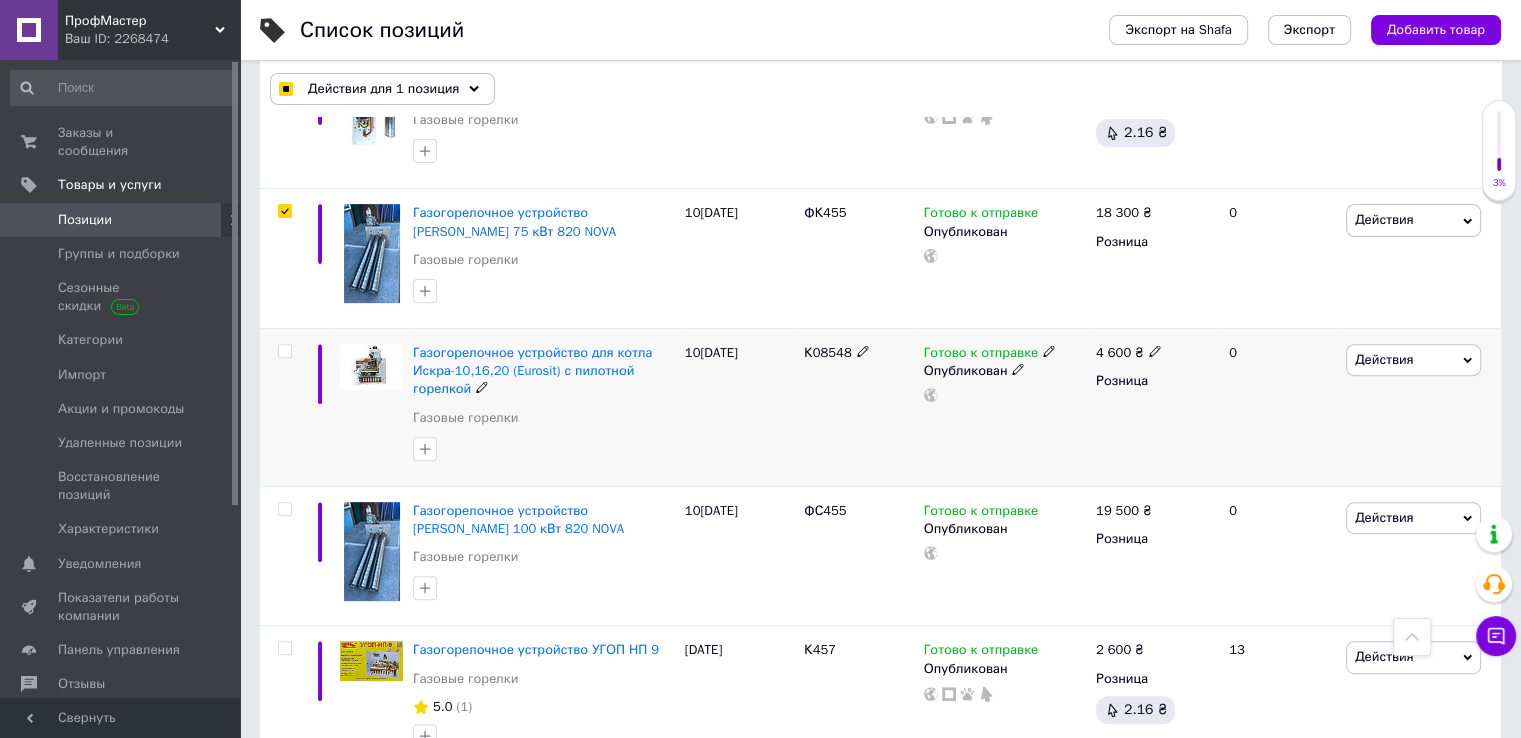 scroll, scrollTop: 699, scrollLeft: 0, axis: vertical 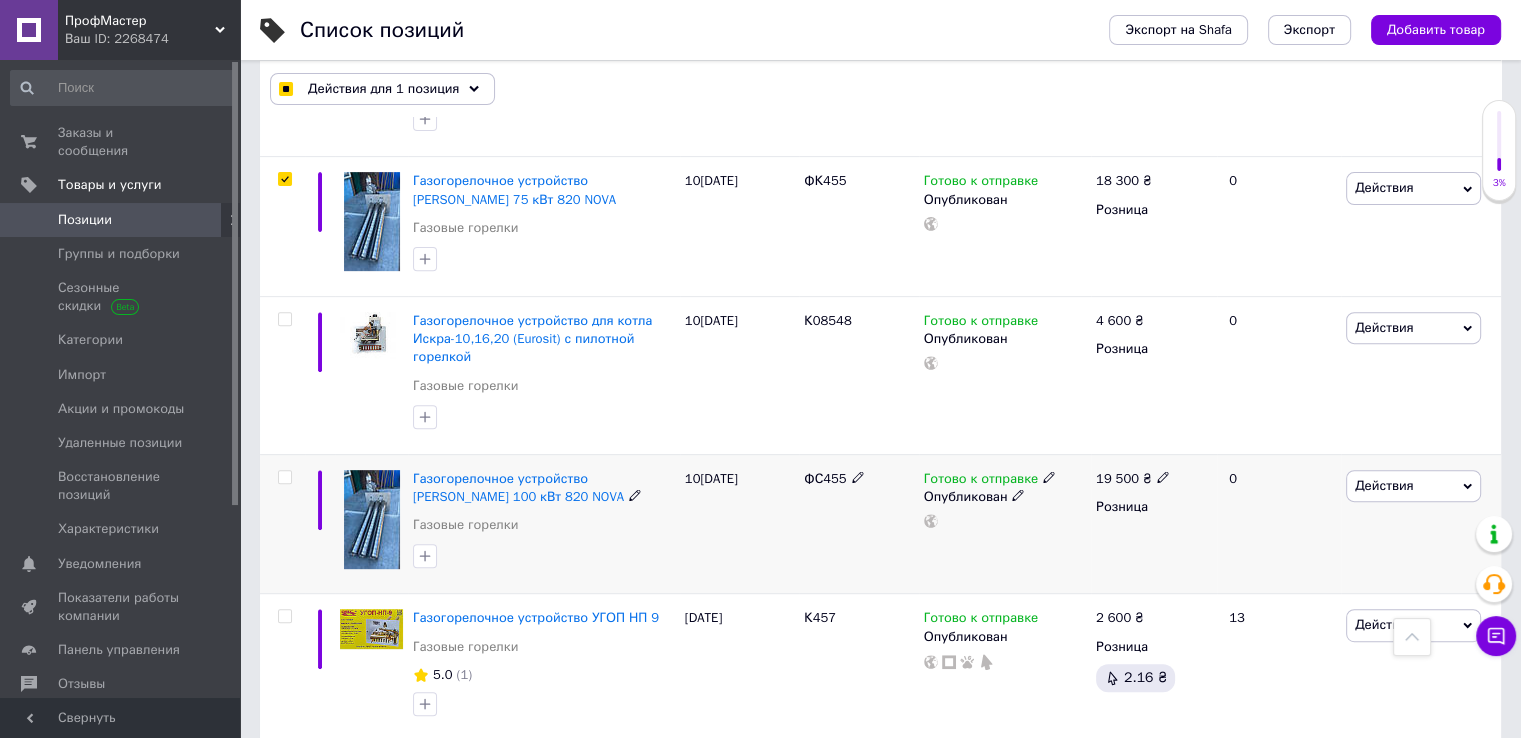click at bounding box center (284, 477) 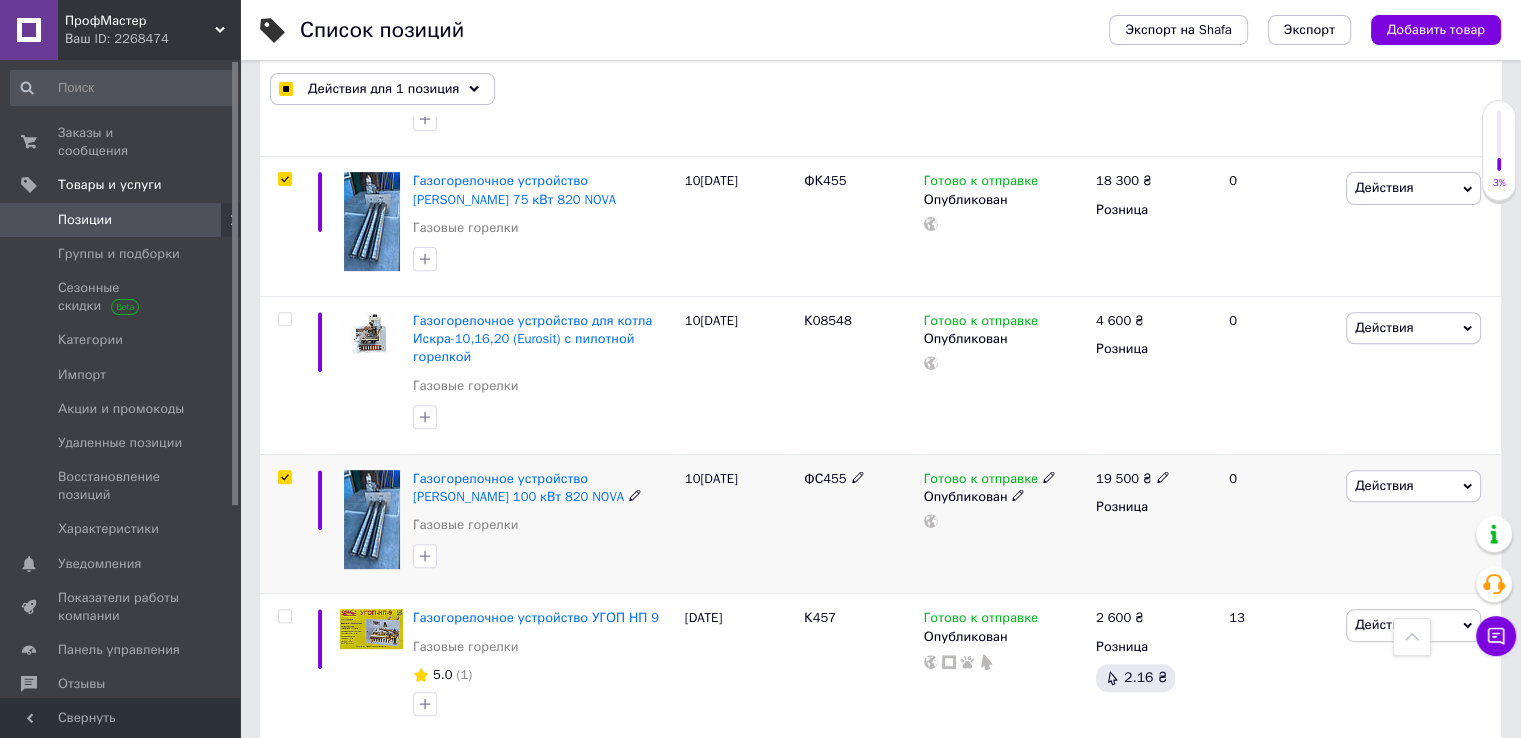checkbox on "true" 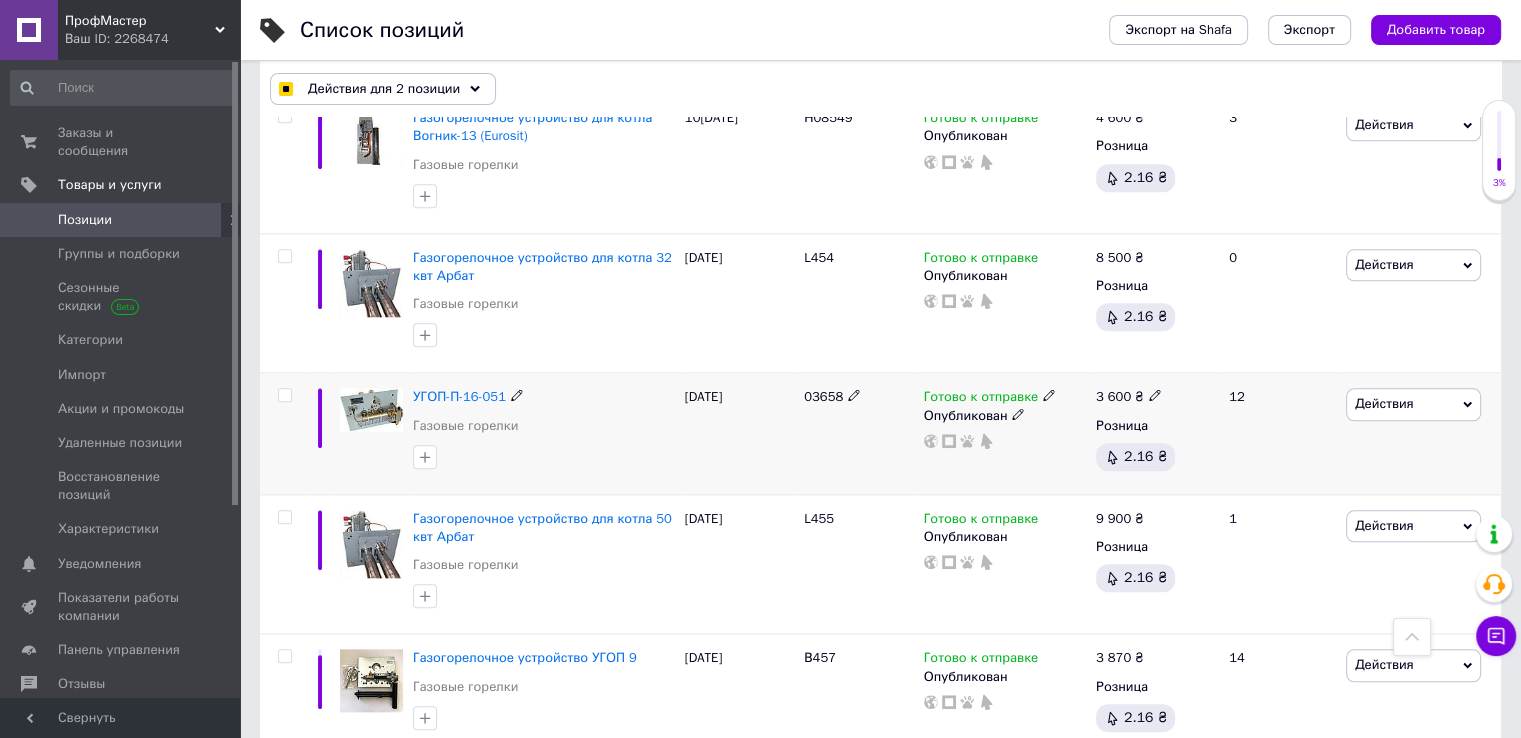 scroll, scrollTop: 2099, scrollLeft: 0, axis: vertical 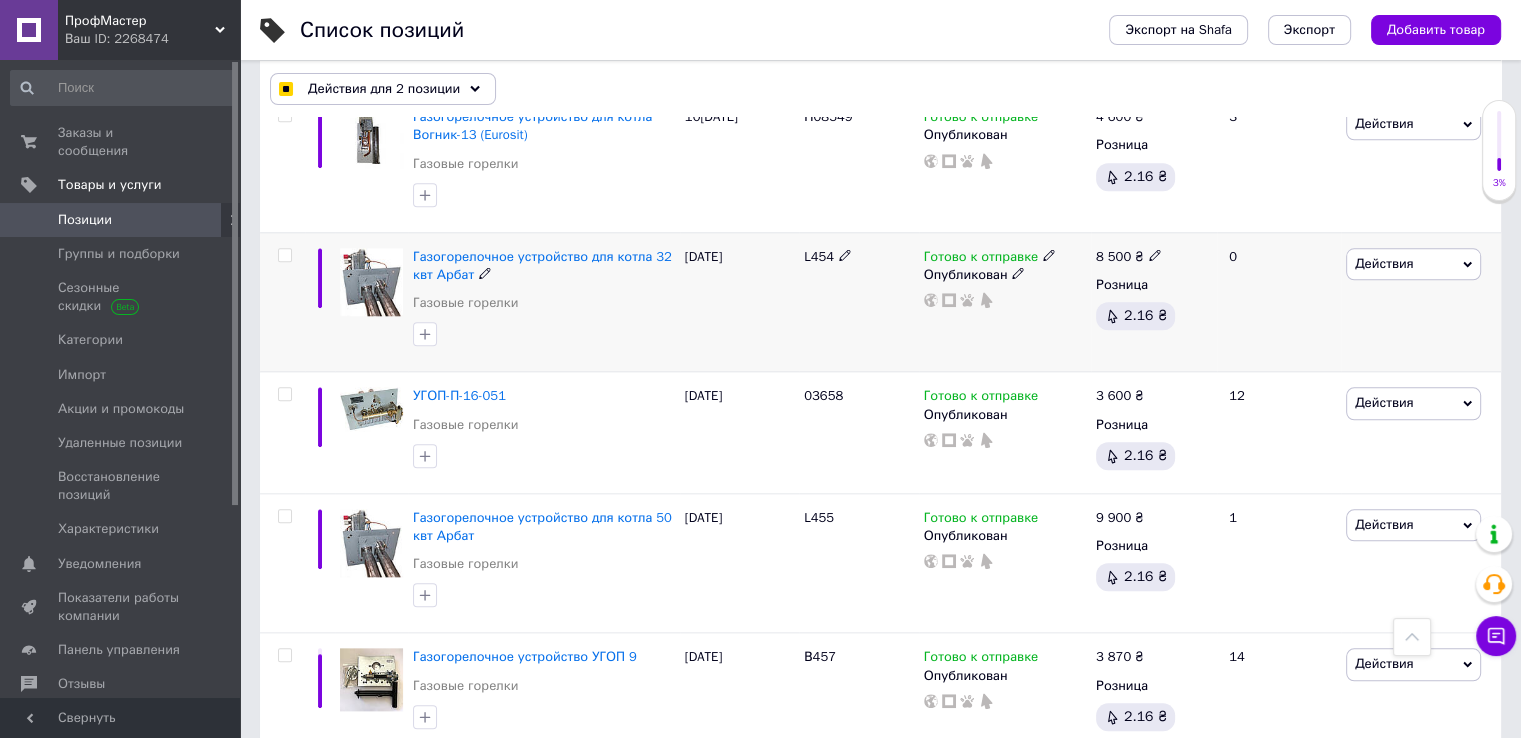 click at bounding box center [284, 255] 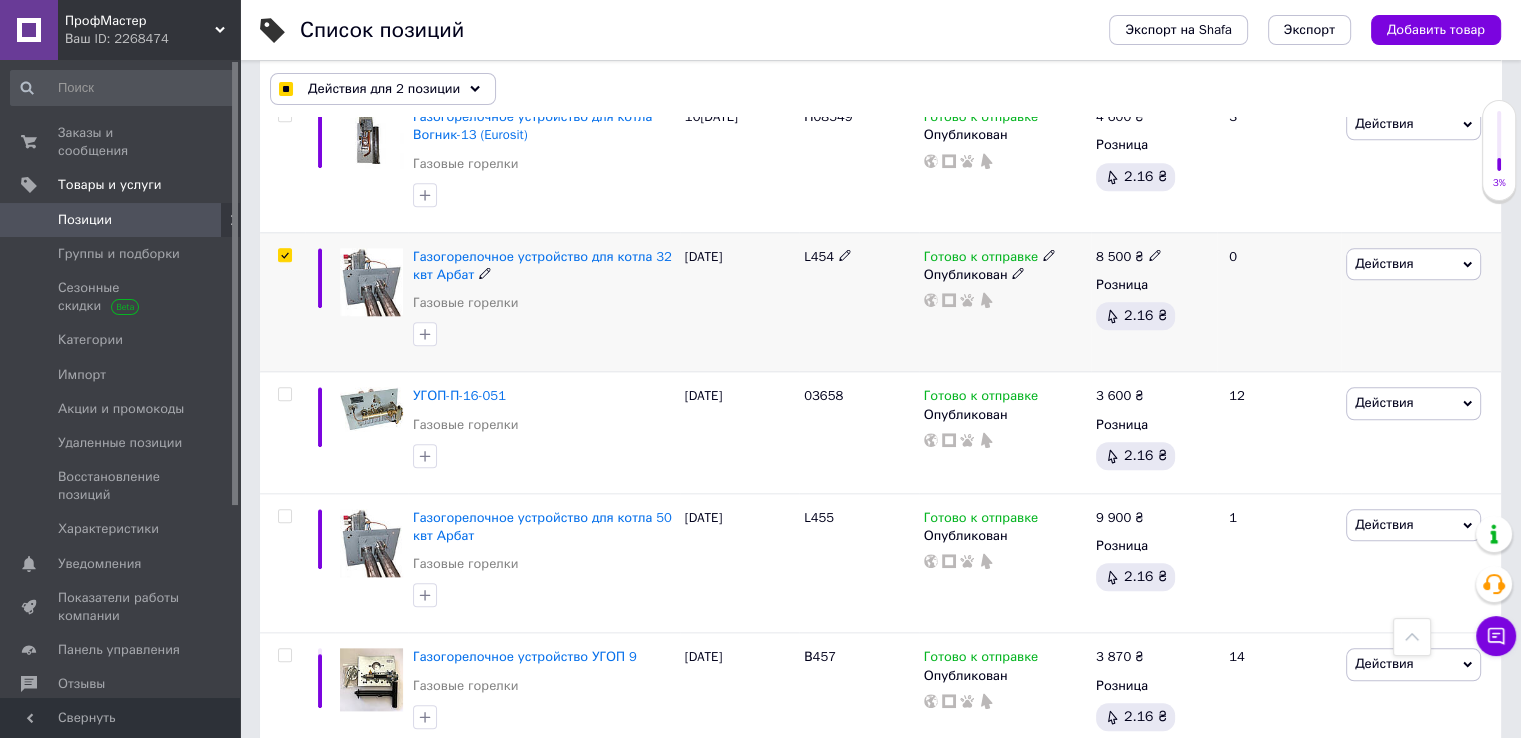 checkbox on "true" 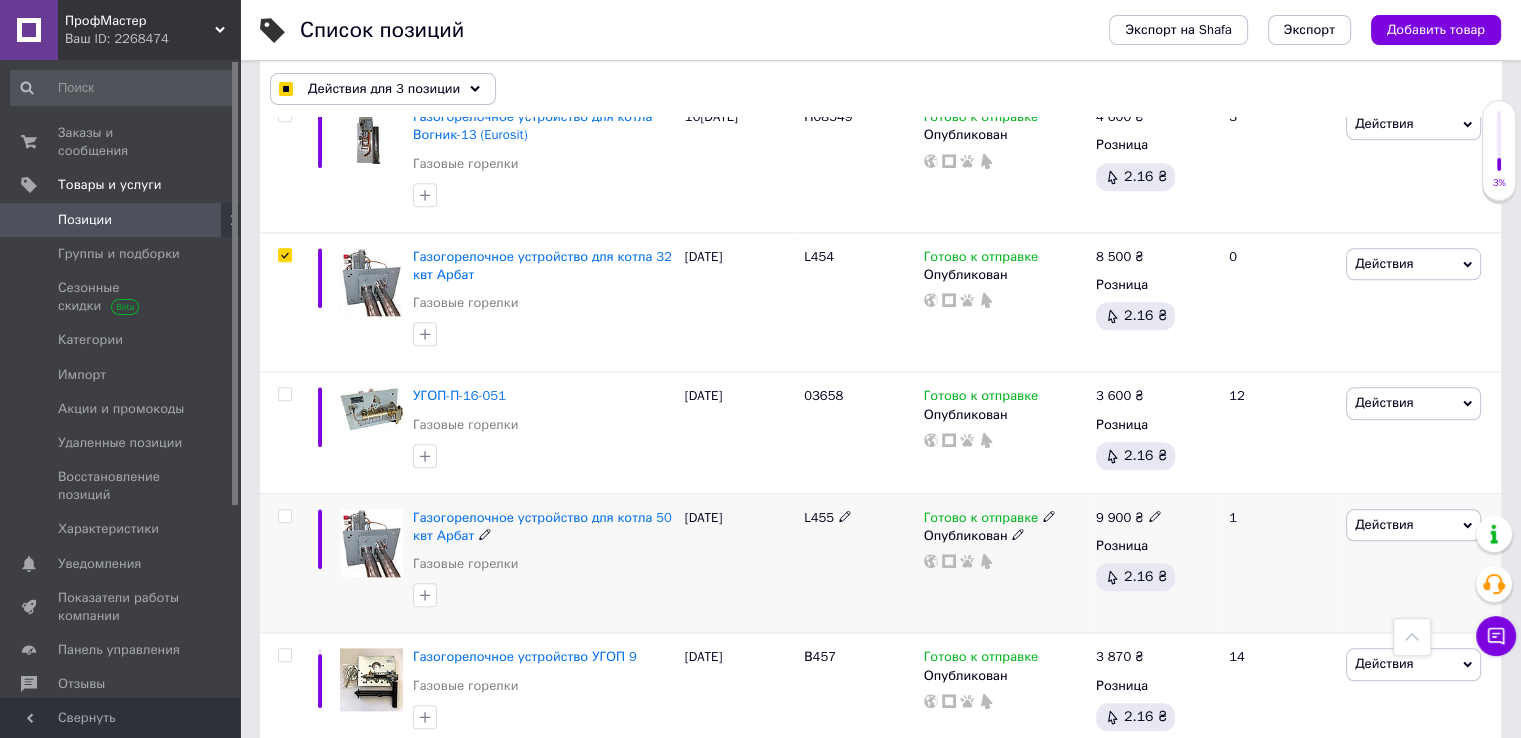 click at bounding box center (284, 516) 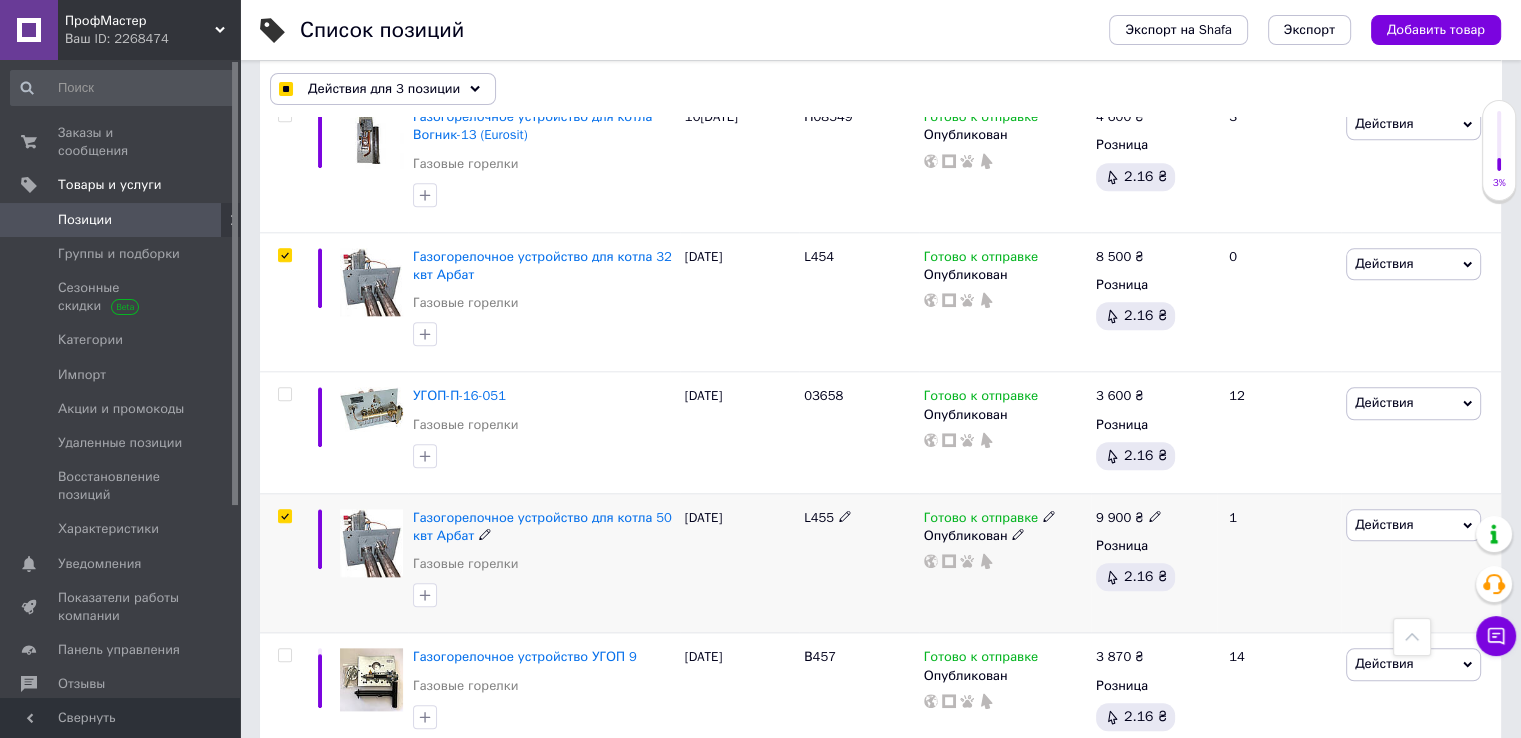 checkbox on "true" 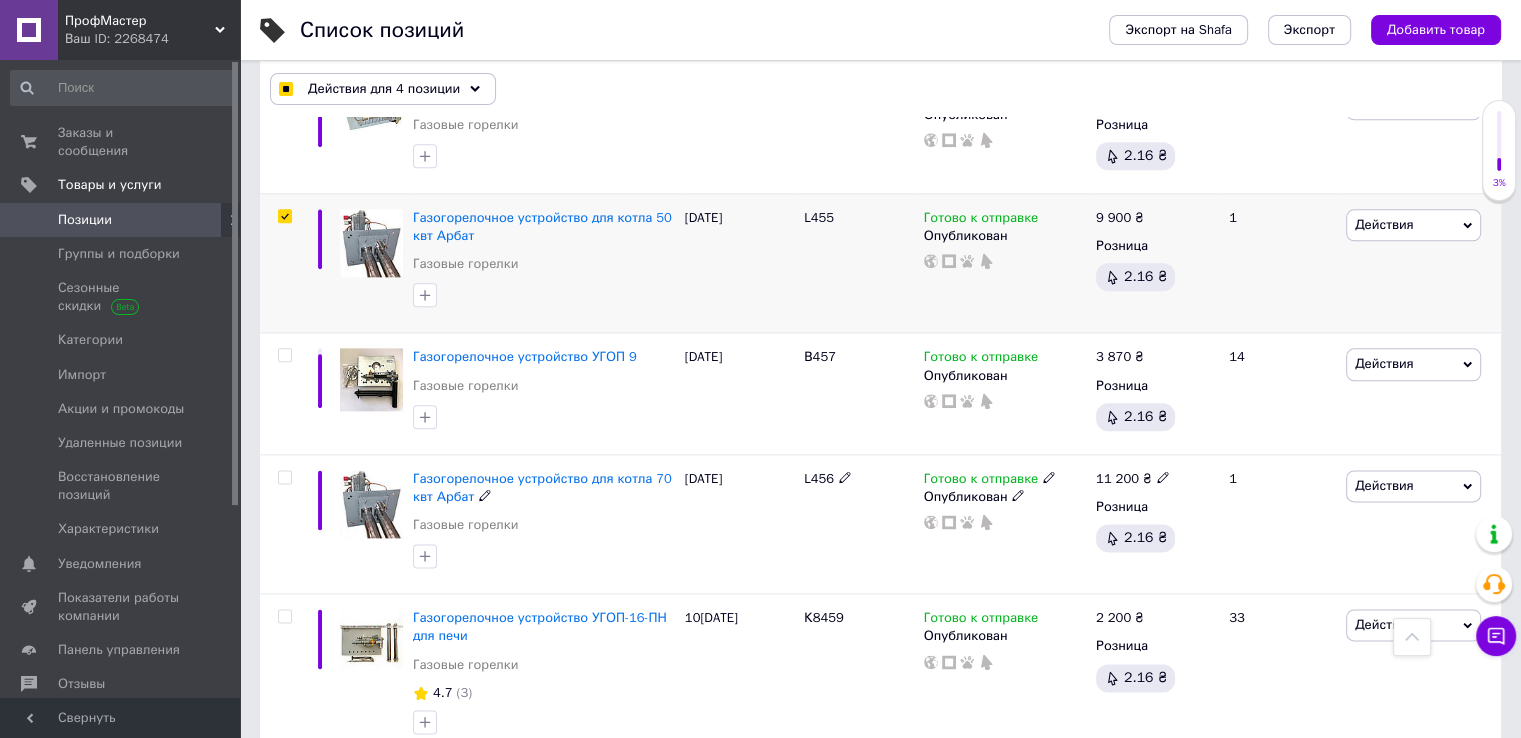 scroll, scrollTop: 2499, scrollLeft: 0, axis: vertical 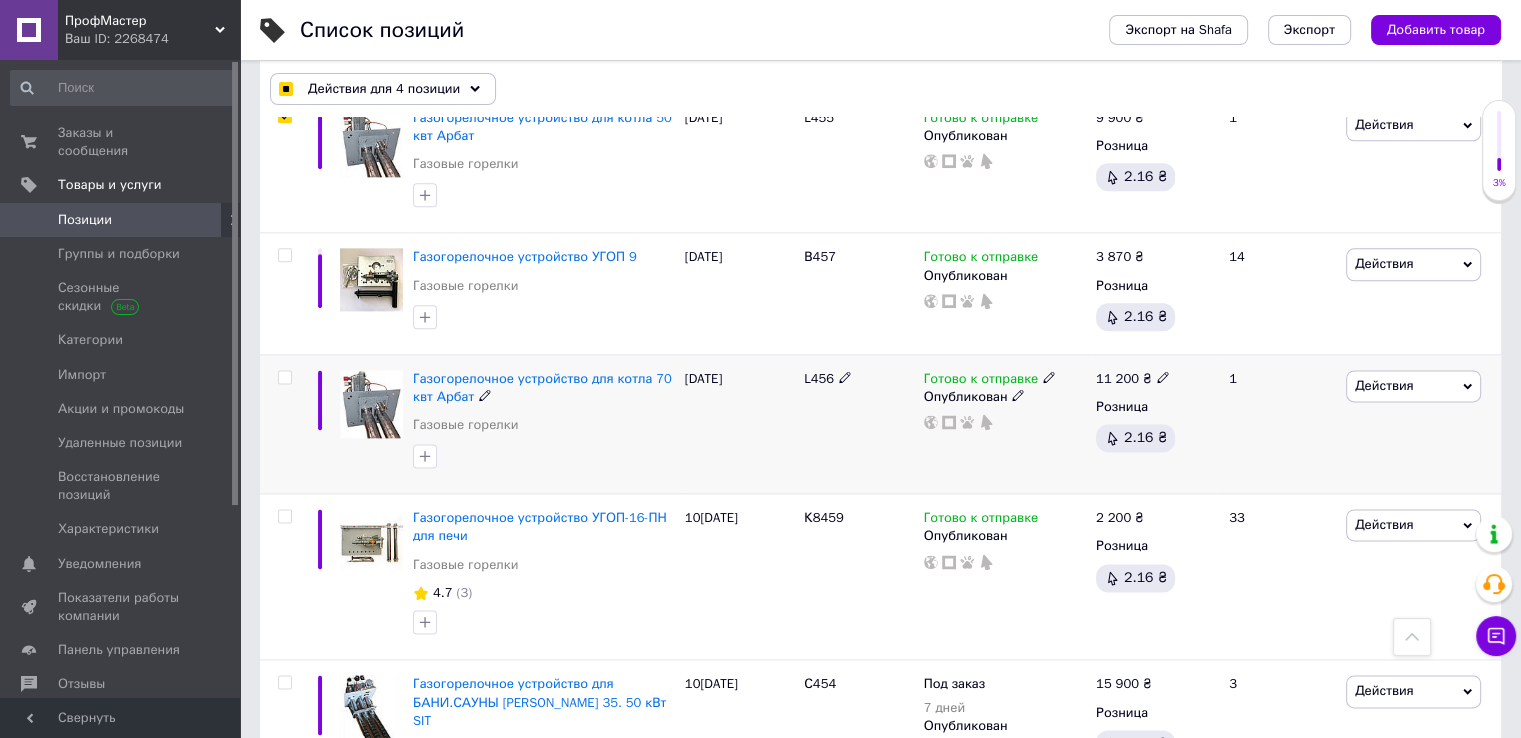 click at bounding box center (284, 377) 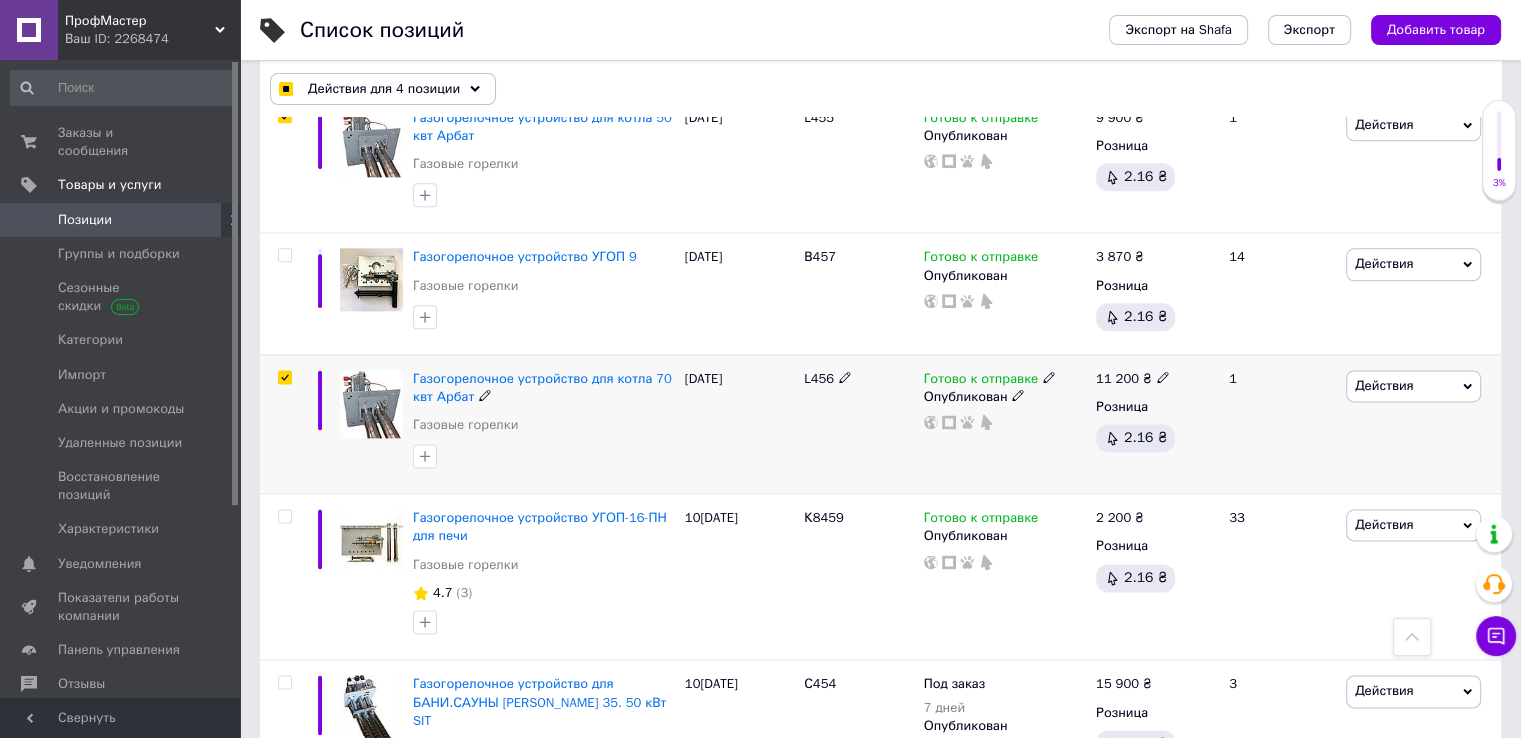 checkbox on "true" 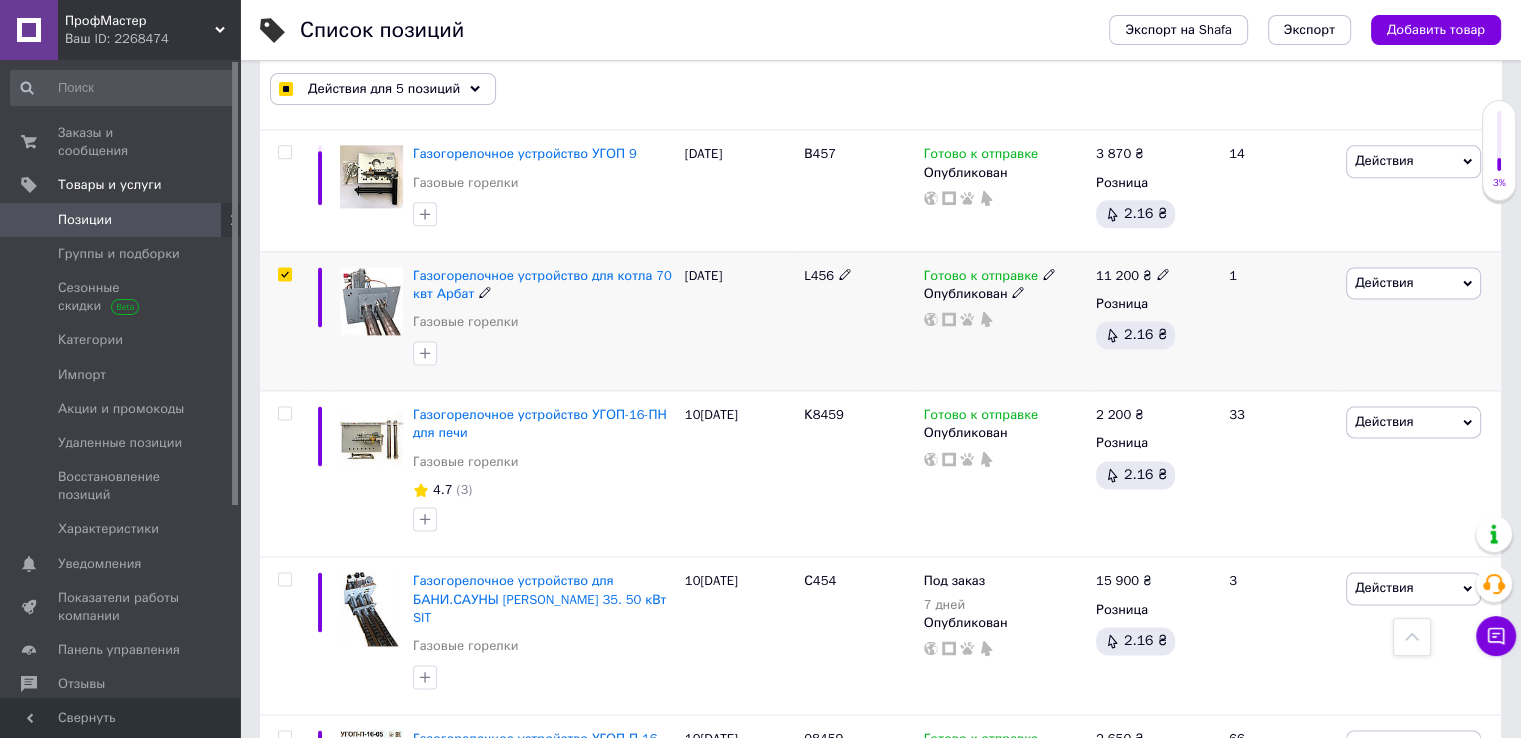 scroll, scrollTop: 2699, scrollLeft: 0, axis: vertical 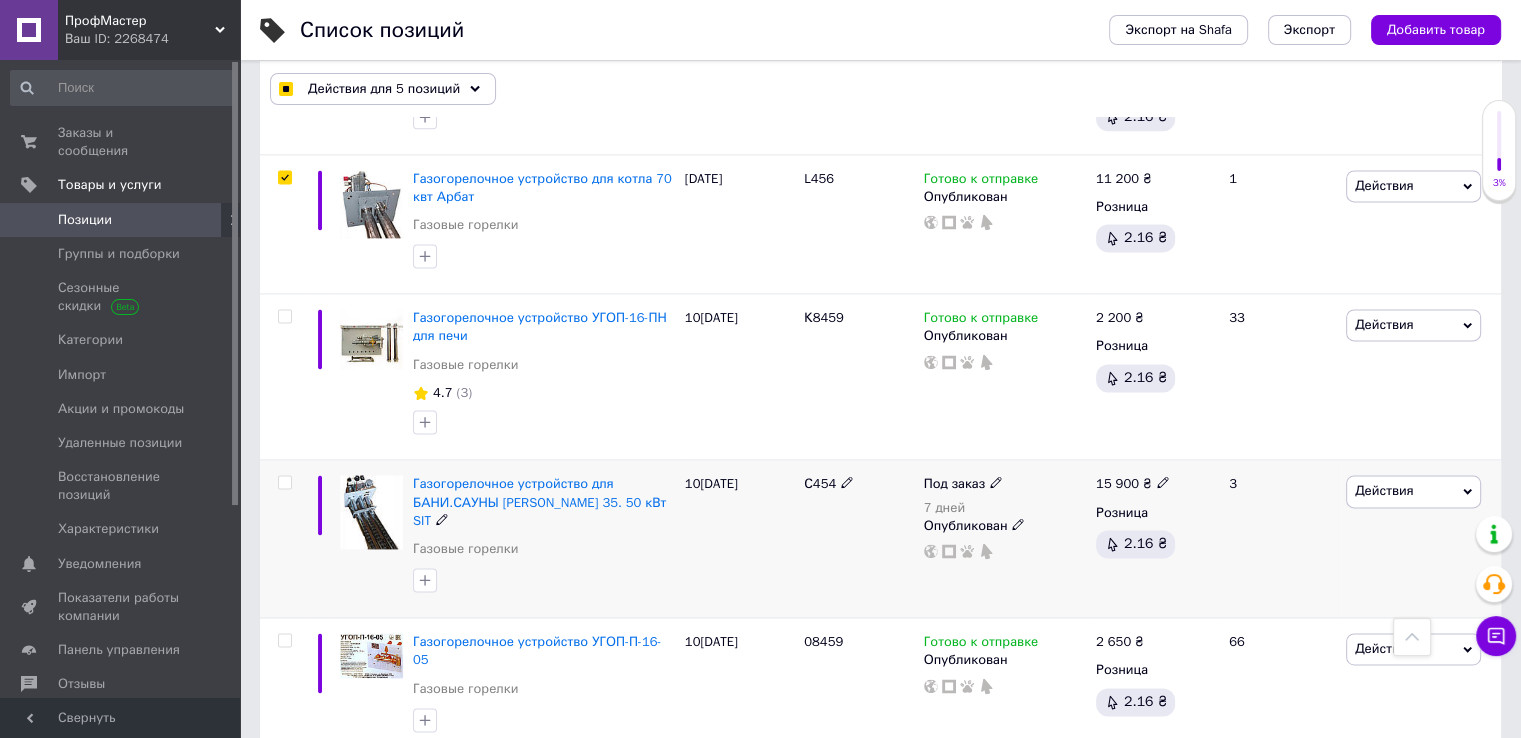 click at bounding box center [284, 482] 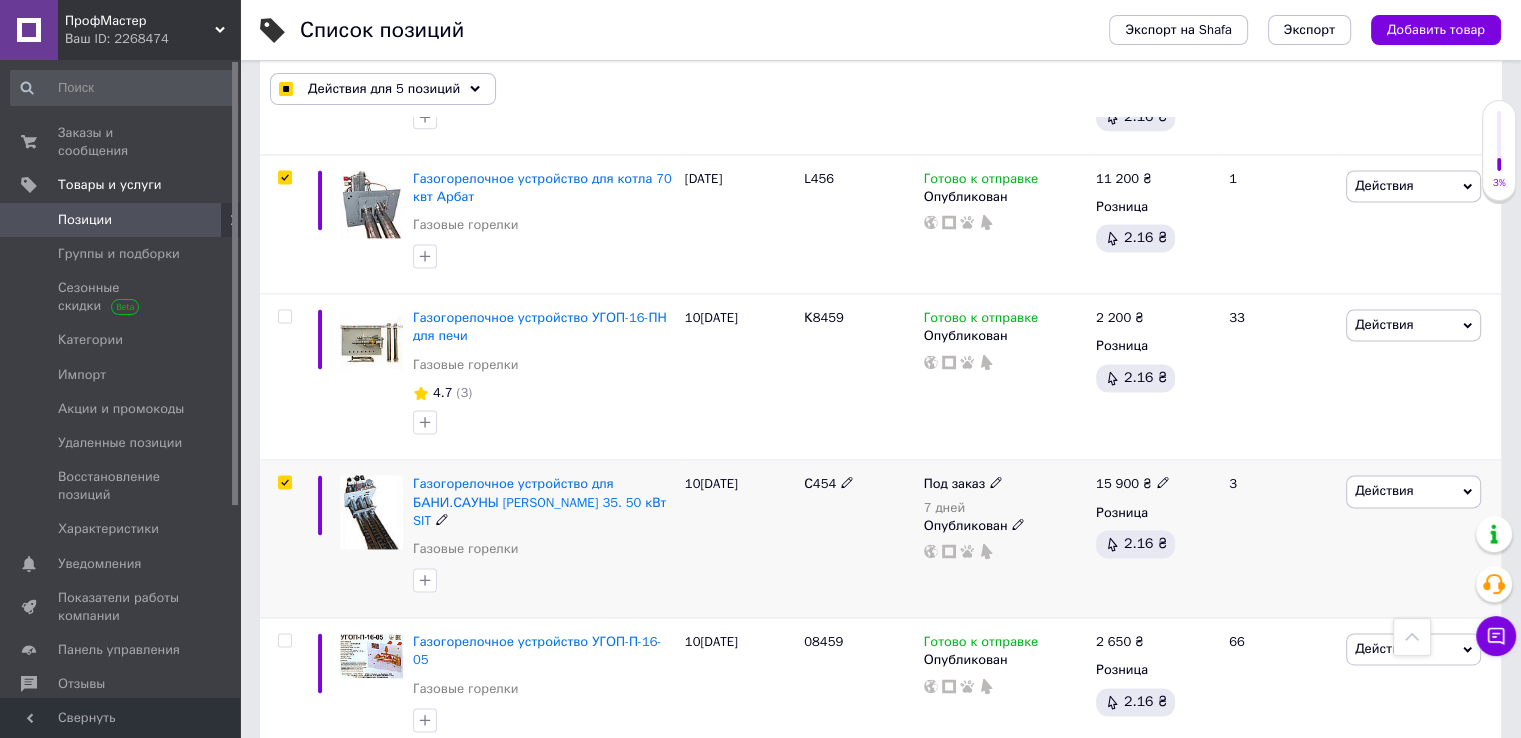 checkbox on "true" 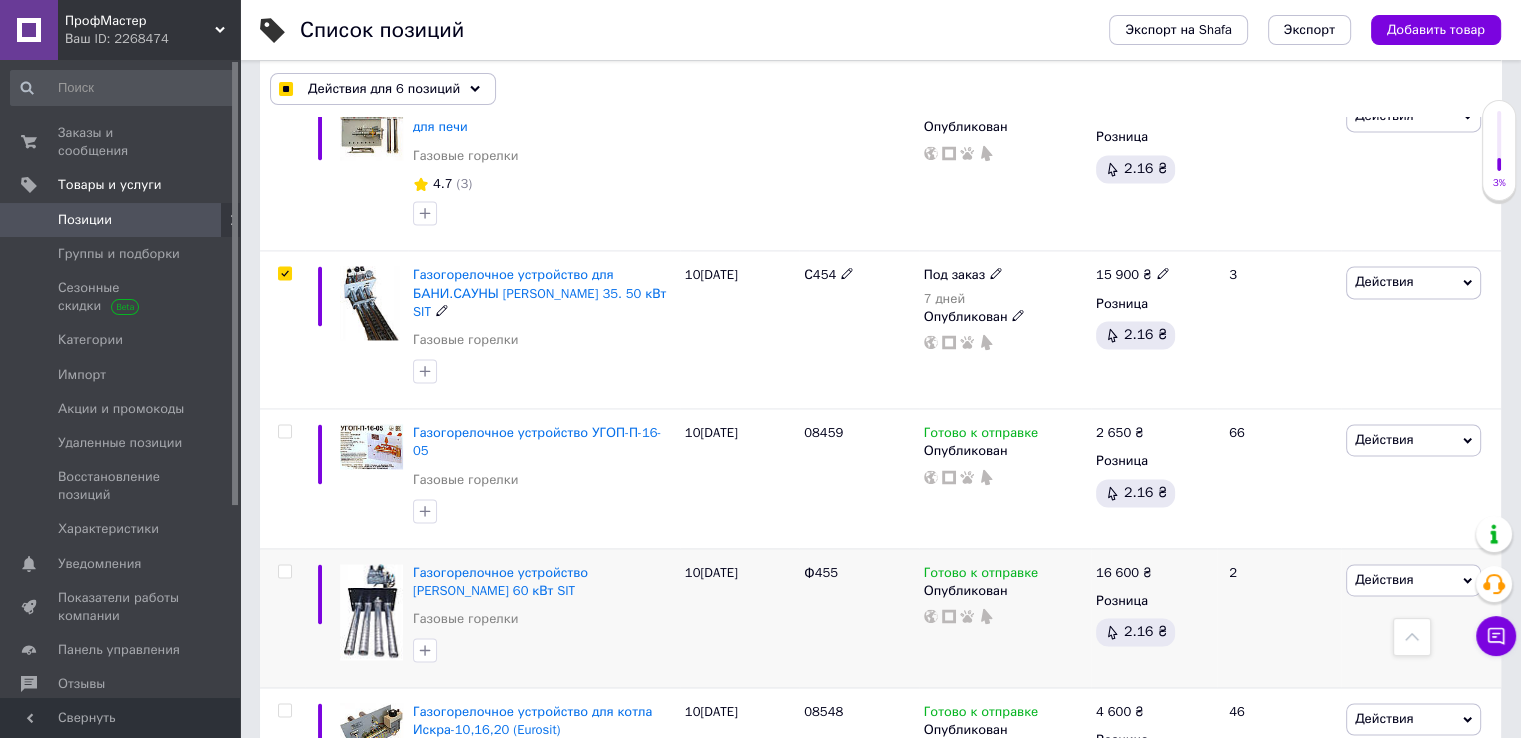 scroll, scrollTop: 2999, scrollLeft: 0, axis: vertical 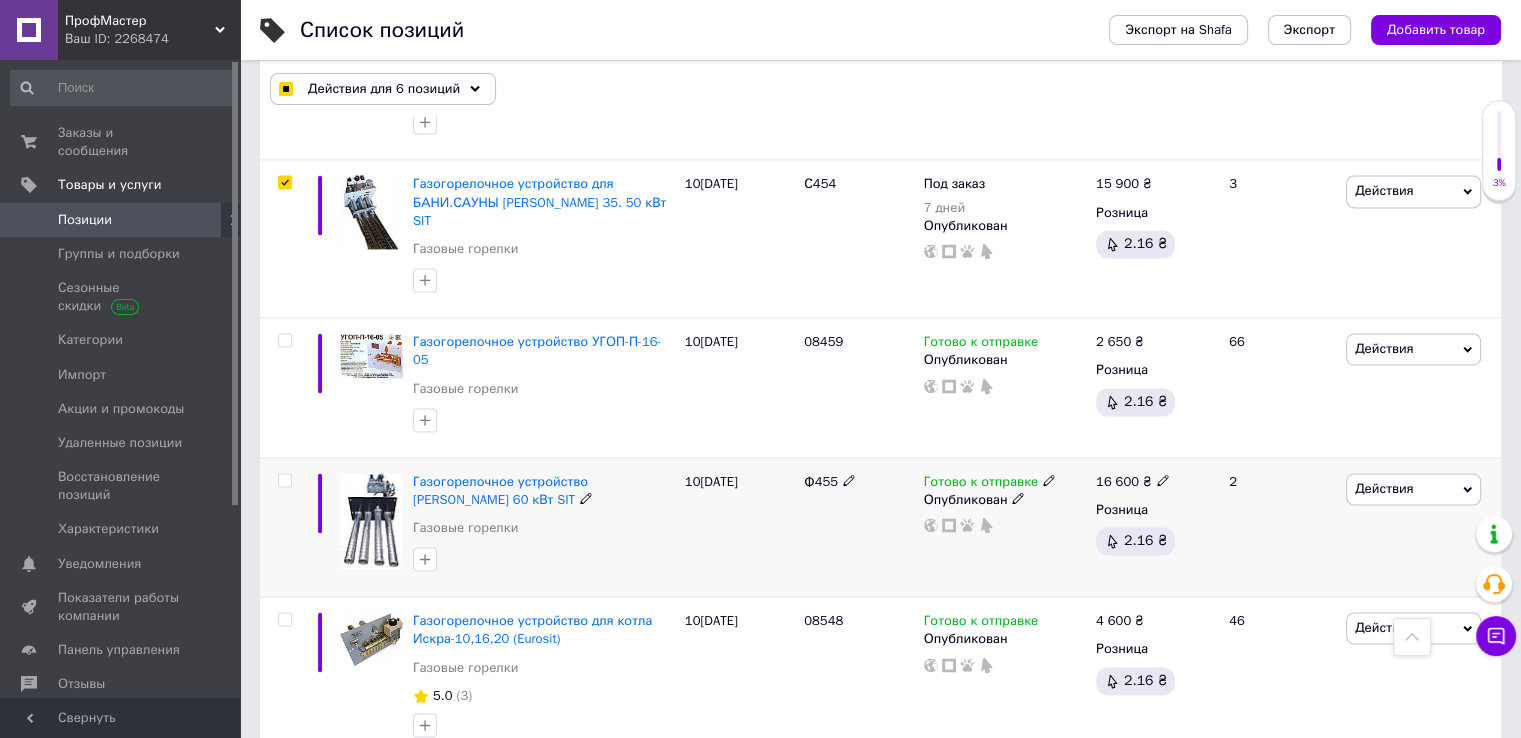 click at bounding box center [284, 480] 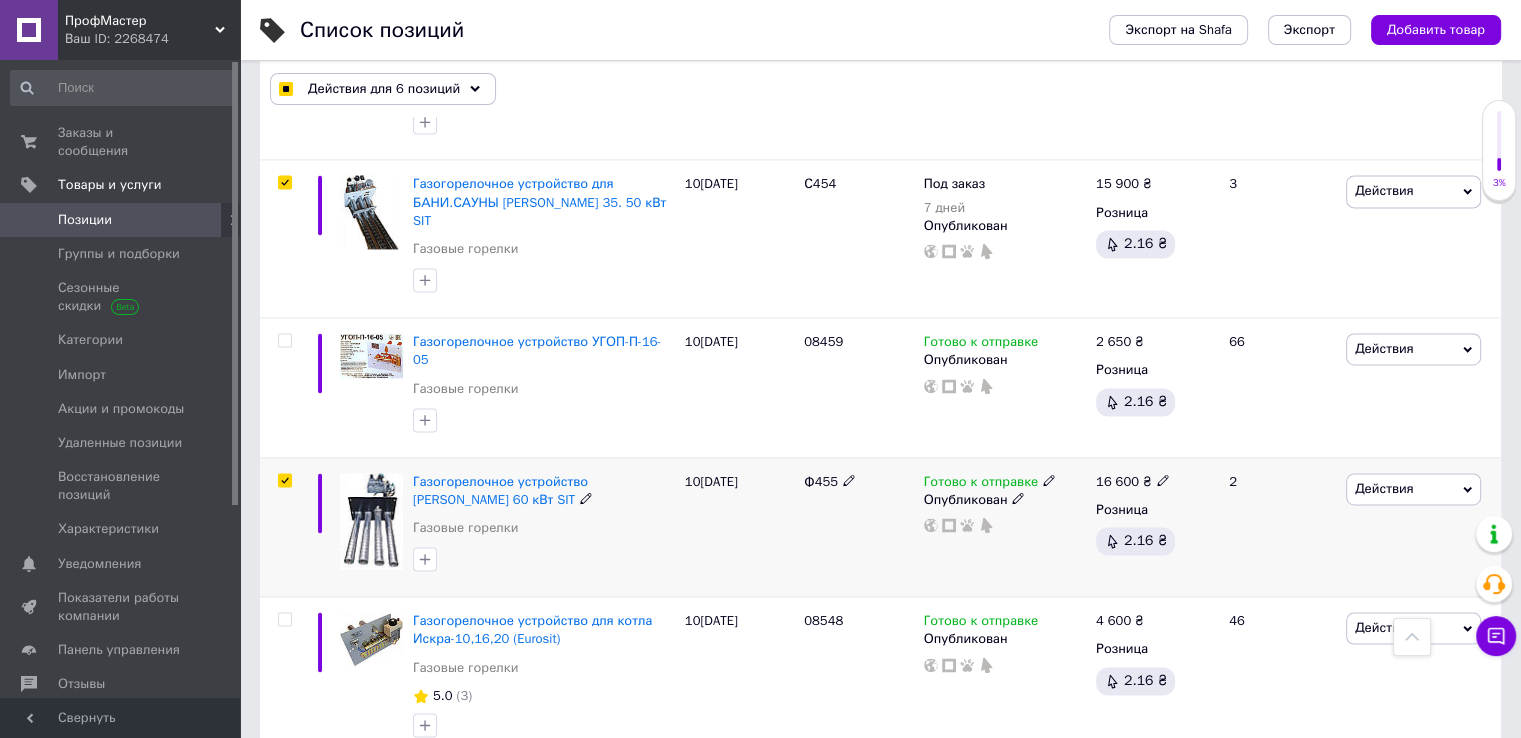 checkbox on "true" 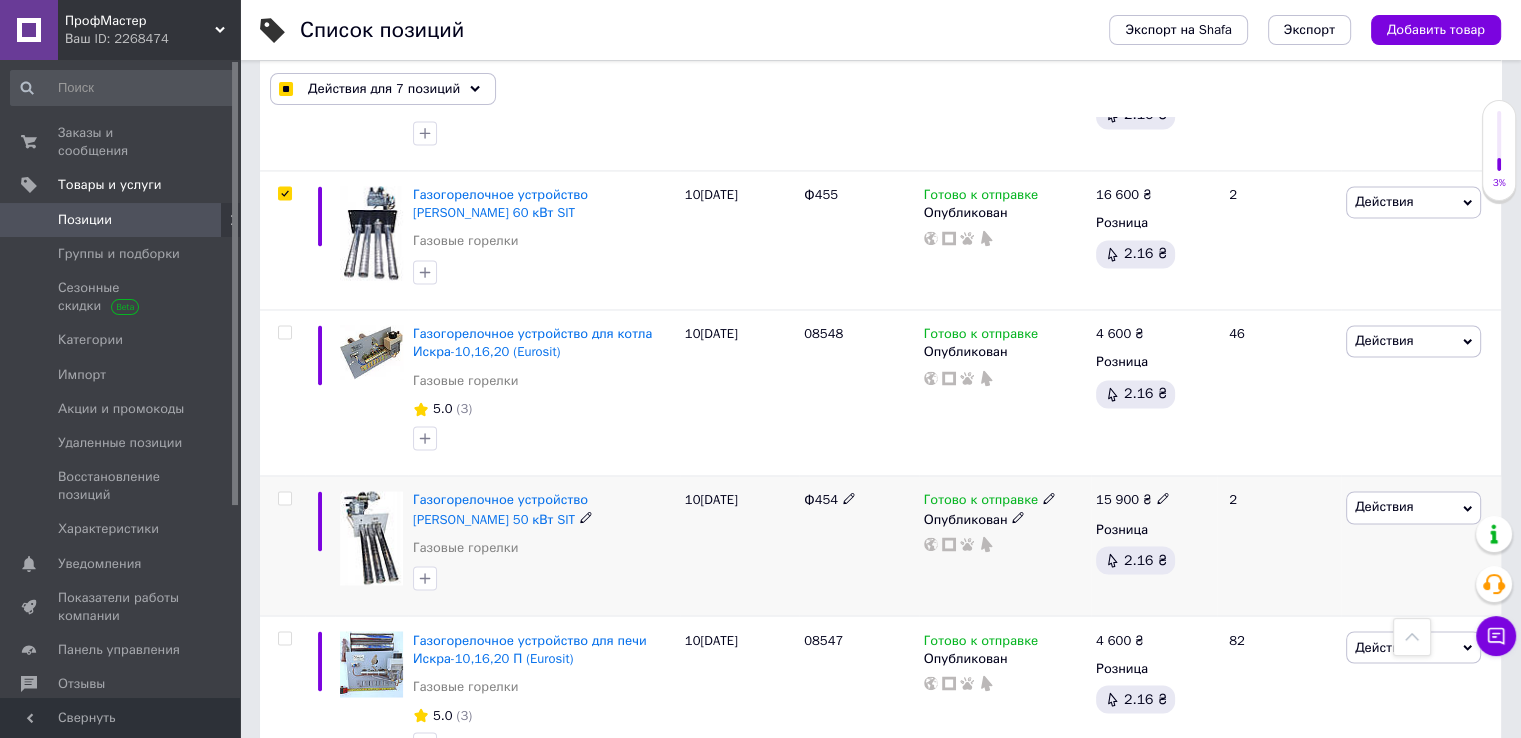 scroll, scrollTop: 3299, scrollLeft: 0, axis: vertical 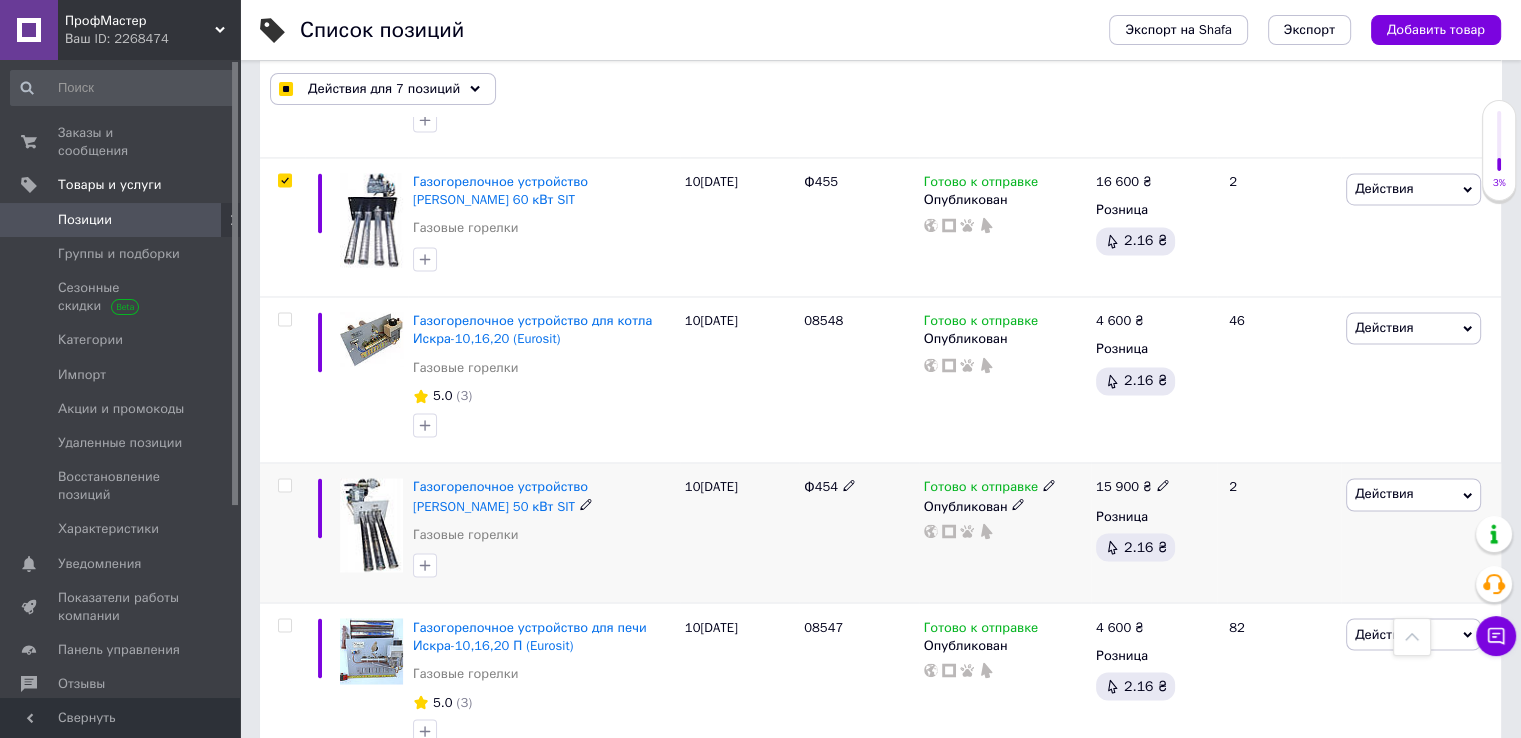 click at bounding box center (284, 485) 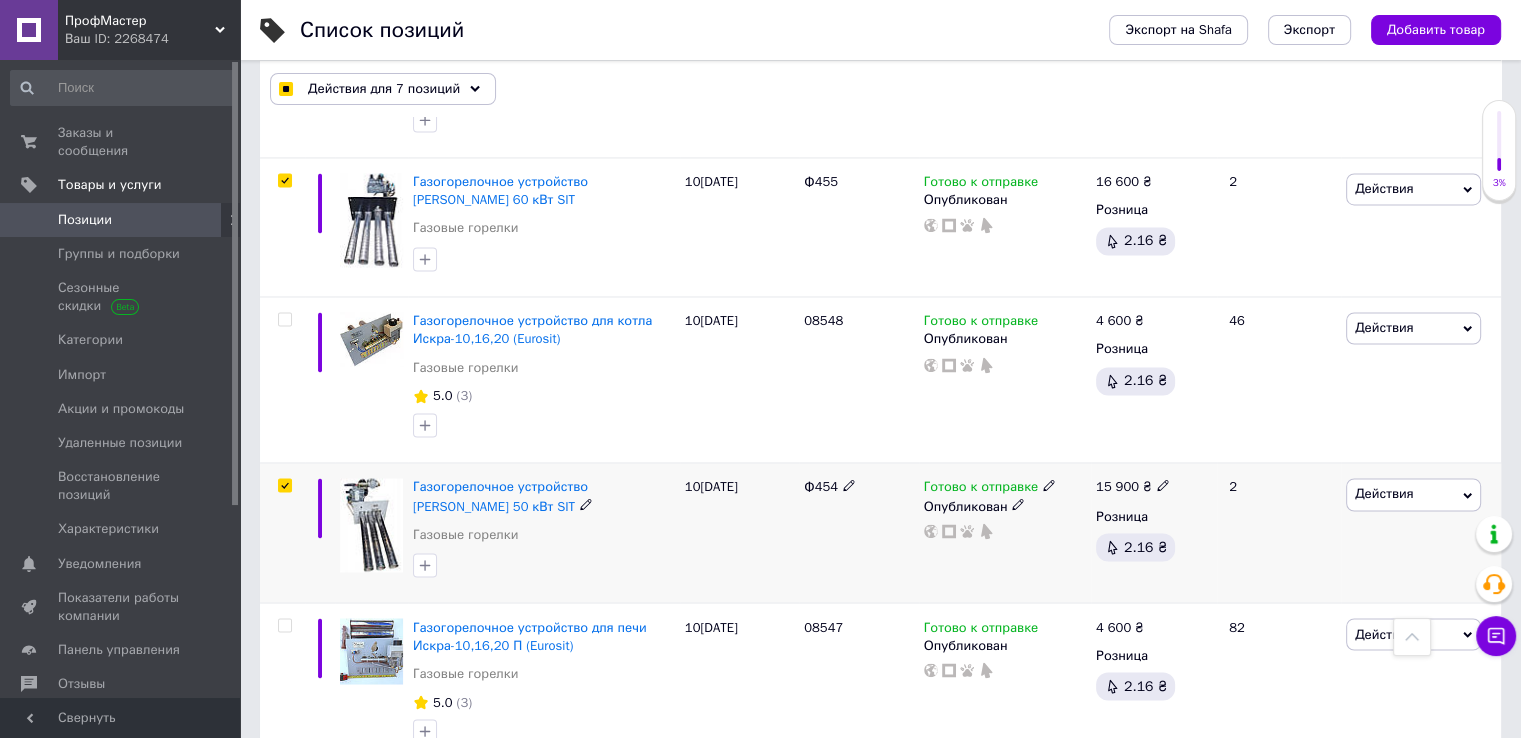 checkbox on "true" 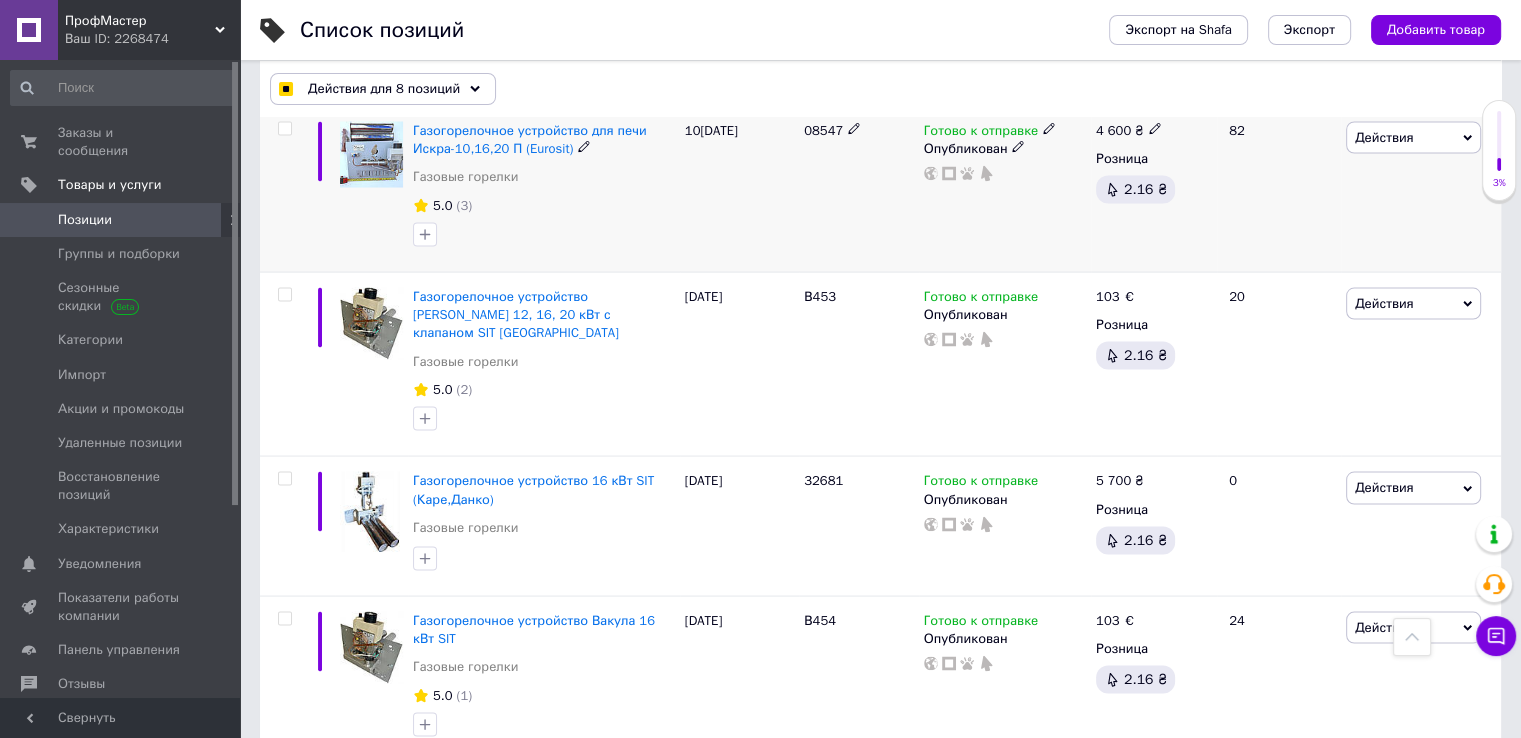 scroll, scrollTop: 3799, scrollLeft: 0, axis: vertical 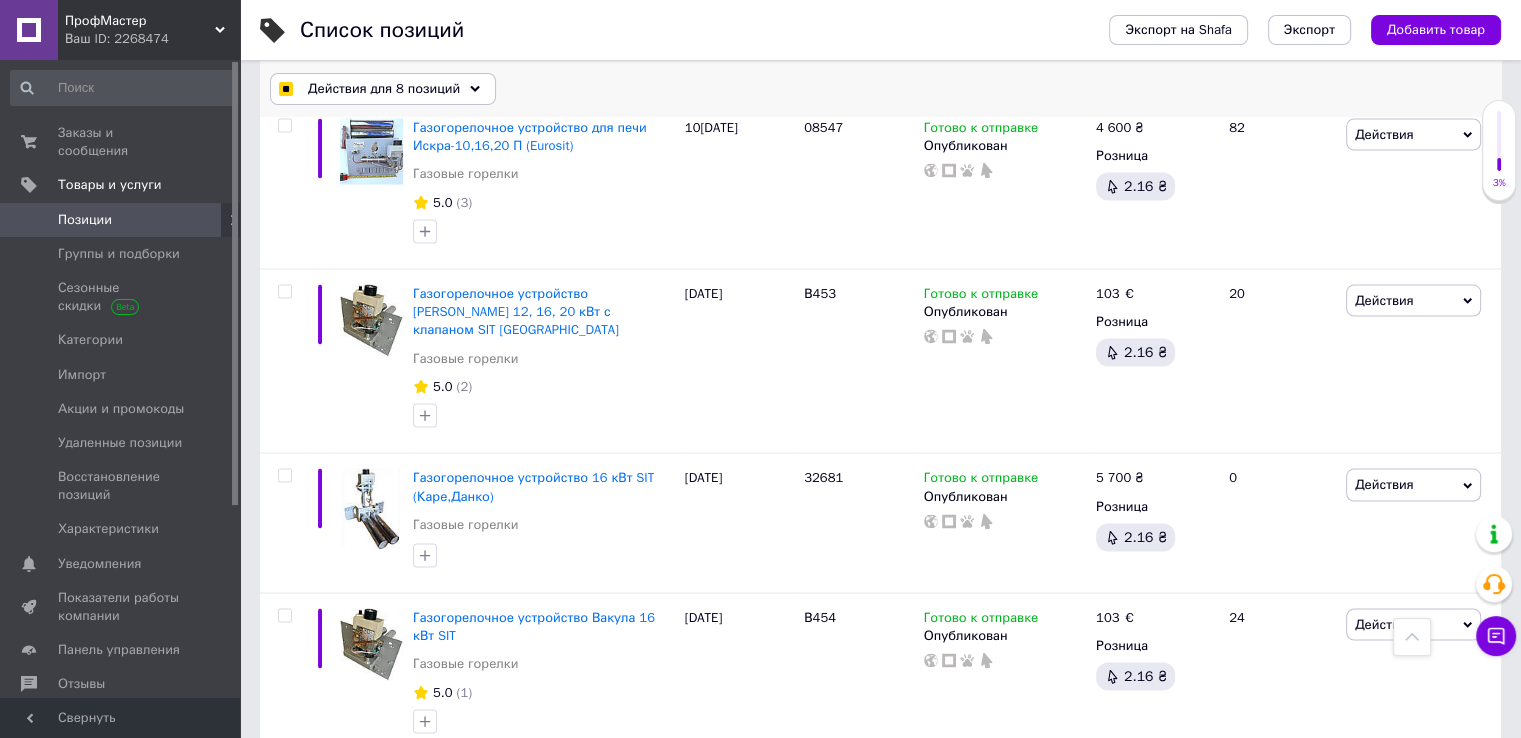 click on "Действия для 8 позиций" at bounding box center (383, 89) 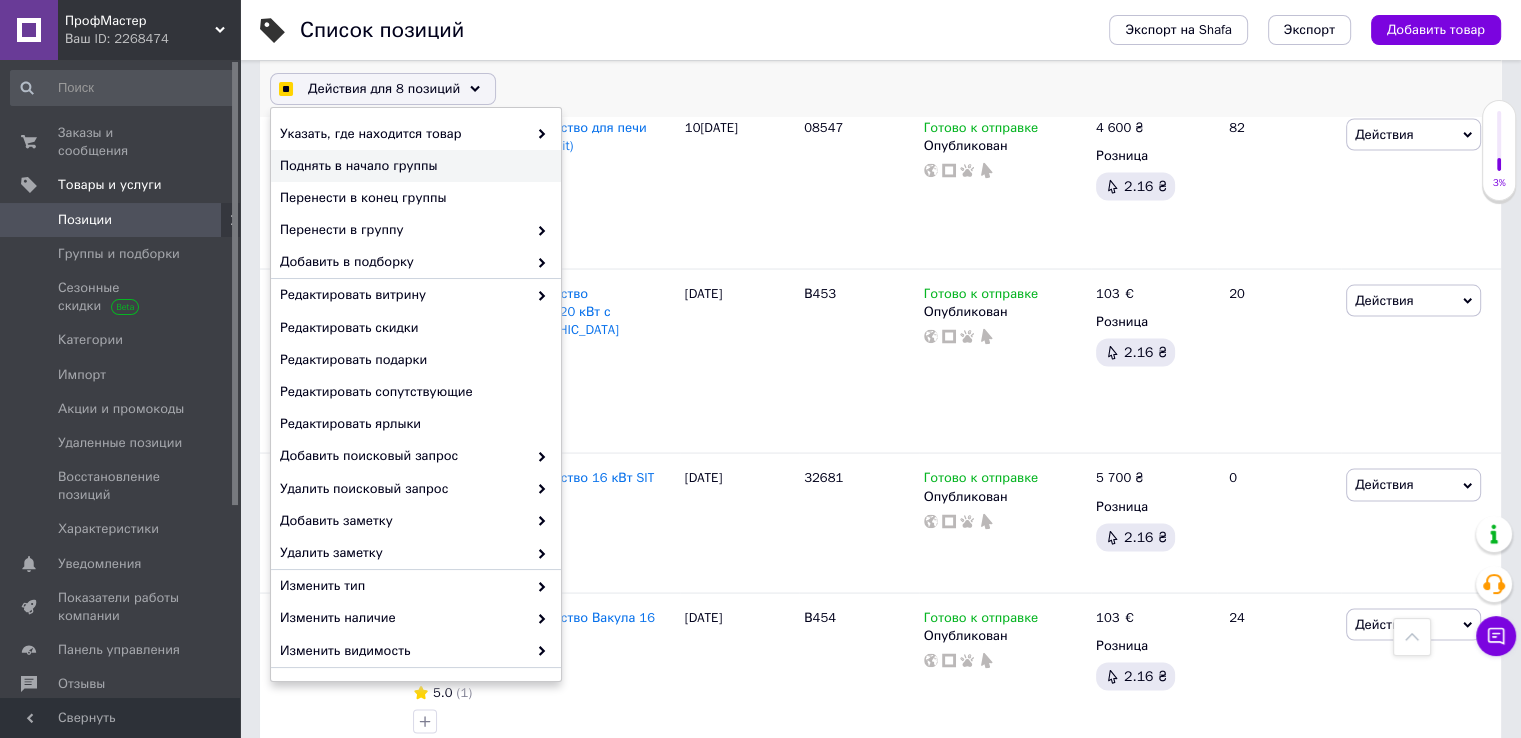 checkbox on "true" 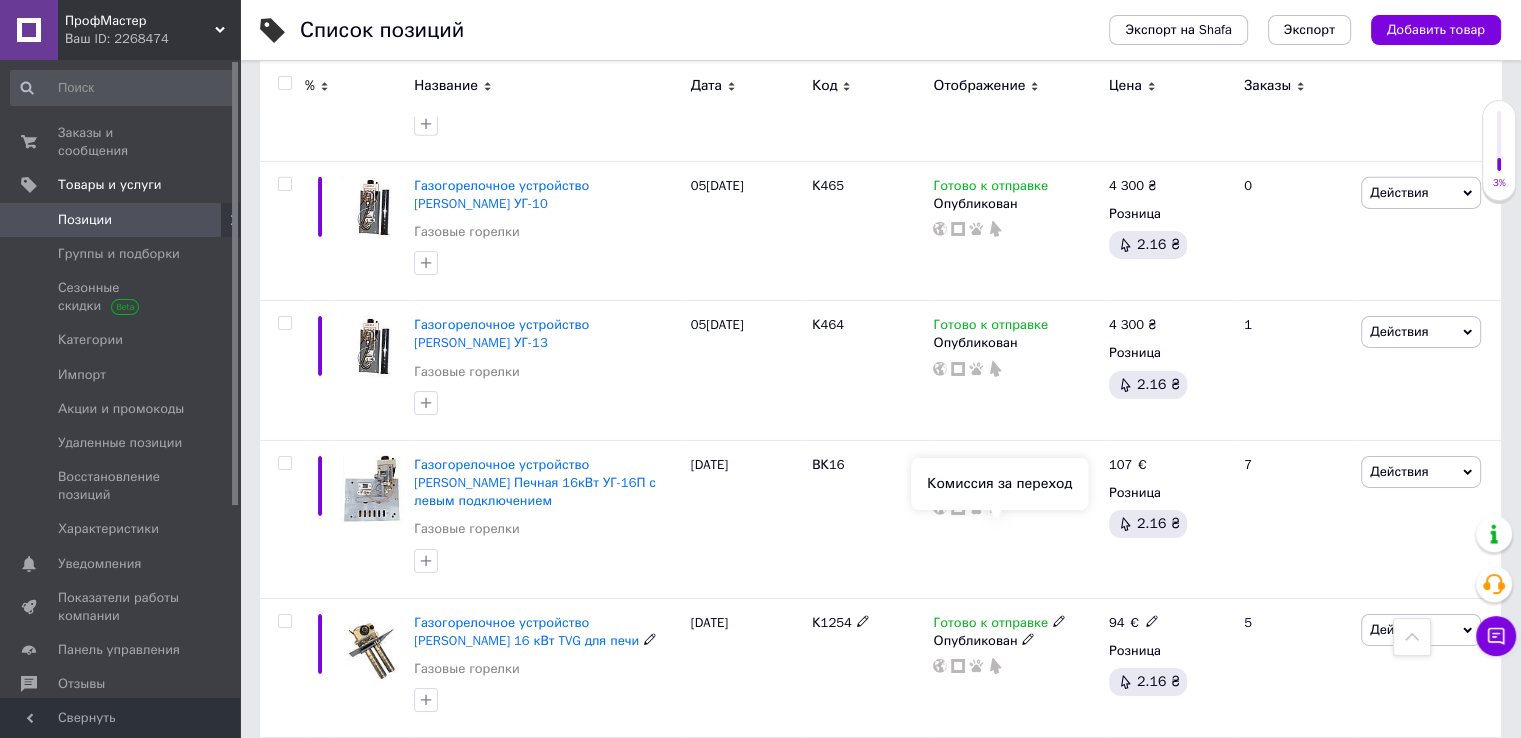 scroll, scrollTop: 6367, scrollLeft: 0, axis: vertical 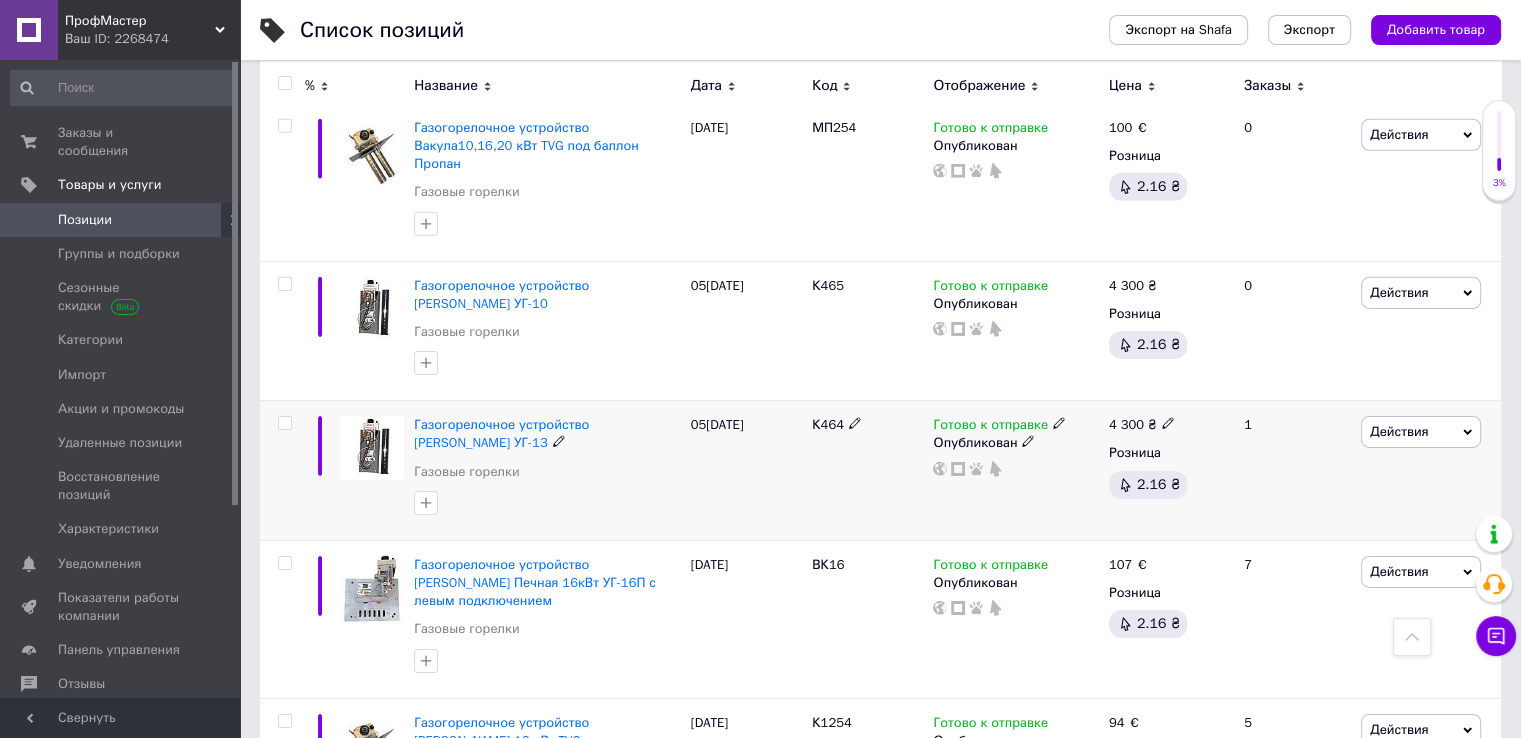 click on "4 300" at bounding box center (1126, 424) 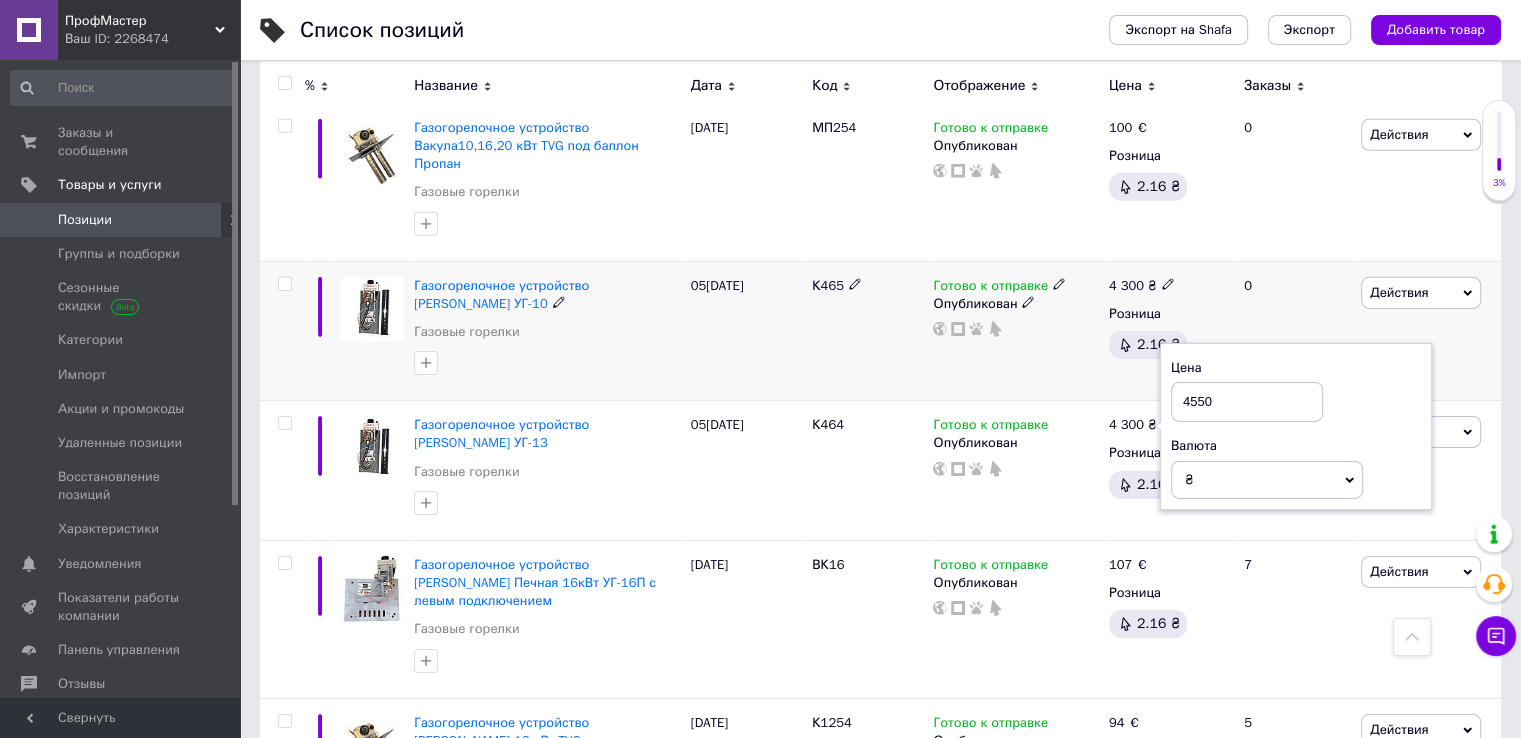 type on "4550" 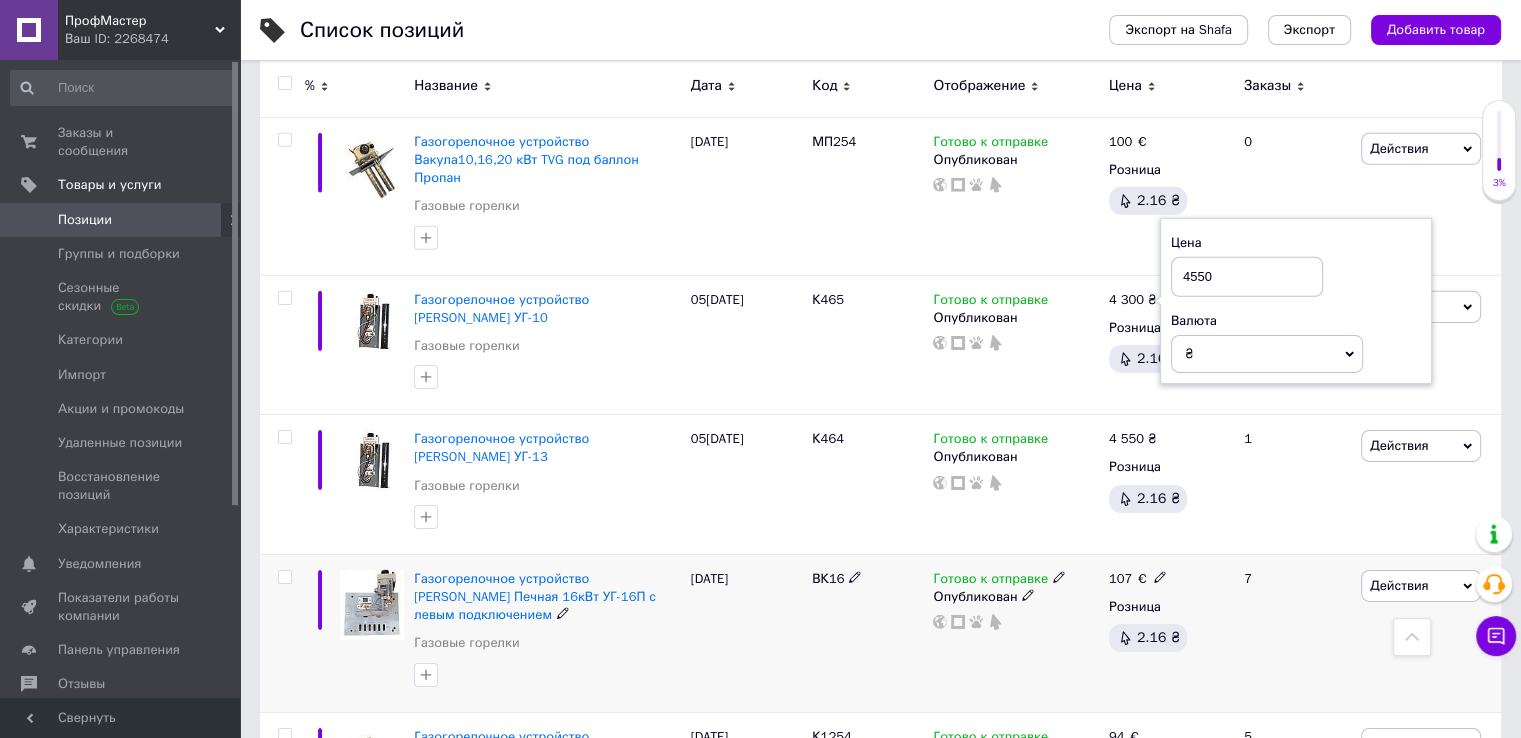 scroll, scrollTop: 6267, scrollLeft: 0, axis: vertical 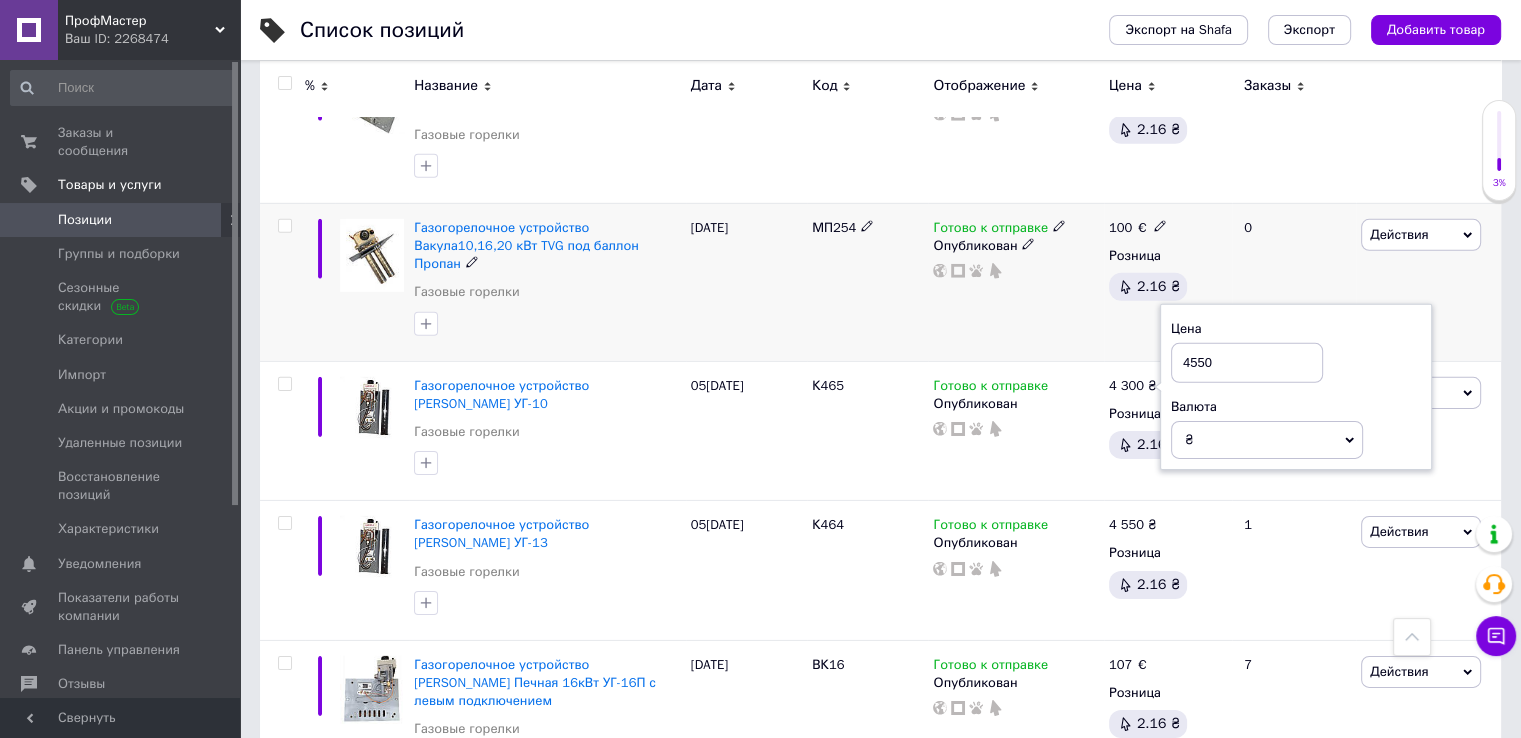 type on "4550" 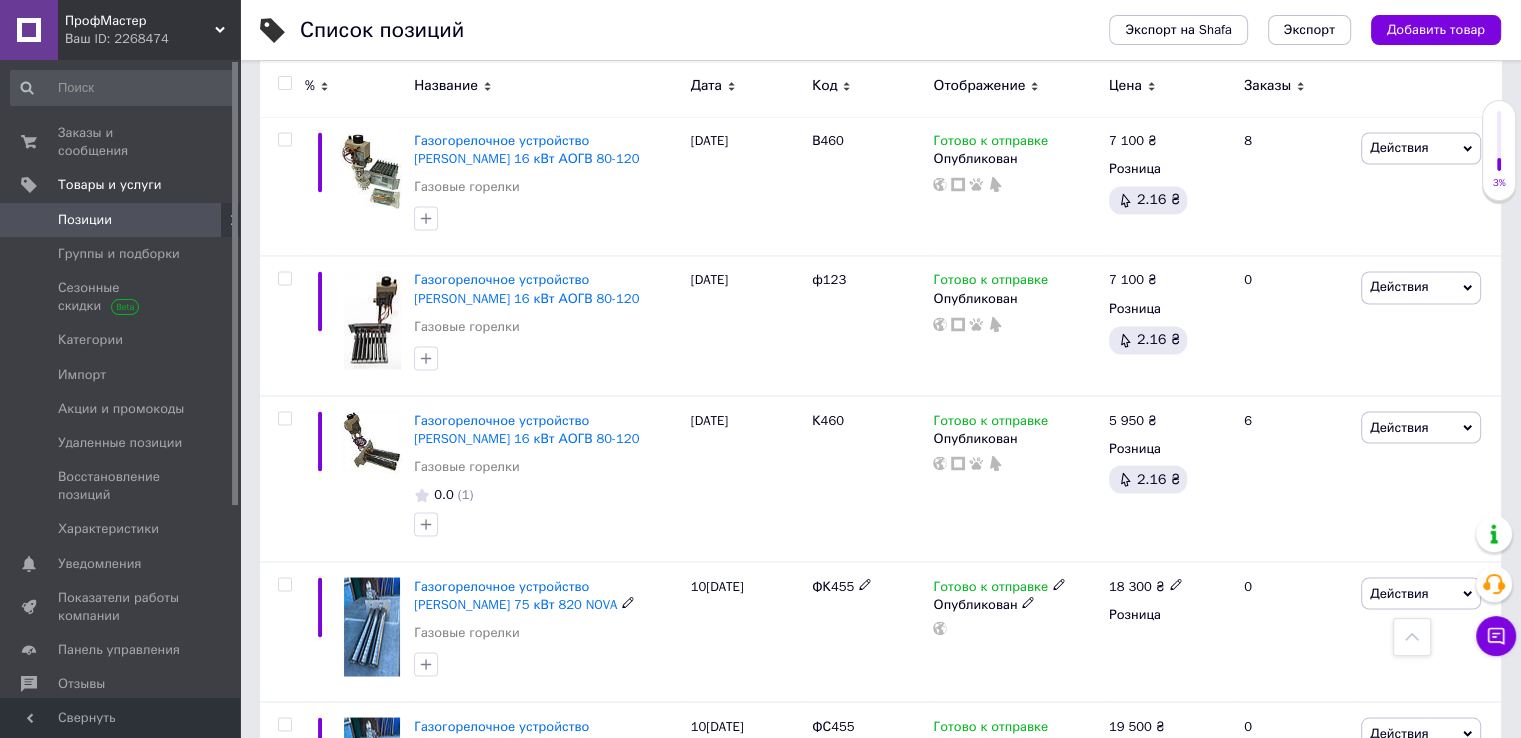 scroll, scrollTop: 3267, scrollLeft: 0, axis: vertical 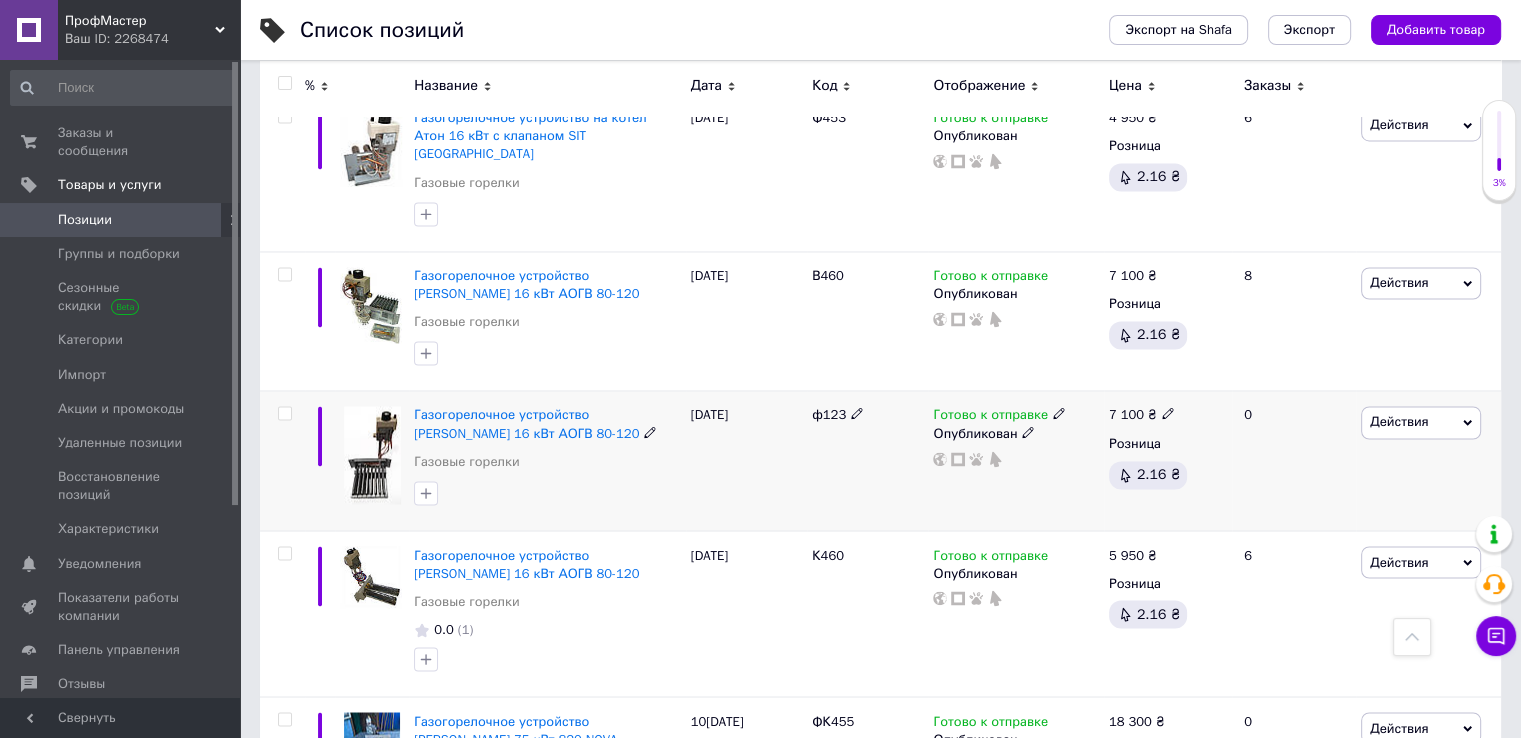 click on "Готово к отправке" at bounding box center (990, 417) 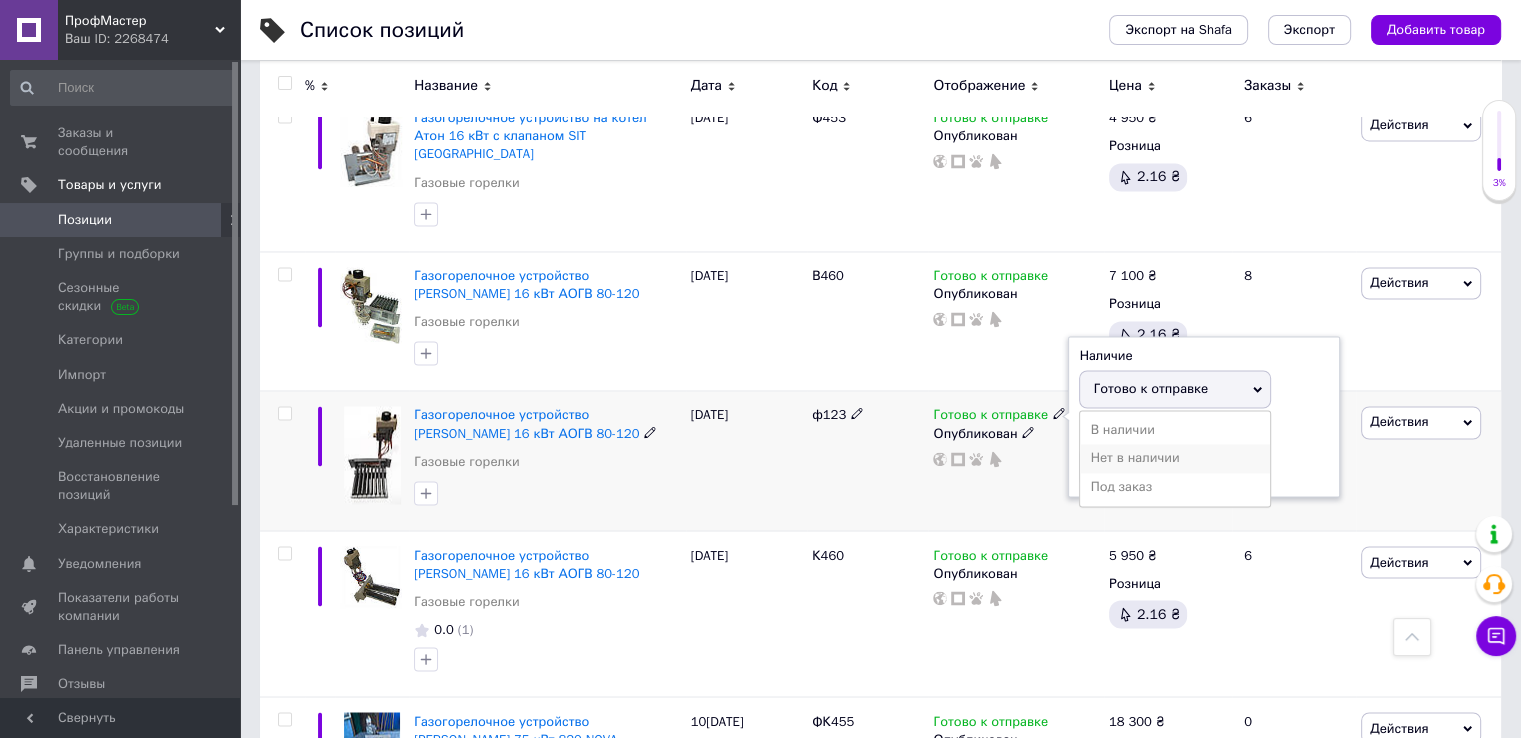 click on "Нет в наличии" at bounding box center [1175, 458] 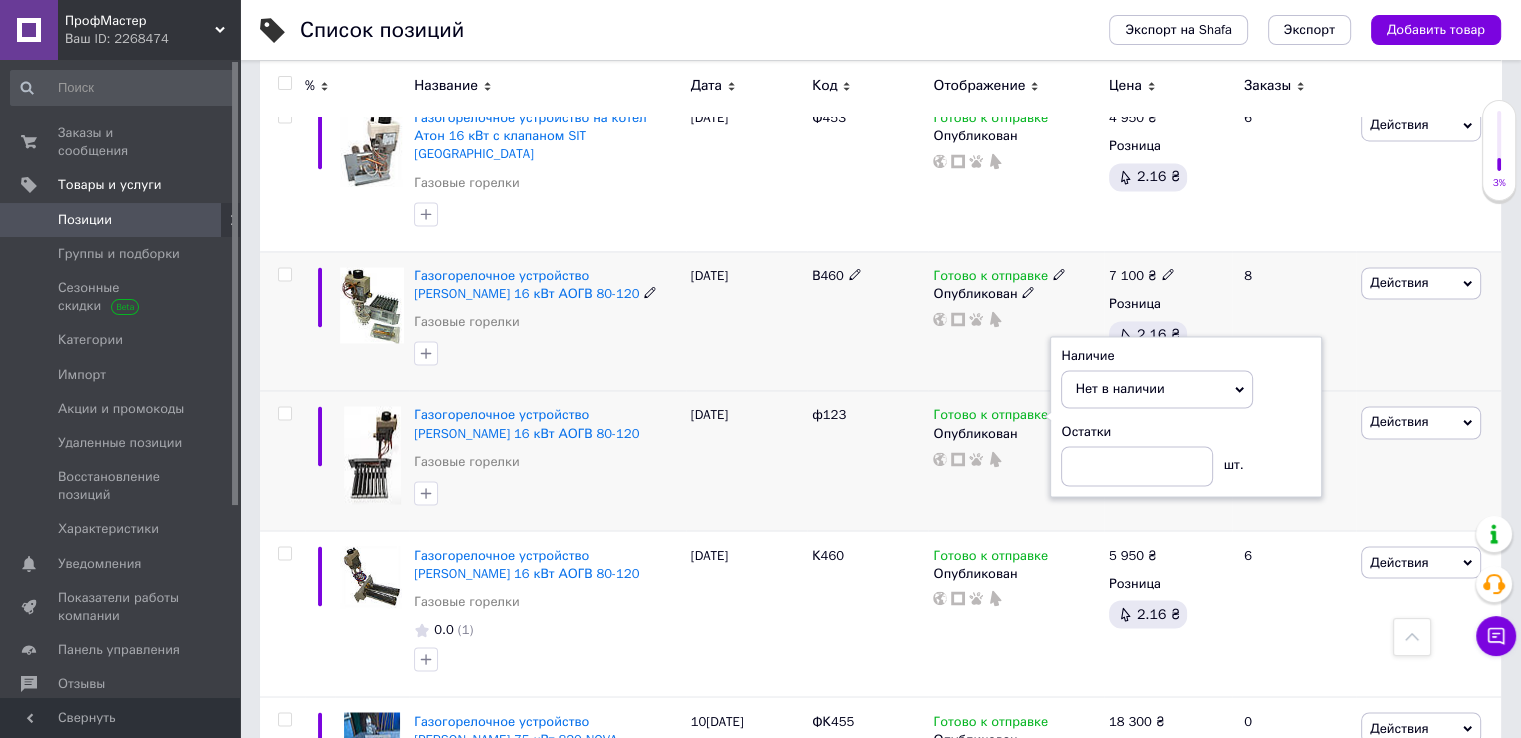 click on "Готово к отправке" at bounding box center (990, 278) 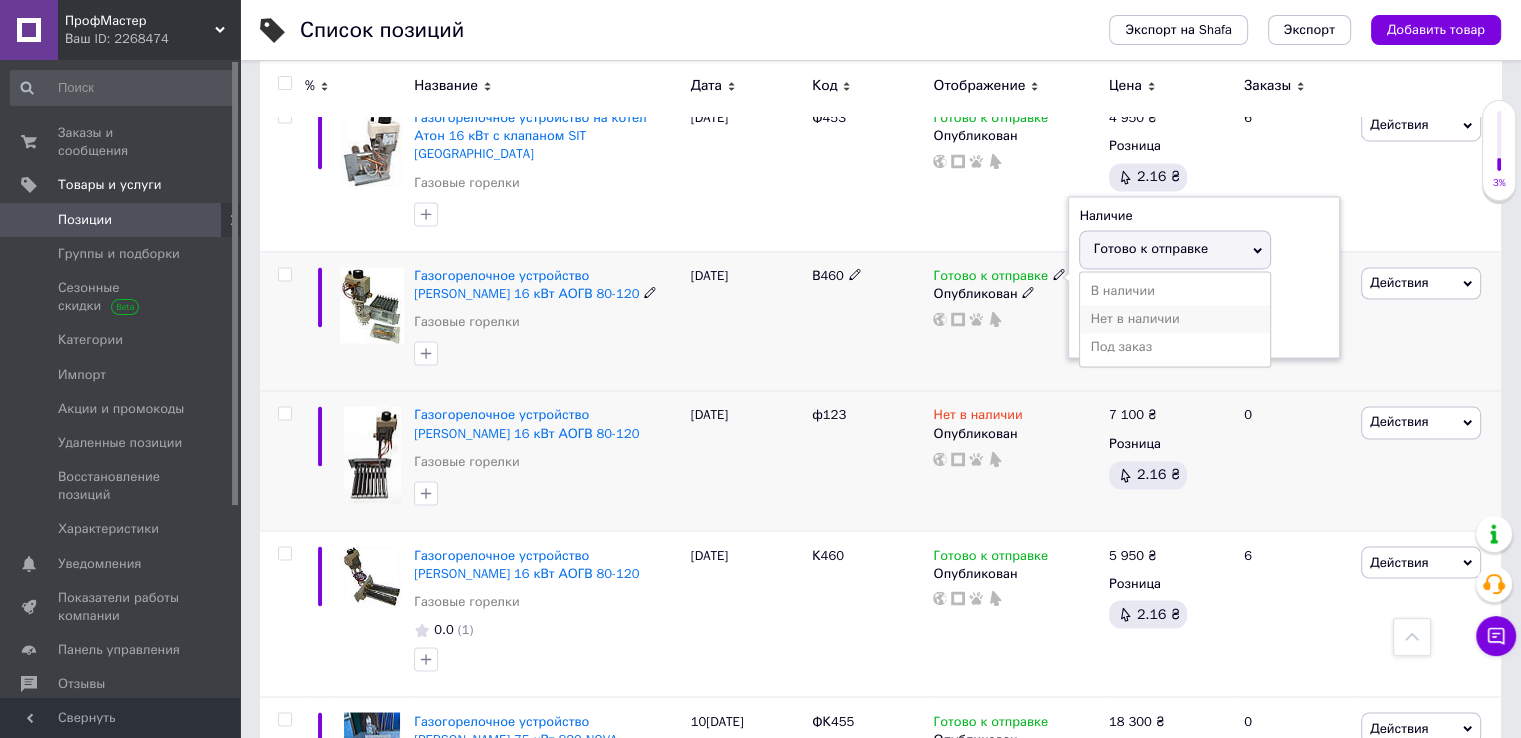 click on "Нет в наличии" at bounding box center [1175, 319] 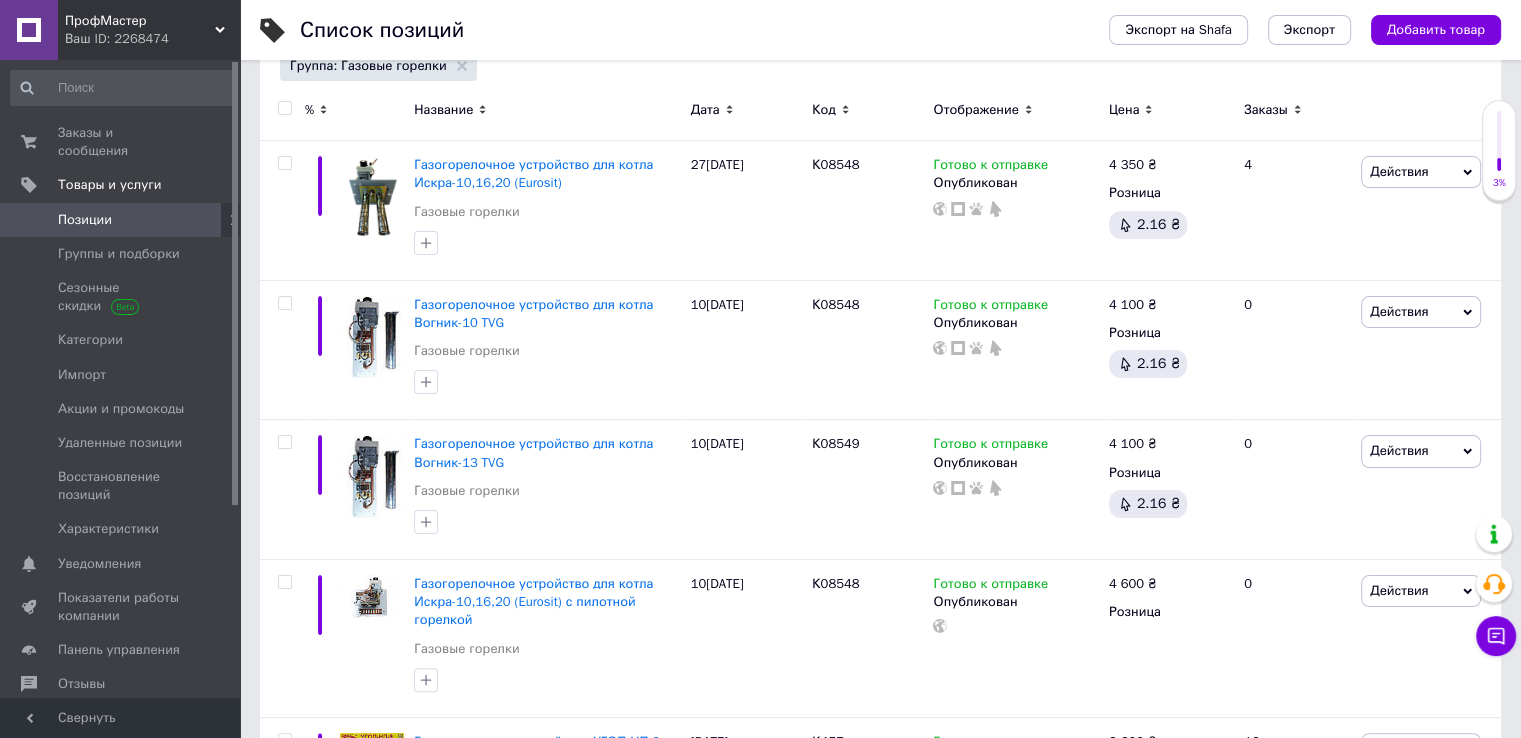 scroll, scrollTop: 300, scrollLeft: 0, axis: vertical 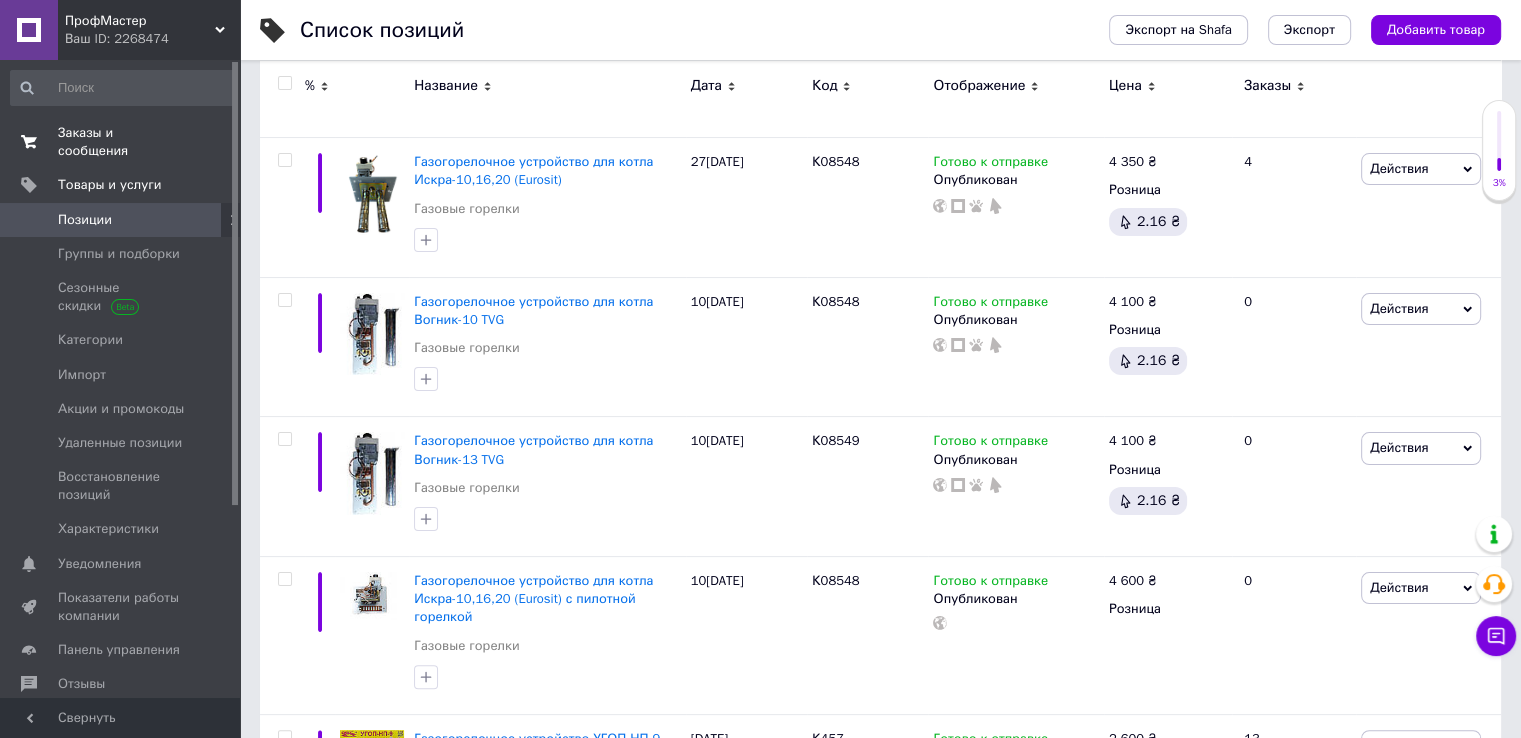 click on "Заказы и сообщения" at bounding box center (121, 142) 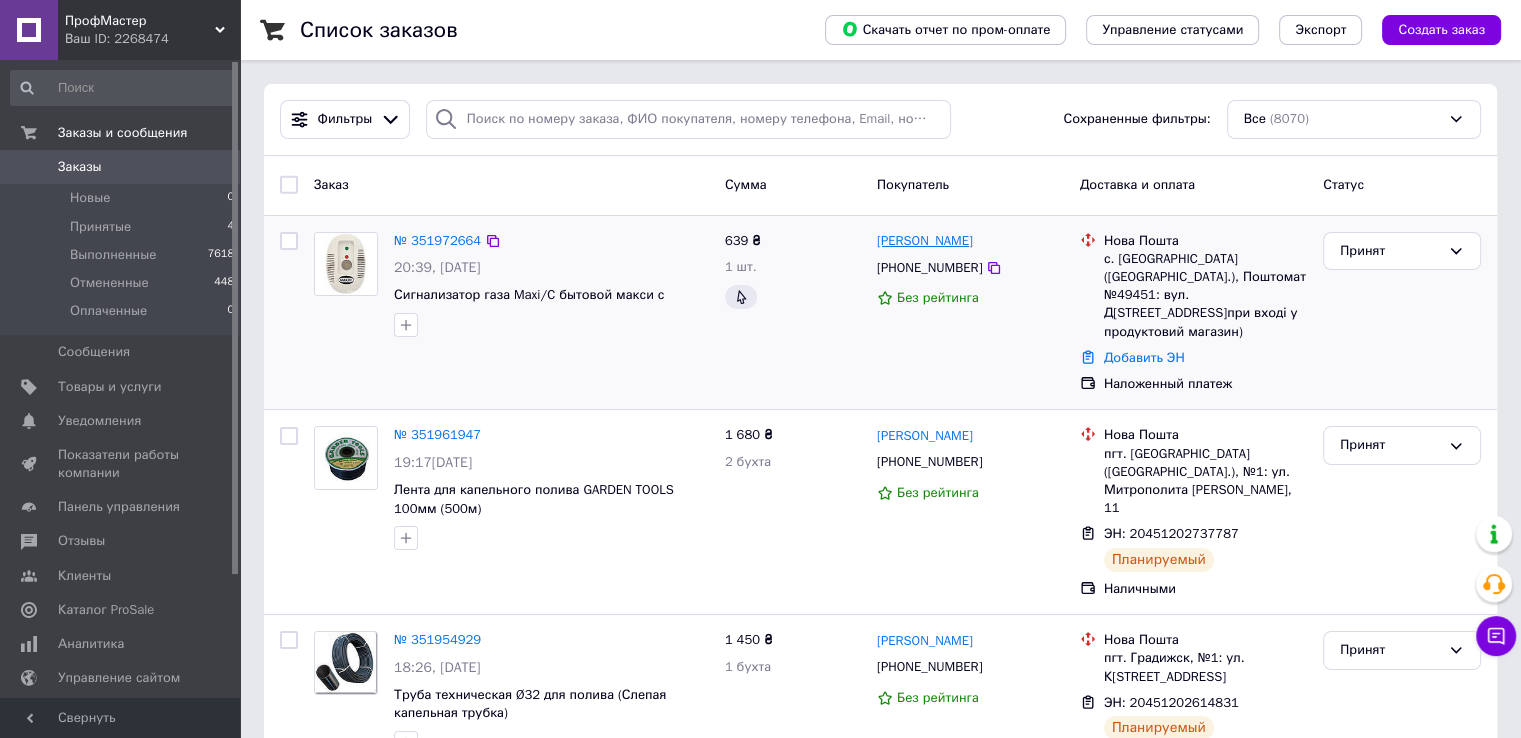 click on "[PERSON_NAME]" at bounding box center (925, 241) 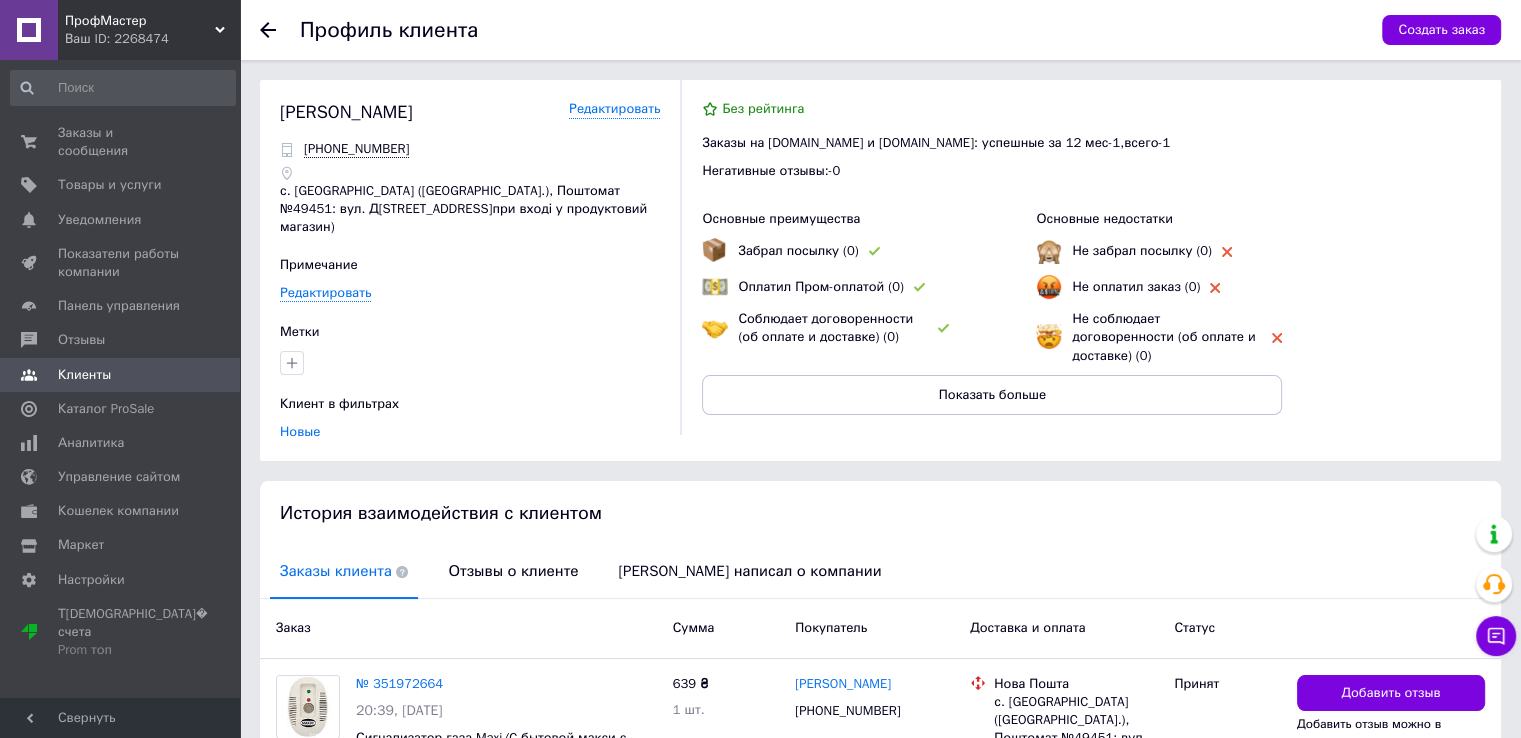 click 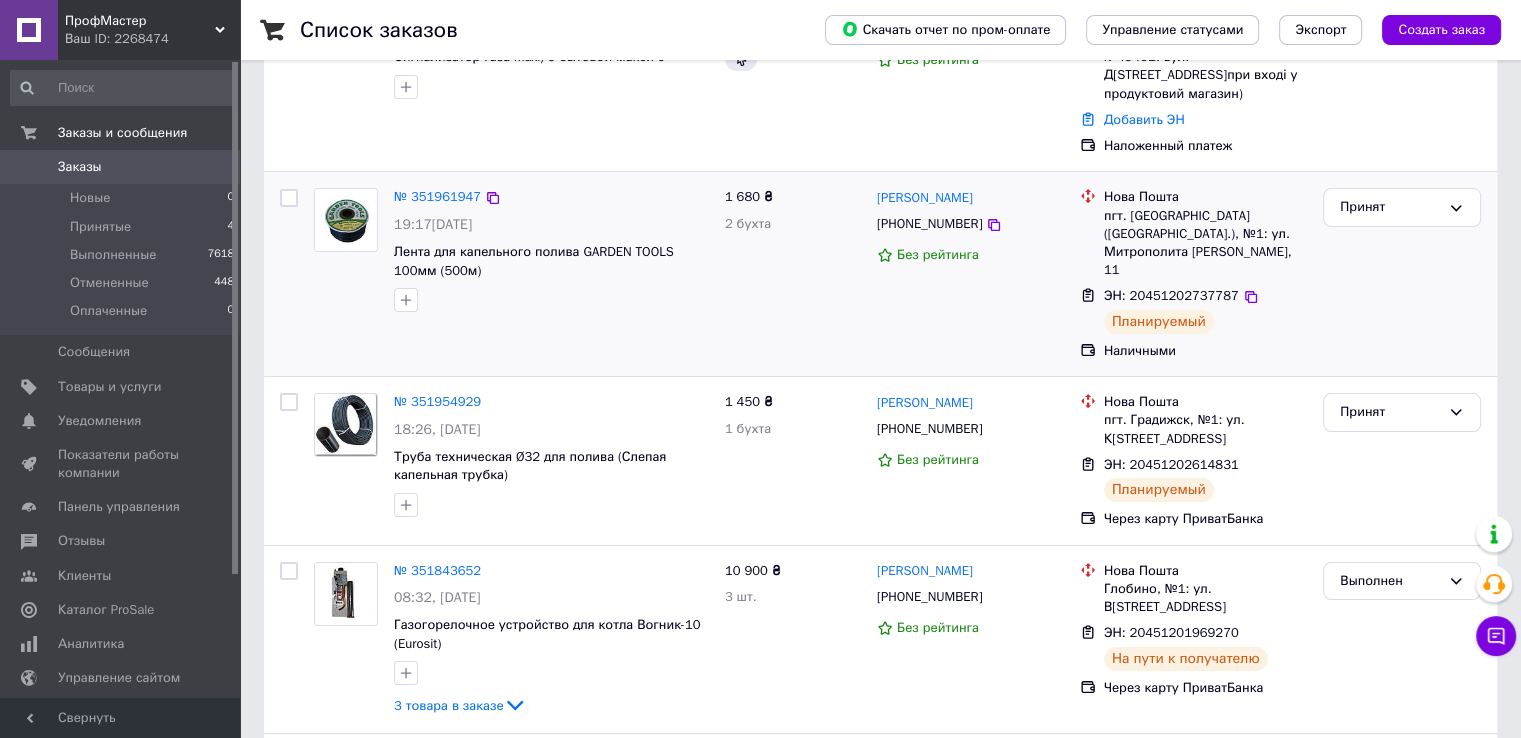 scroll, scrollTop: 400, scrollLeft: 0, axis: vertical 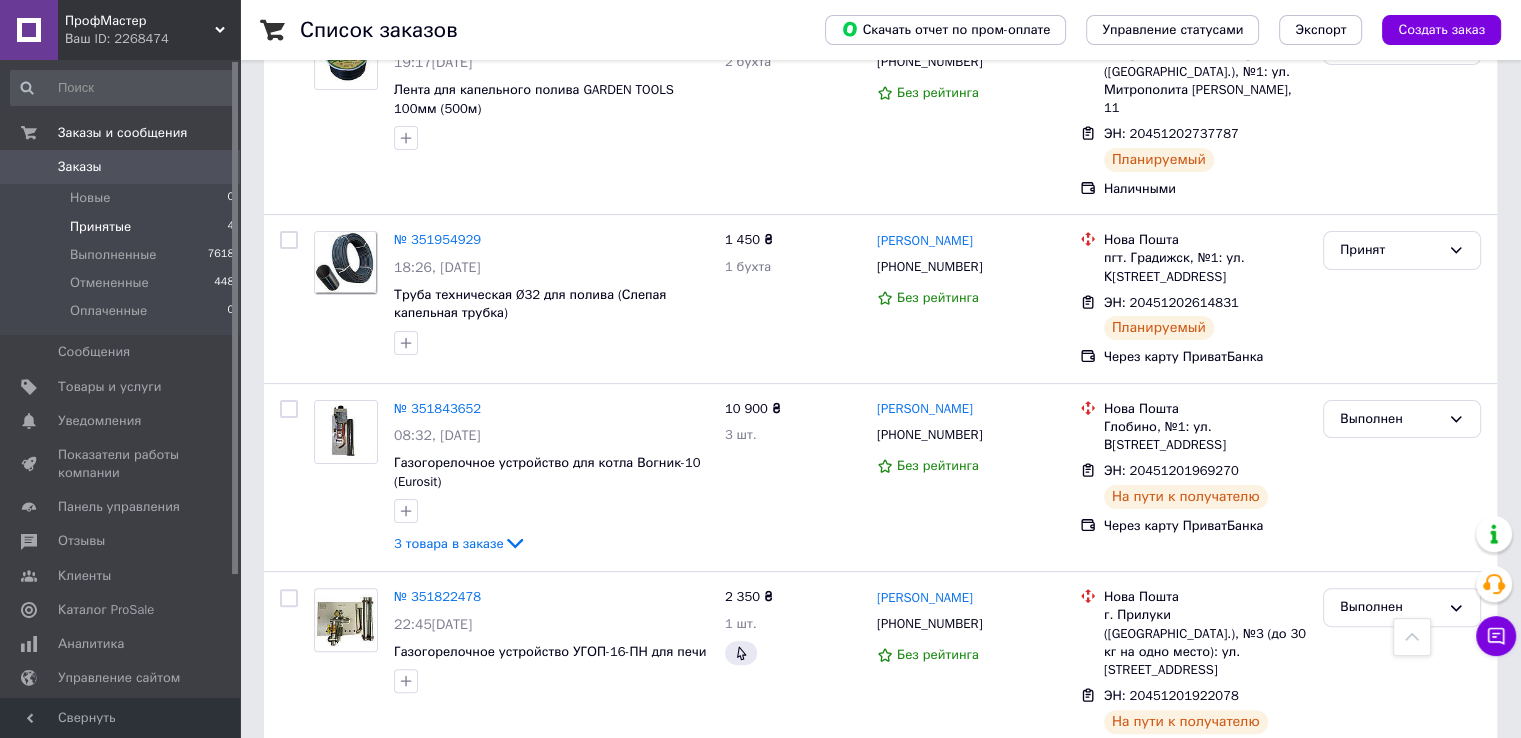 click on "Принятые 4" at bounding box center [123, 227] 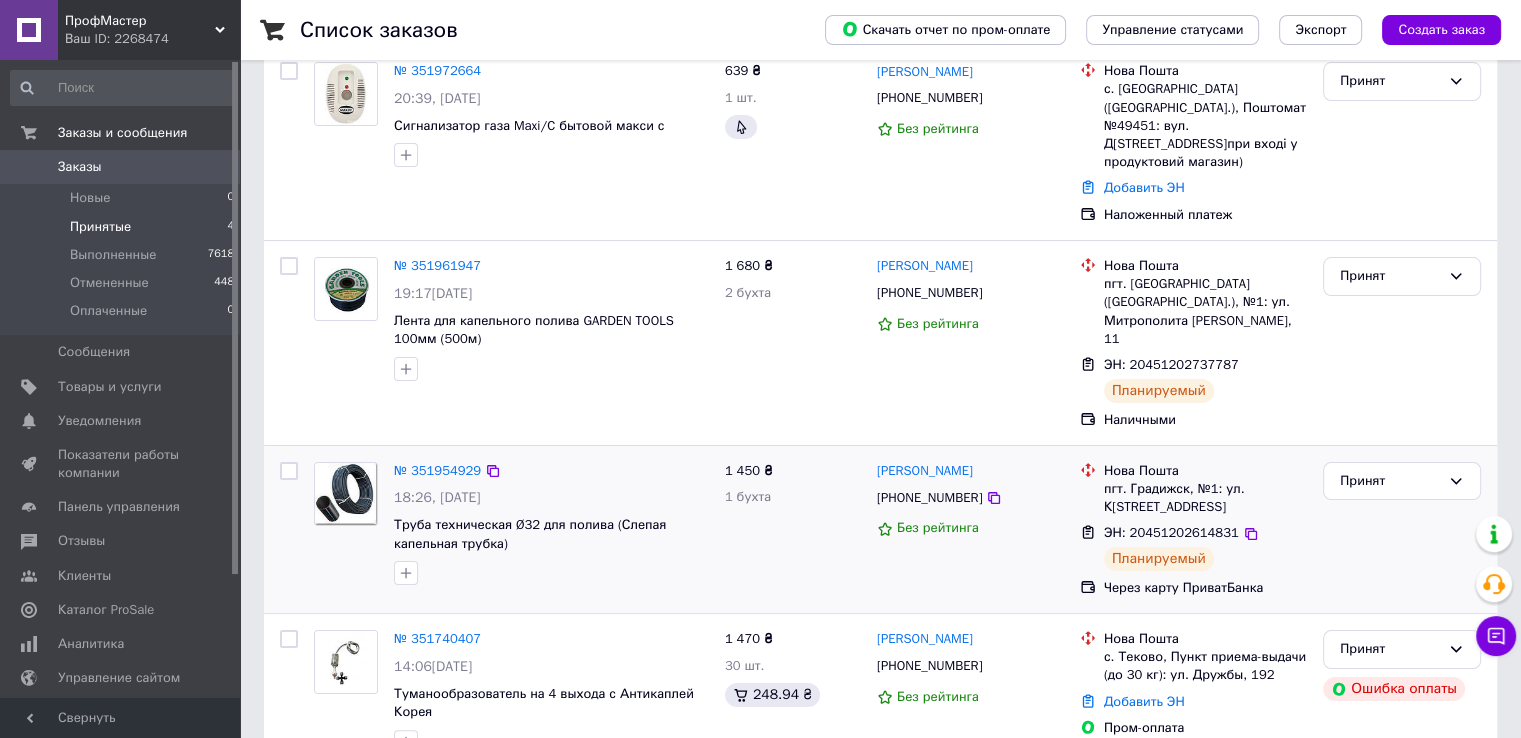 scroll, scrollTop: 259, scrollLeft: 0, axis: vertical 